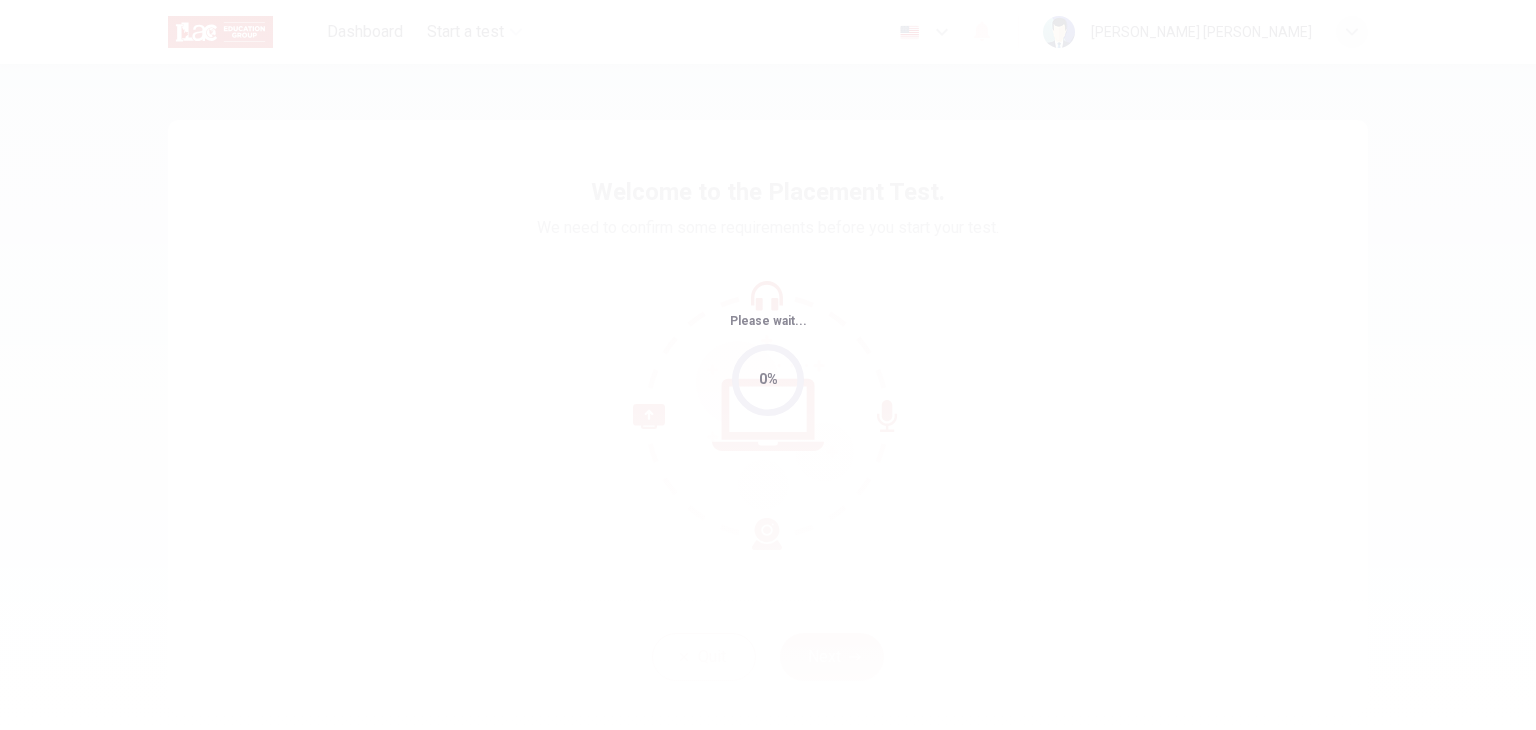 scroll, scrollTop: 0, scrollLeft: 0, axis: both 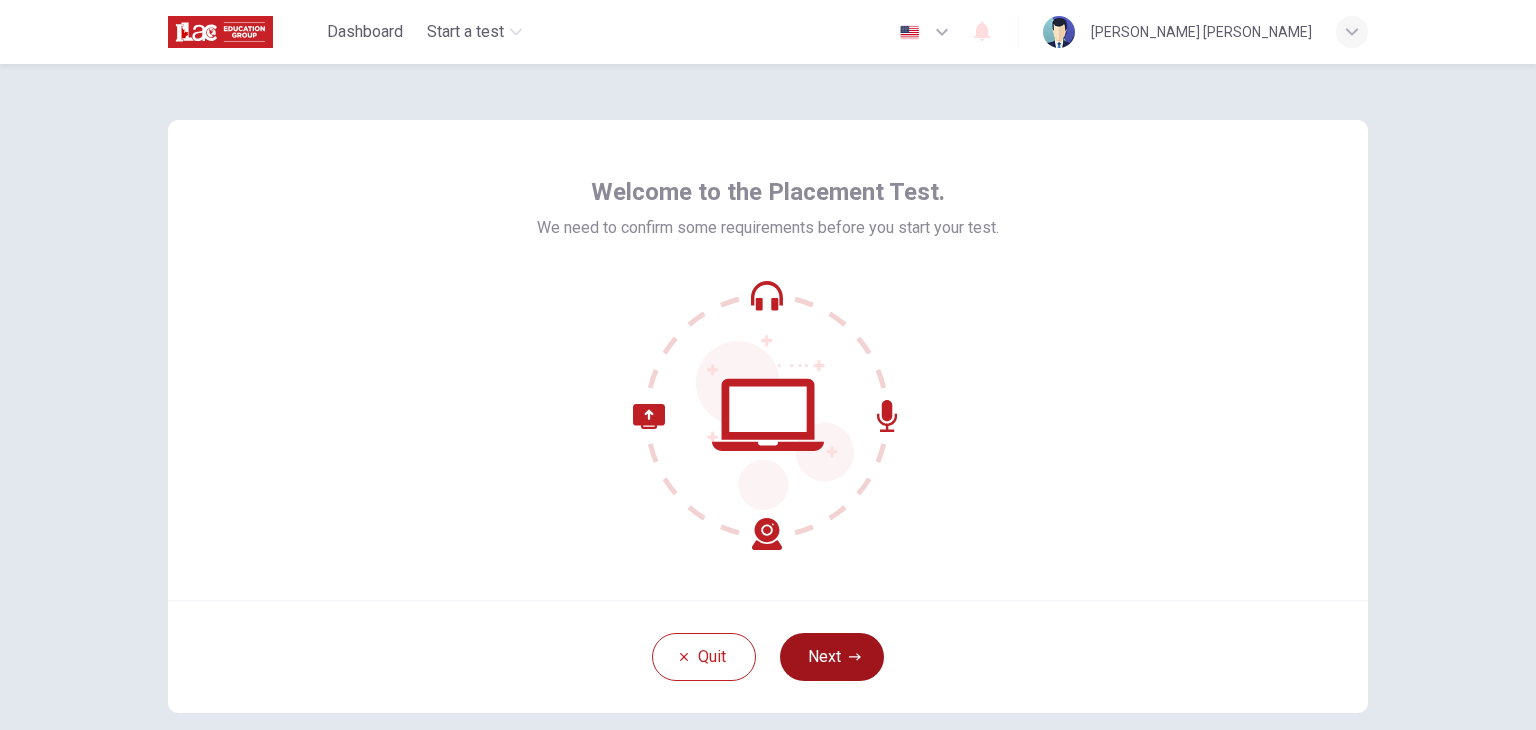 click on "Next" at bounding box center [832, 657] 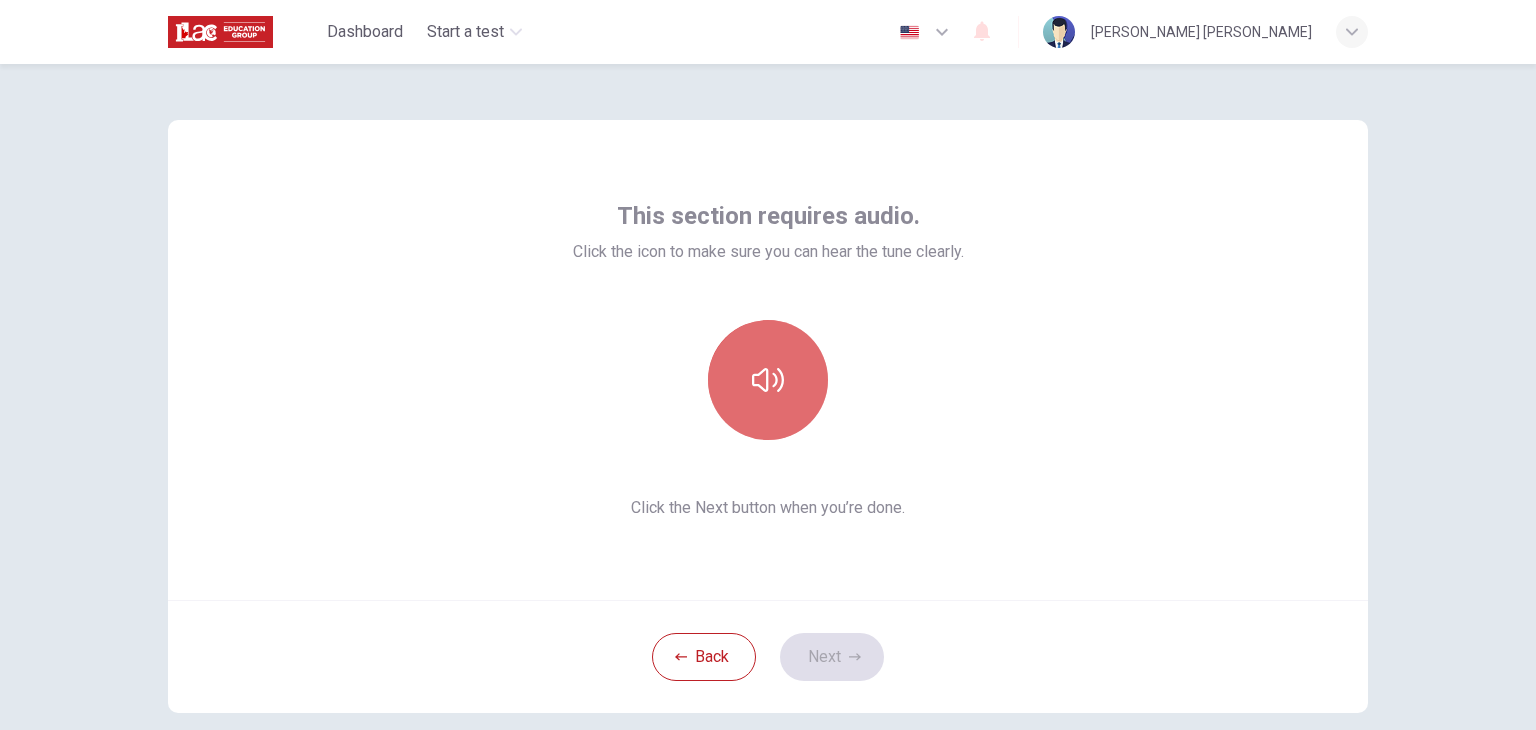 click 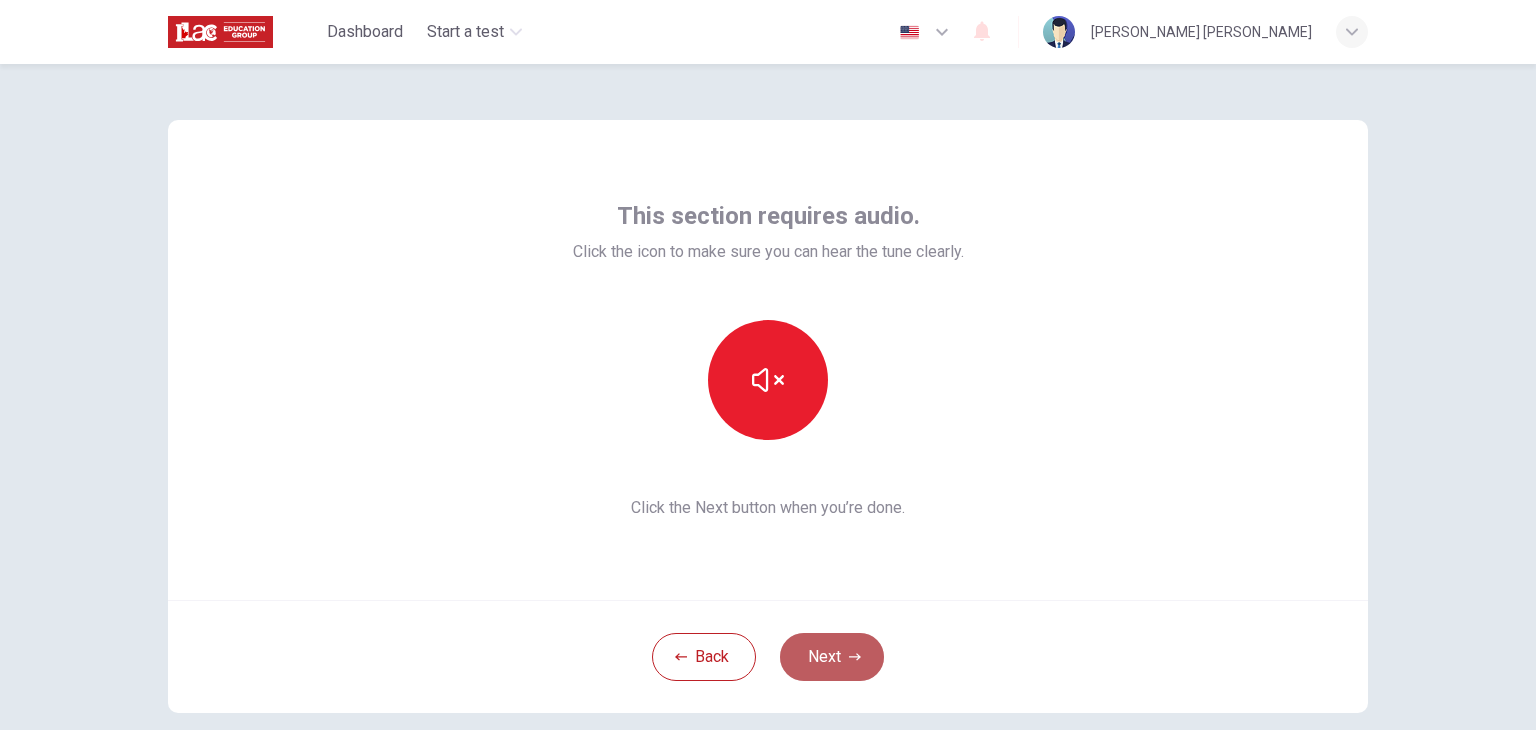 click on "Next" at bounding box center (832, 657) 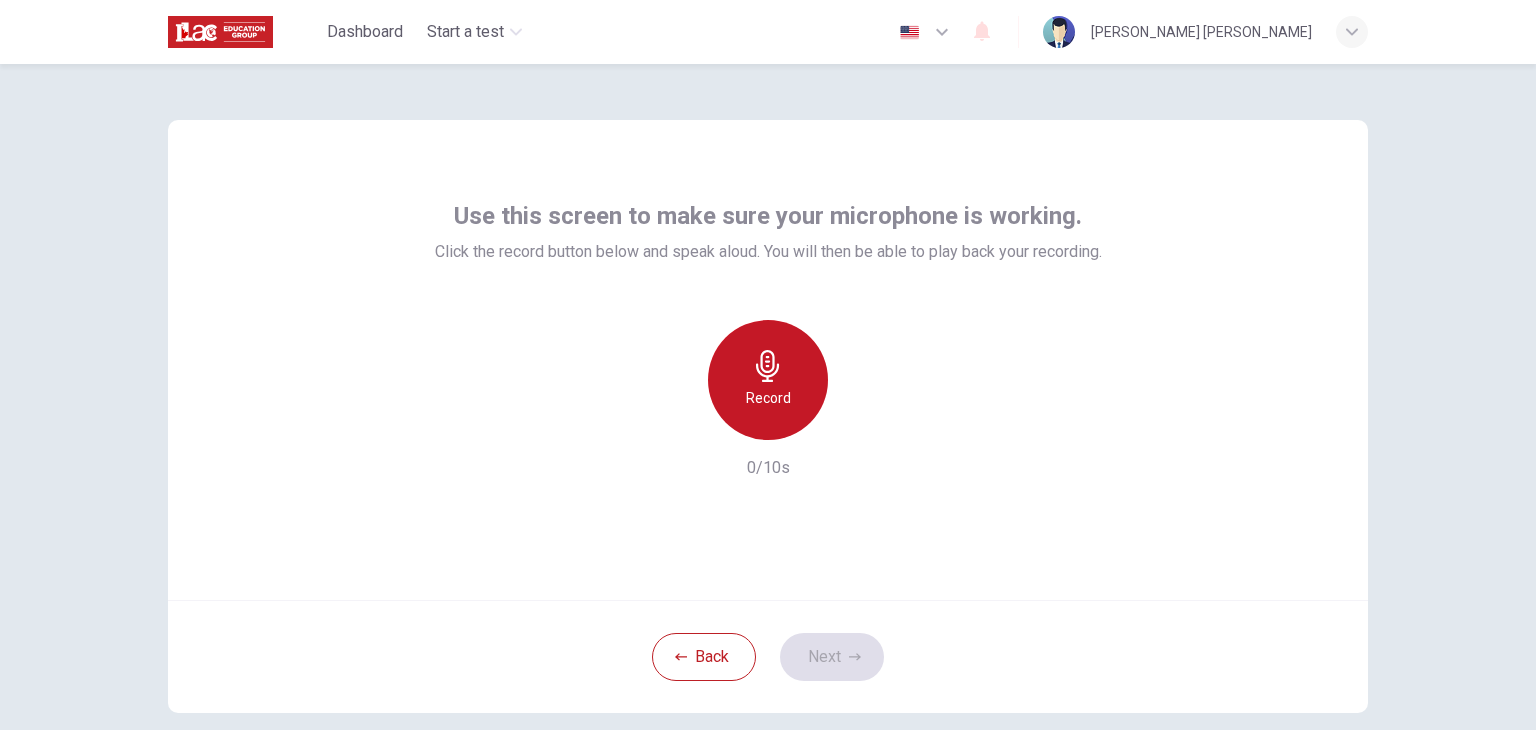 click on "Record" at bounding box center [768, 398] 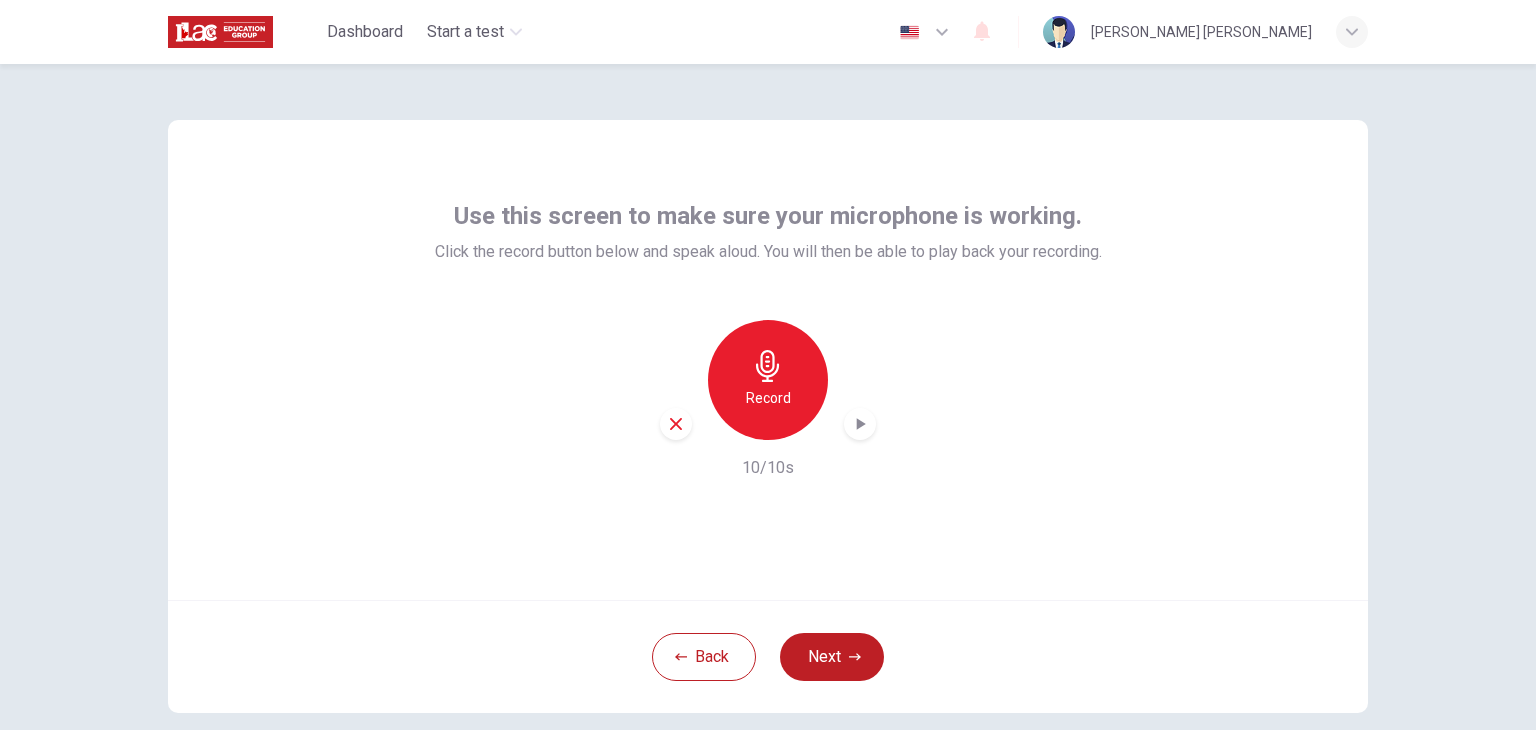 click 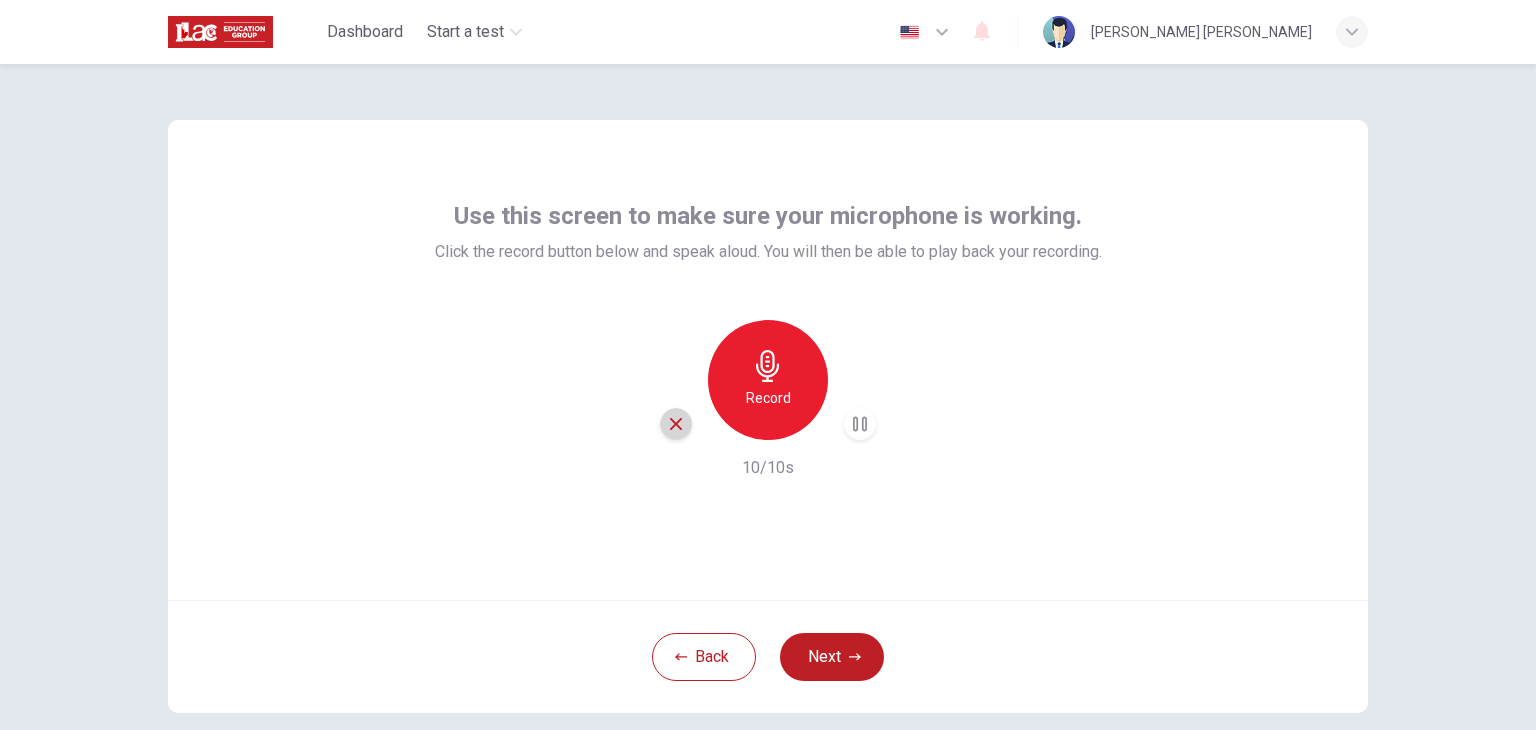 click 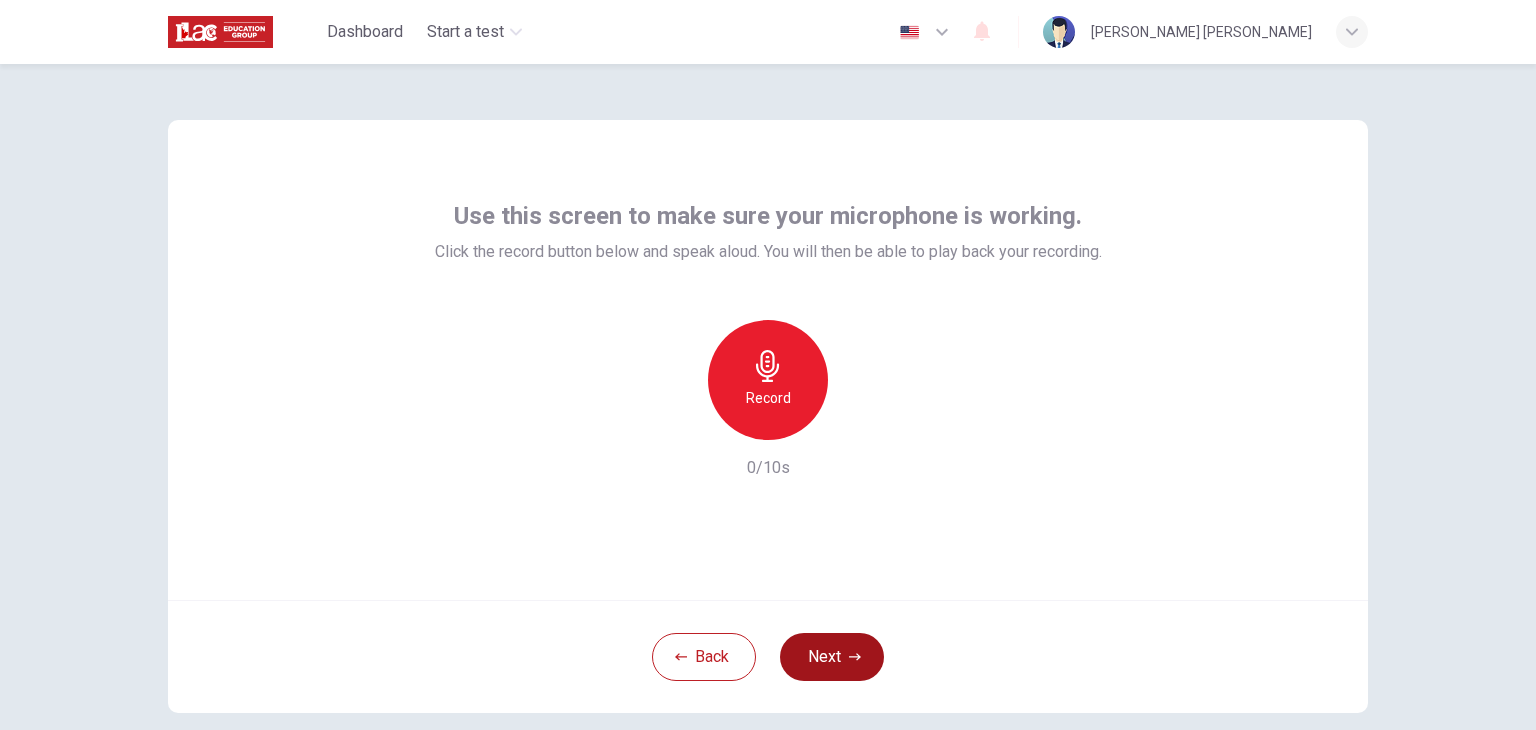 click on "Next" at bounding box center [832, 657] 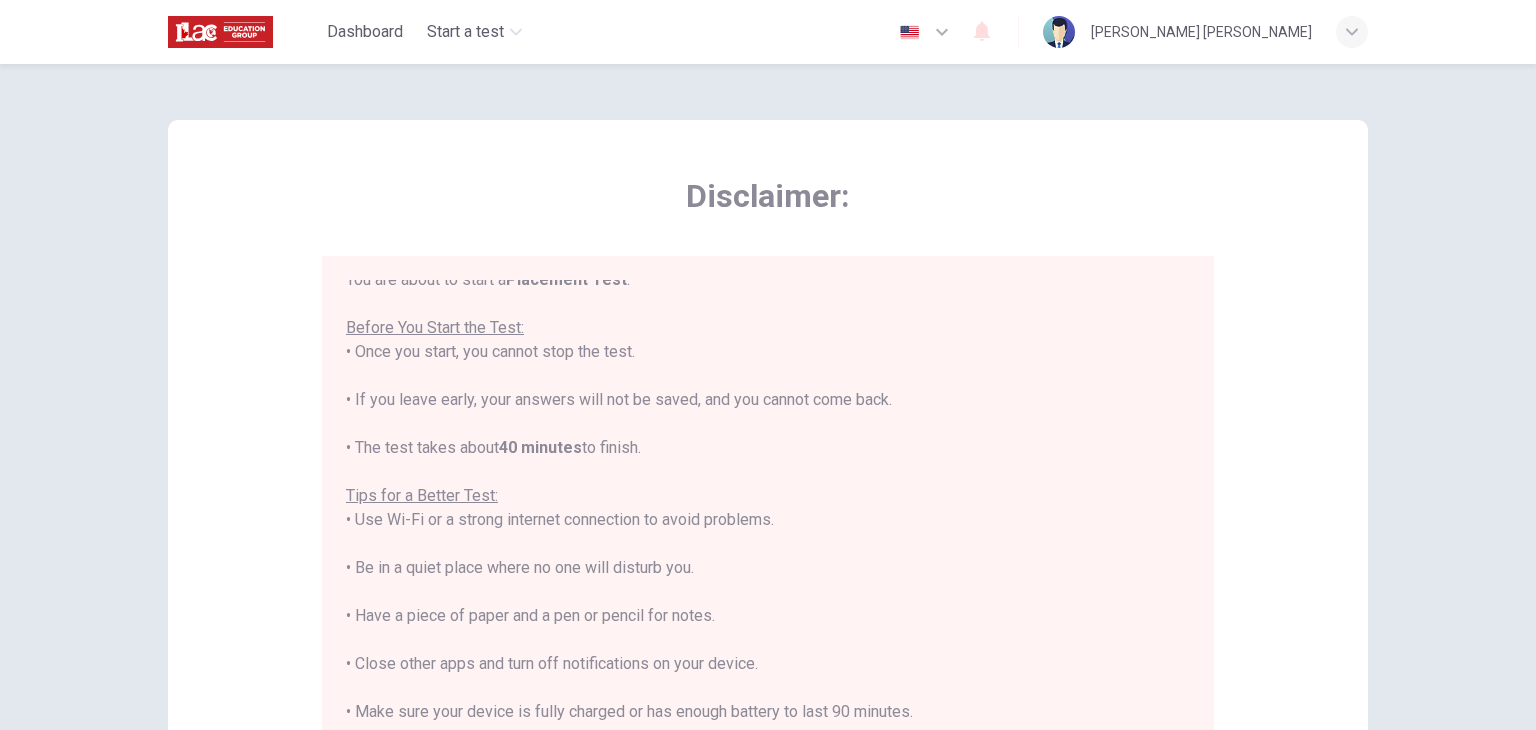 scroll, scrollTop: 23, scrollLeft: 0, axis: vertical 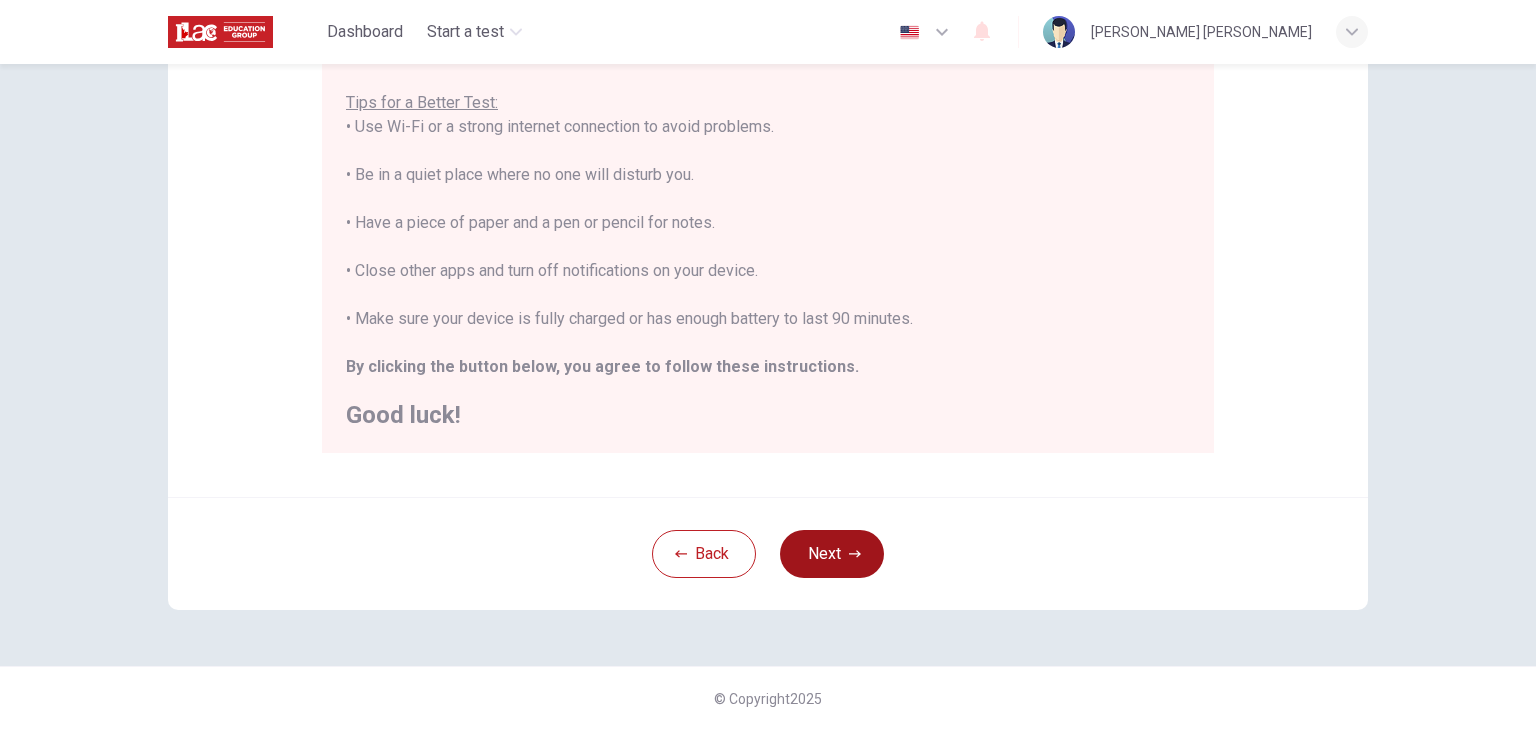 click 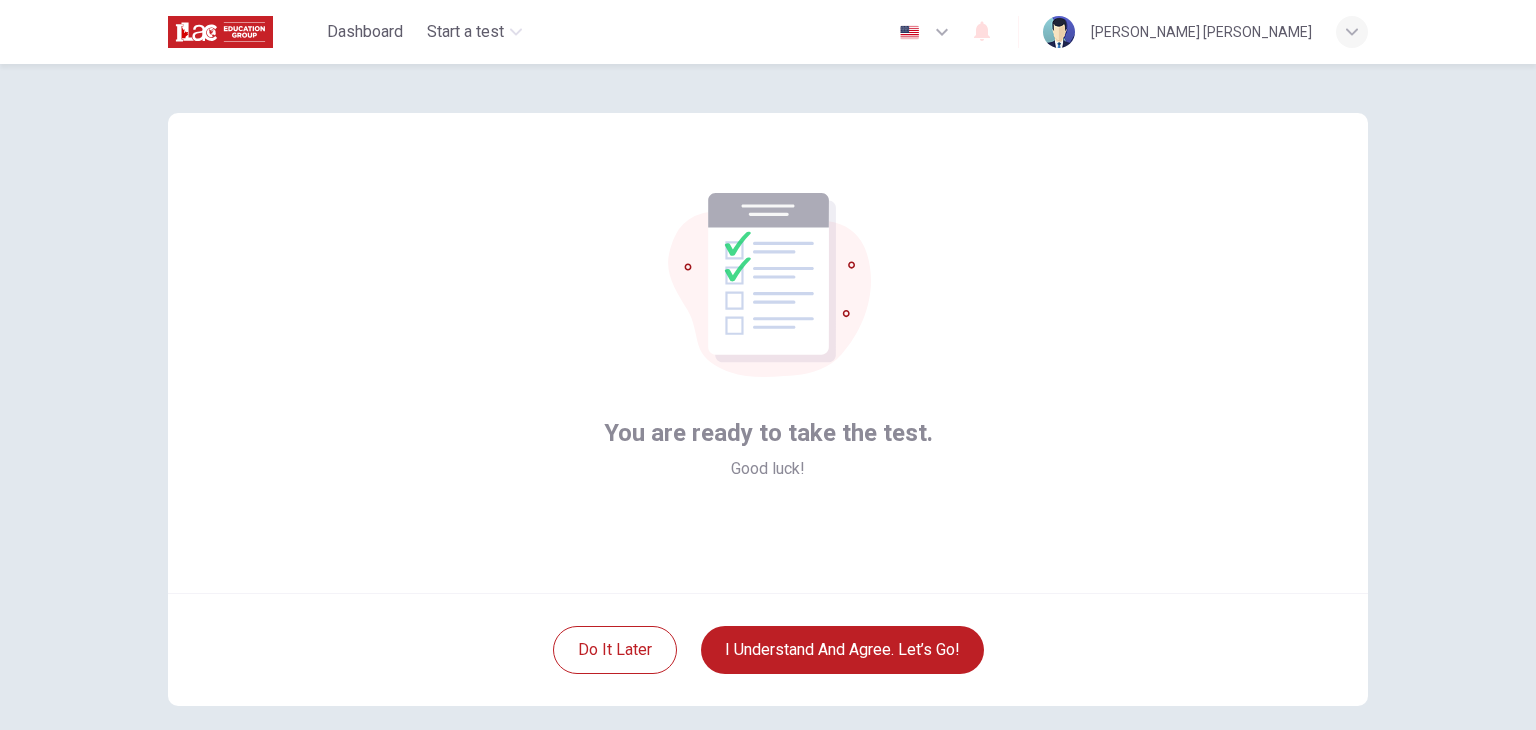 scroll, scrollTop: 0, scrollLeft: 0, axis: both 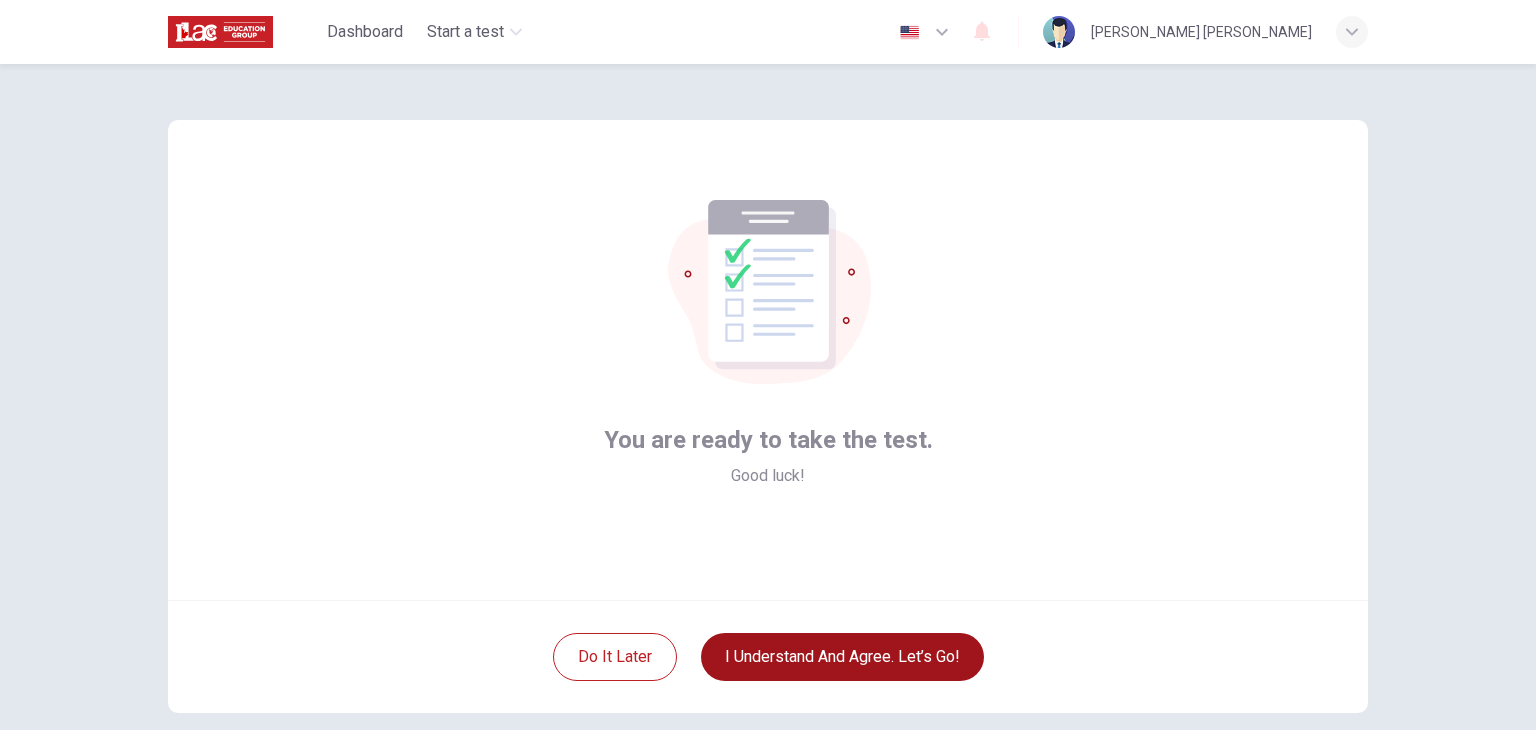 click on "I understand and agree. Let’s go!" at bounding box center [842, 657] 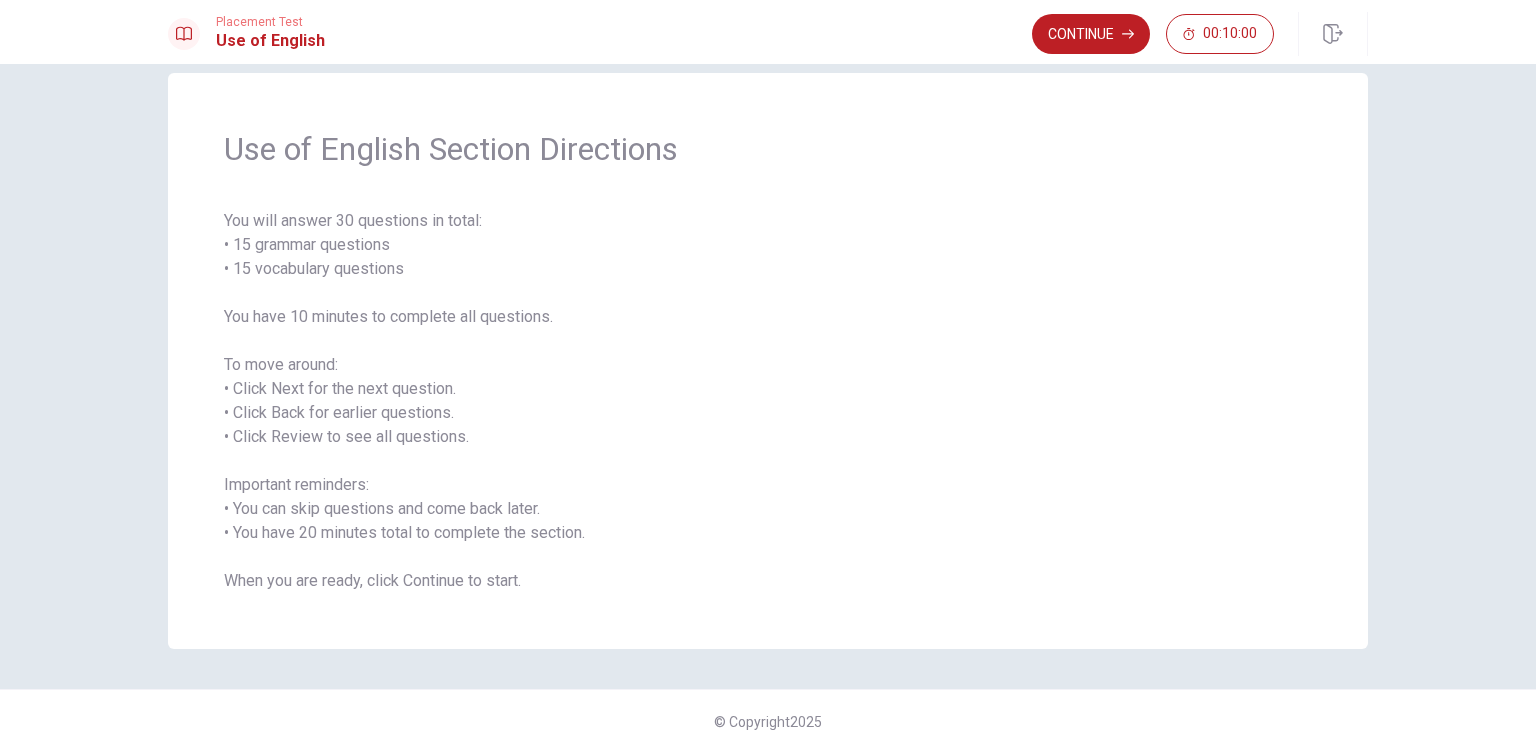 scroll, scrollTop: 0, scrollLeft: 0, axis: both 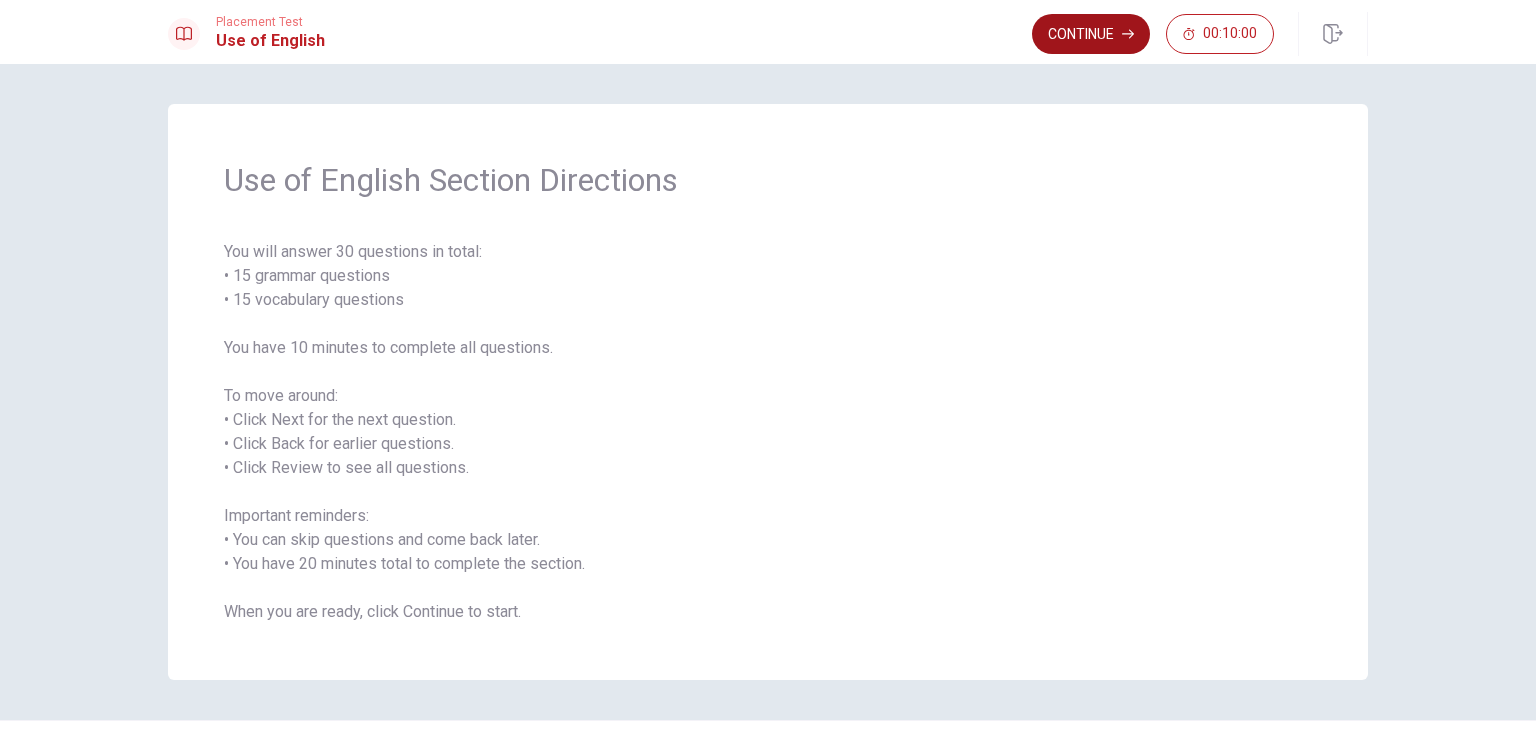 click on "Continue" at bounding box center [1091, 34] 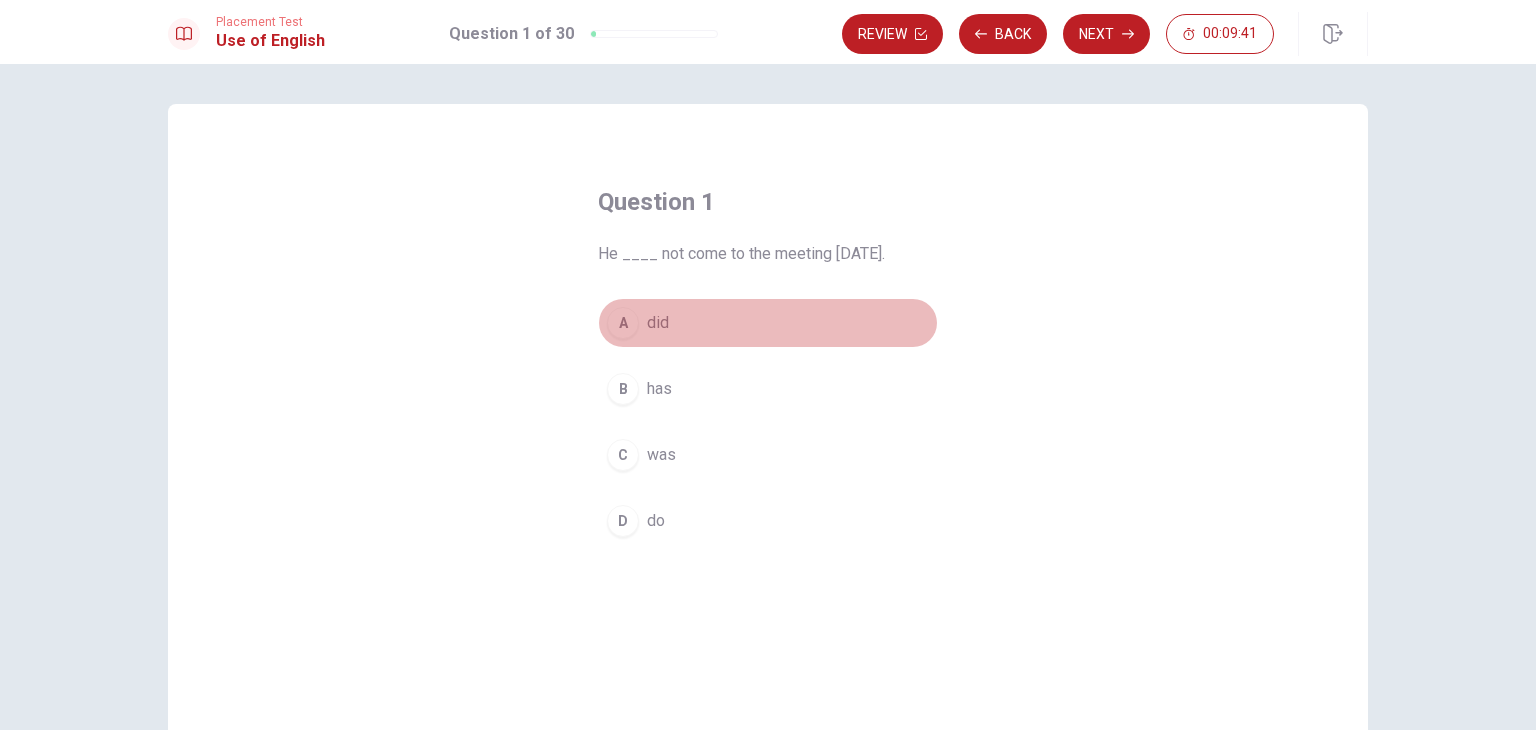 click on "A" at bounding box center [623, 323] 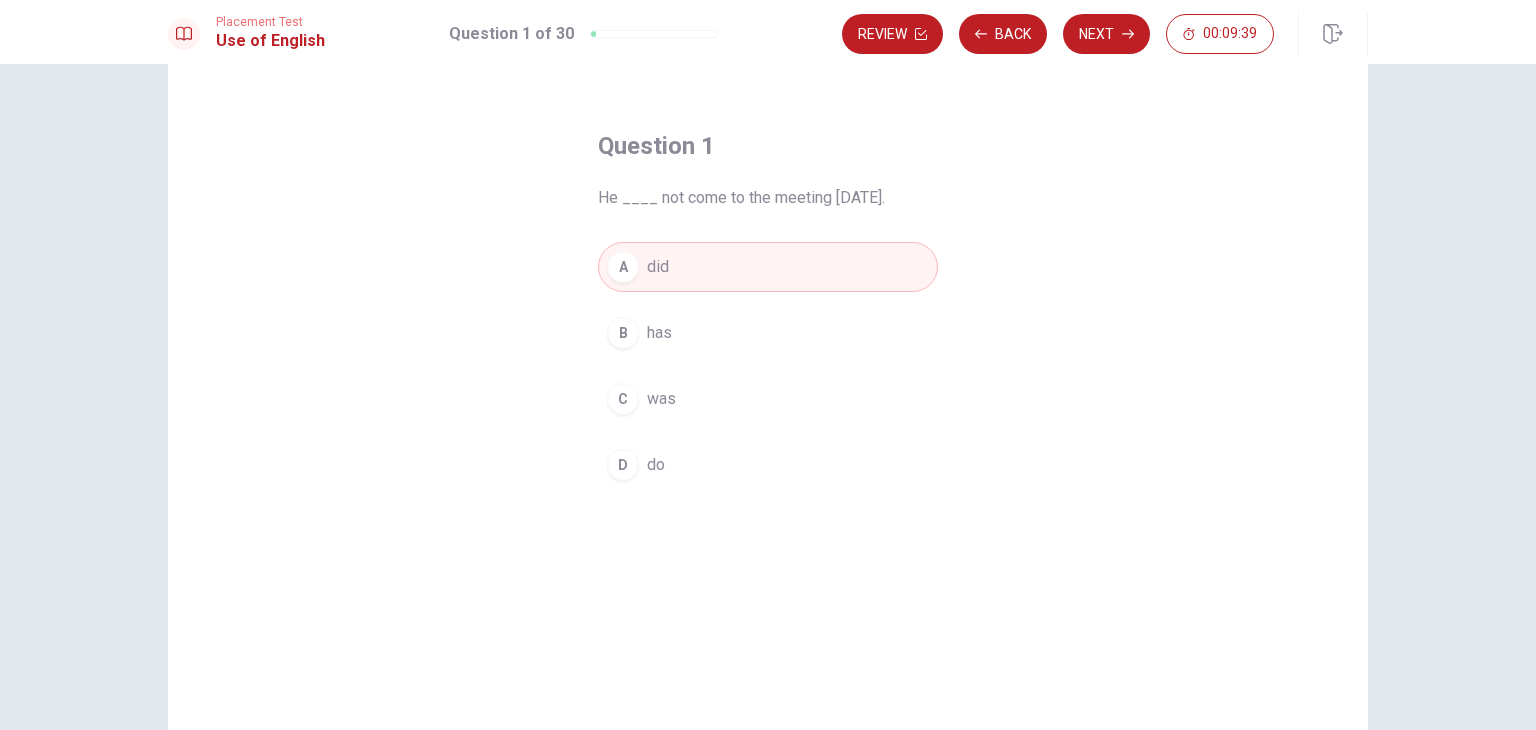 scroll, scrollTop: 0, scrollLeft: 0, axis: both 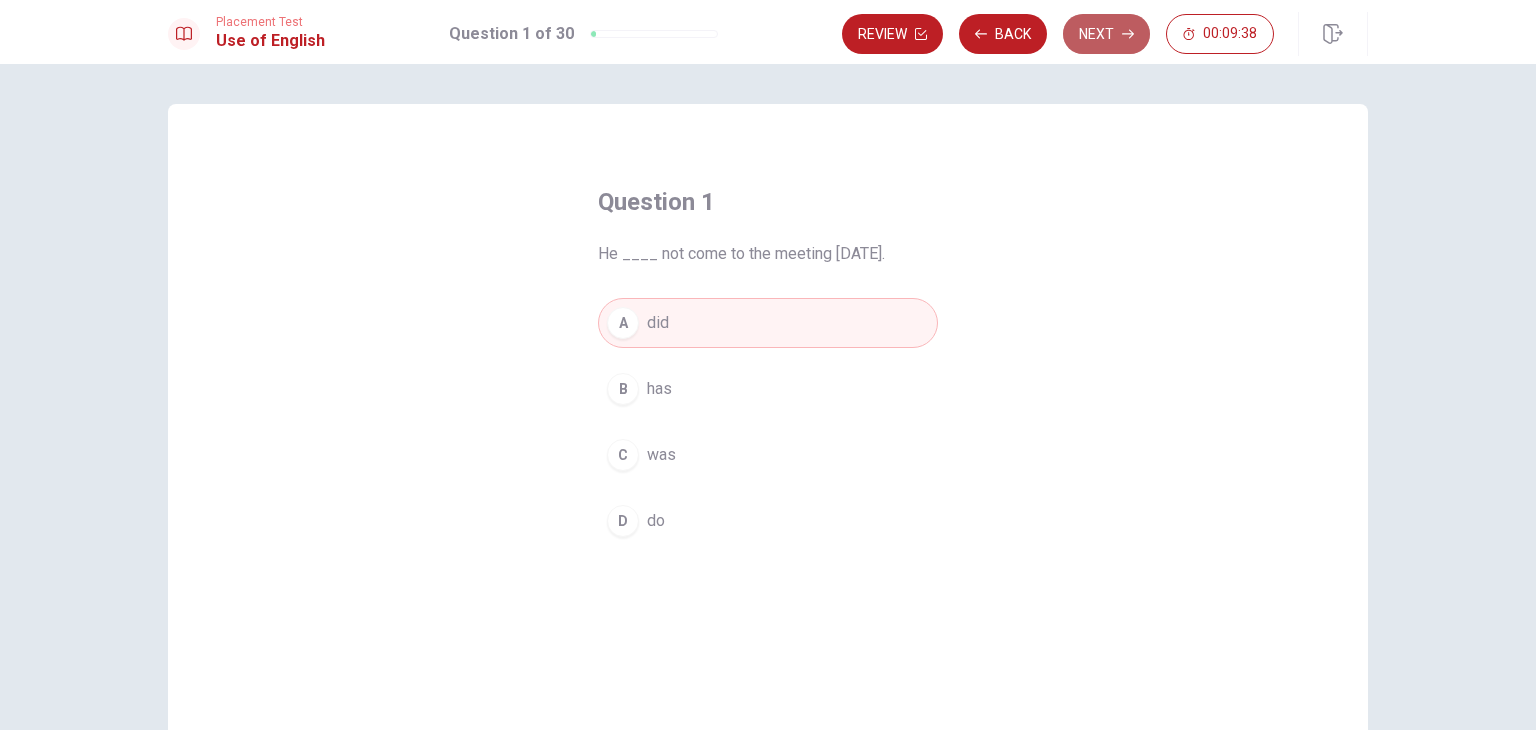 click on "Next" at bounding box center (1106, 34) 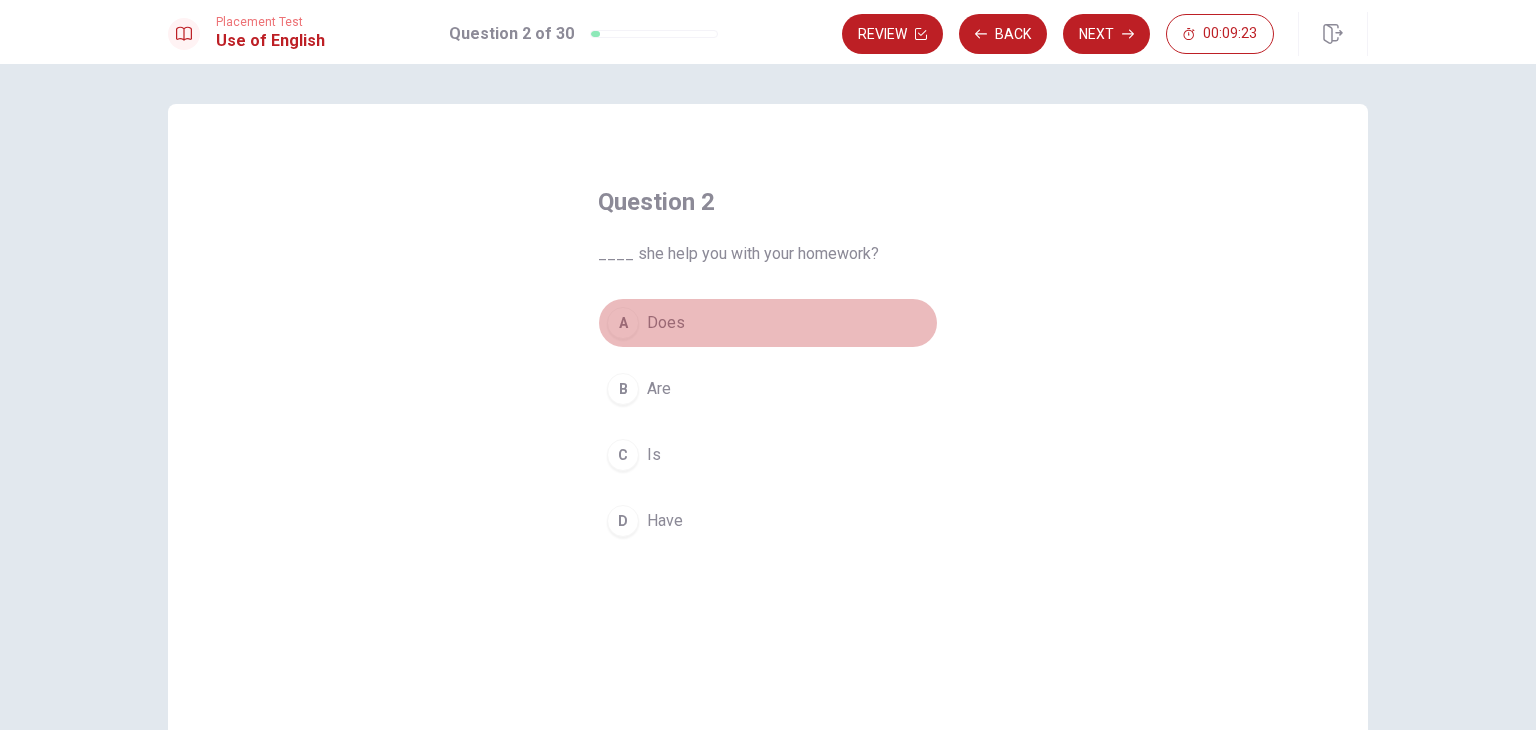 click on "A" at bounding box center [623, 323] 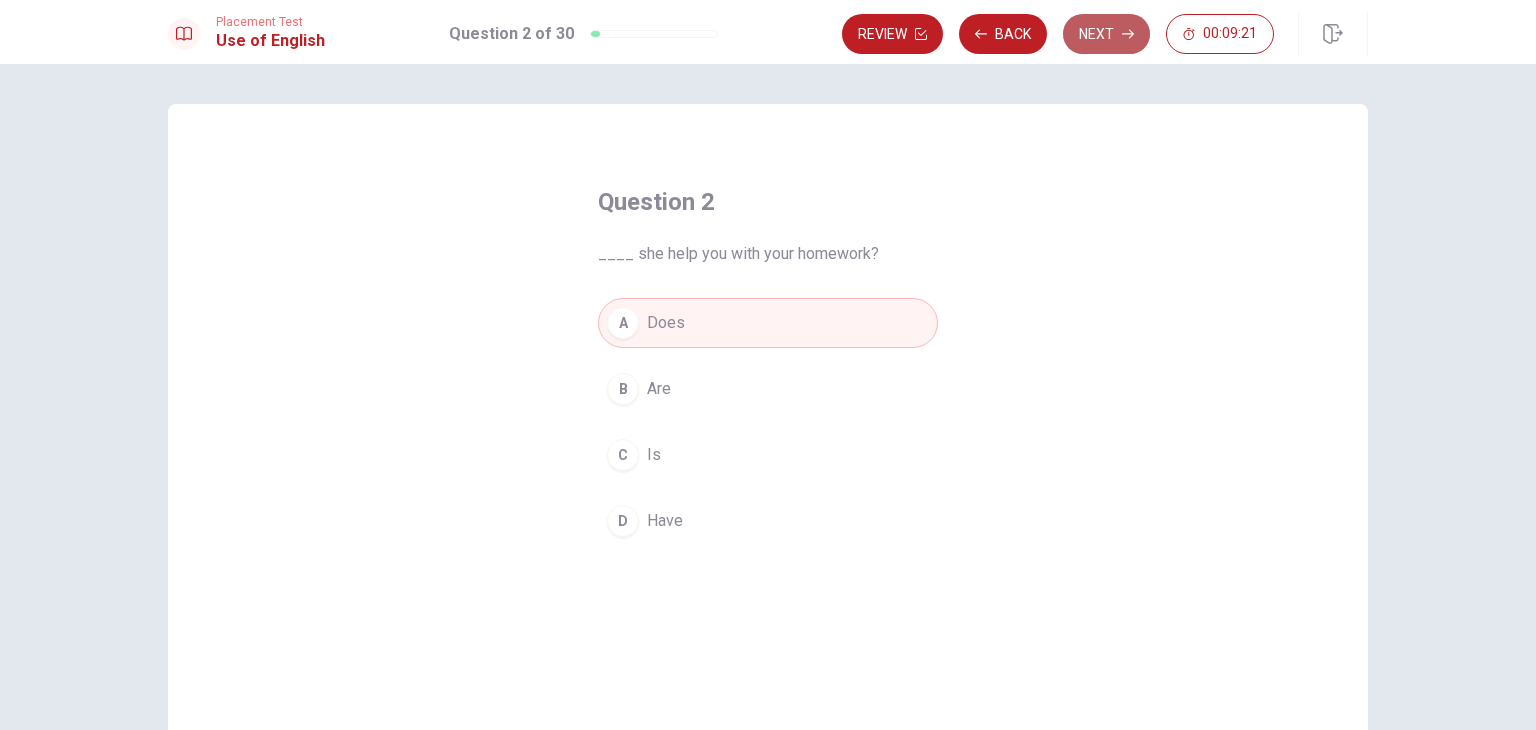 click on "Next" at bounding box center [1106, 34] 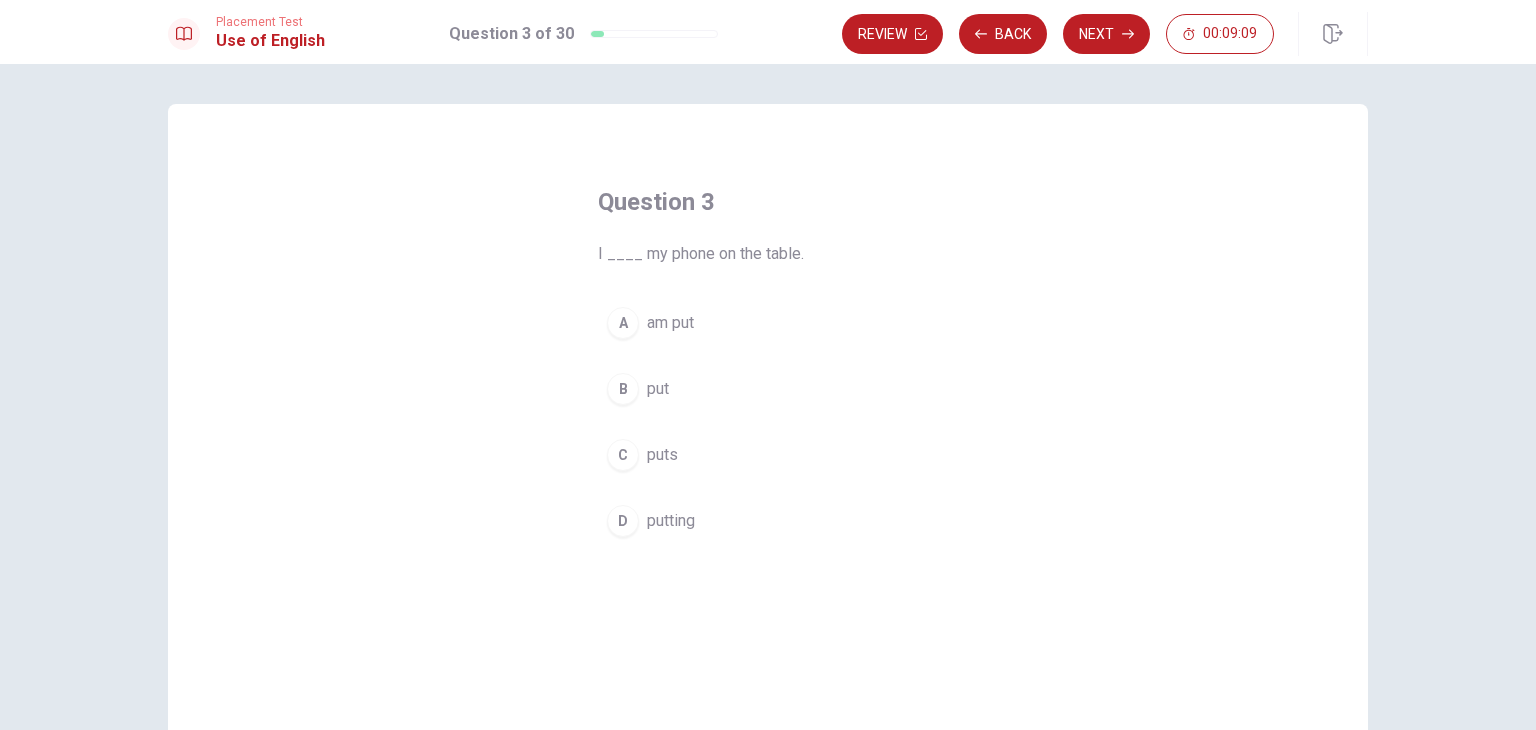 click on "B" at bounding box center [623, 389] 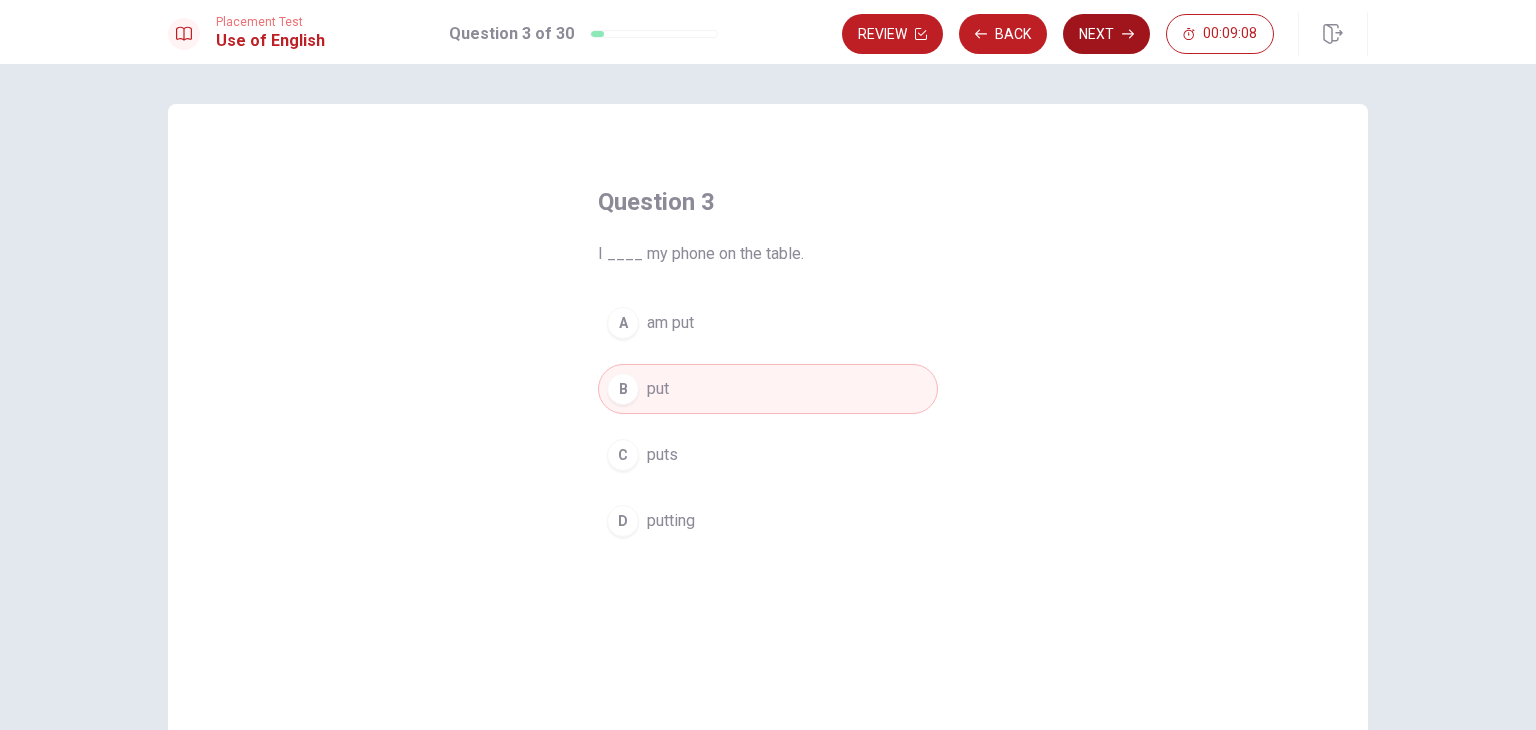 click on "Next" at bounding box center [1106, 34] 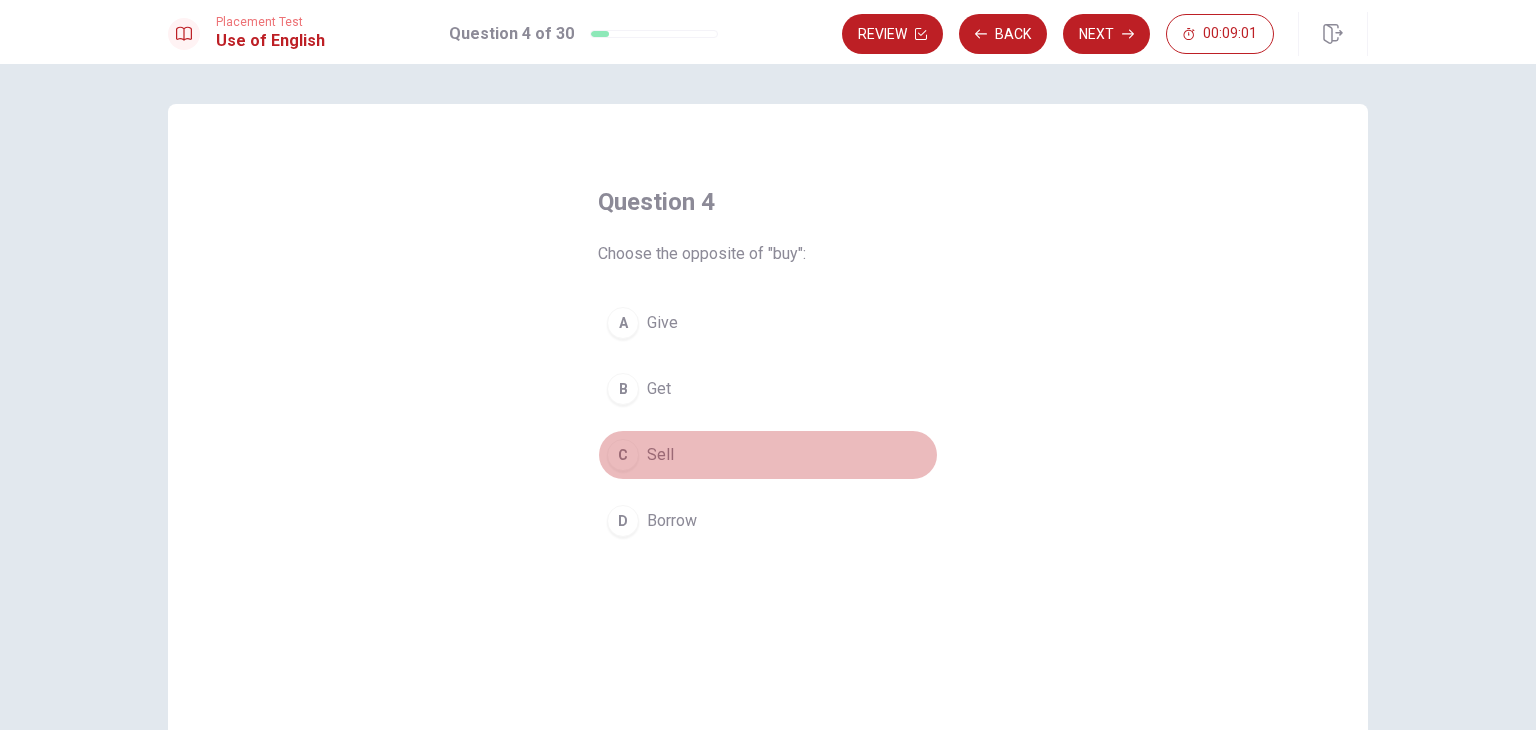 click on "C" at bounding box center [623, 455] 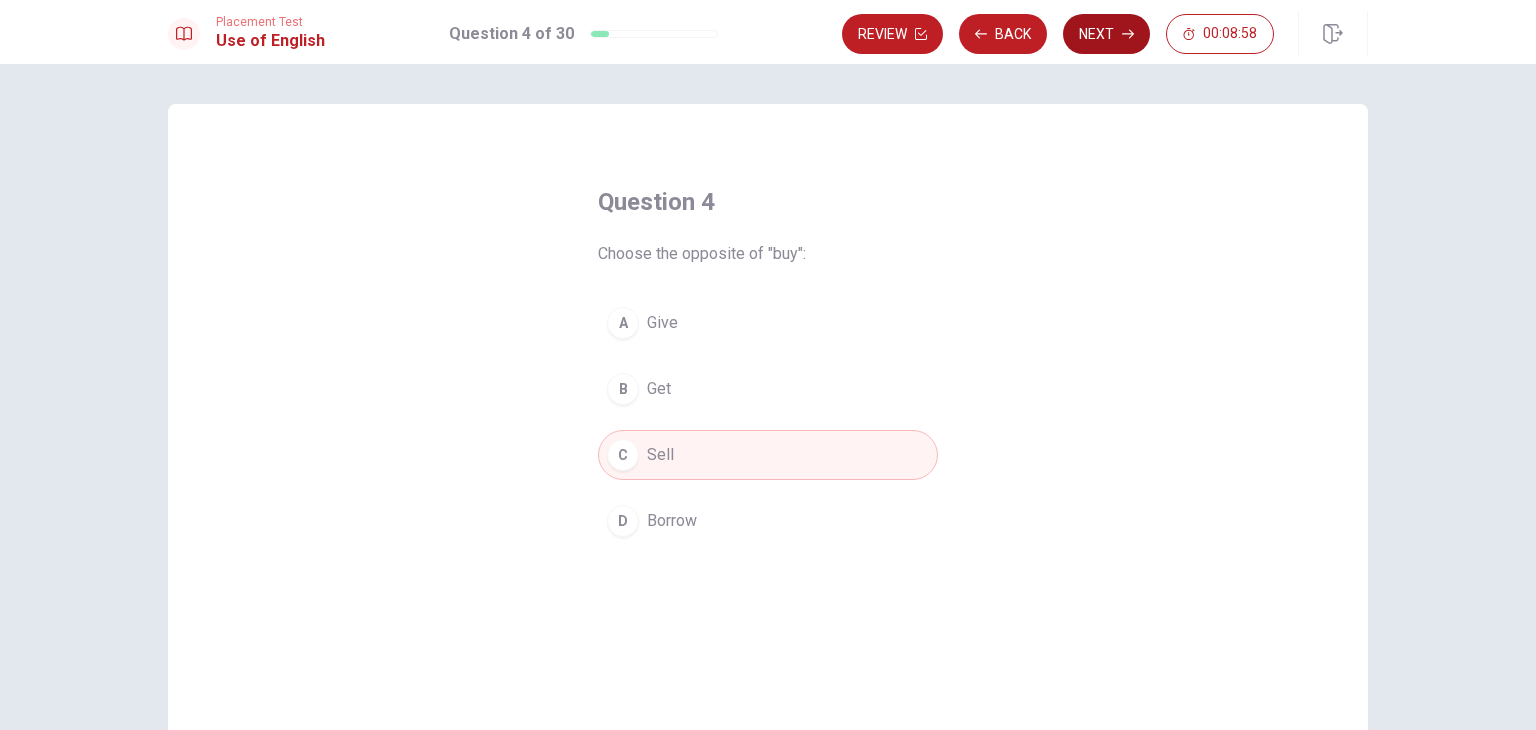 click on "Next" at bounding box center (1106, 34) 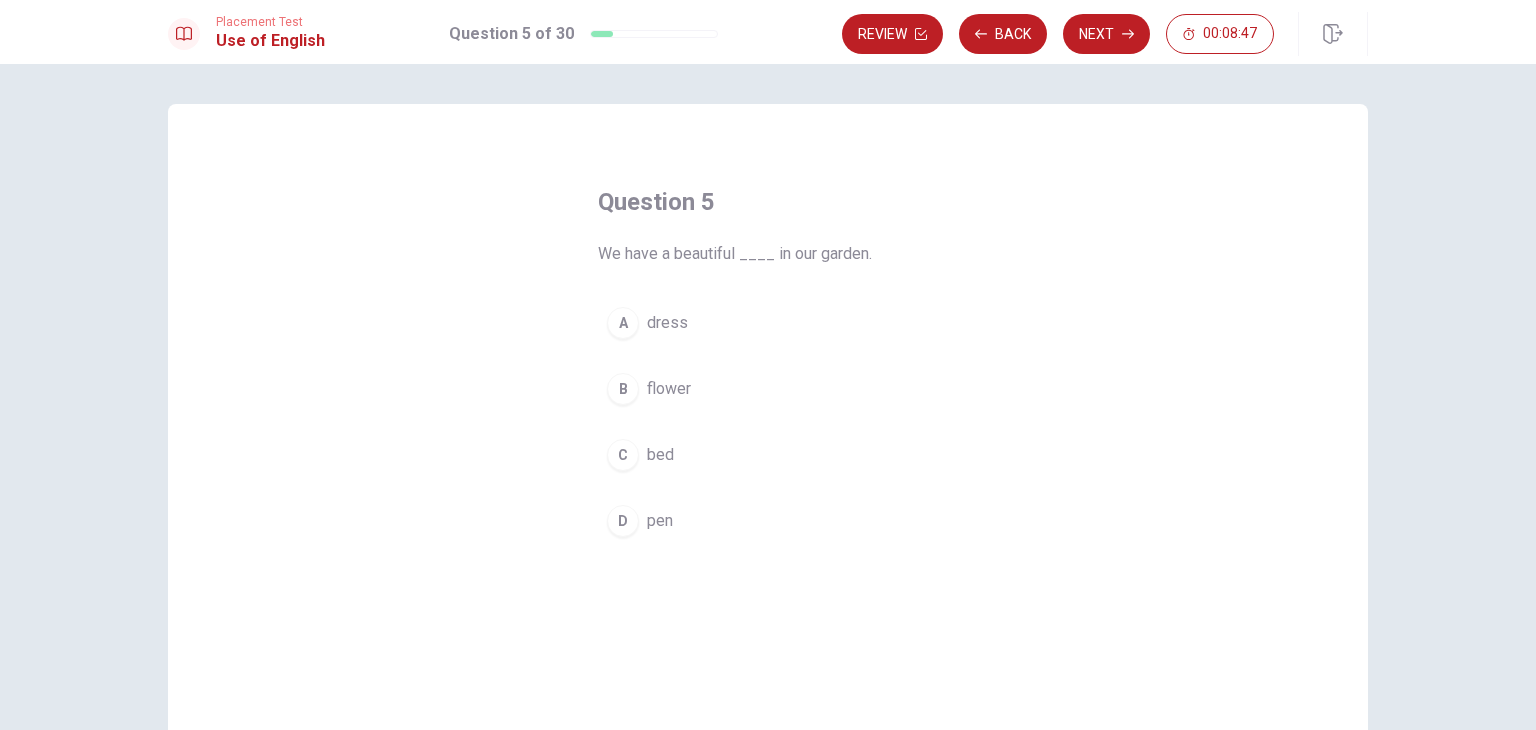 click on "B" at bounding box center [623, 389] 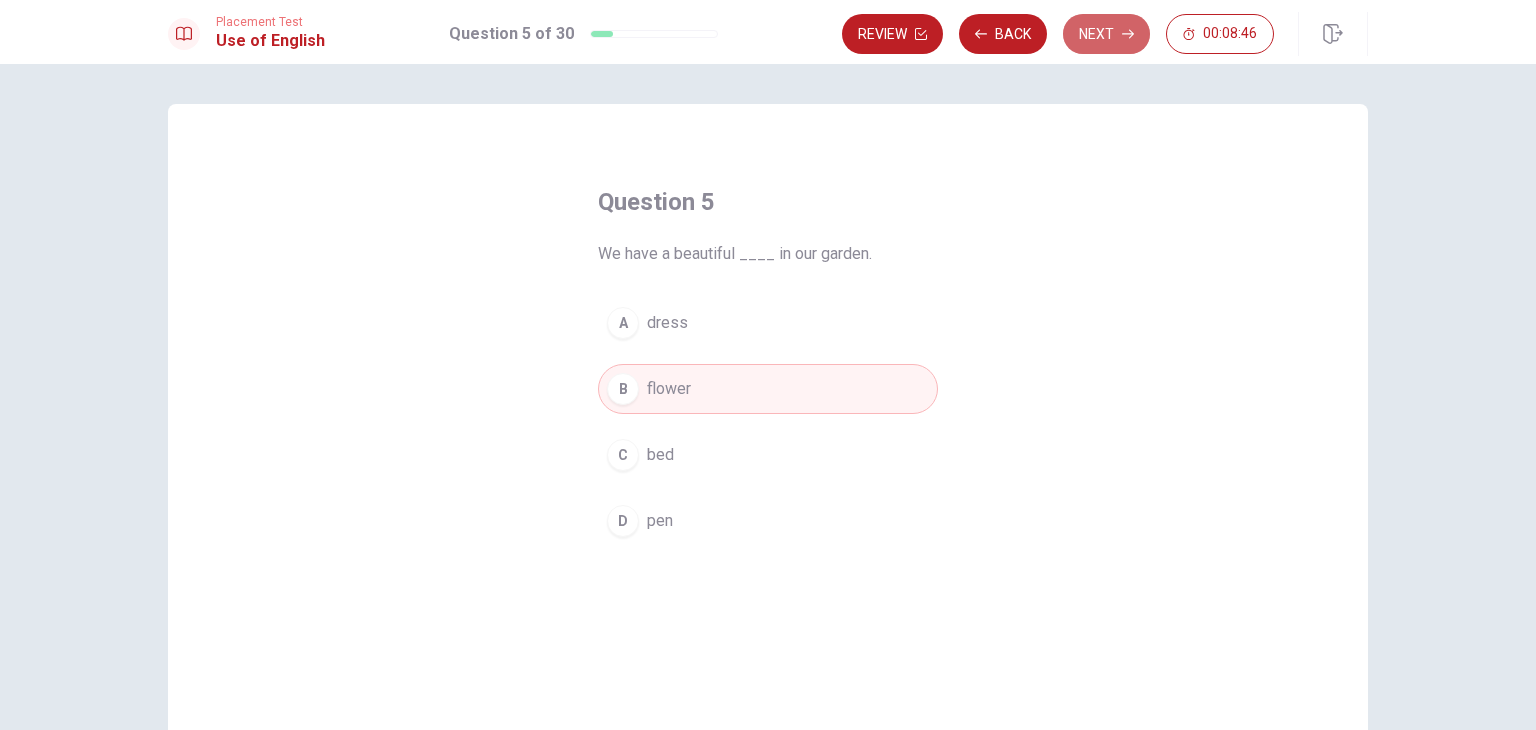 click on "Next" at bounding box center (1106, 34) 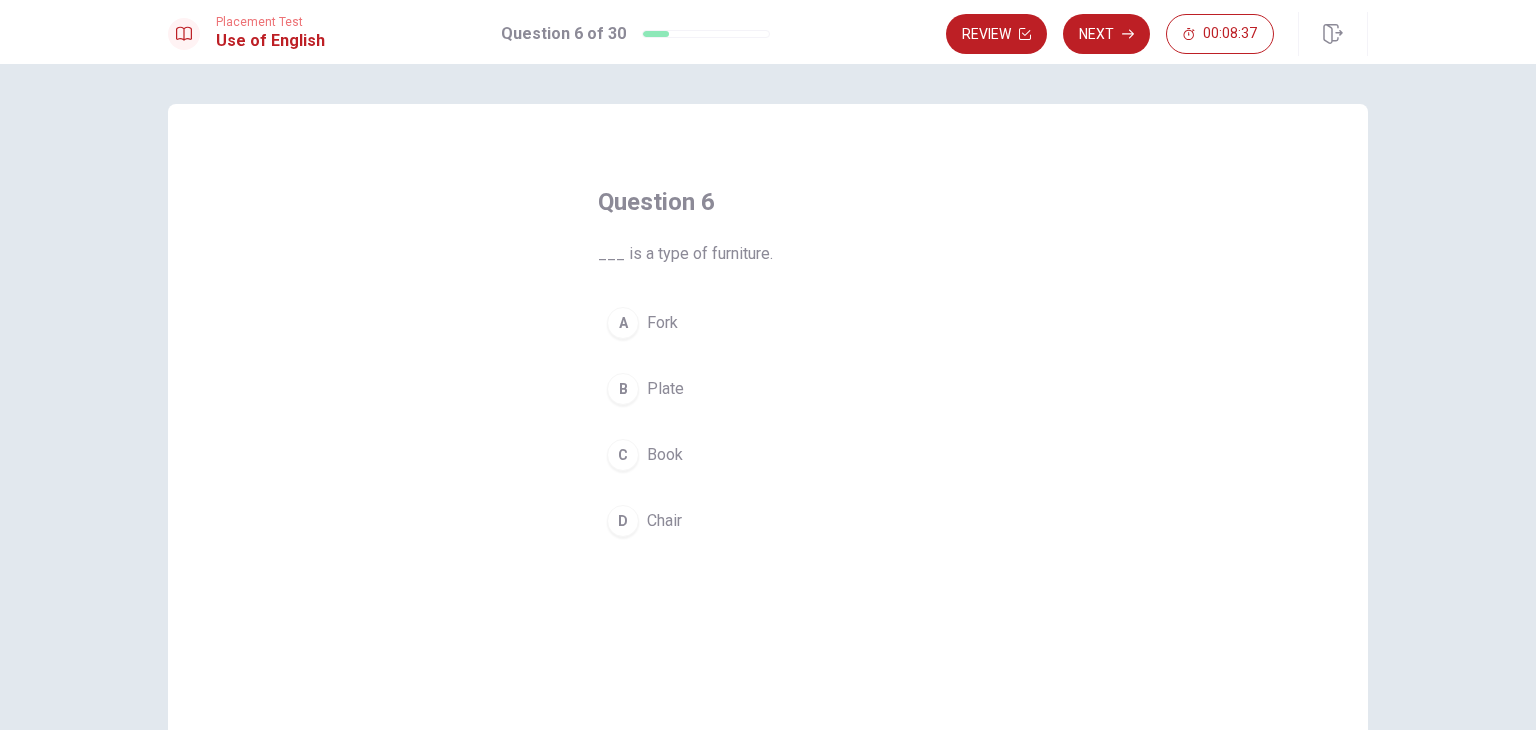 click on "D" at bounding box center (623, 521) 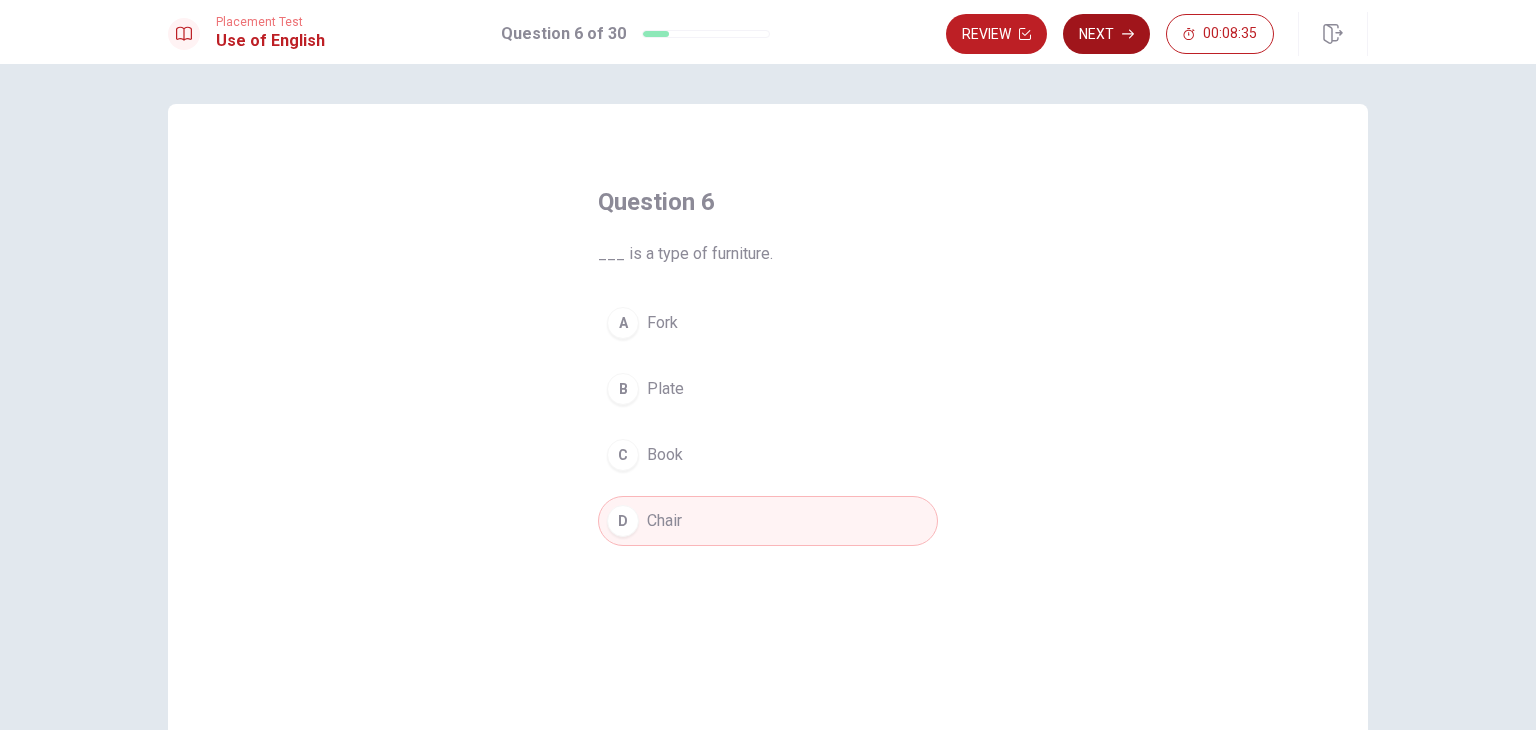 click on "Next" at bounding box center [1106, 34] 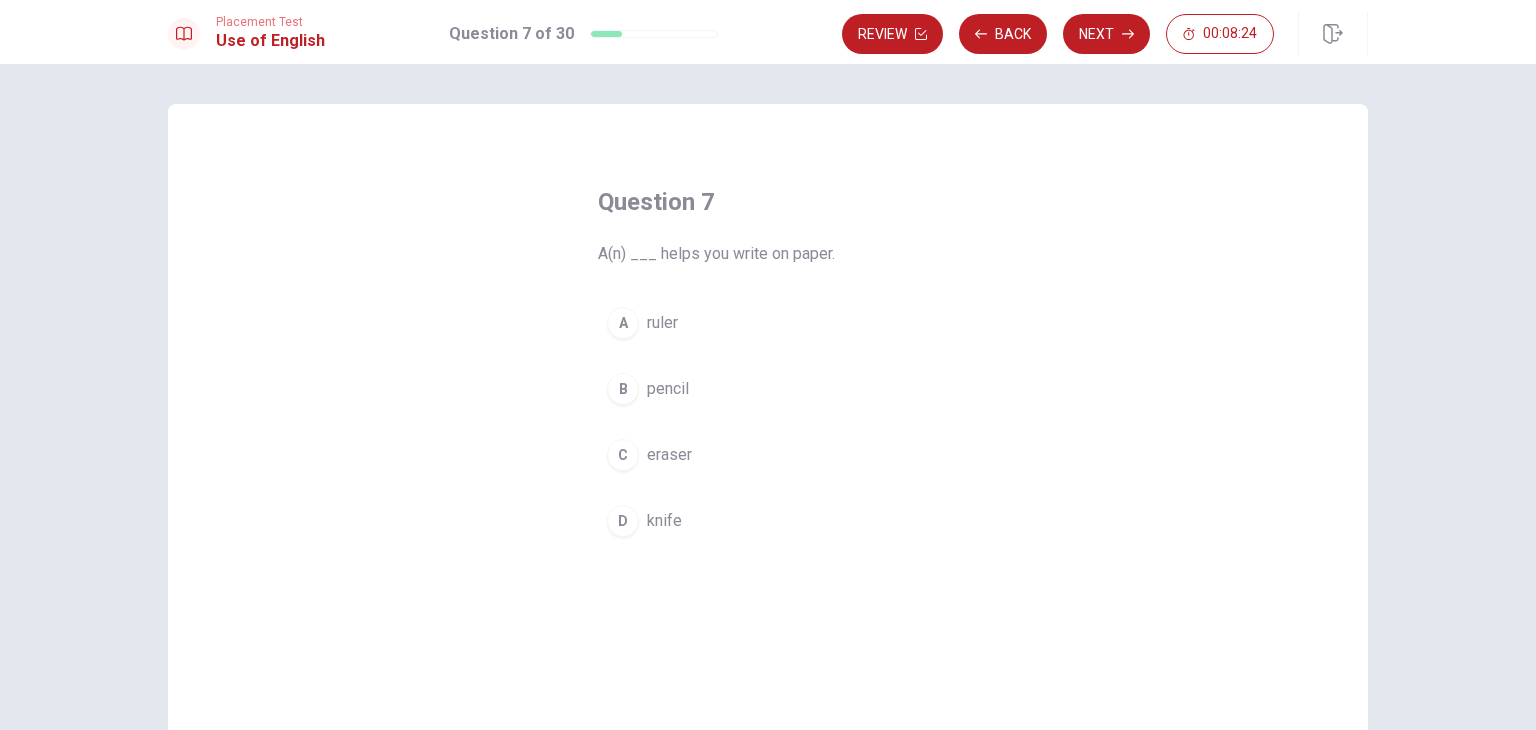click on "B" at bounding box center (623, 389) 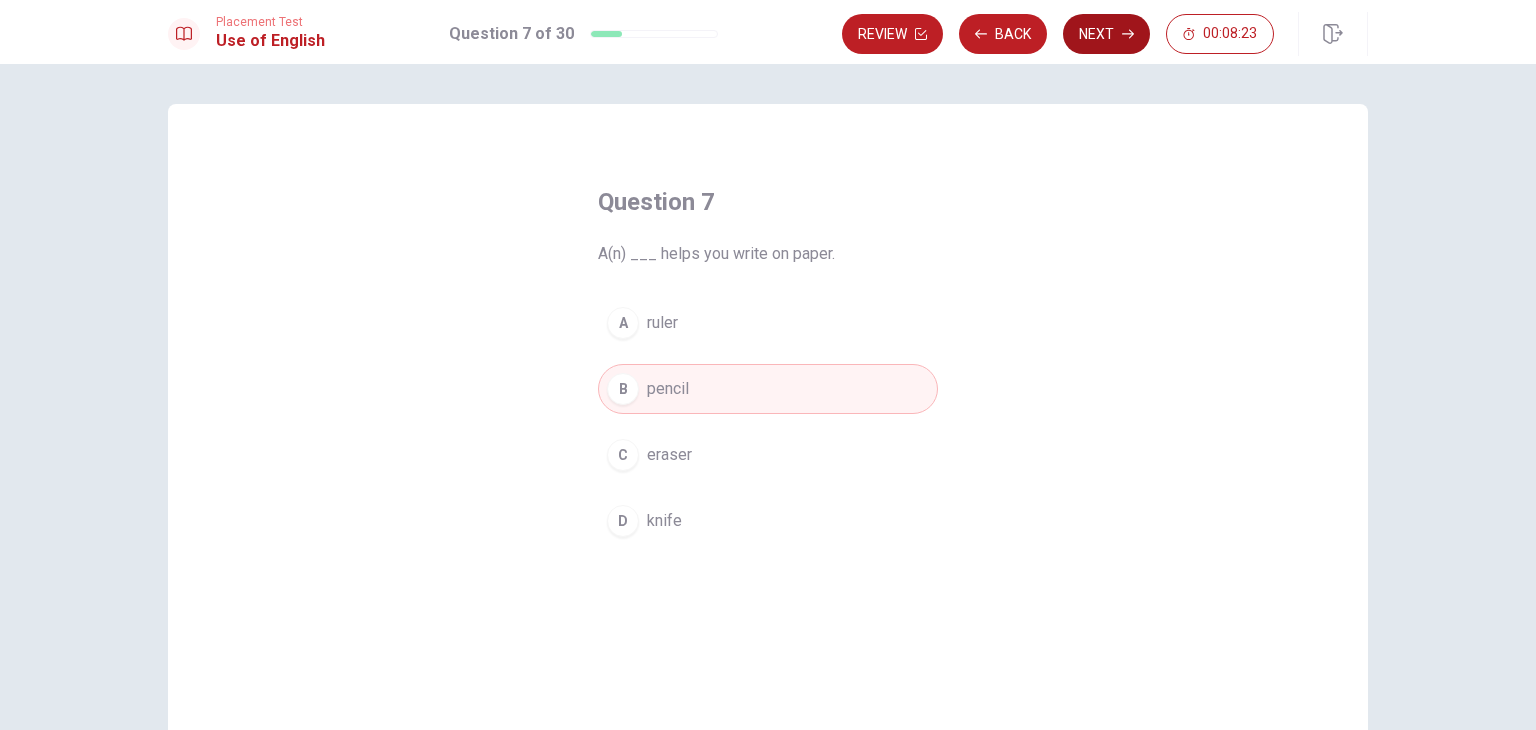 click on "Next" at bounding box center [1106, 34] 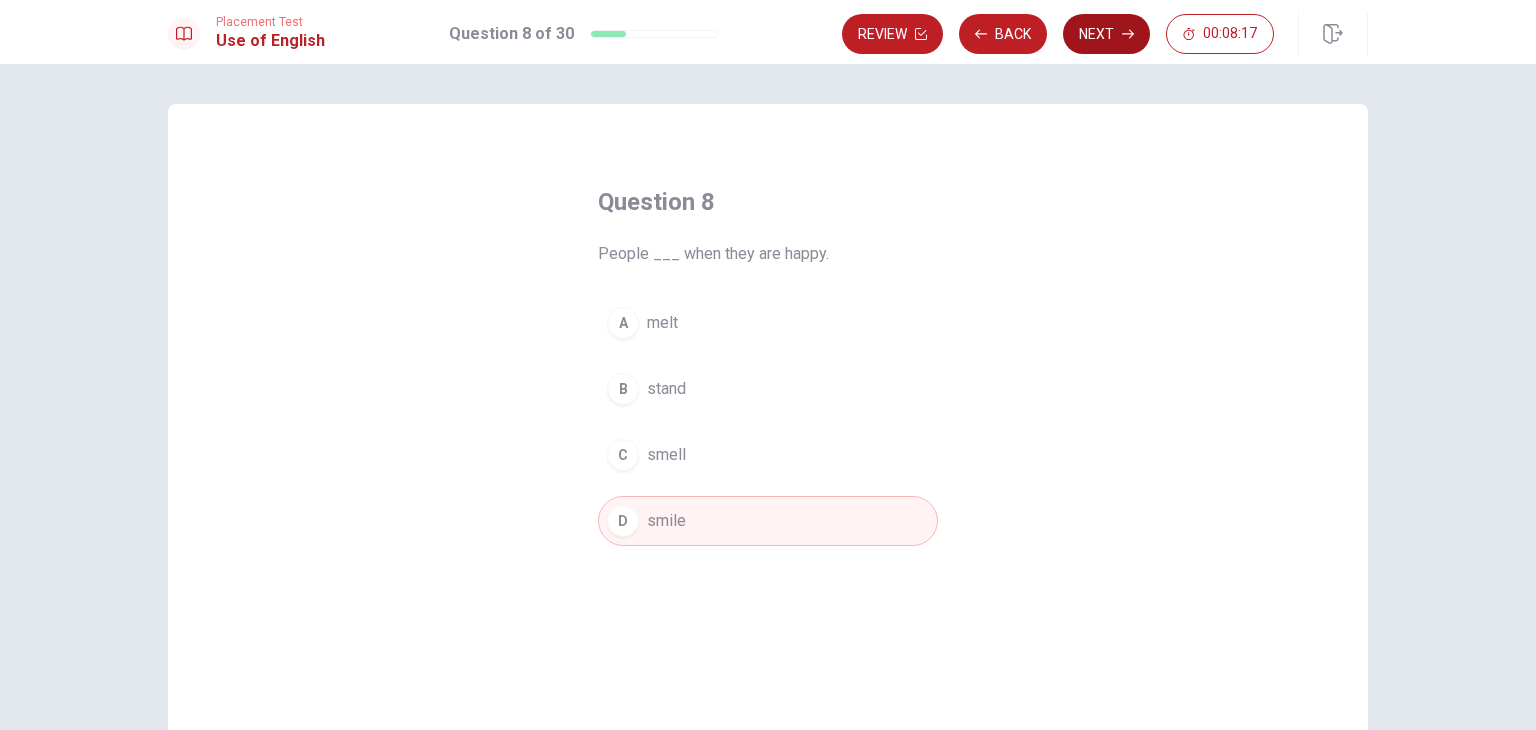 click on "Next" at bounding box center [1106, 34] 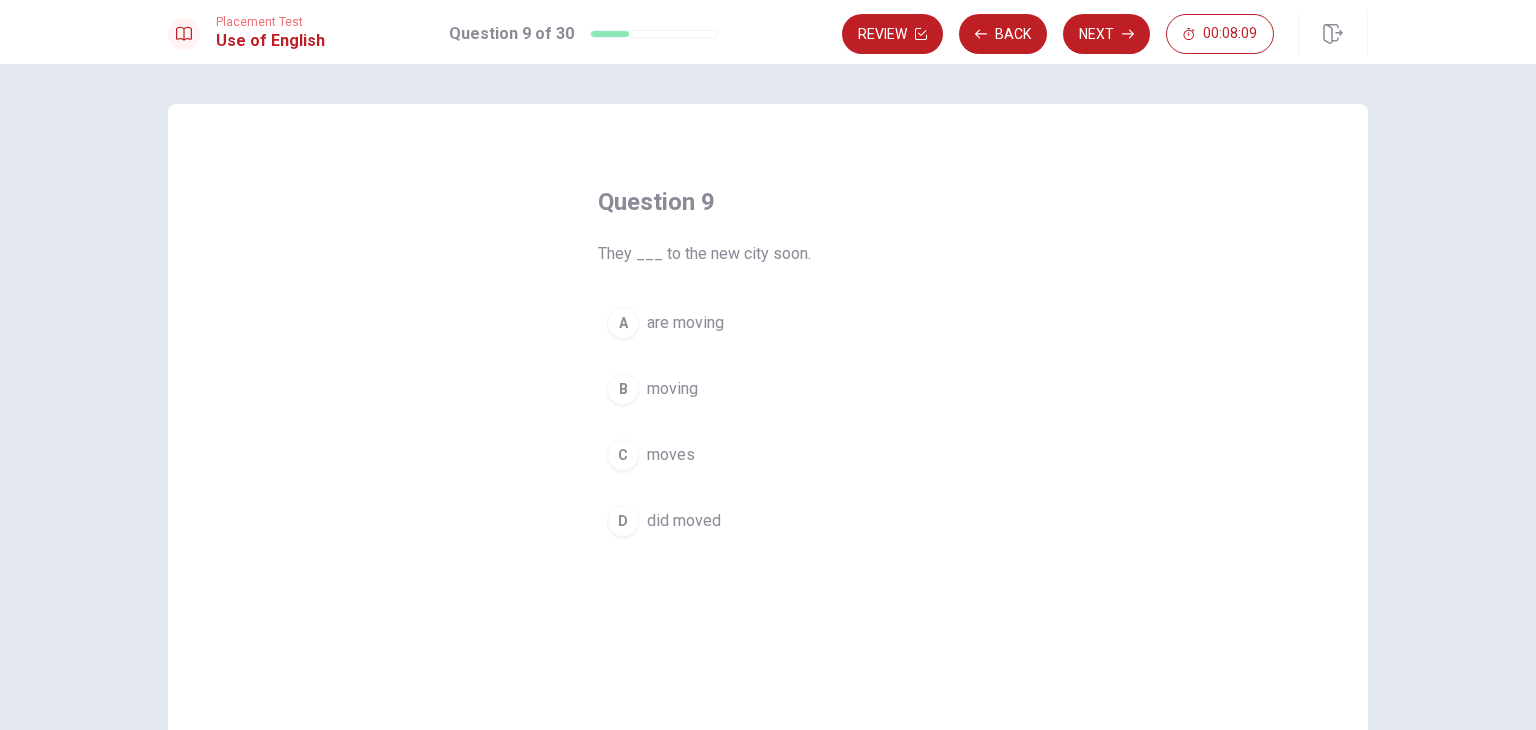 click on "A" at bounding box center (623, 323) 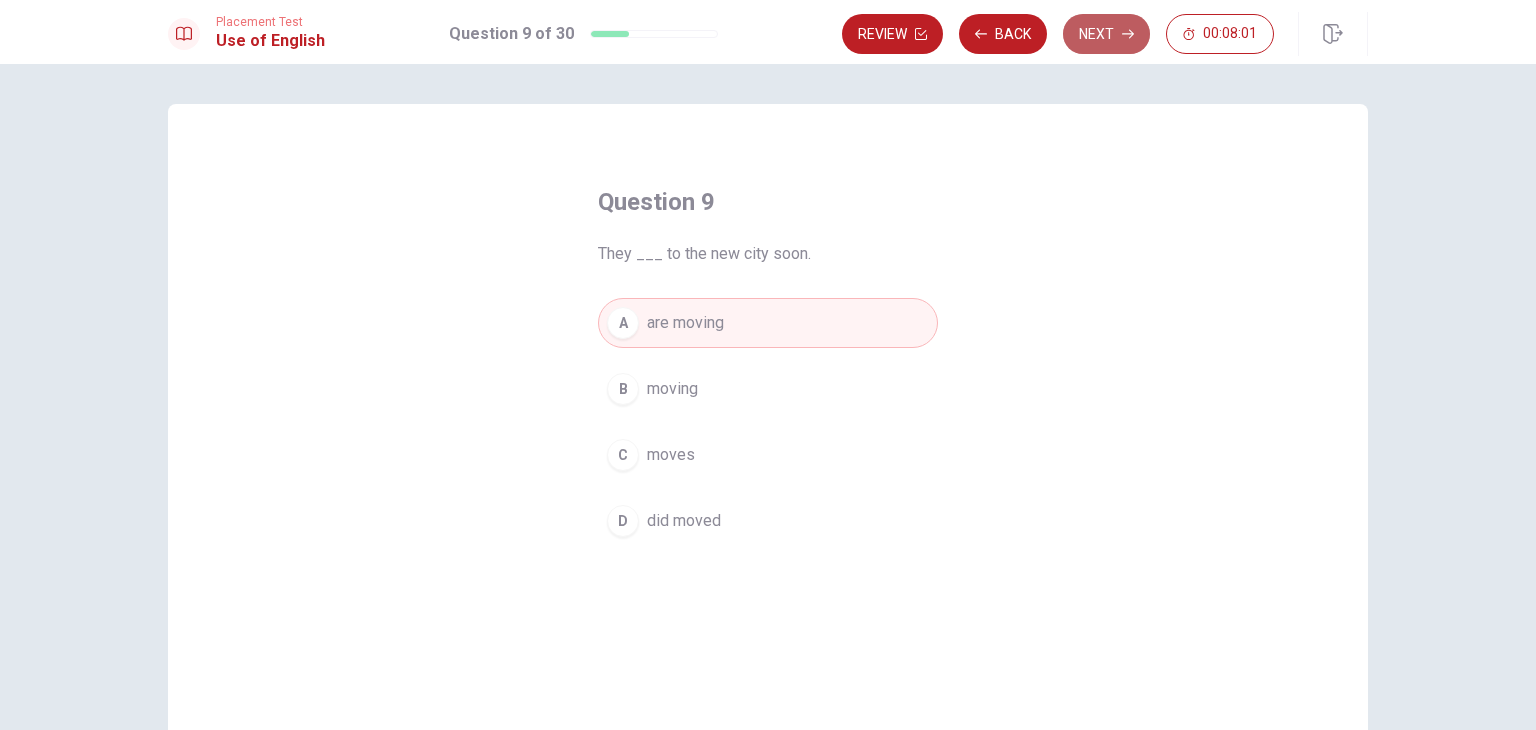 click on "Next" at bounding box center (1106, 34) 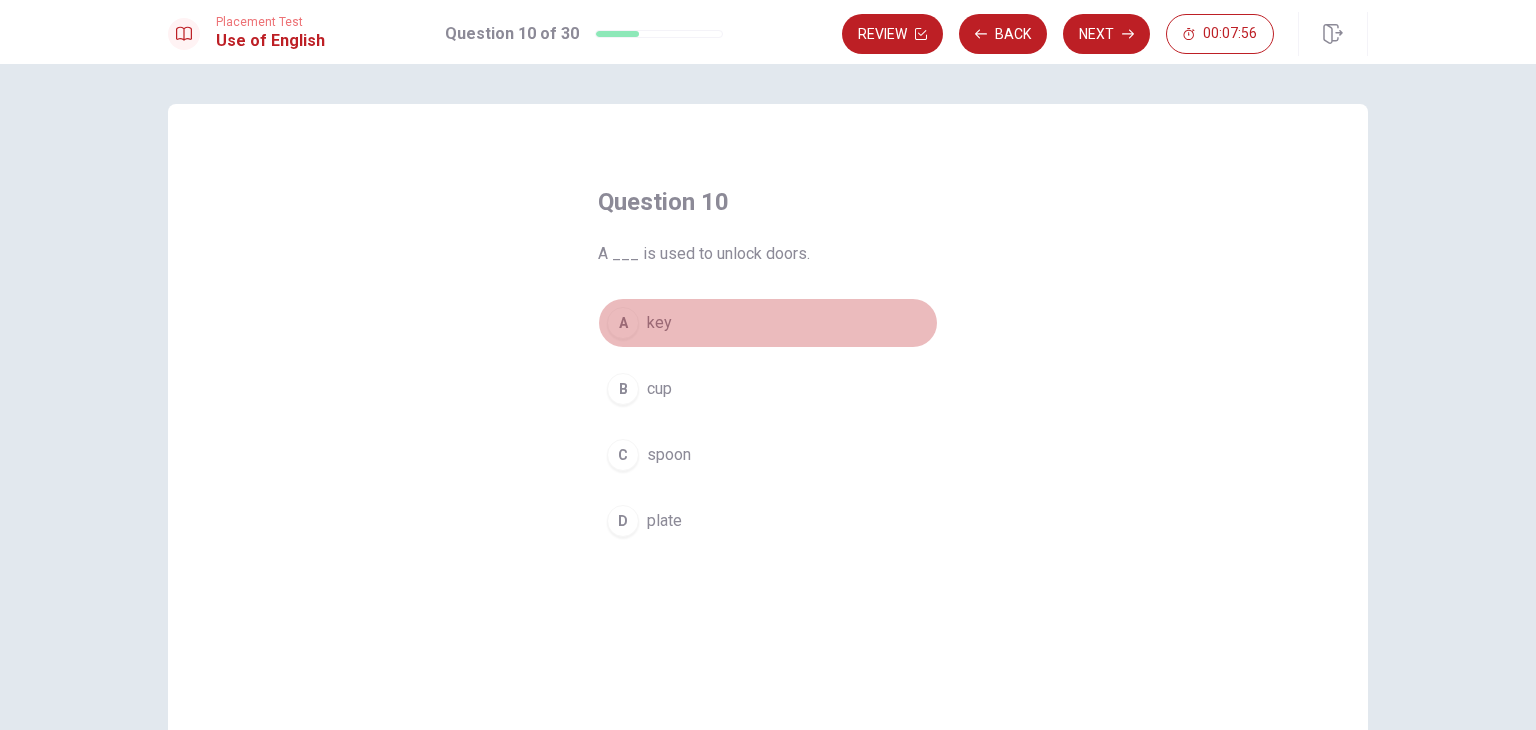 click on "A" at bounding box center (623, 323) 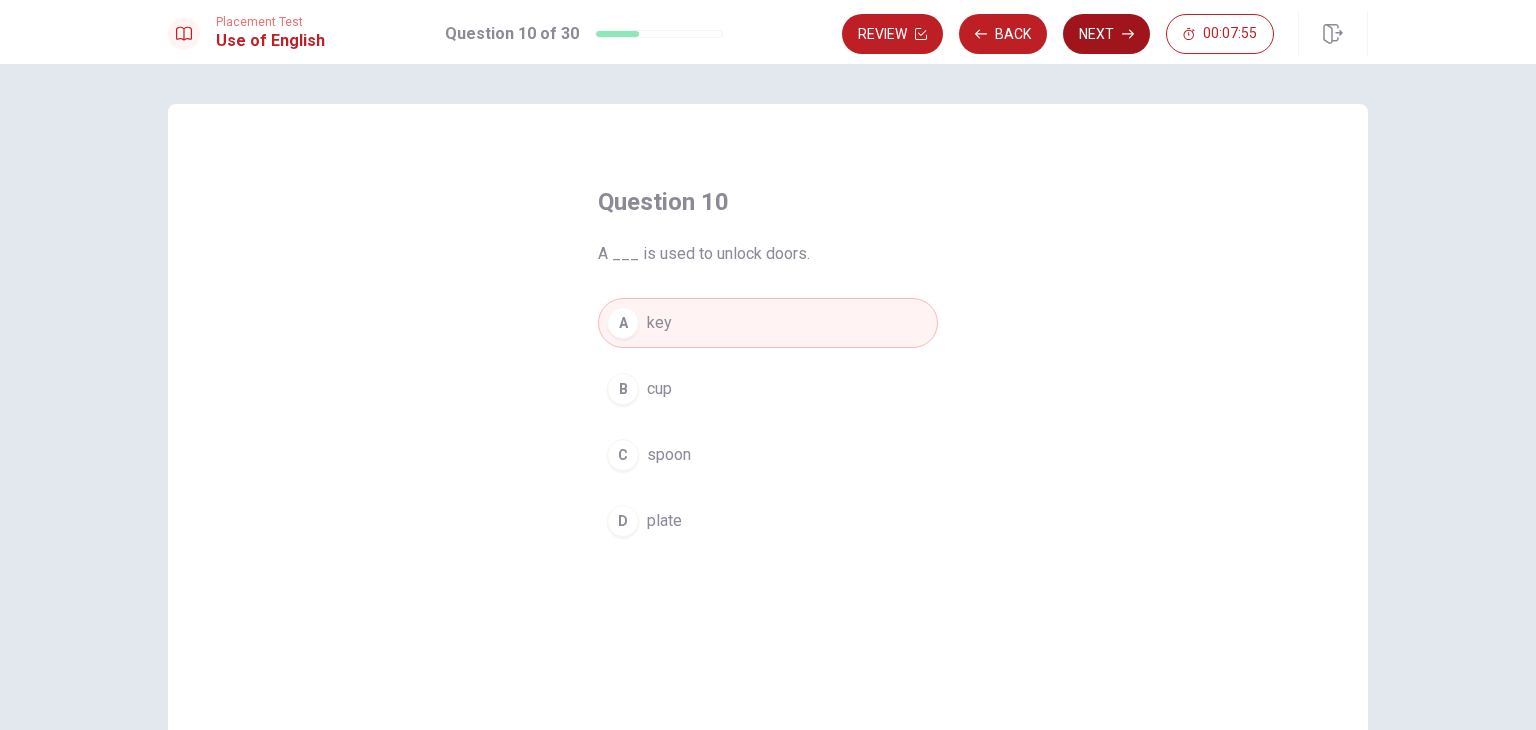 click 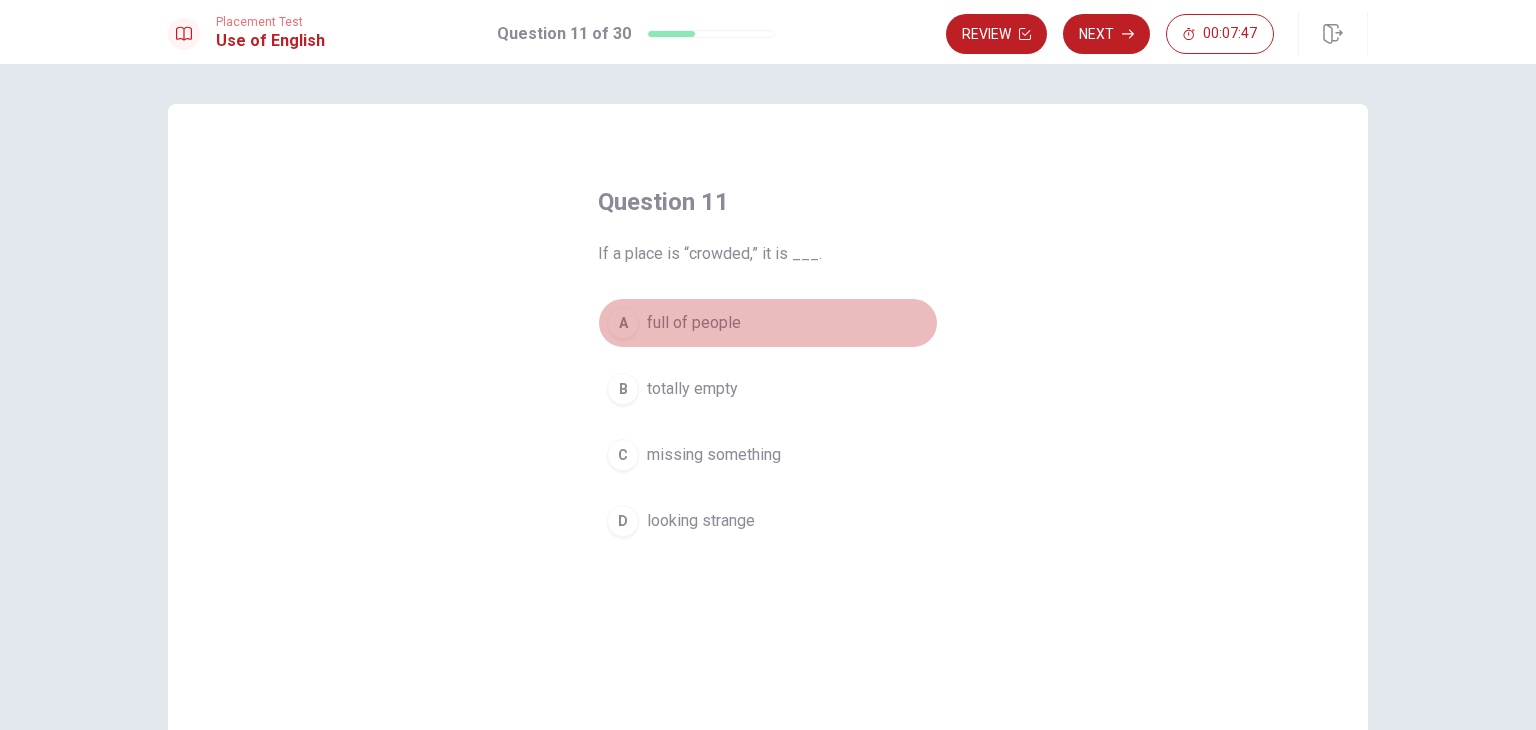 click on "A" at bounding box center (623, 323) 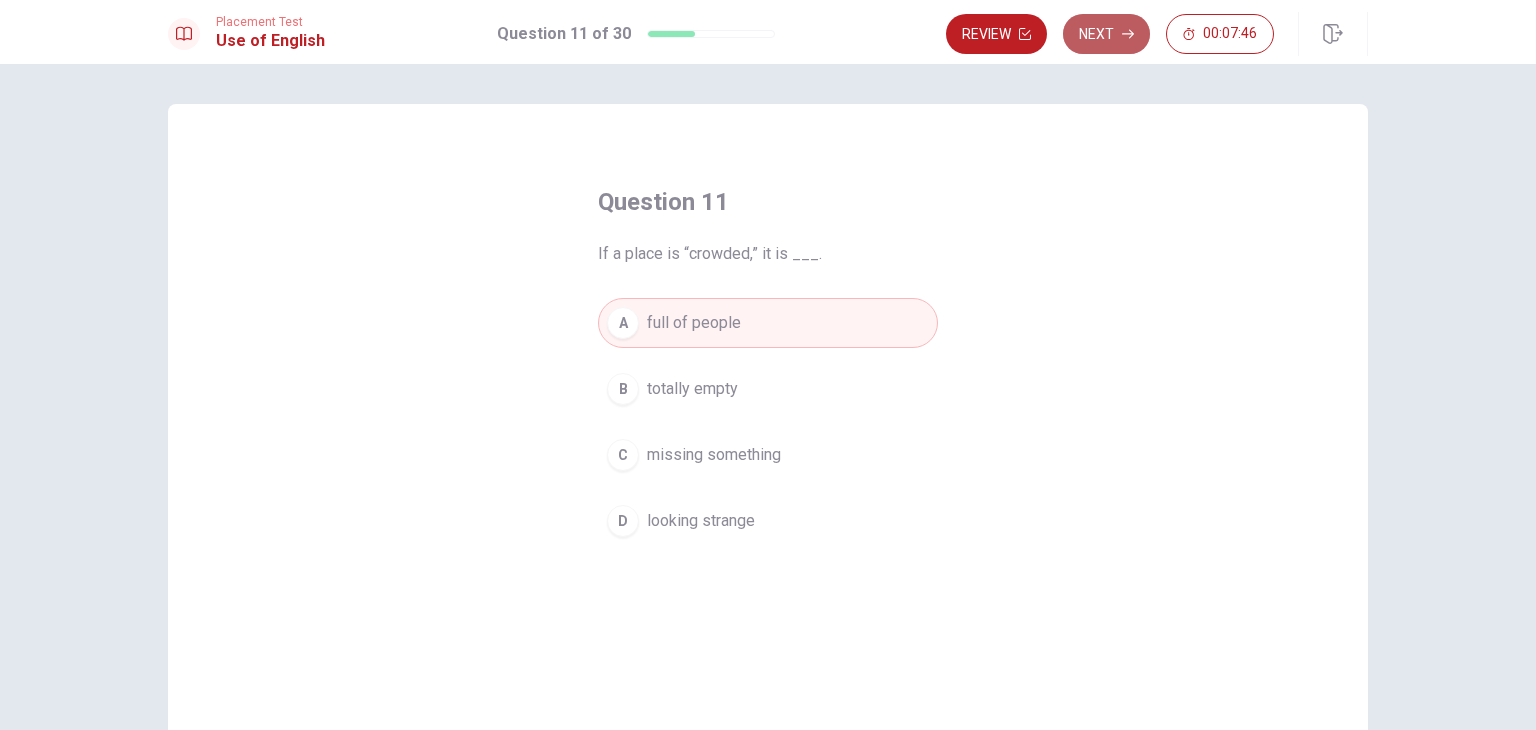 click on "Next" at bounding box center (1106, 34) 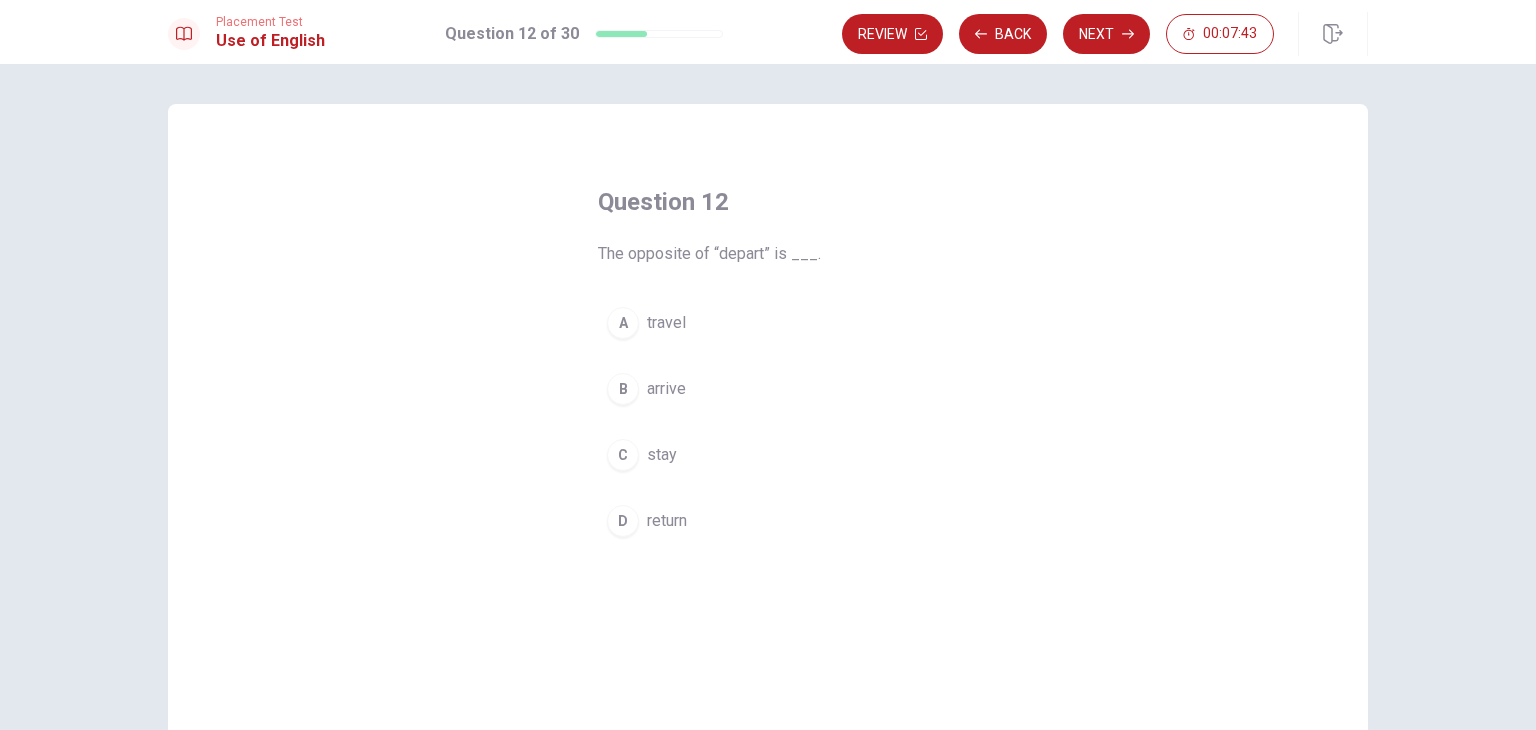 click on "B" at bounding box center [623, 389] 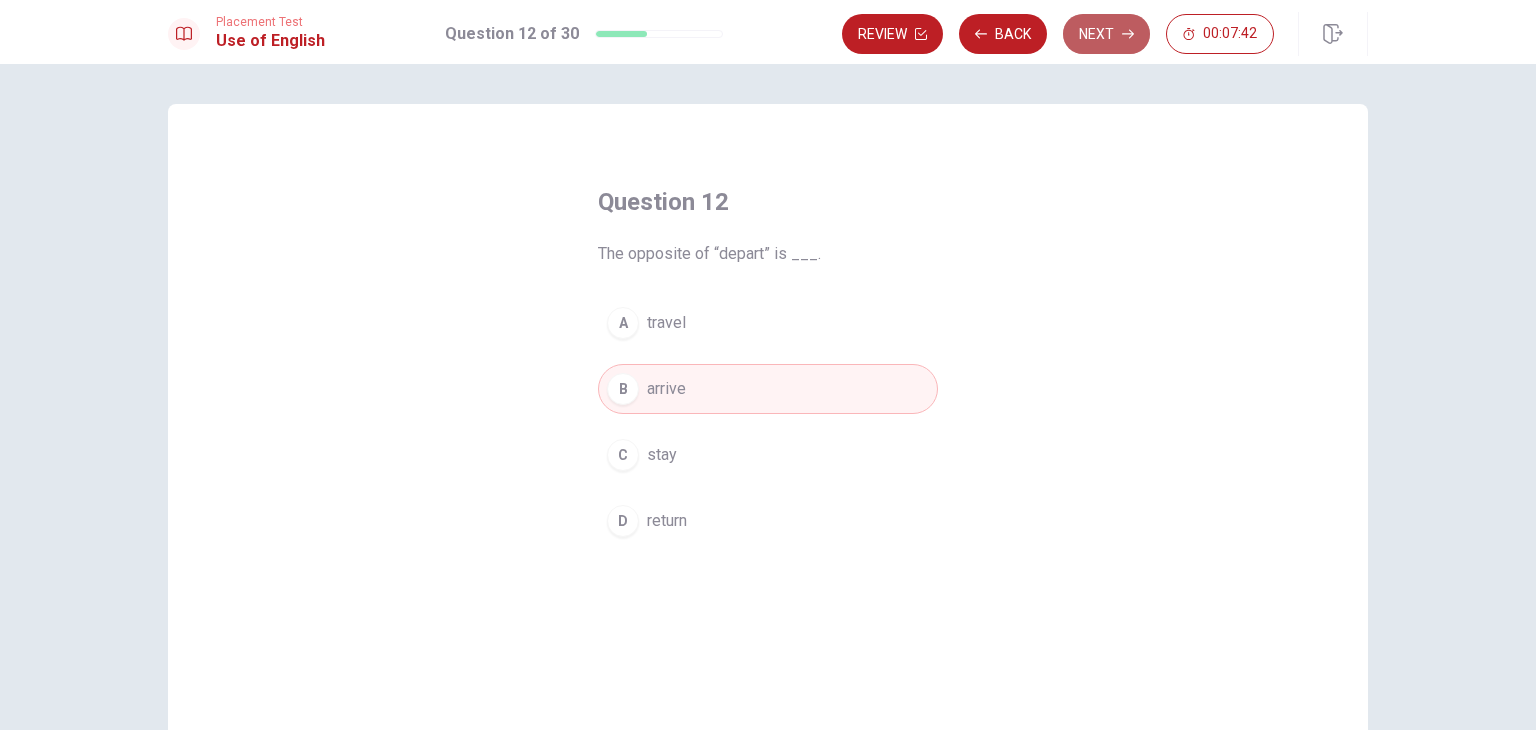 click on "Next" at bounding box center [1106, 34] 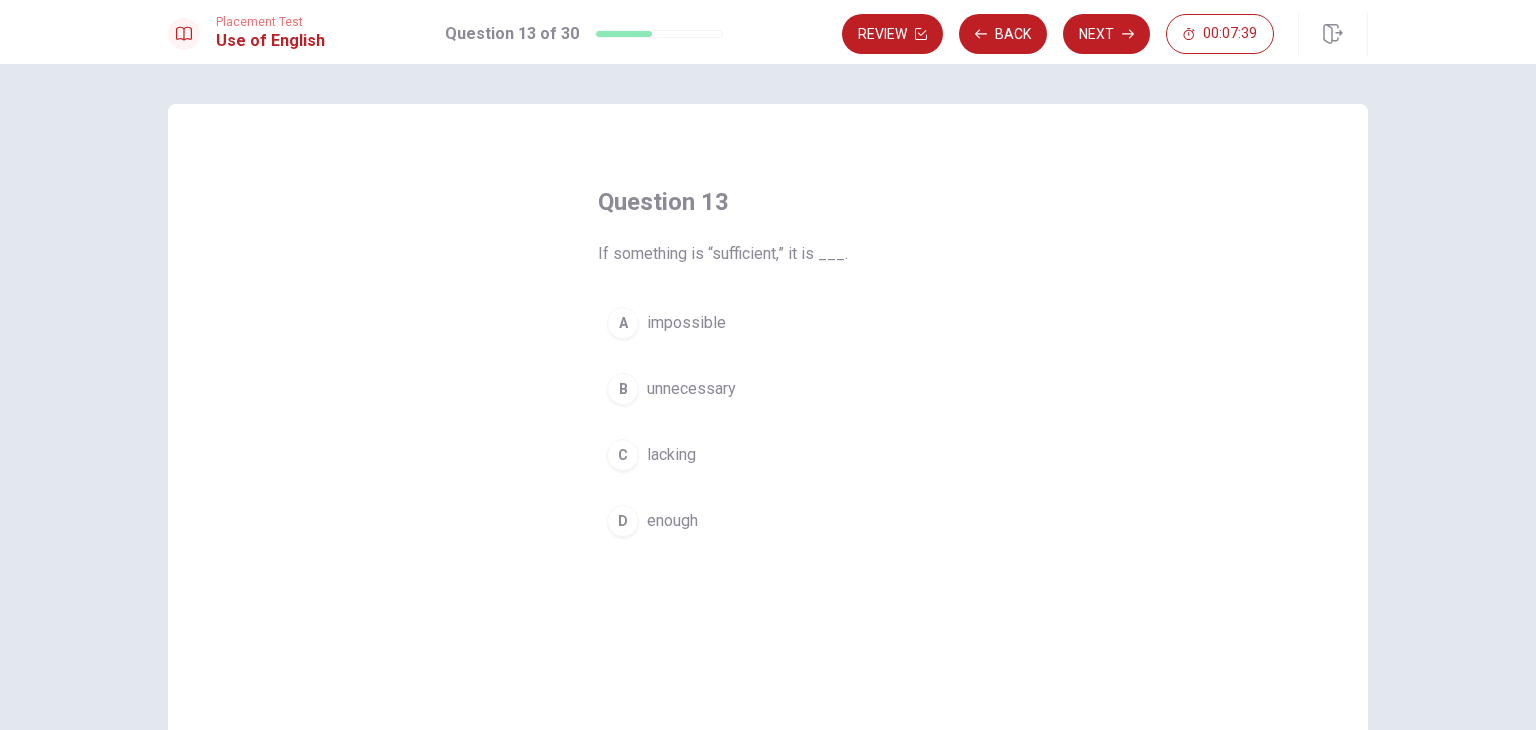 click on "D" at bounding box center [623, 521] 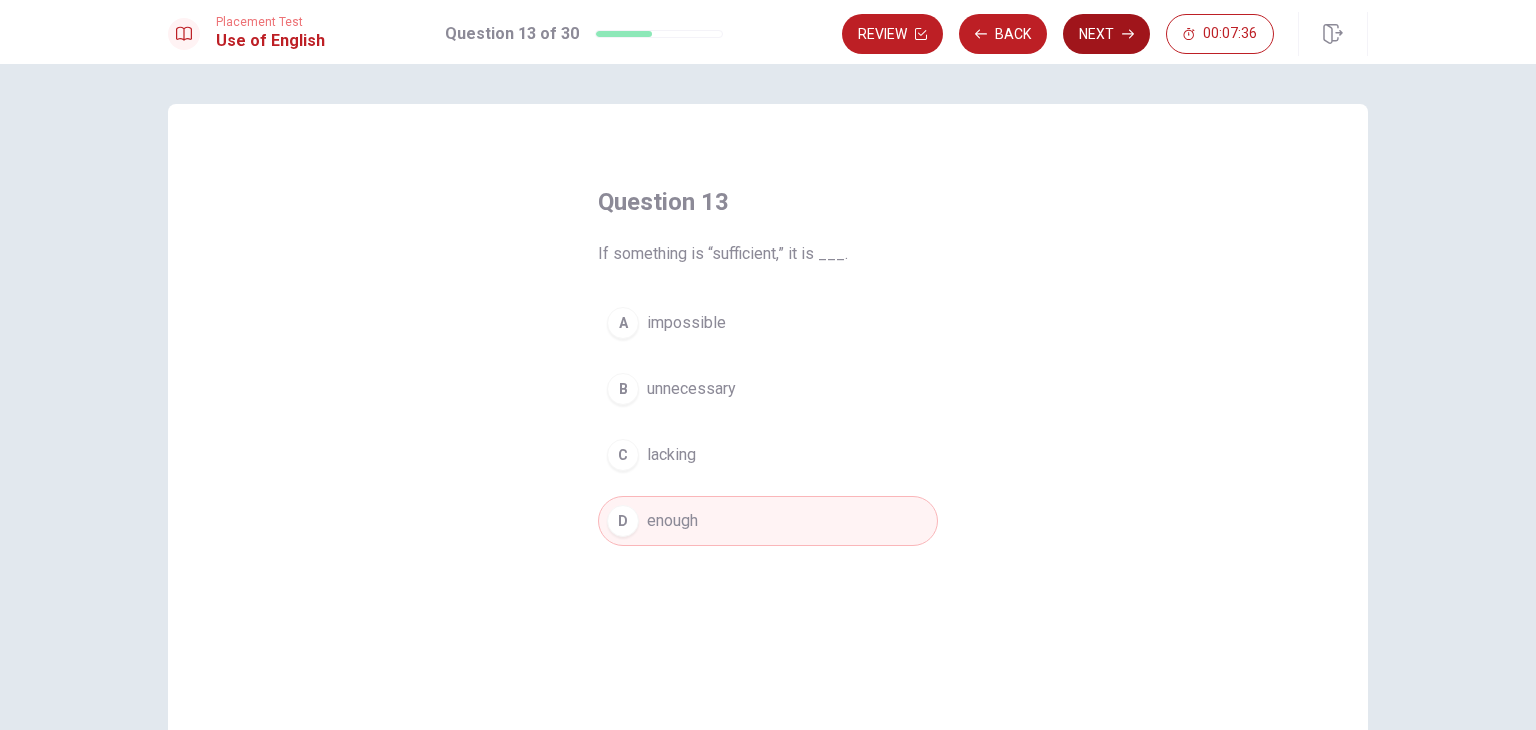click on "Next" at bounding box center [1106, 34] 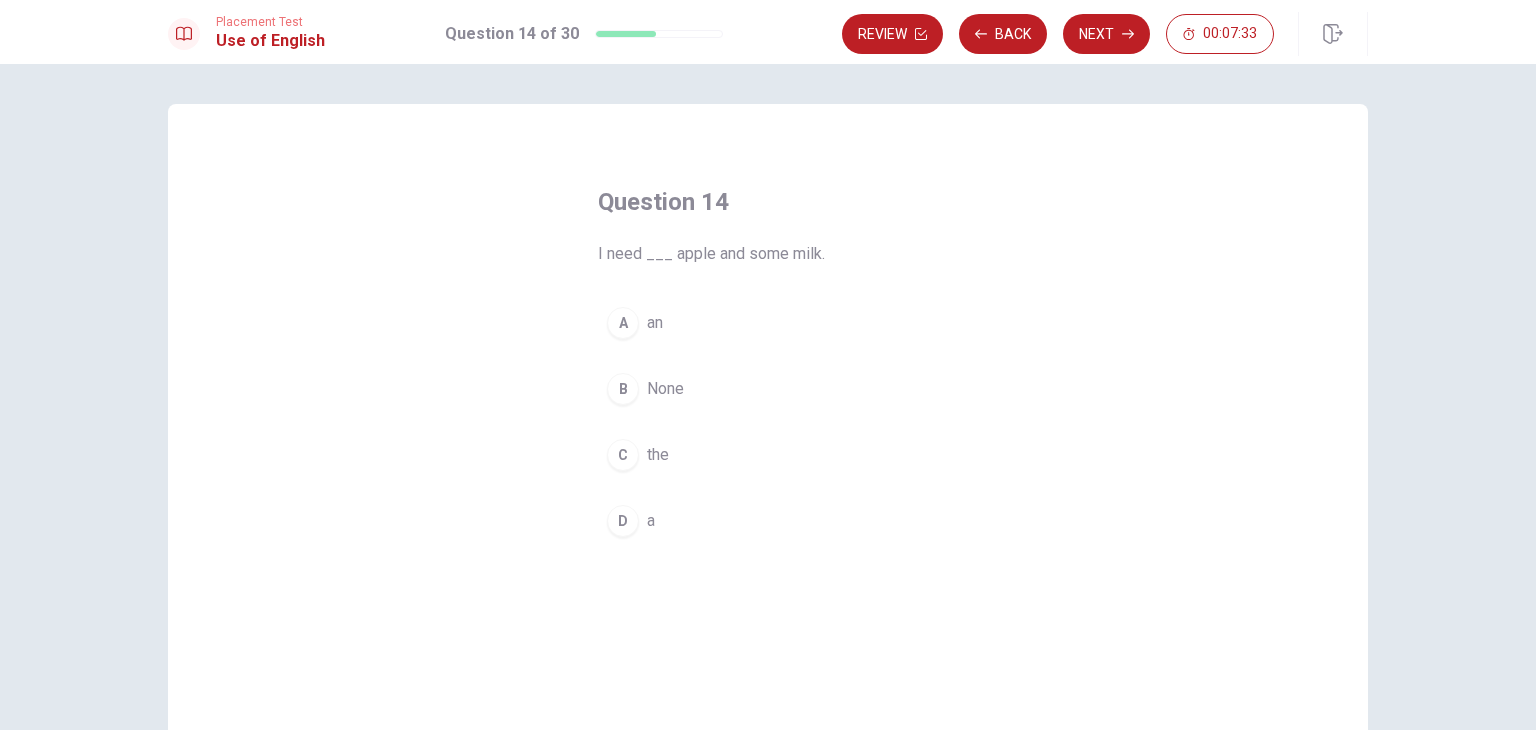 click on "A" at bounding box center (623, 323) 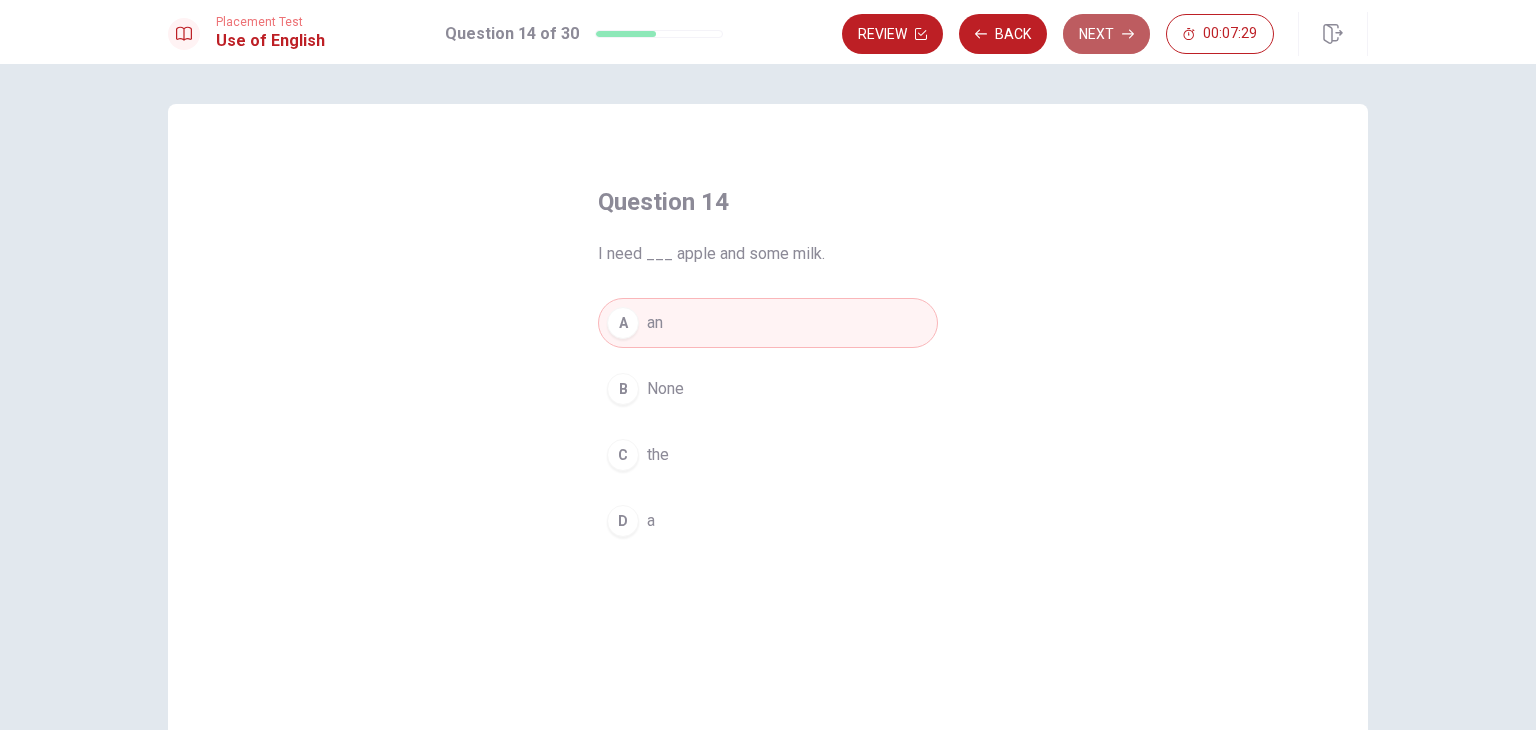 click on "Next" at bounding box center [1106, 34] 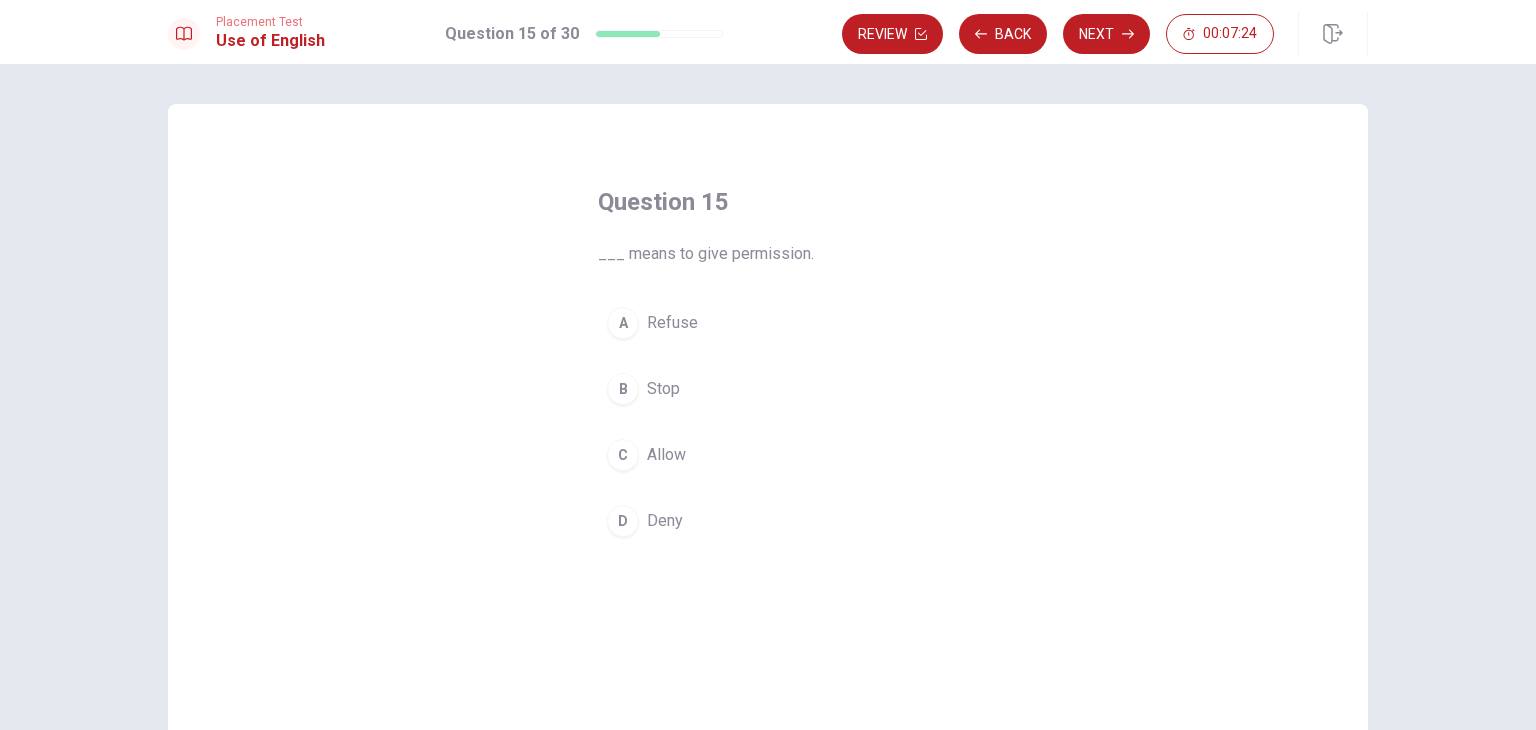 click on "C" at bounding box center (623, 455) 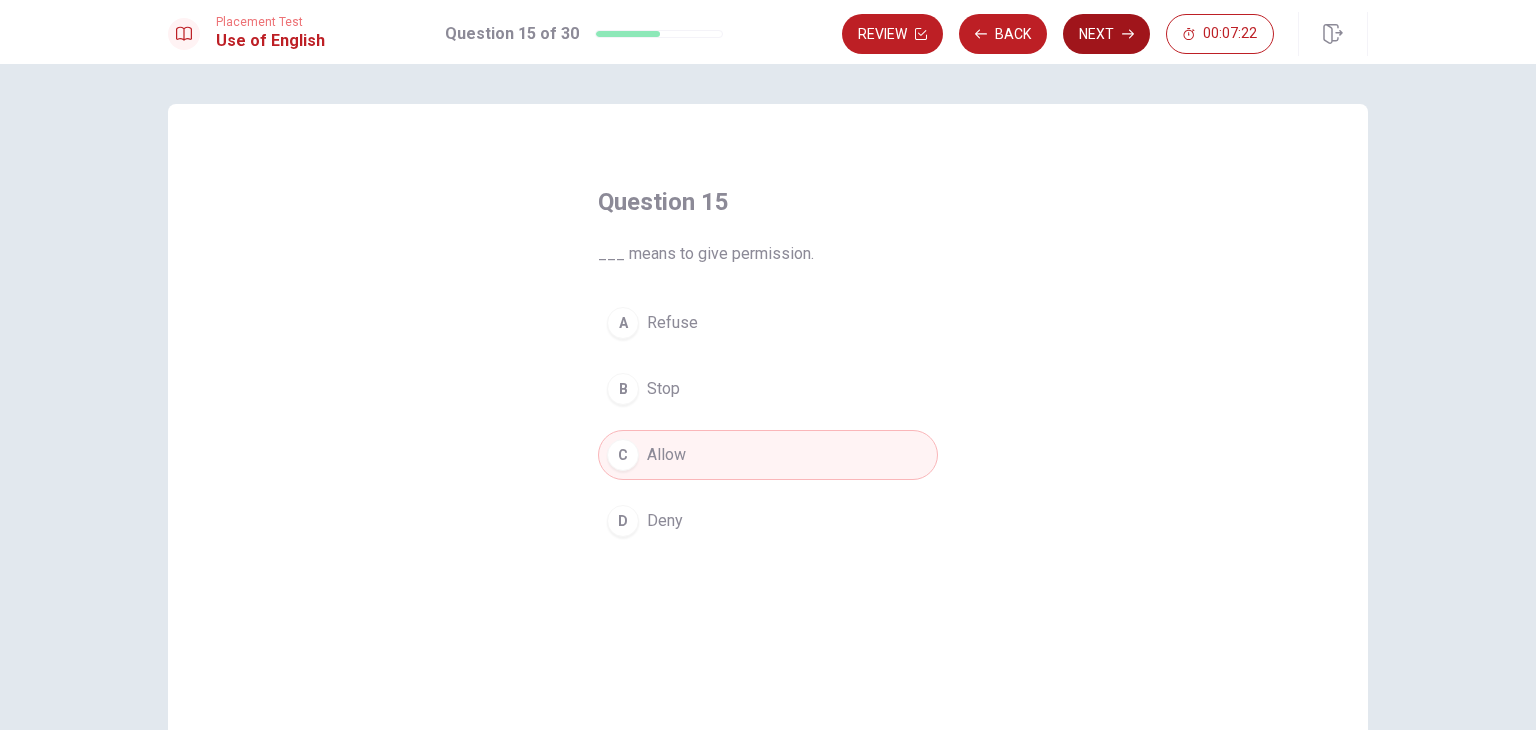 click on "Next" at bounding box center [1106, 34] 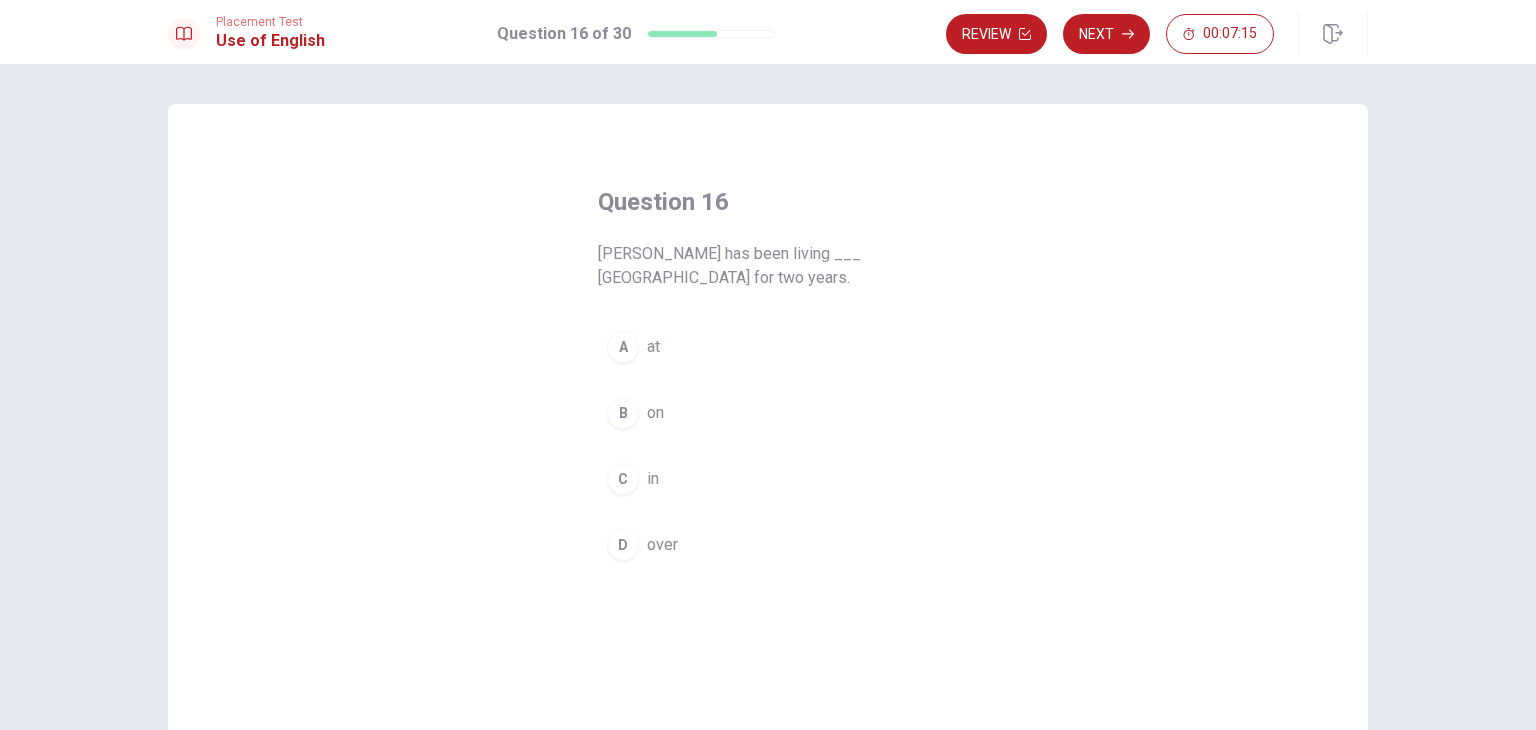 click on "C" at bounding box center [623, 479] 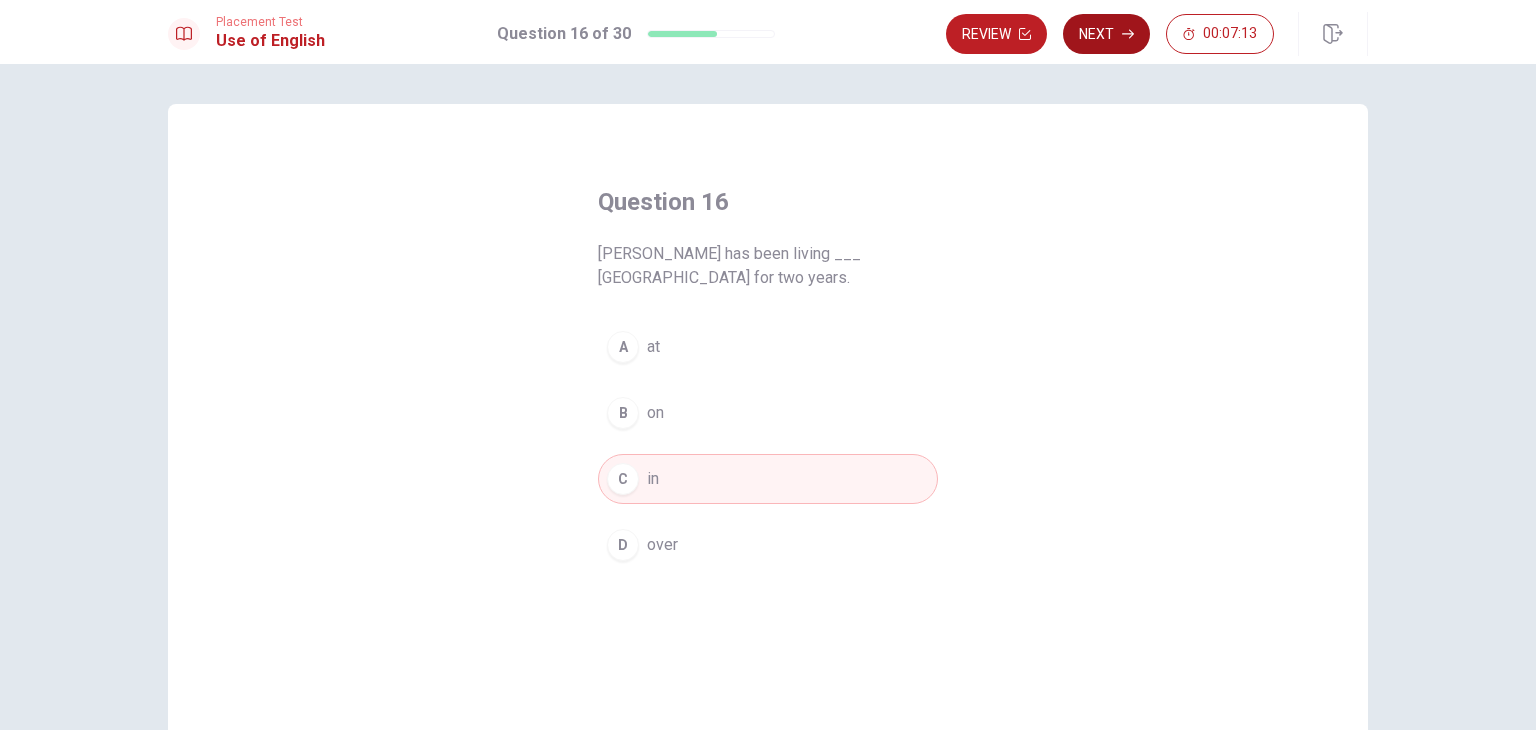click on "Next" at bounding box center (1106, 34) 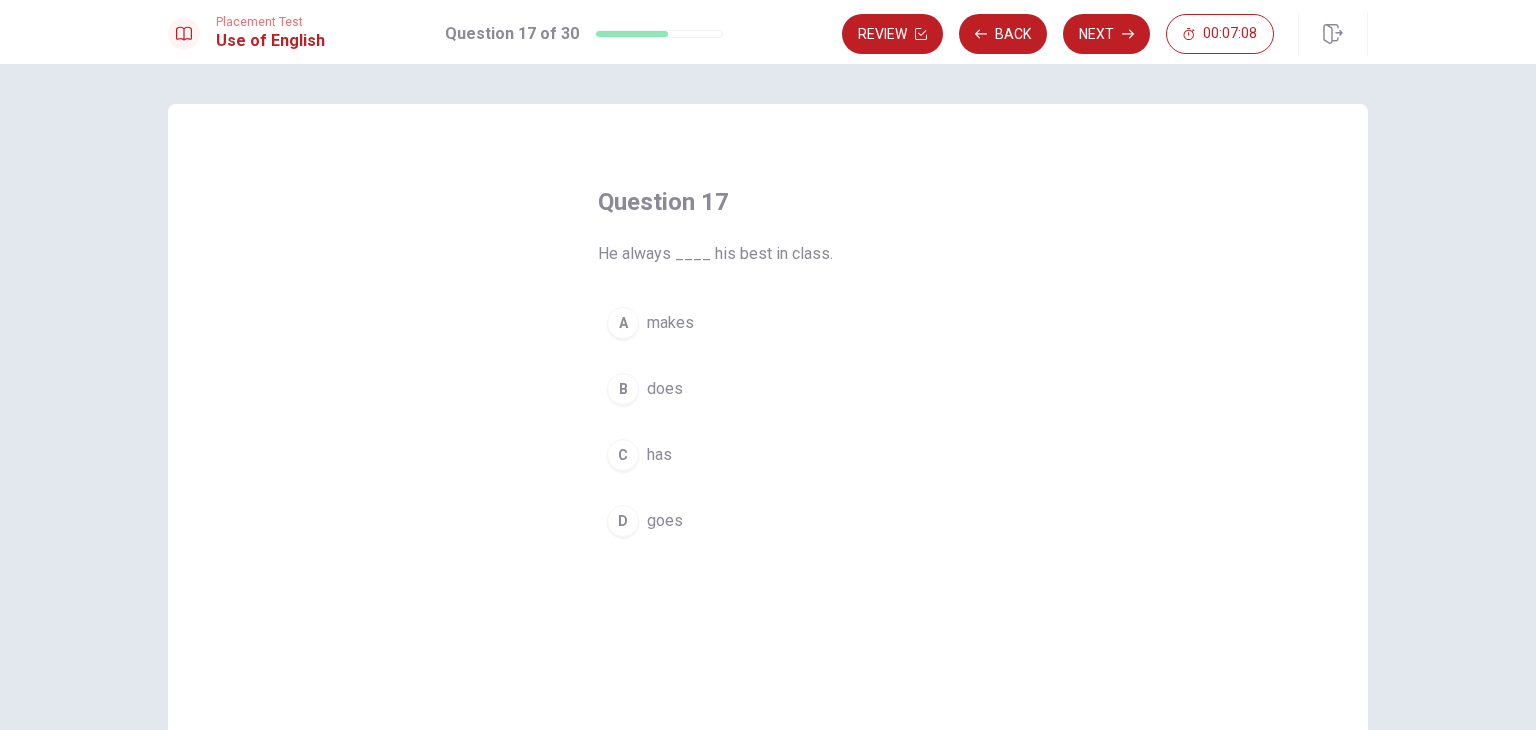 click on "B" at bounding box center (623, 389) 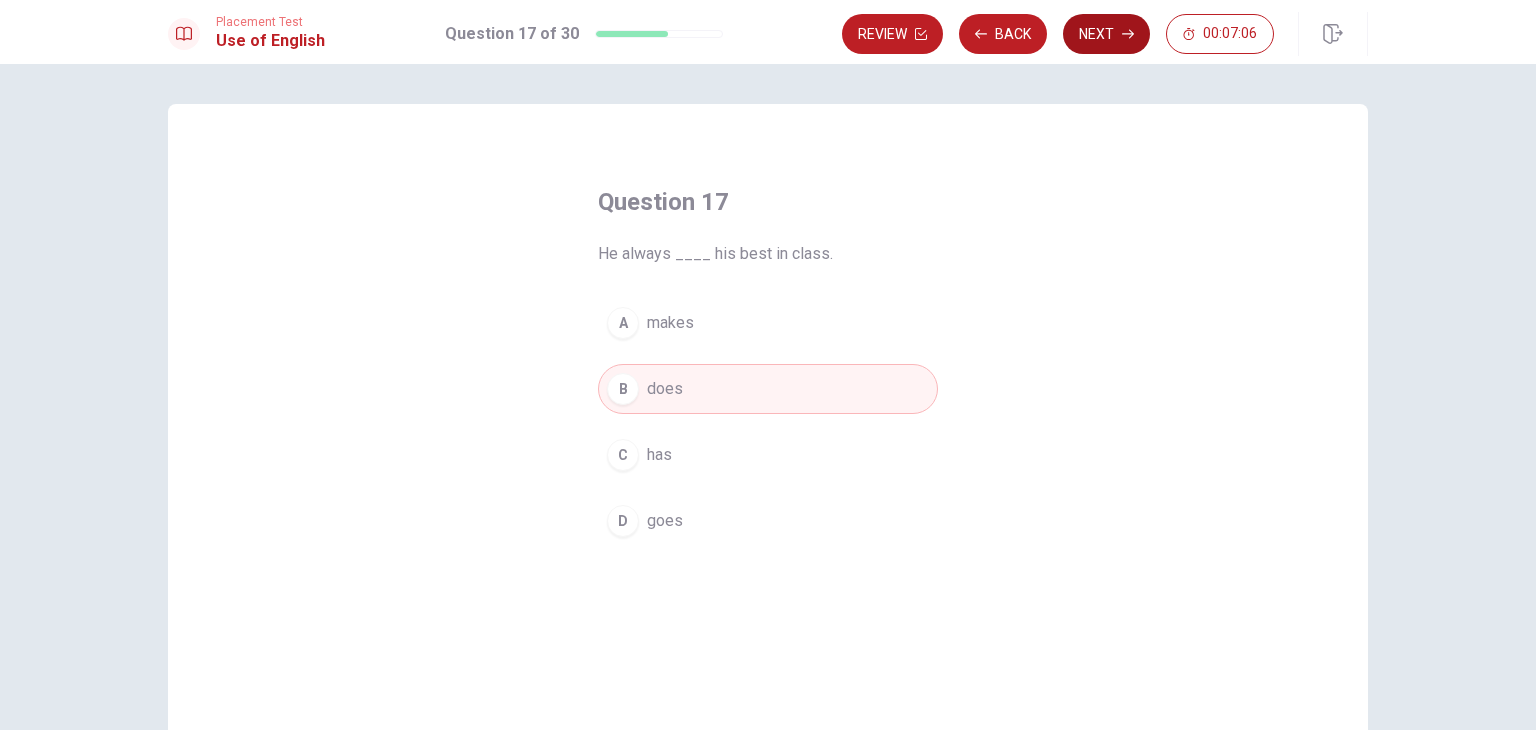 click on "Next" at bounding box center [1106, 34] 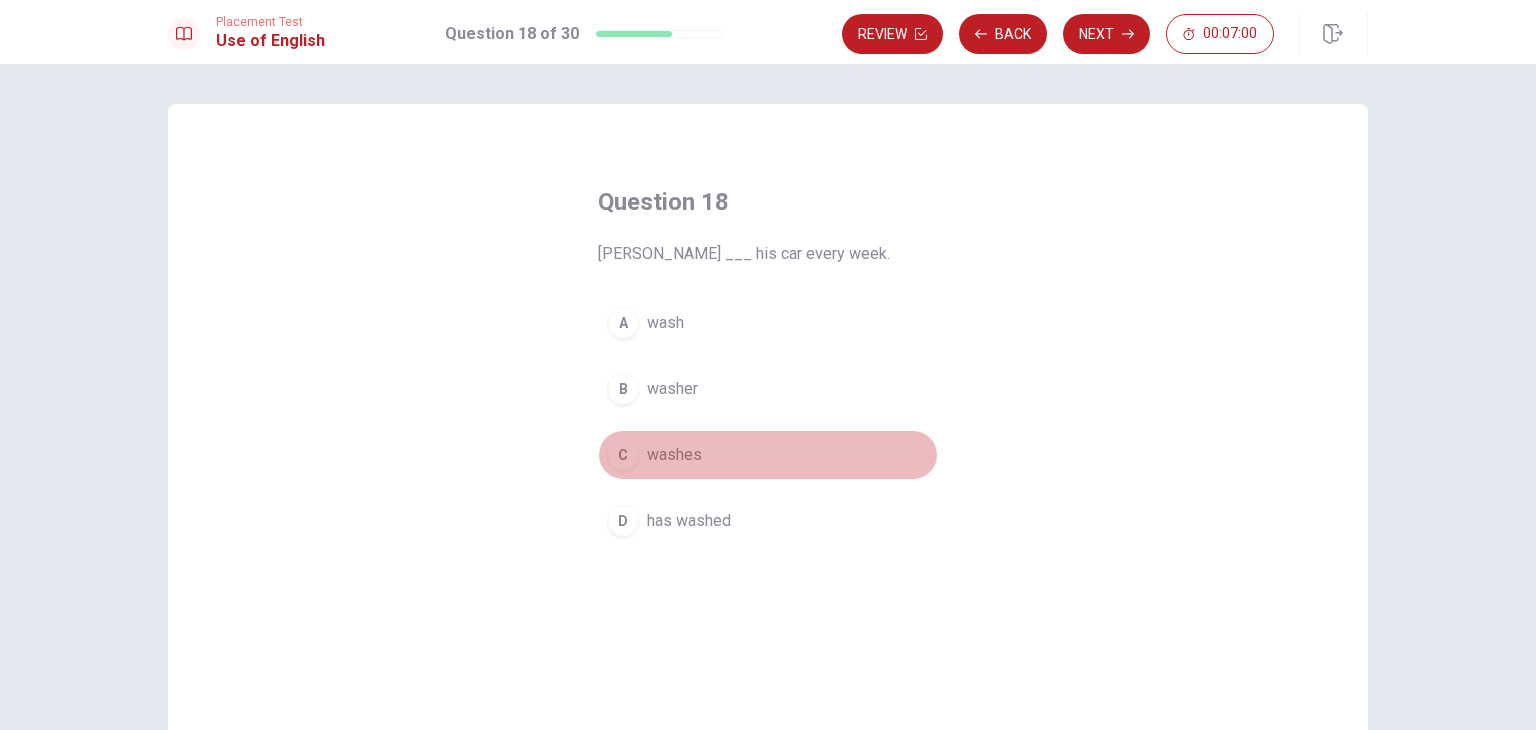 click on "C" at bounding box center [623, 455] 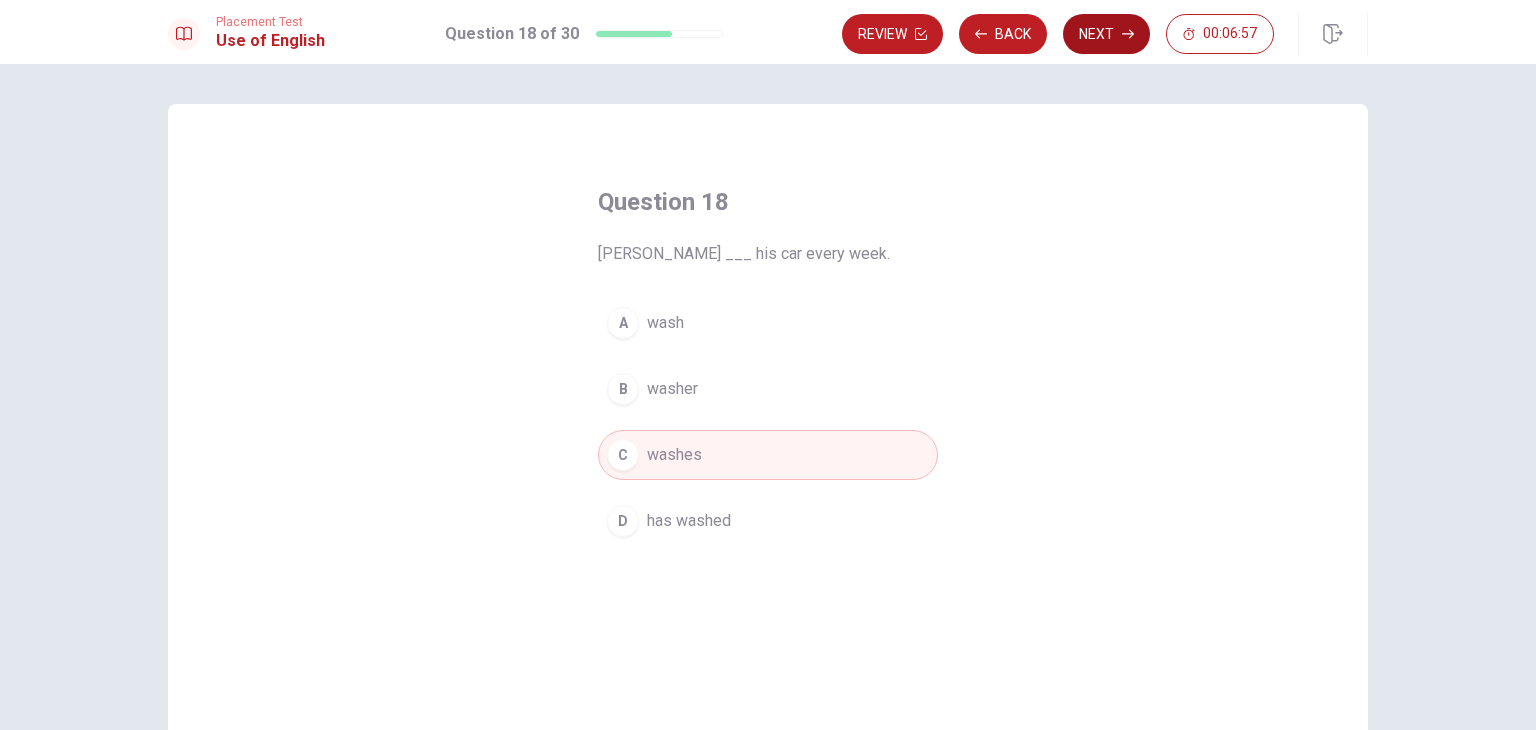 click on "Next" at bounding box center (1106, 34) 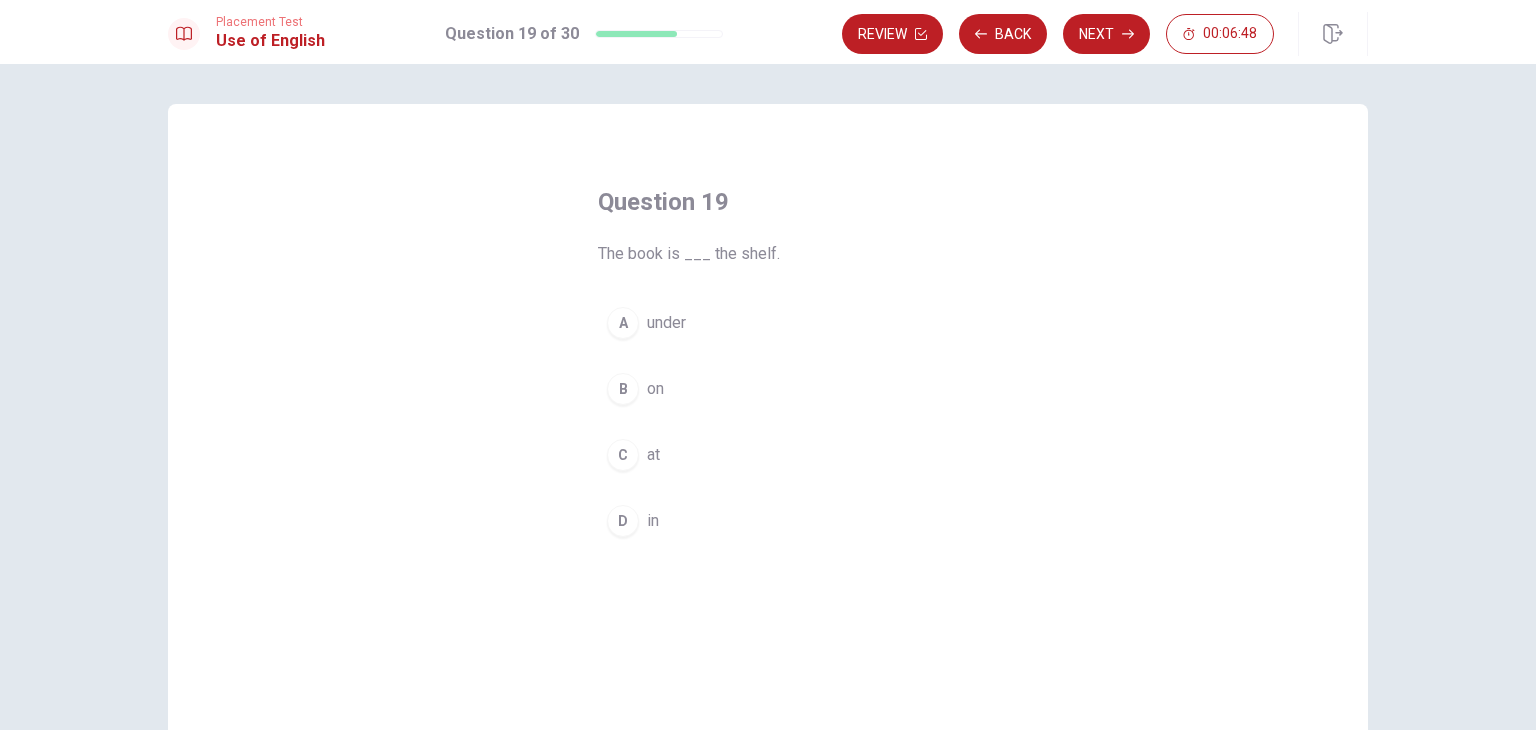 click on "B" at bounding box center [623, 389] 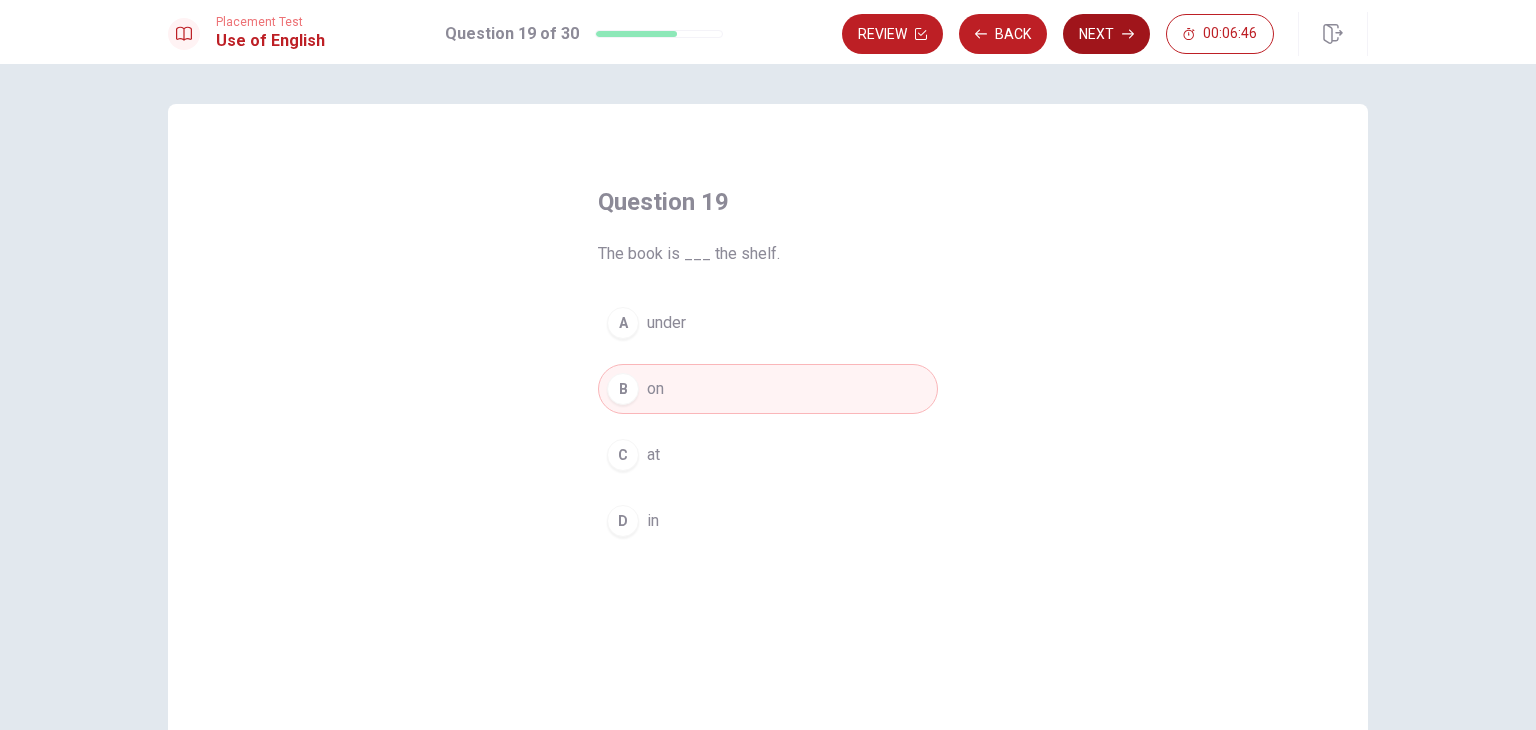 click on "Next" at bounding box center (1106, 34) 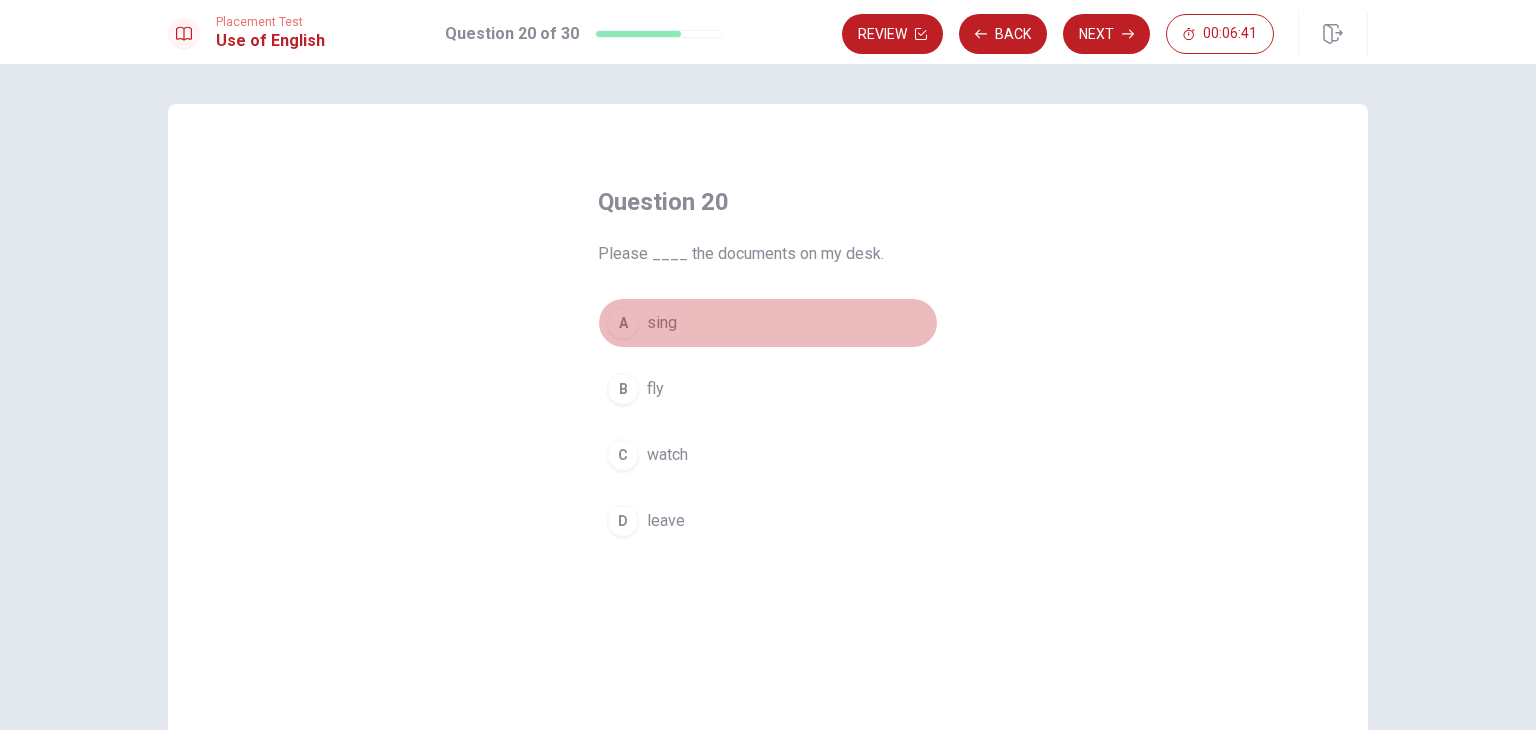 click on "A" at bounding box center [623, 323] 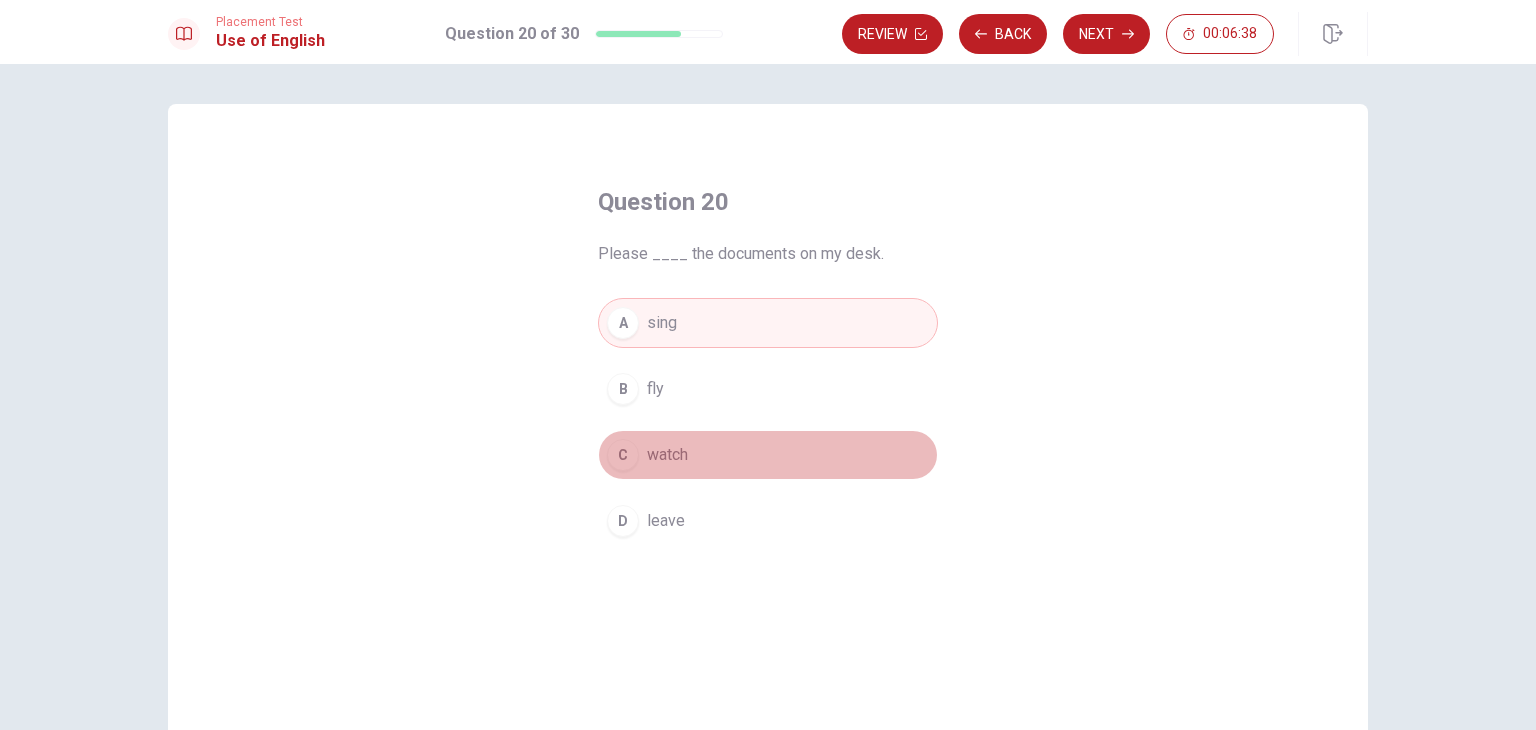 click on "C" at bounding box center (623, 455) 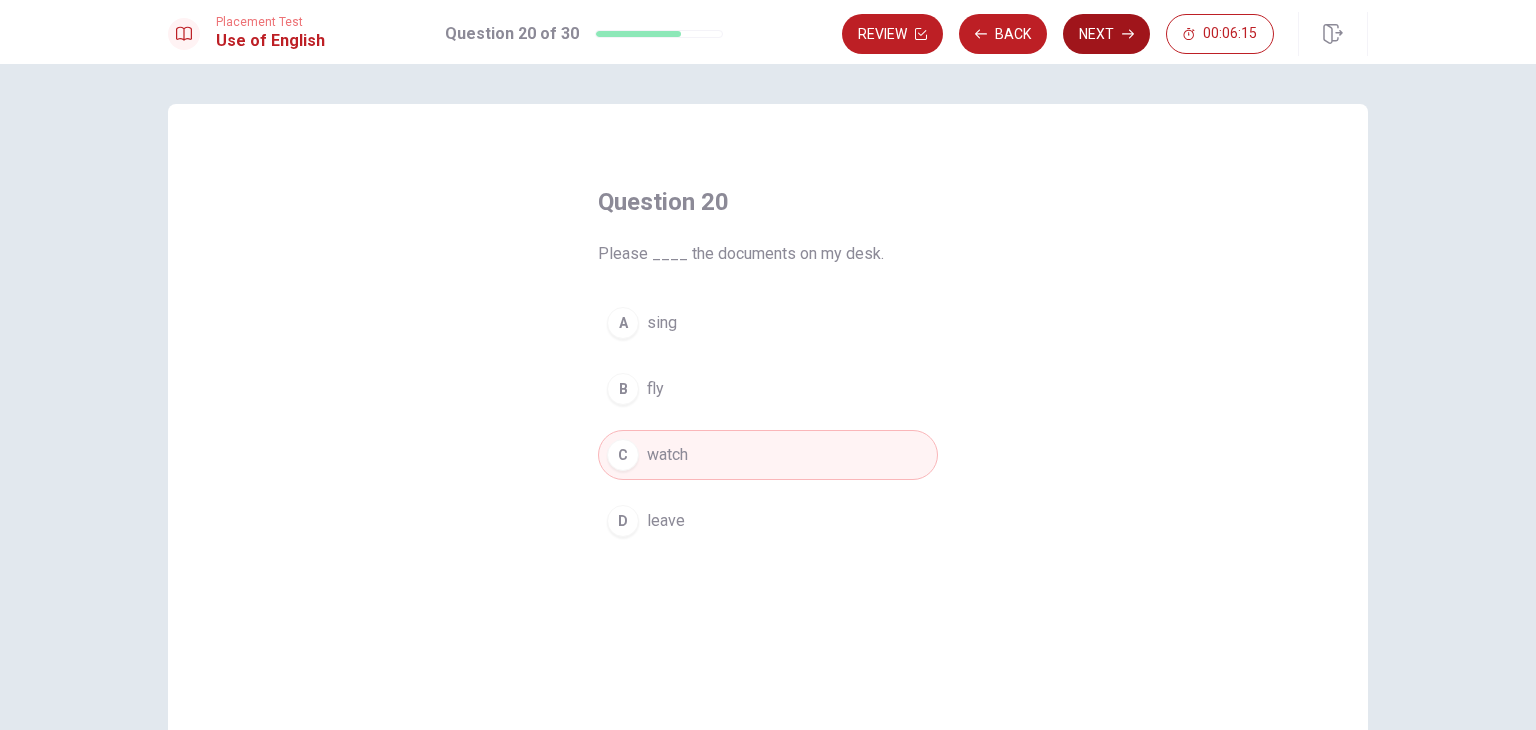 click on "Next" at bounding box center (1106, 34) 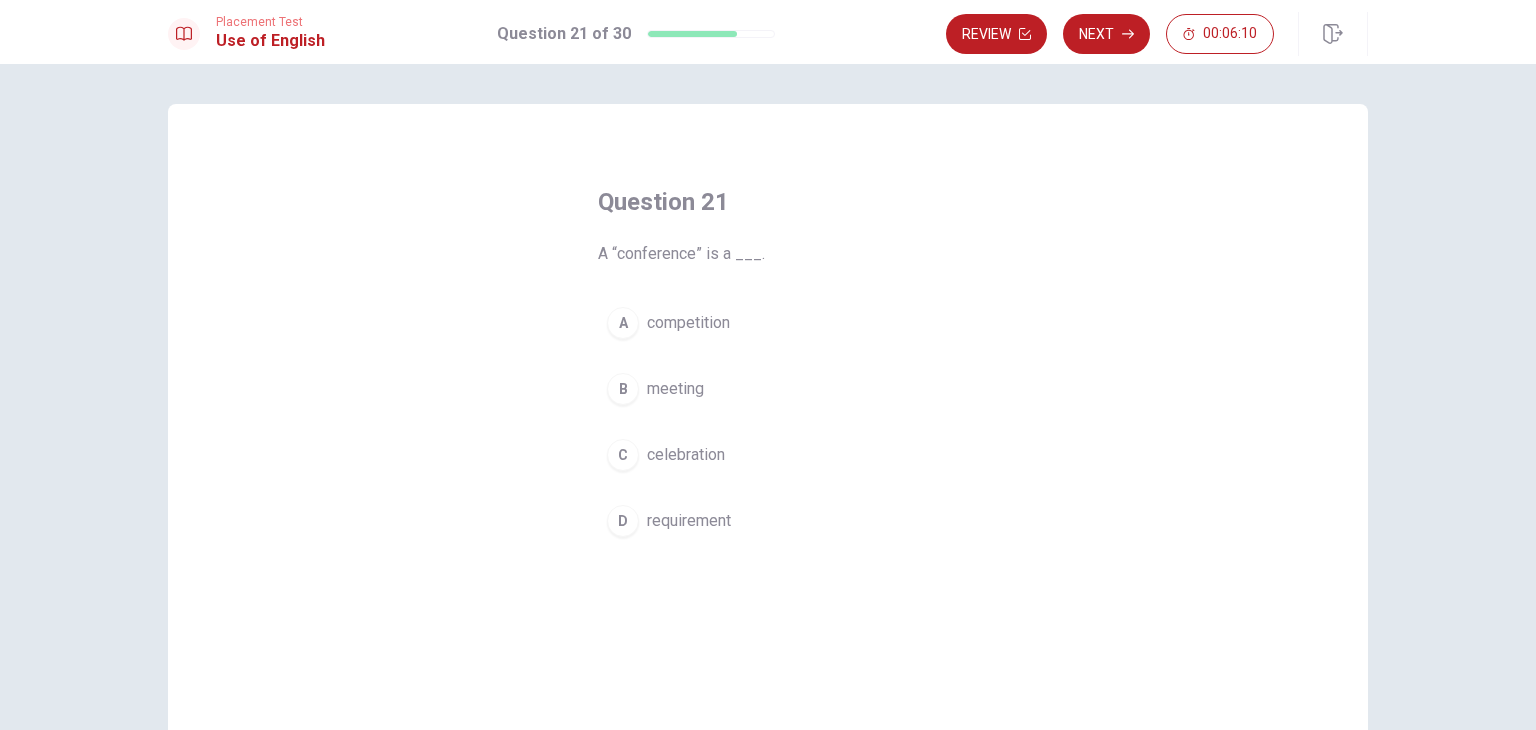 click on "B" at bounding box center [623, 389] 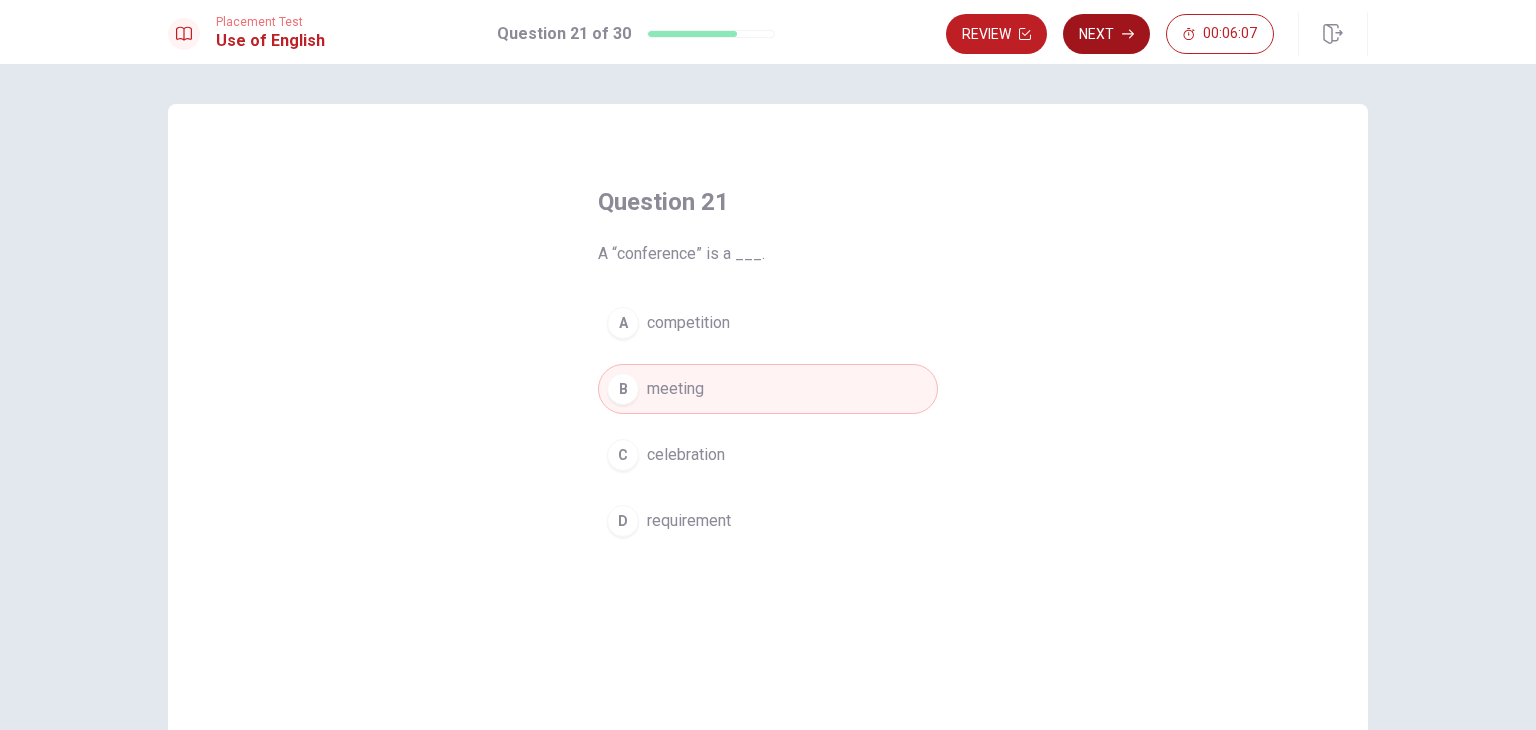 click on "Next" at bounding box center [1106, 34] 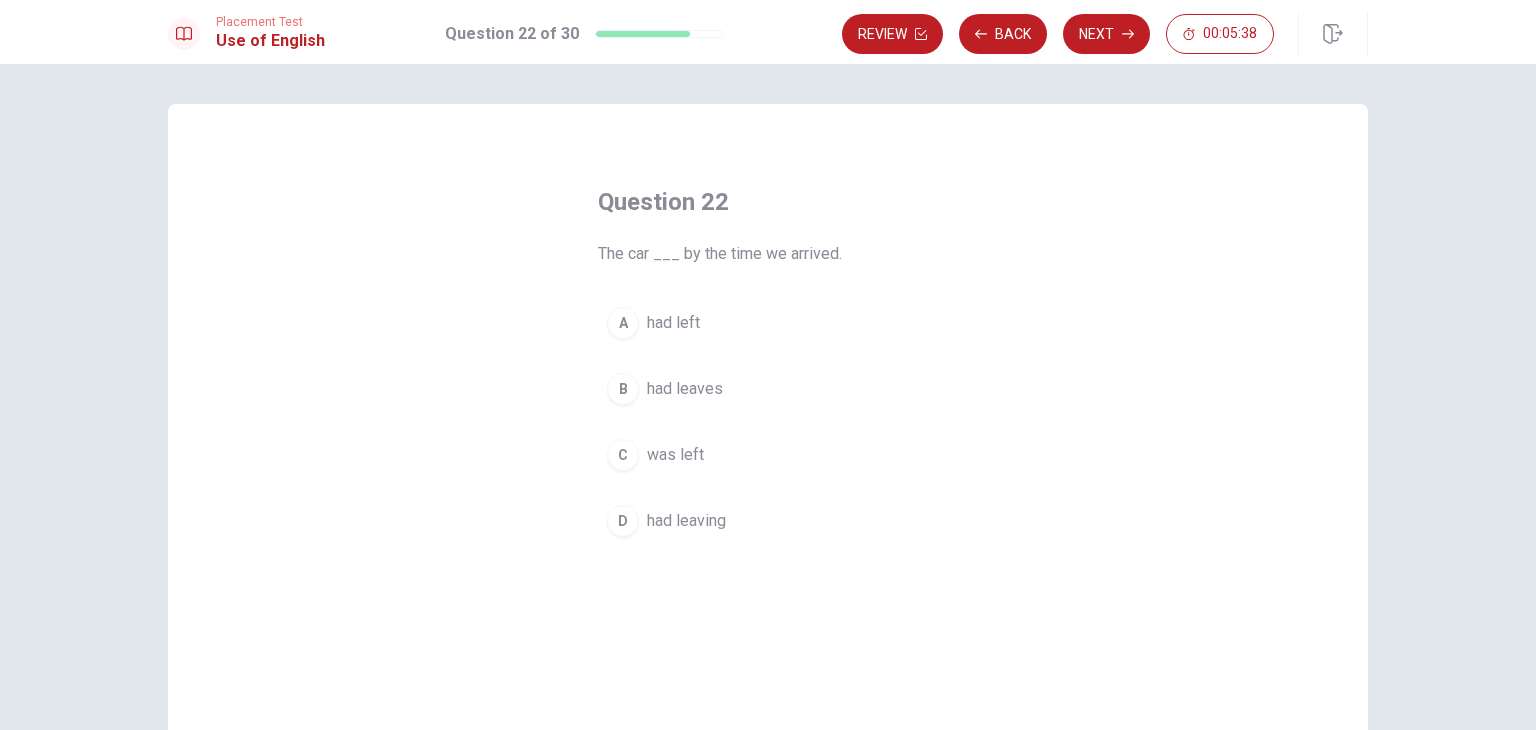 click on "C" at bounding box center [623, 455] 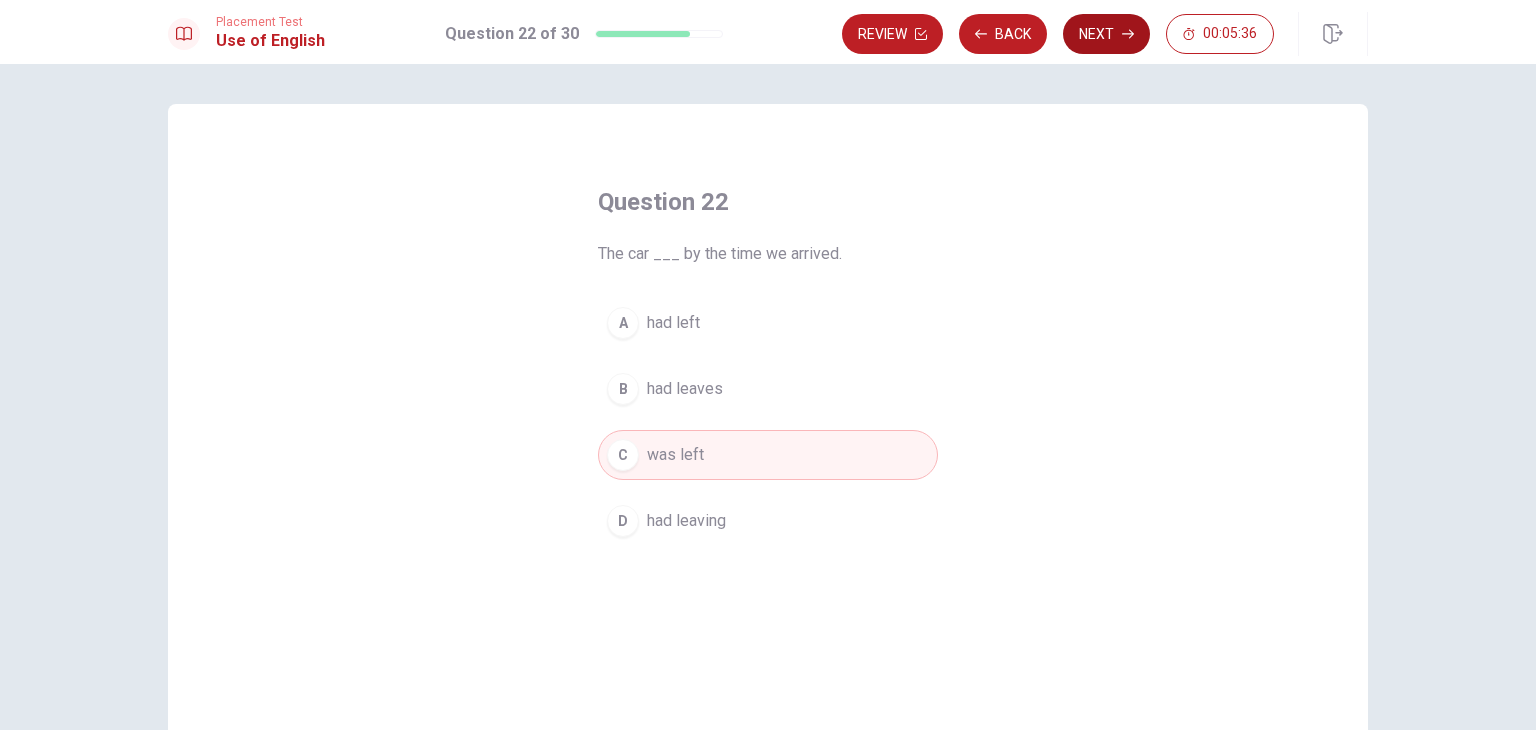click on "Next" at bounding box center (1106, 34) 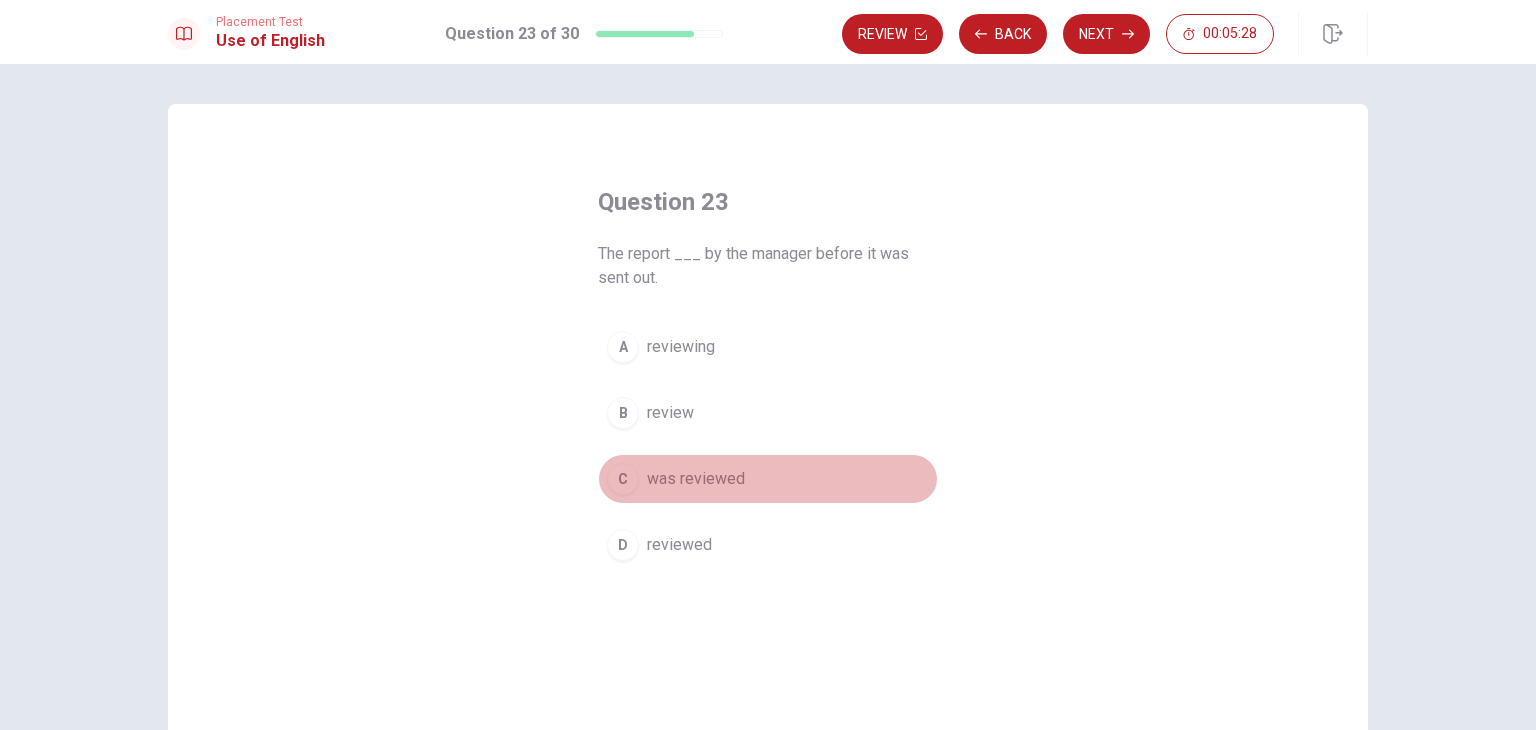 click on "C" at bounding box center [623, 479] 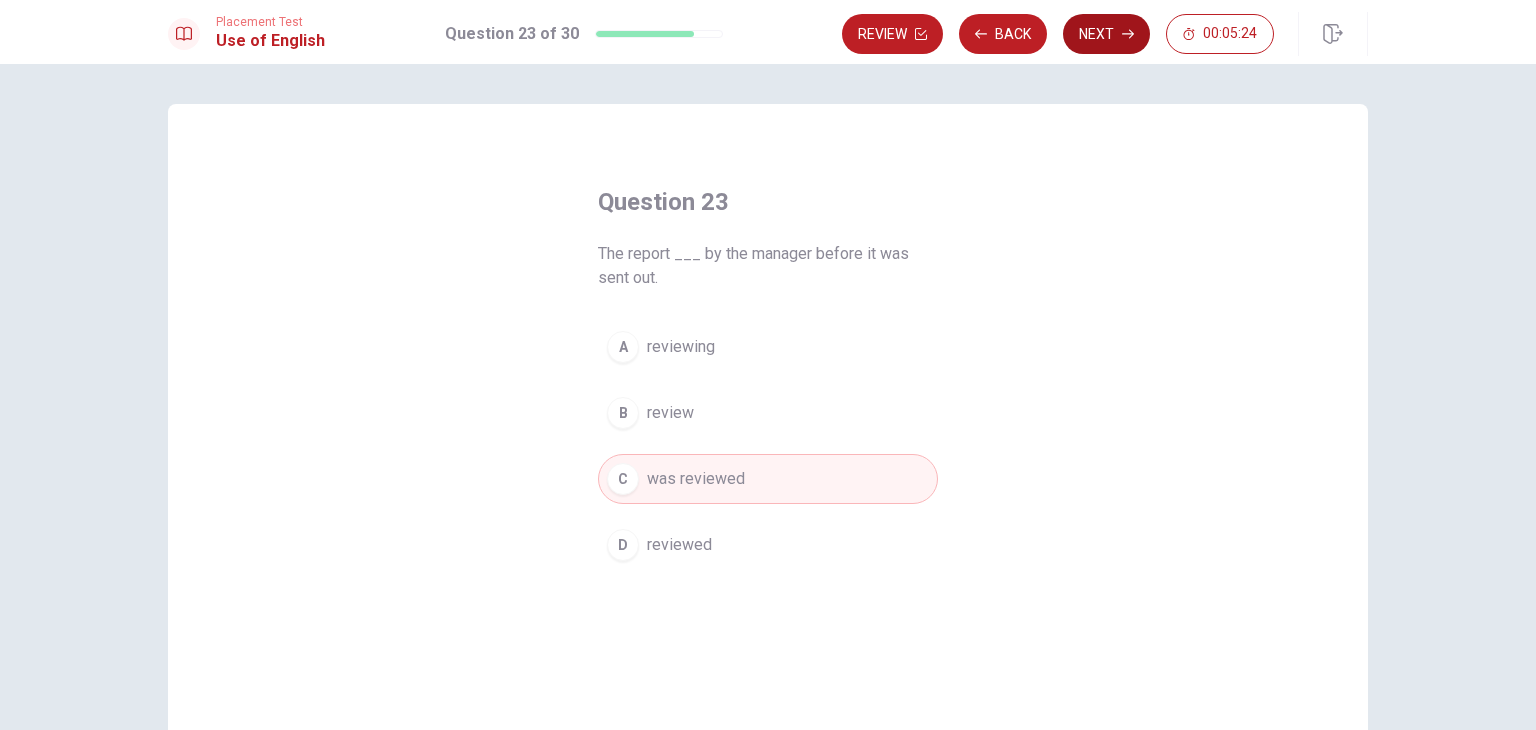 click 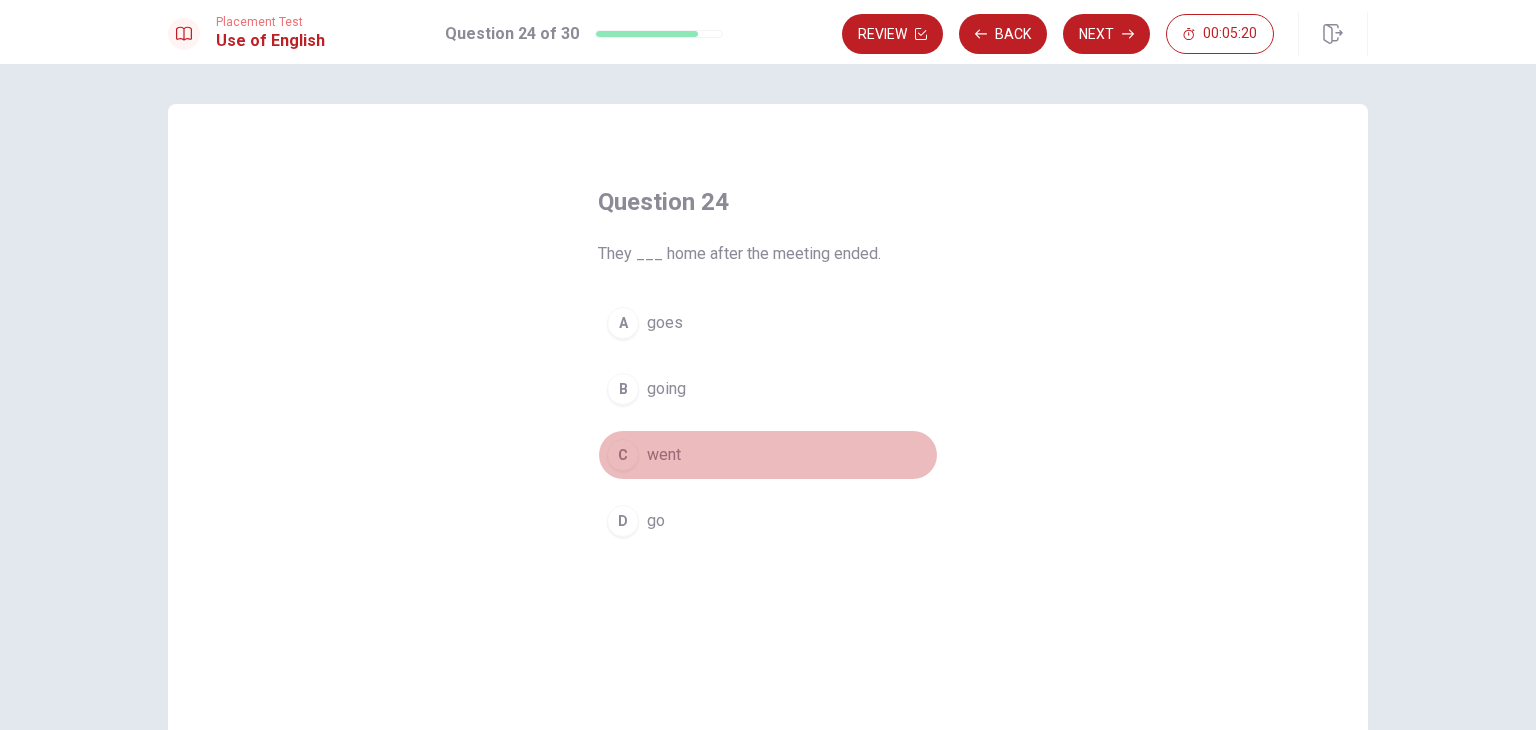 click on "C" at bounding box center (623, 455) 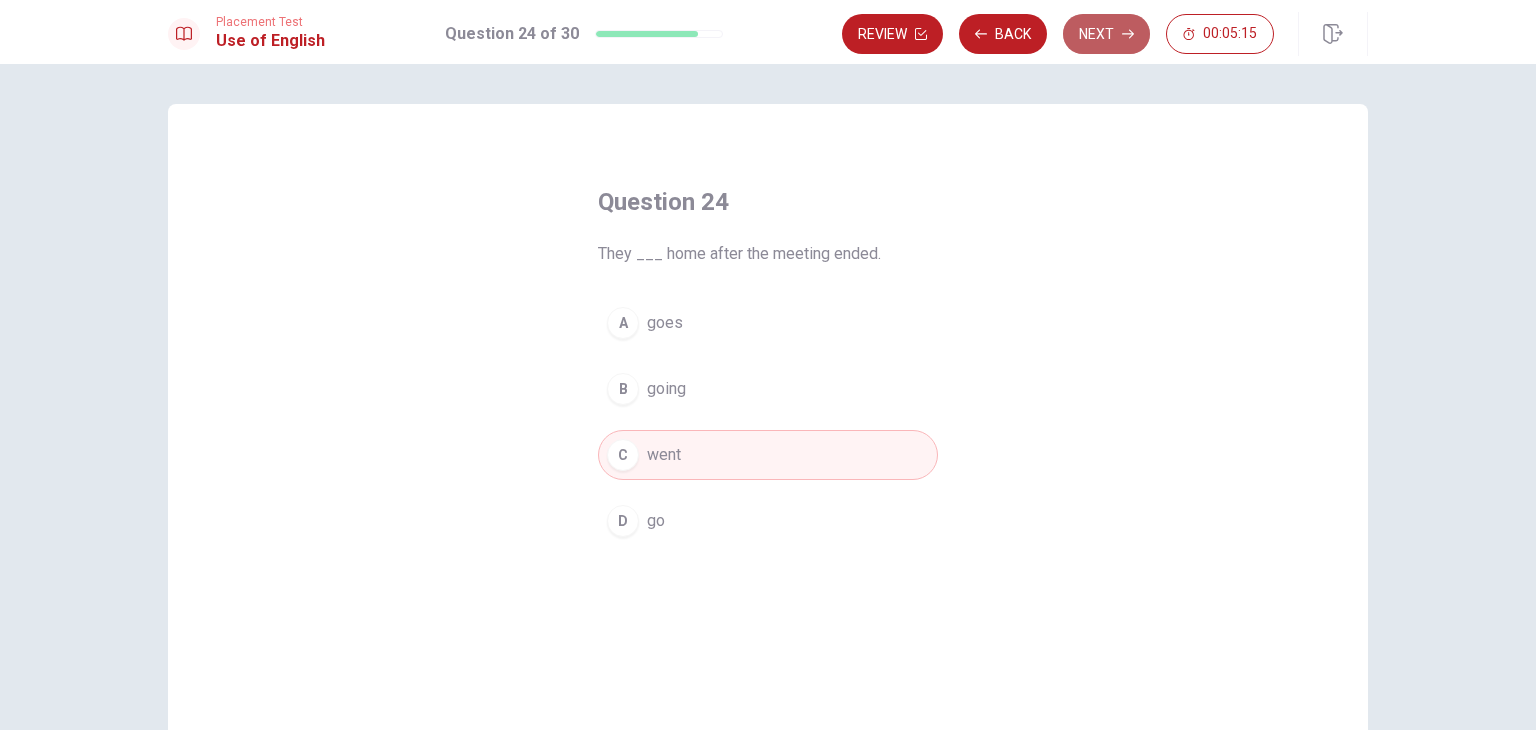 click on "Next" at bounding box center (1106, 34) 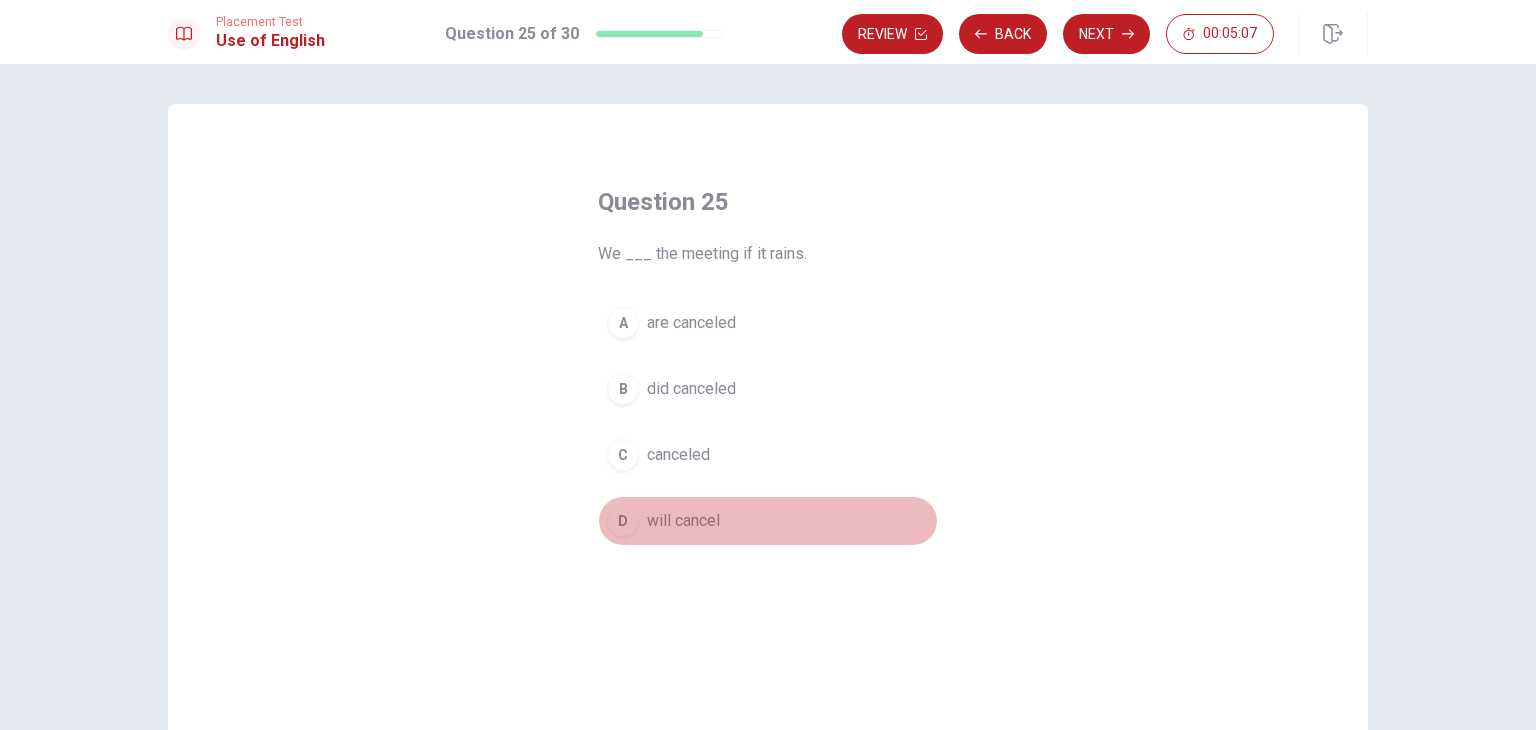 click on "D" at bounding box center [623, 521] 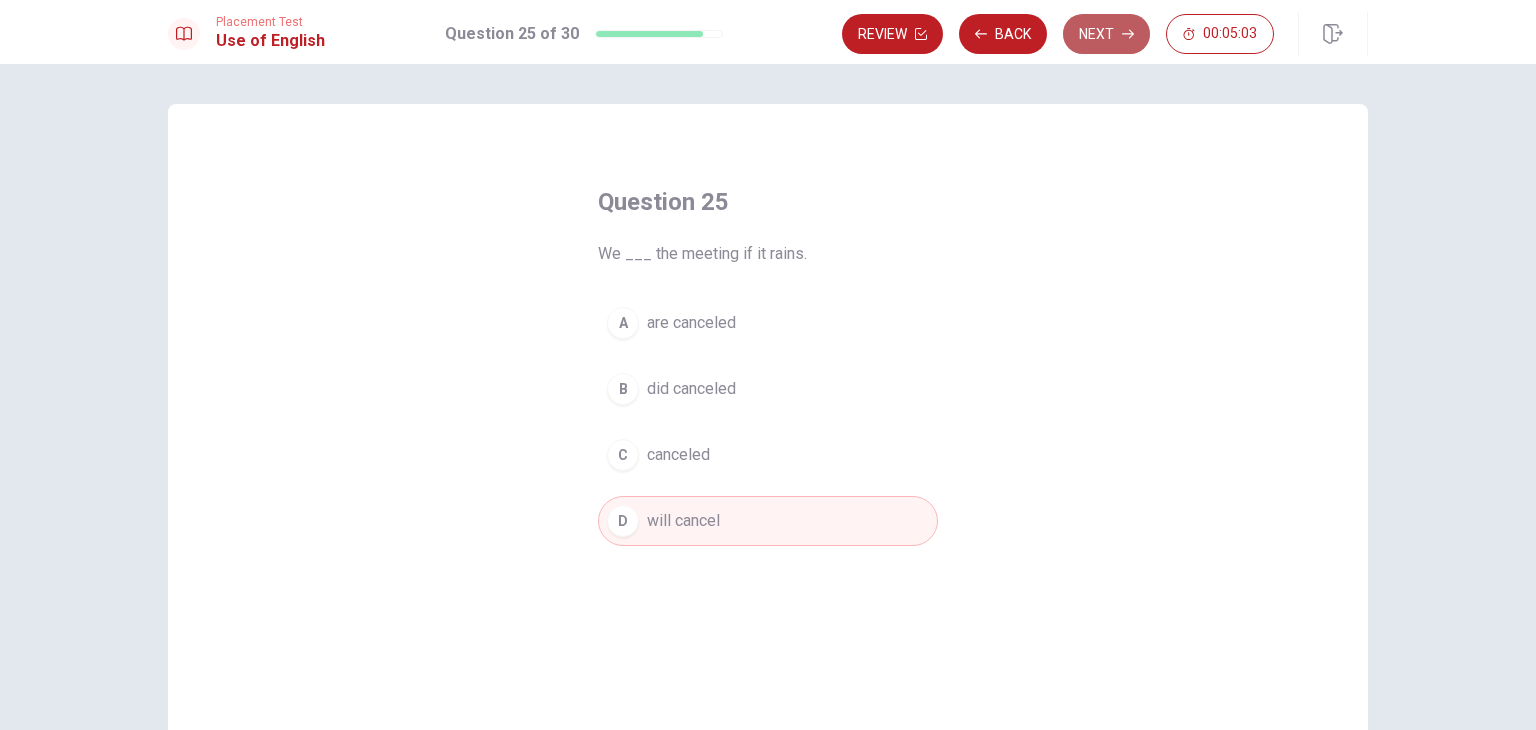 click on "Next" at bounding box center [1106, 34] 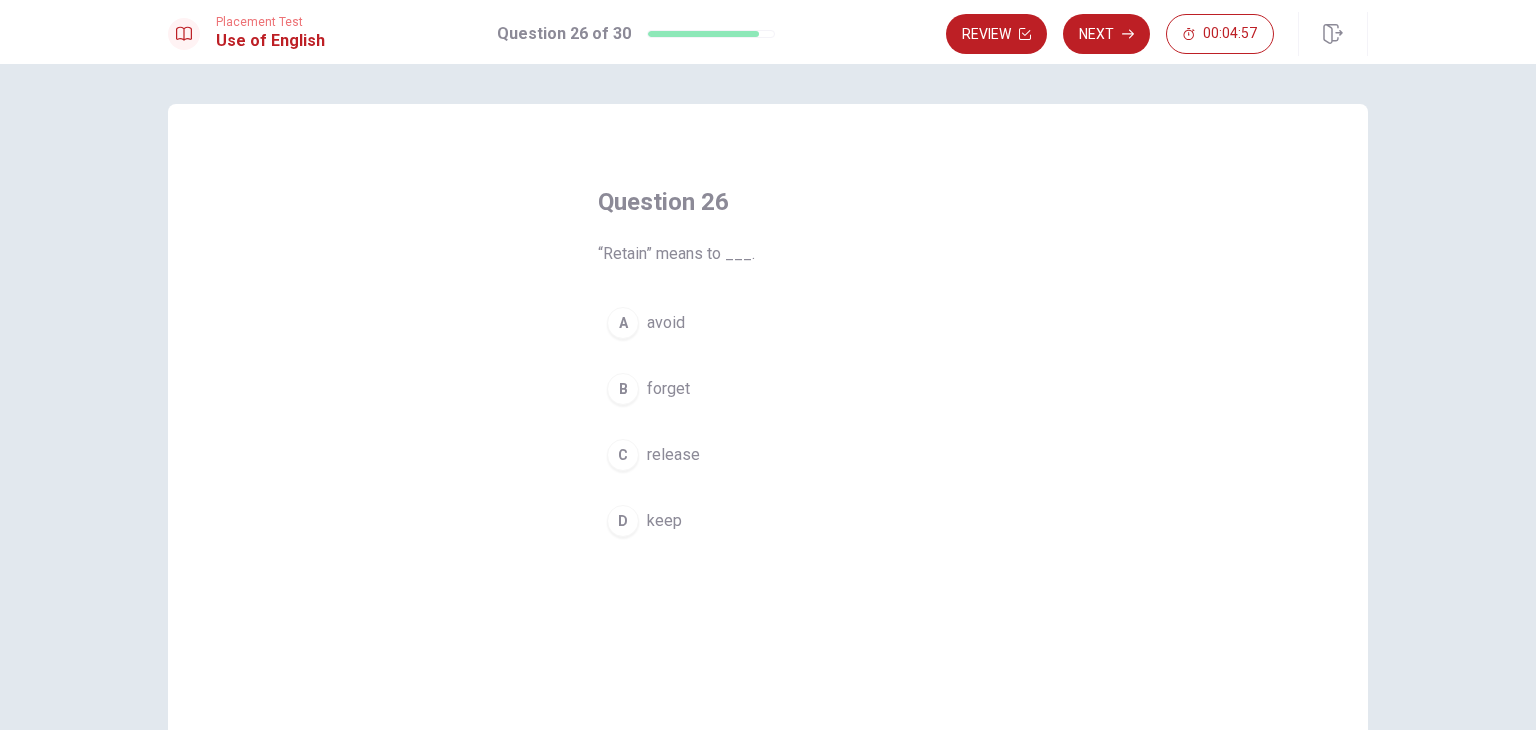 click on "D" at bounding box center [623, 521] 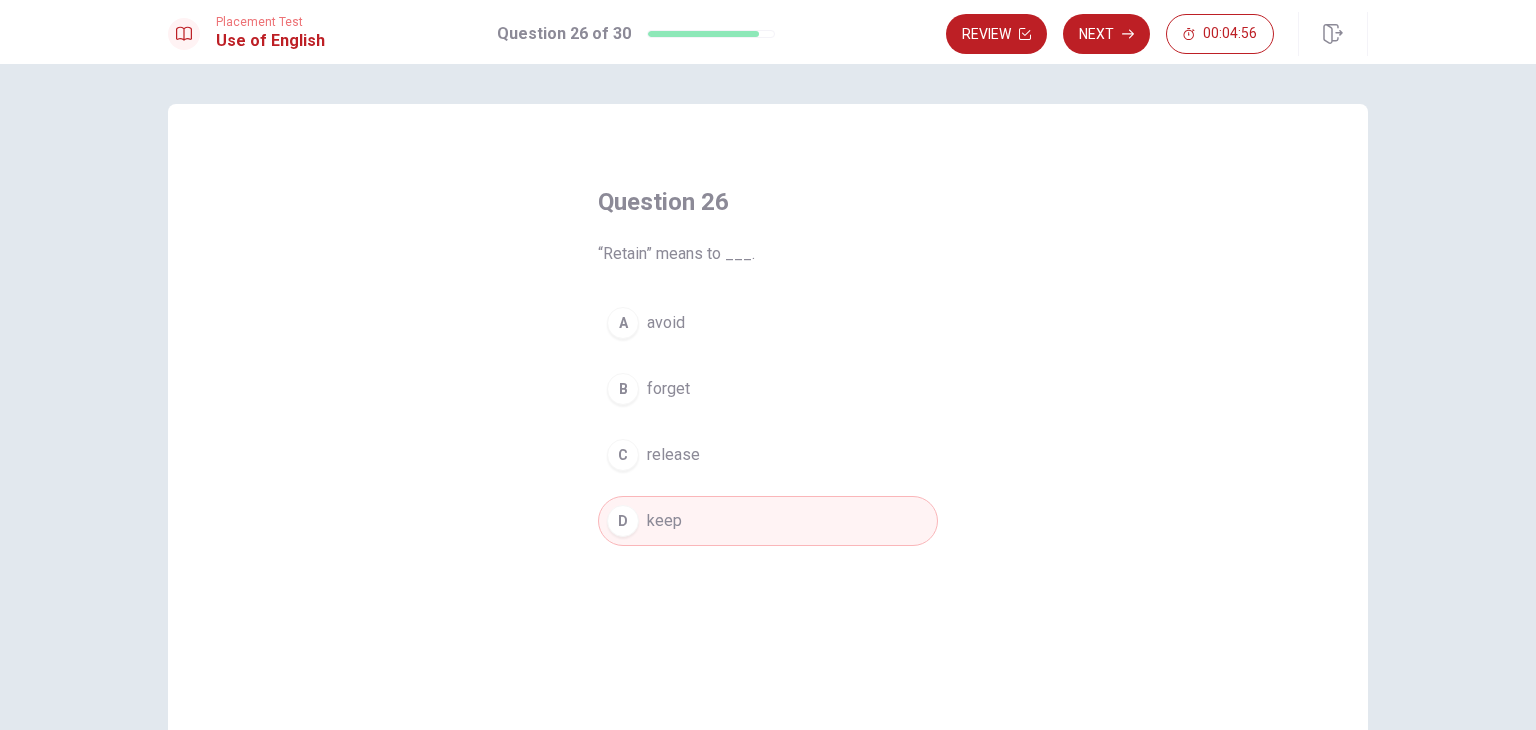 click on "Next" at bounding box center [1106, 34] 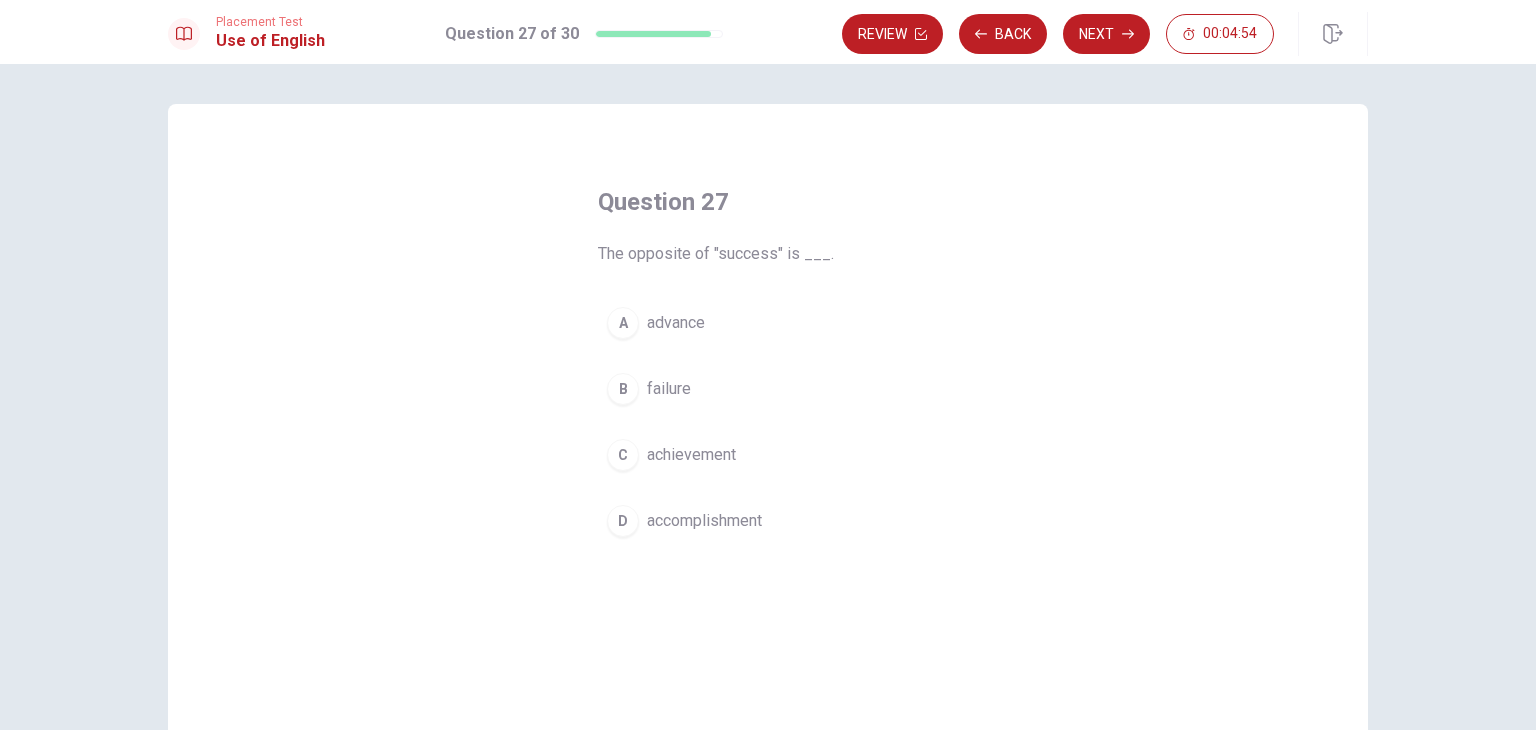 click on "B" at bounding box center (623, 389) 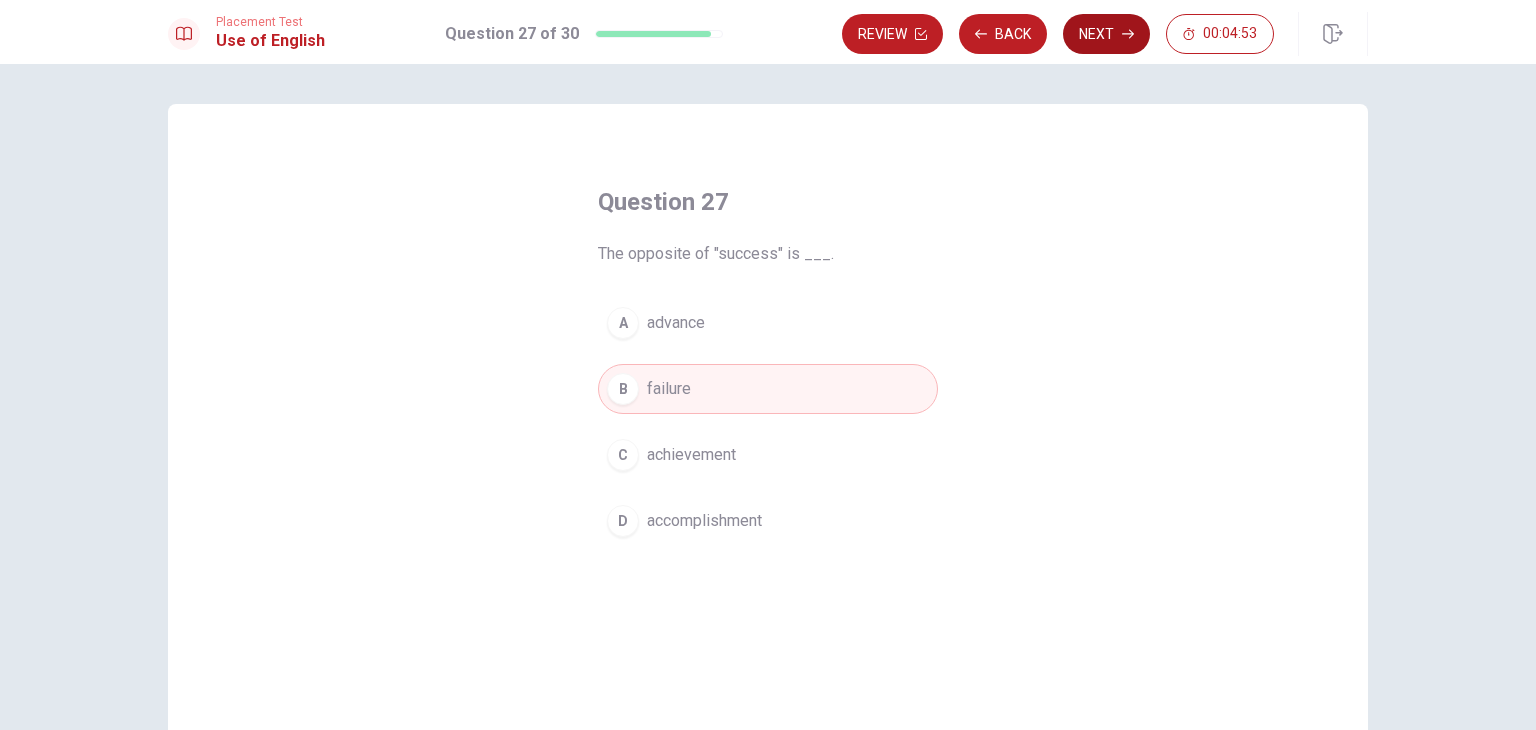 click on "Next" at bounding box center (1106, 34) 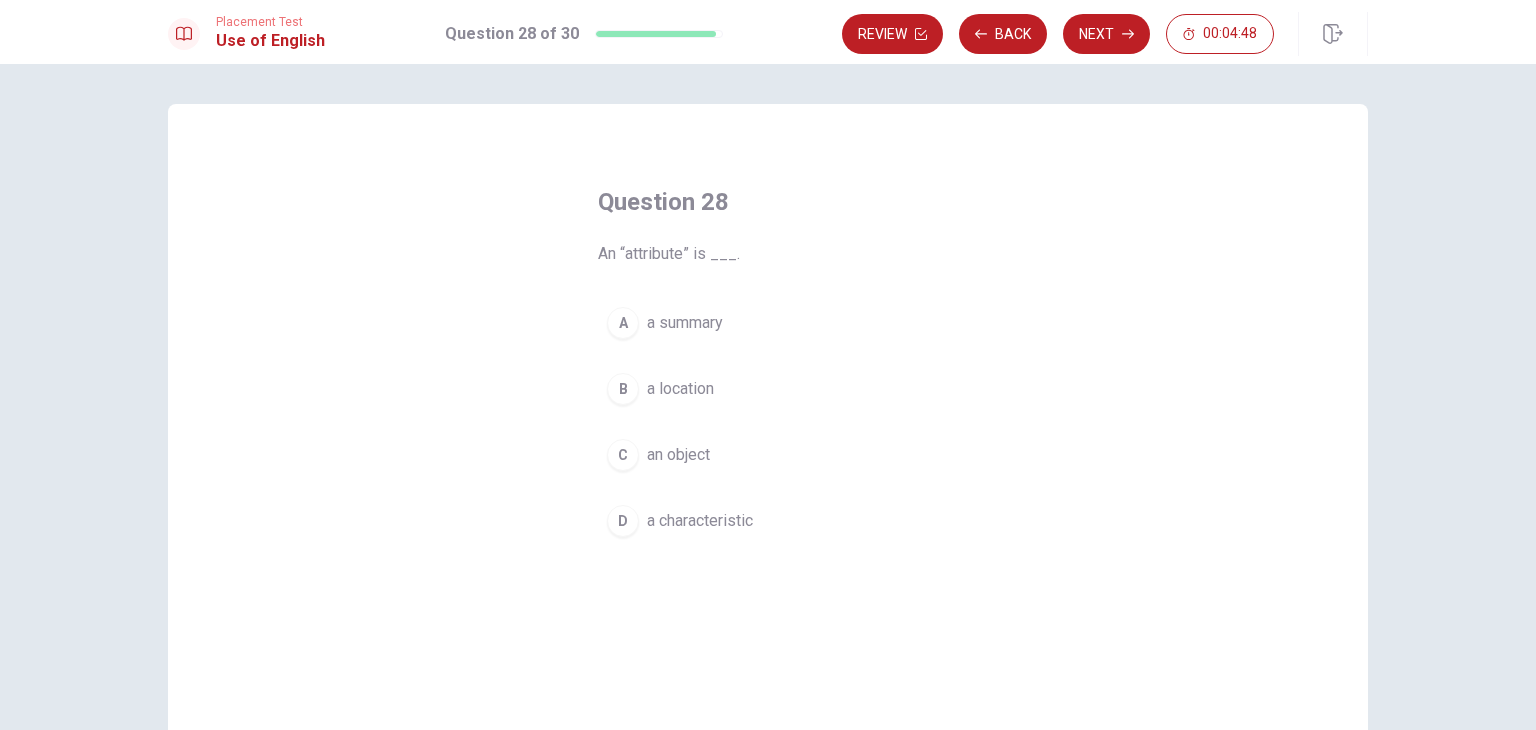 click on "D" at bounding box center [623, 521] 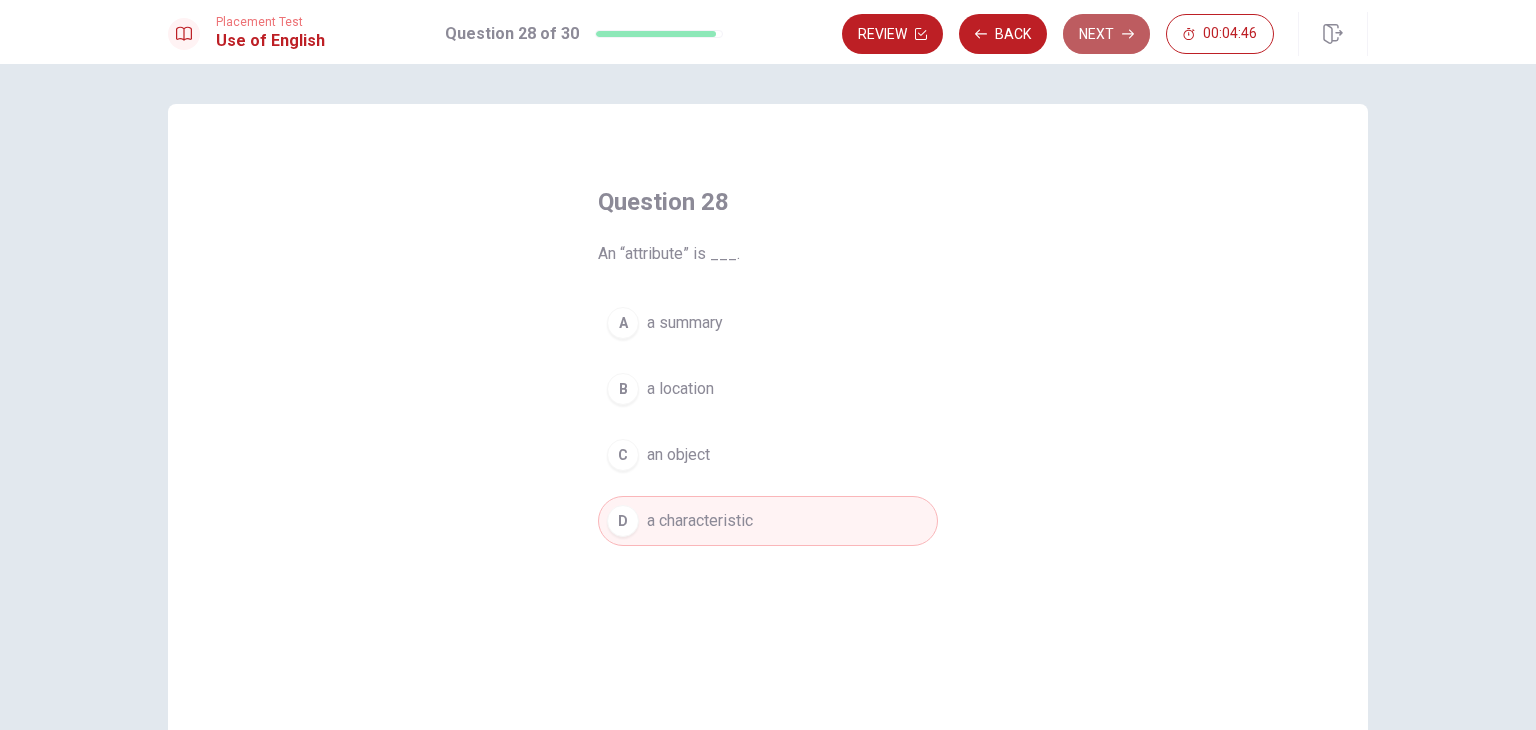 click on "Next" at bounding box center [1106, 34] 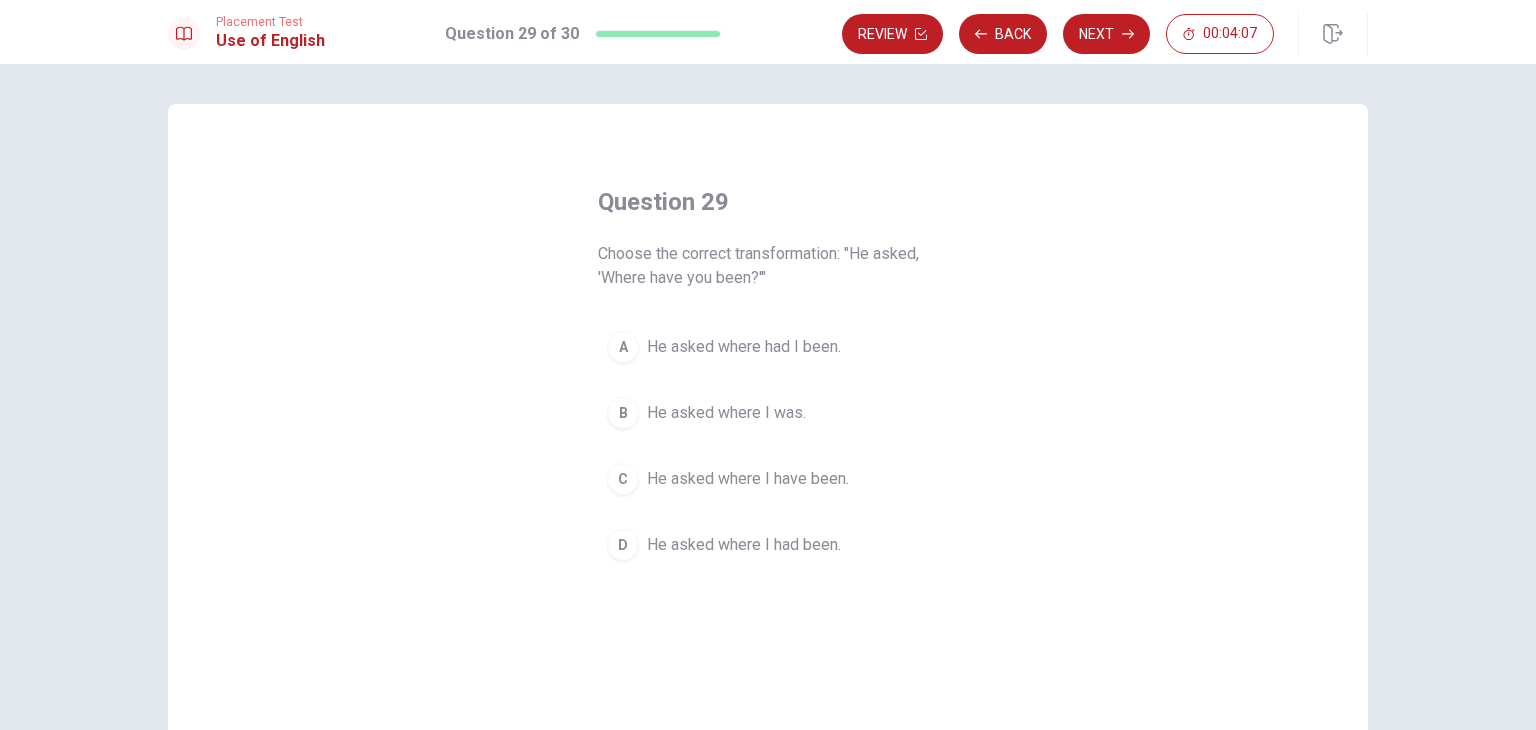 click on "D" at bounding box center (623, 545) 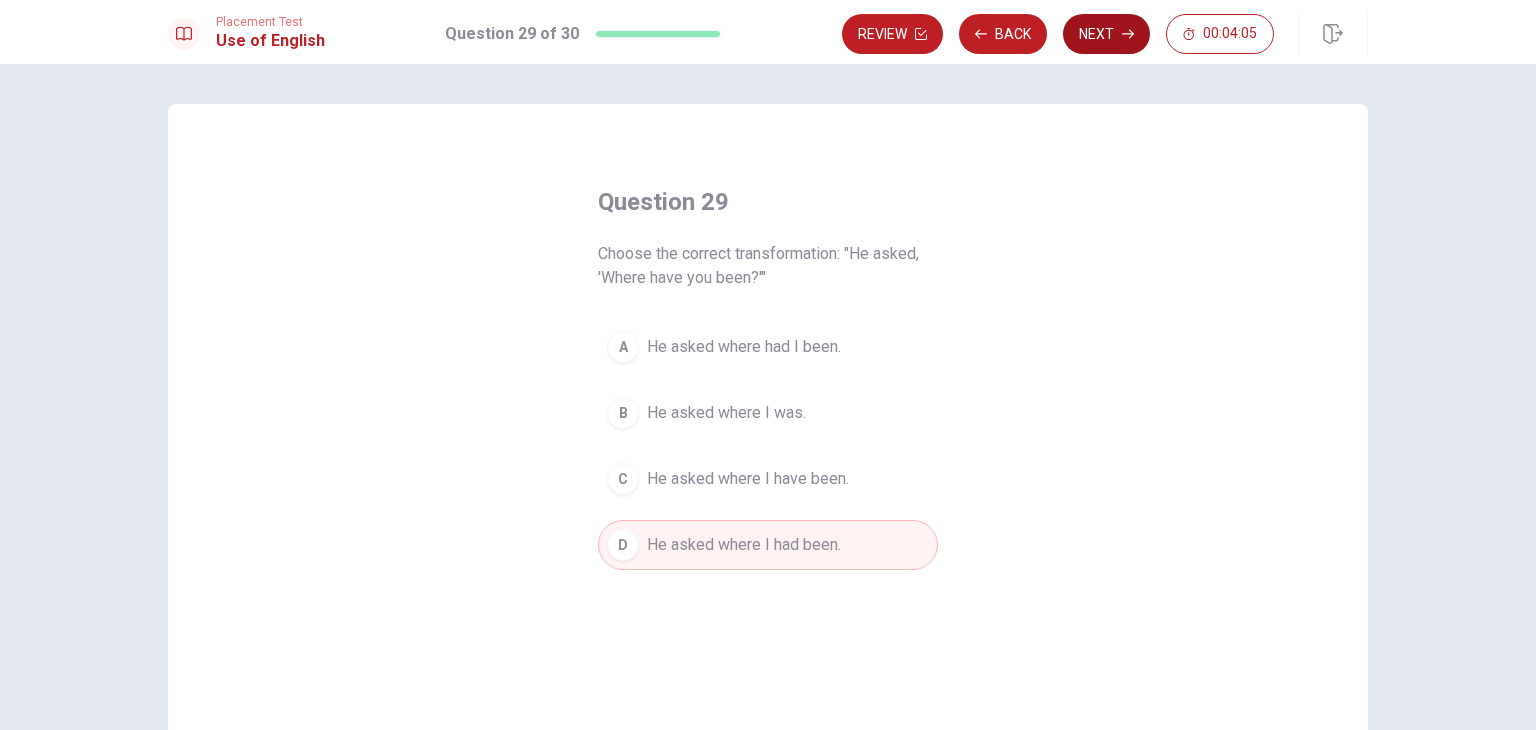 click on "Next" at bounding box center (1106, 34) 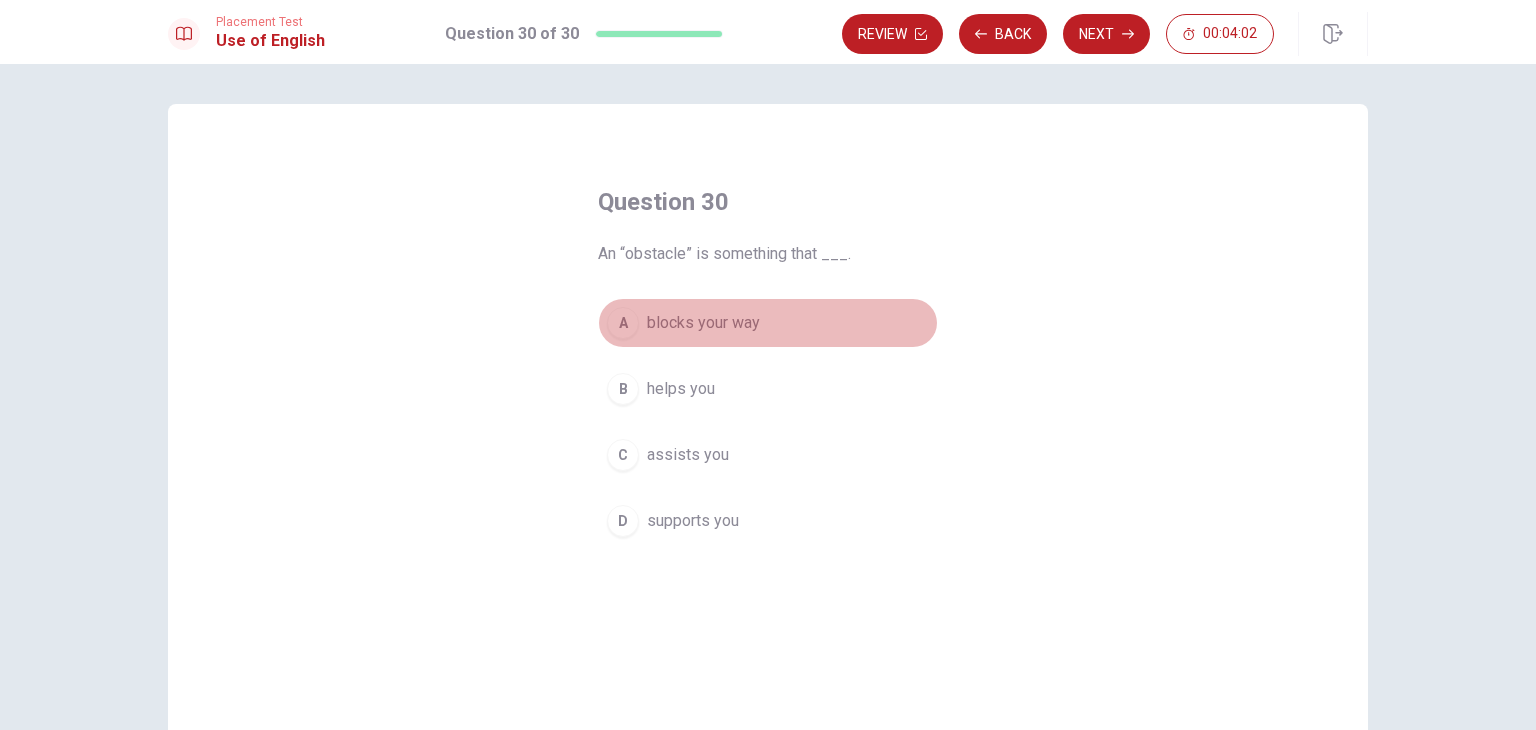 click on "A blocks your way" at bounding box center [768, 323] 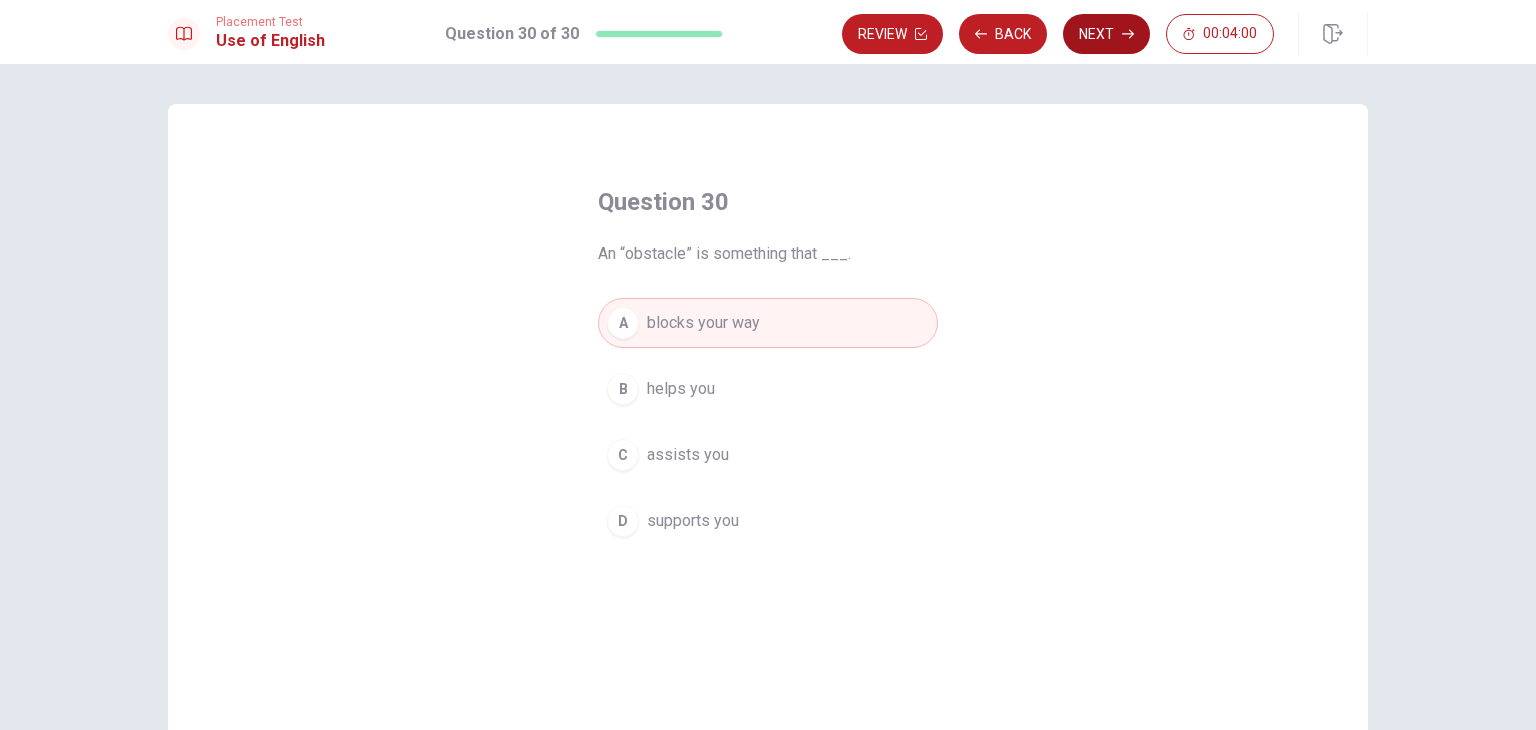 click on "Next" at bounding box center [1106, 34] 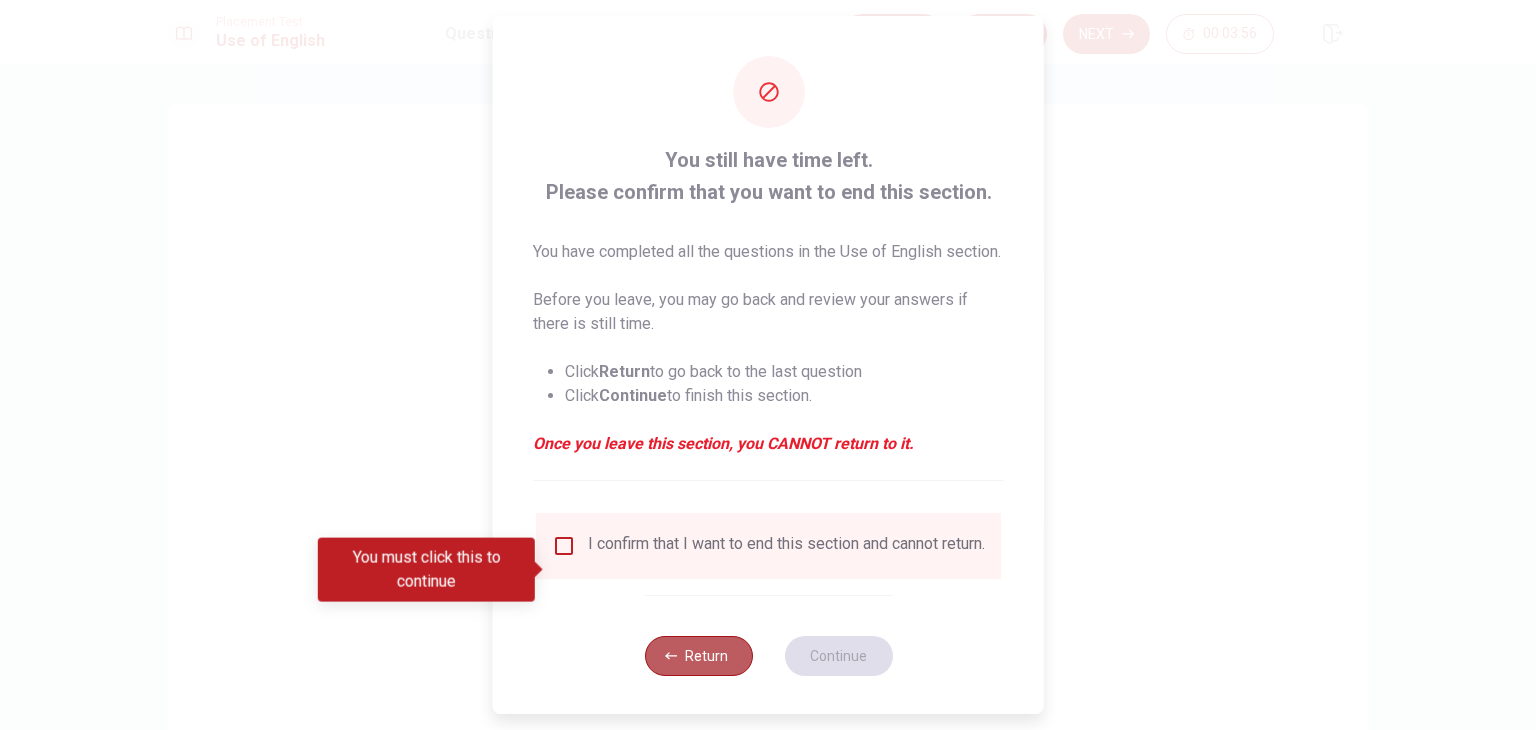 click on "Return" at bounding box center (698, 656) 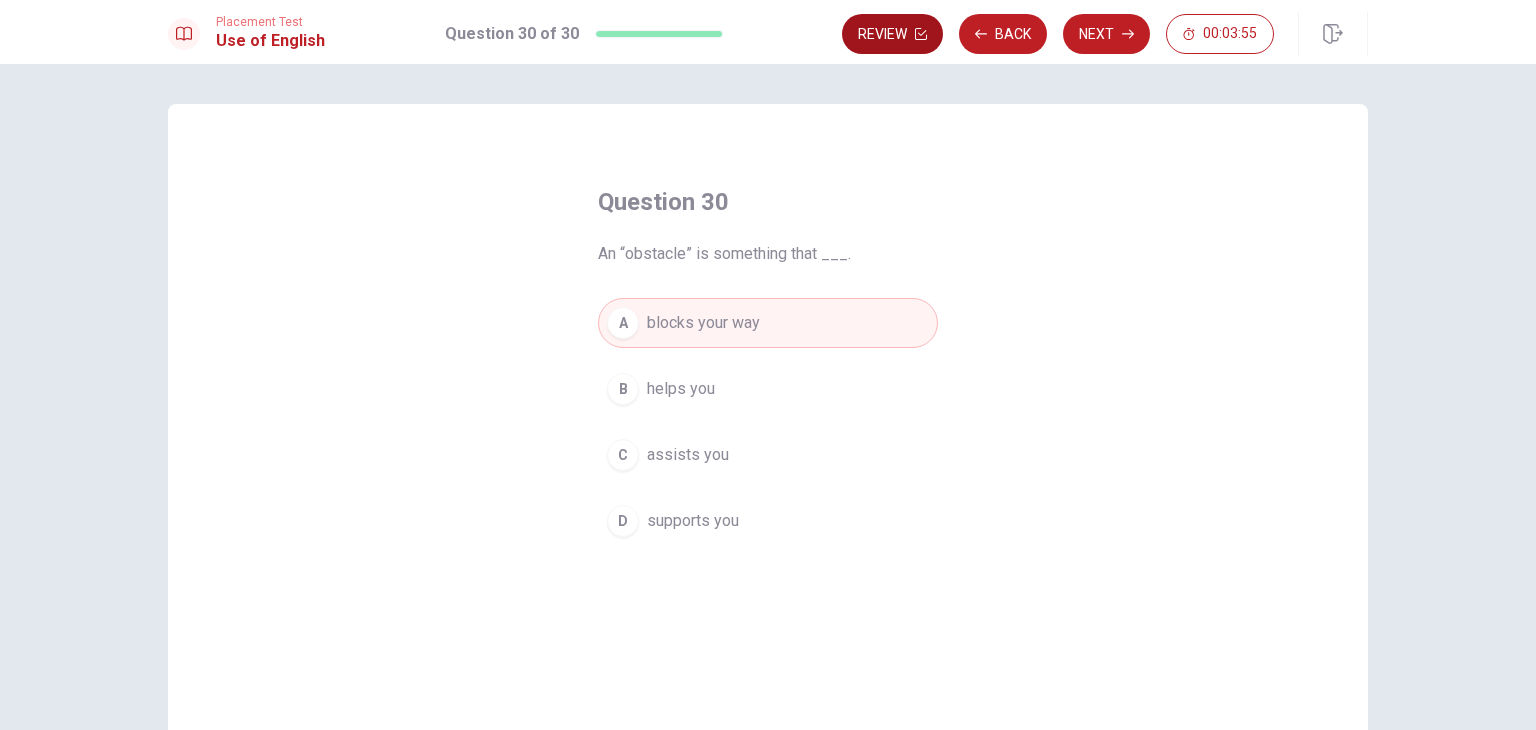 click on "Review" at bounding box center [892, 34] 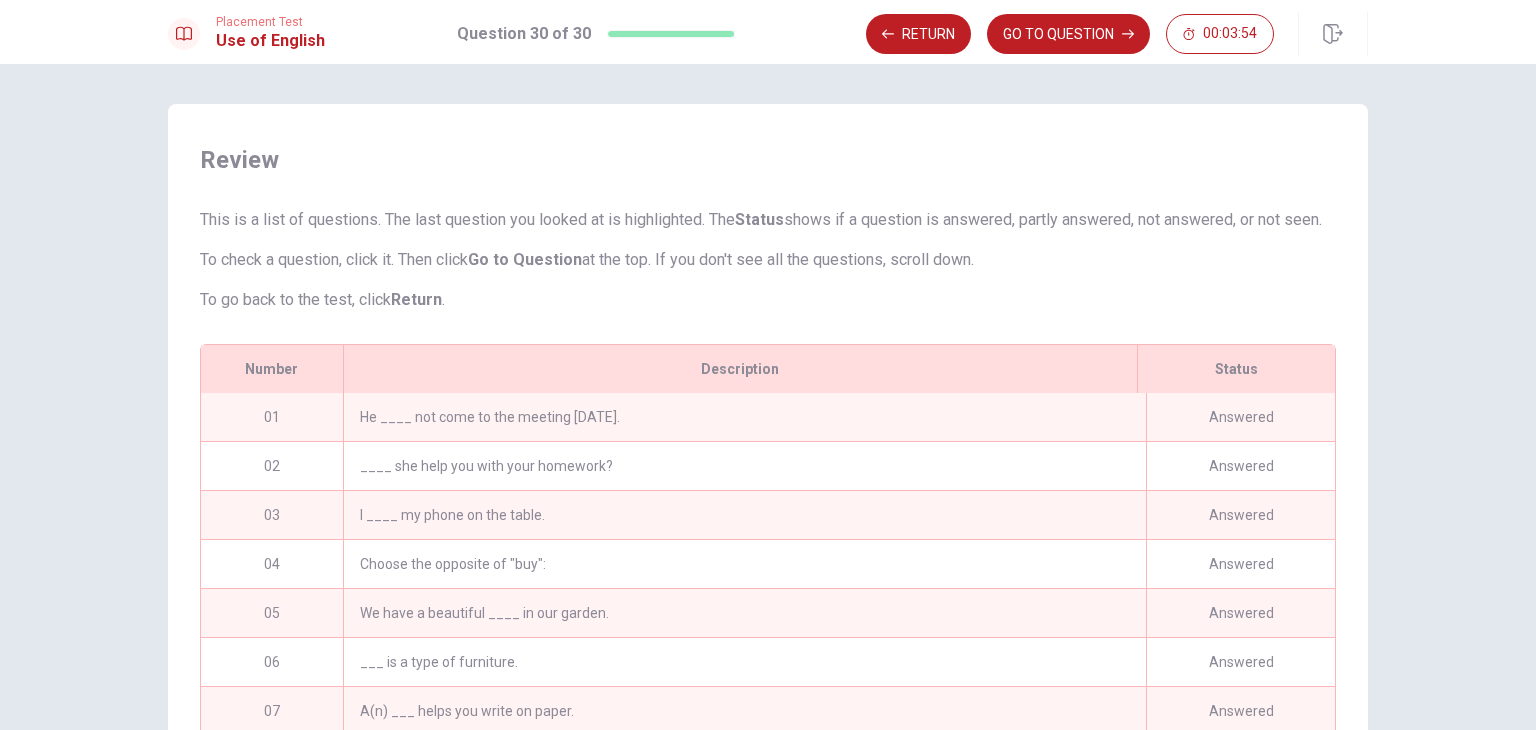 scroll, scrollTop: 234, scrollLeft: 0, axis: vertical 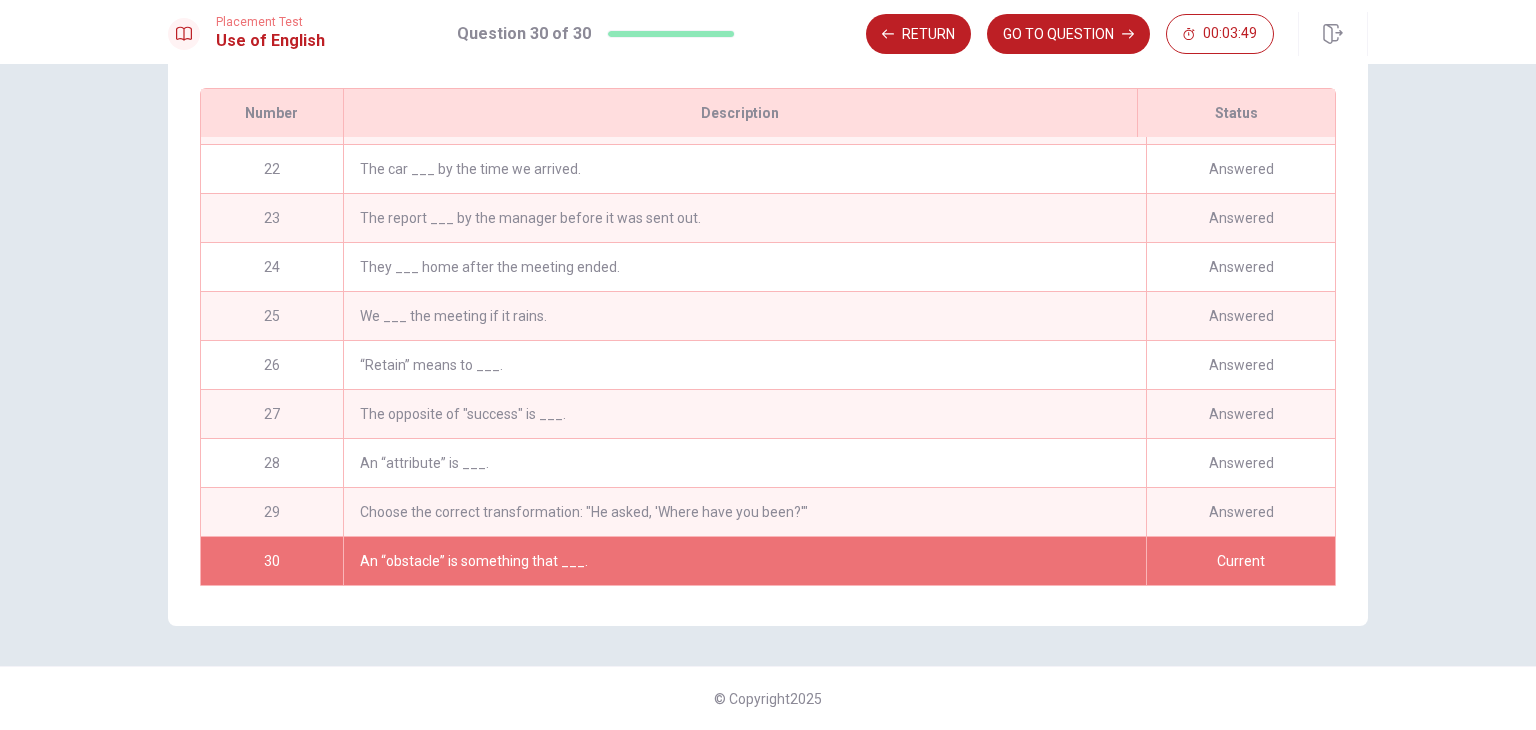 click on "An “obstacle” is something that ___." at bounding box center (744, 561) 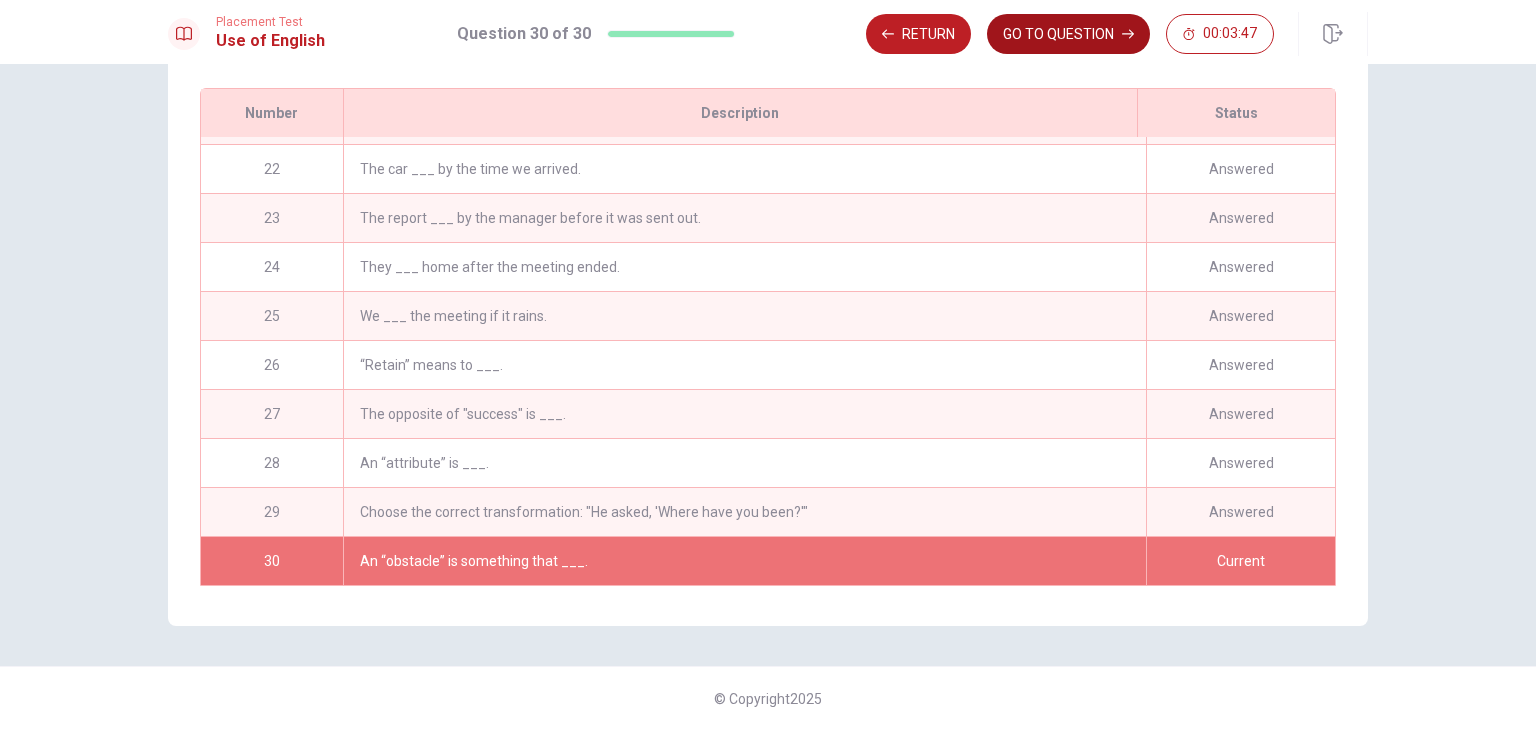 click on "GO TO QUESTION" at bounding box center (1068, 34) 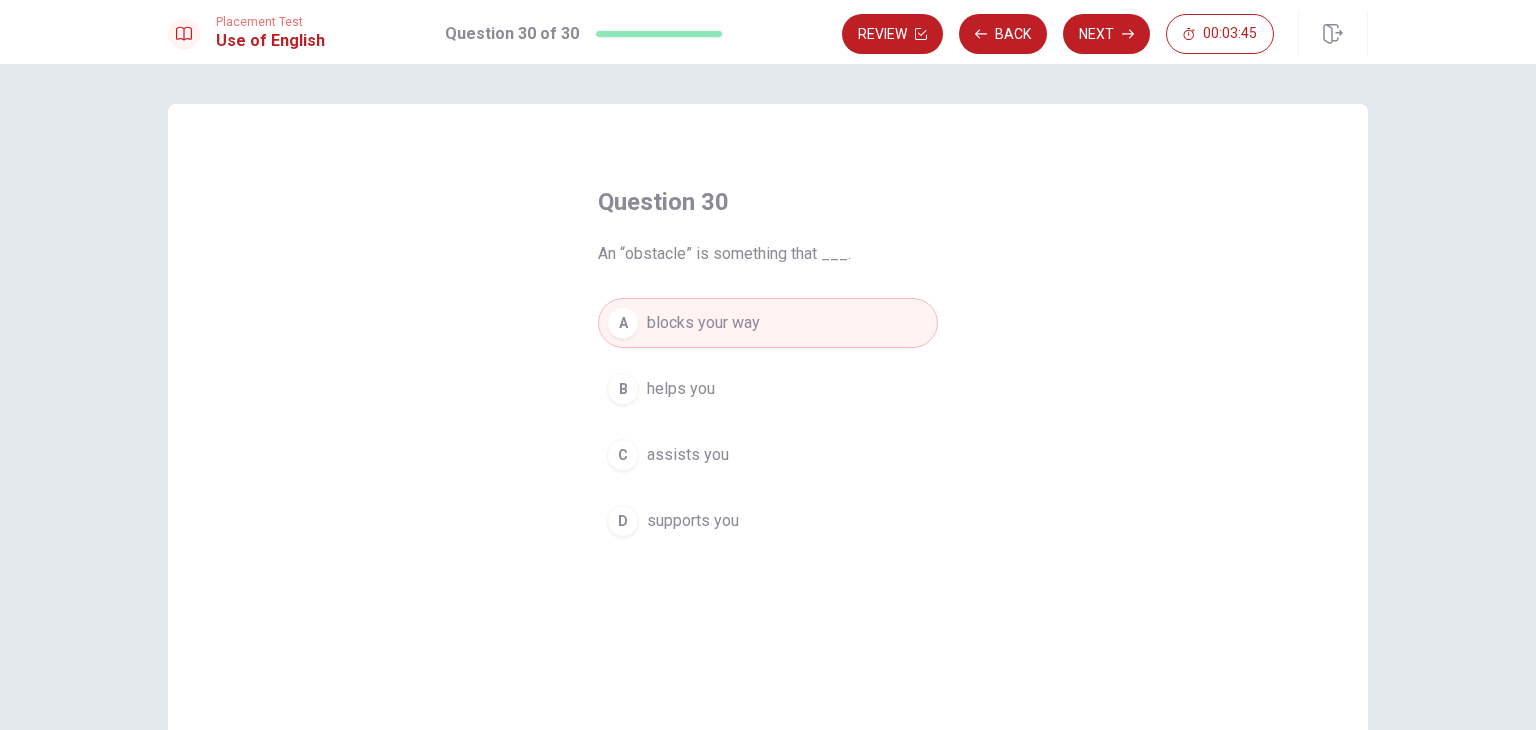 scroll, scrollTop: 0, scrollLeft: 0, axis: both 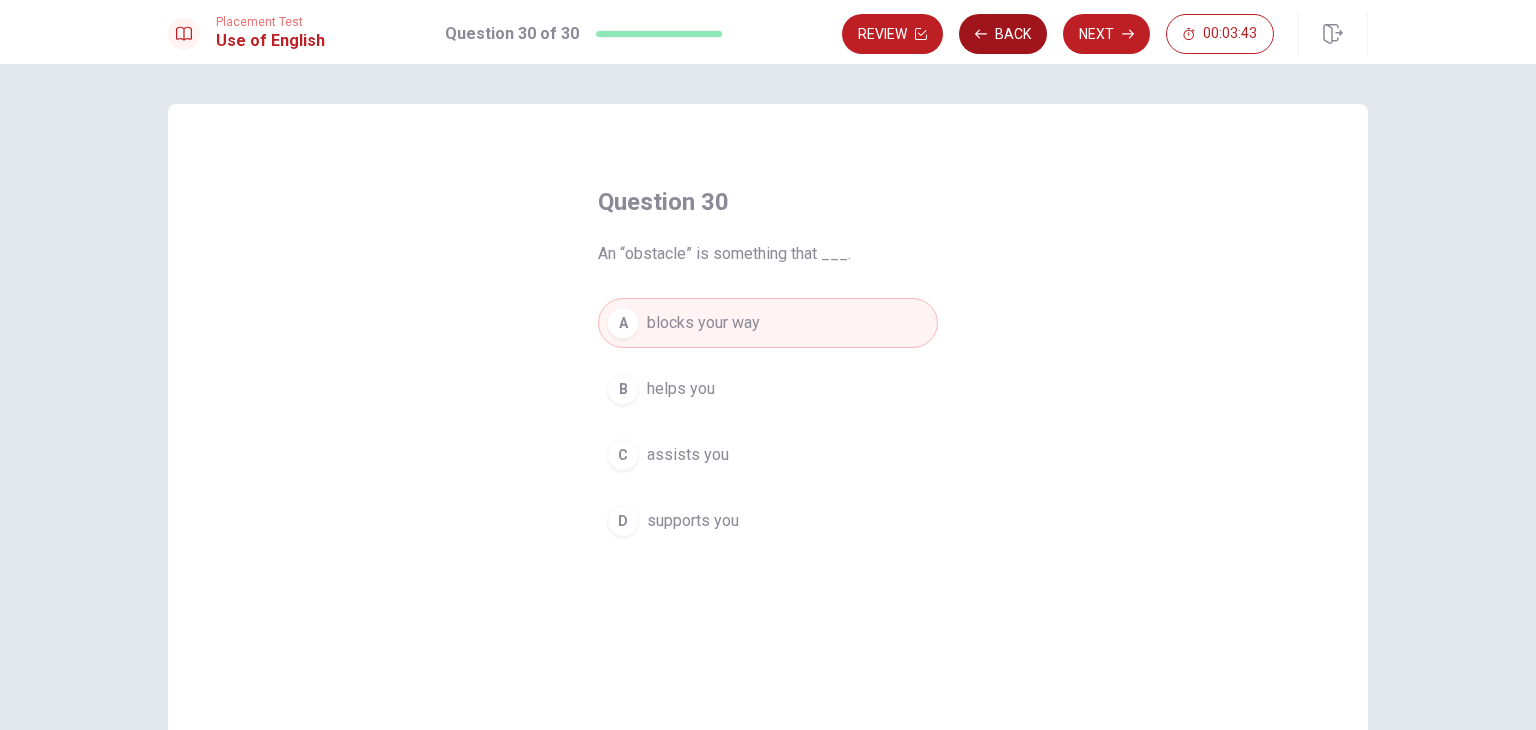 click on "Back" at bounding box center (1003, 34) 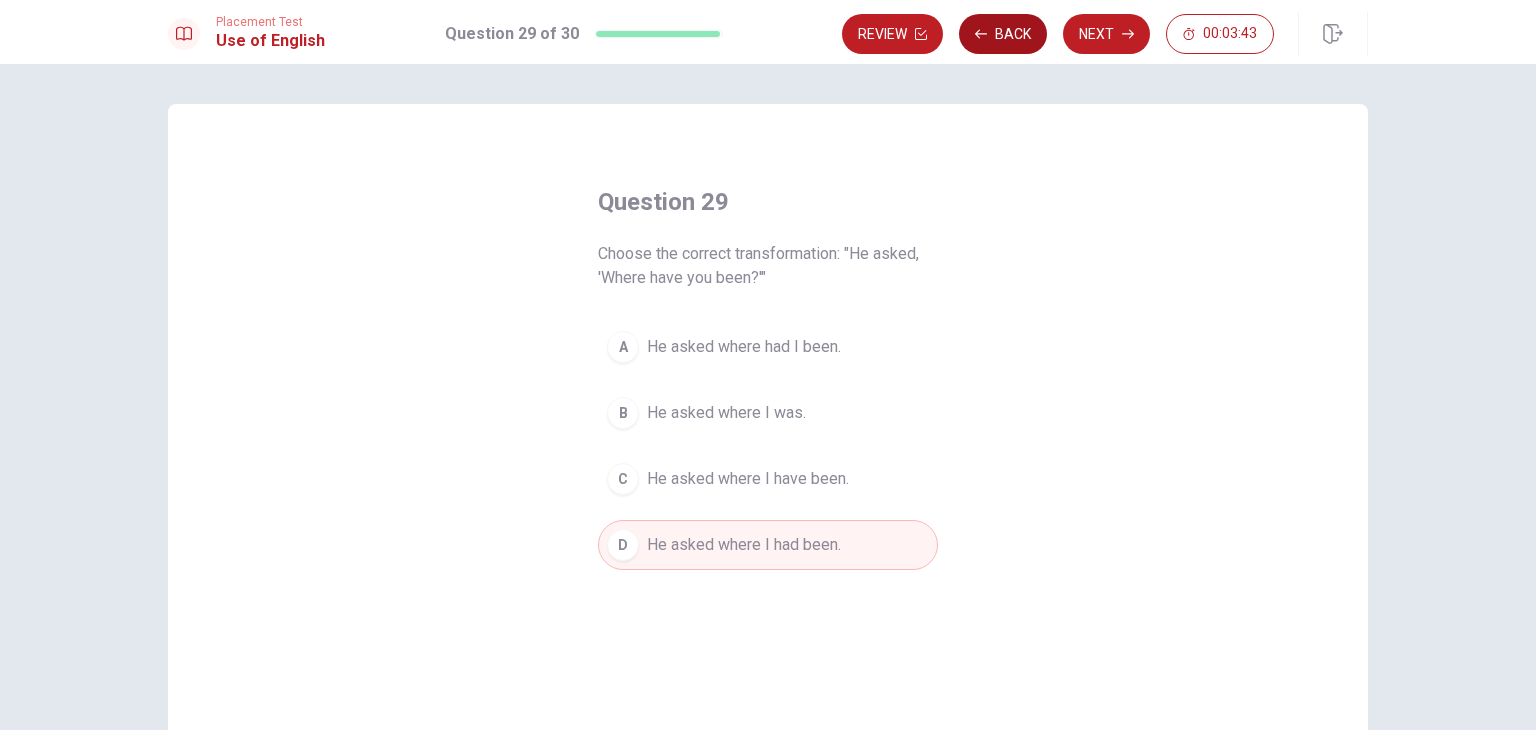 click on "Back" at bounding box center (1003, 34) 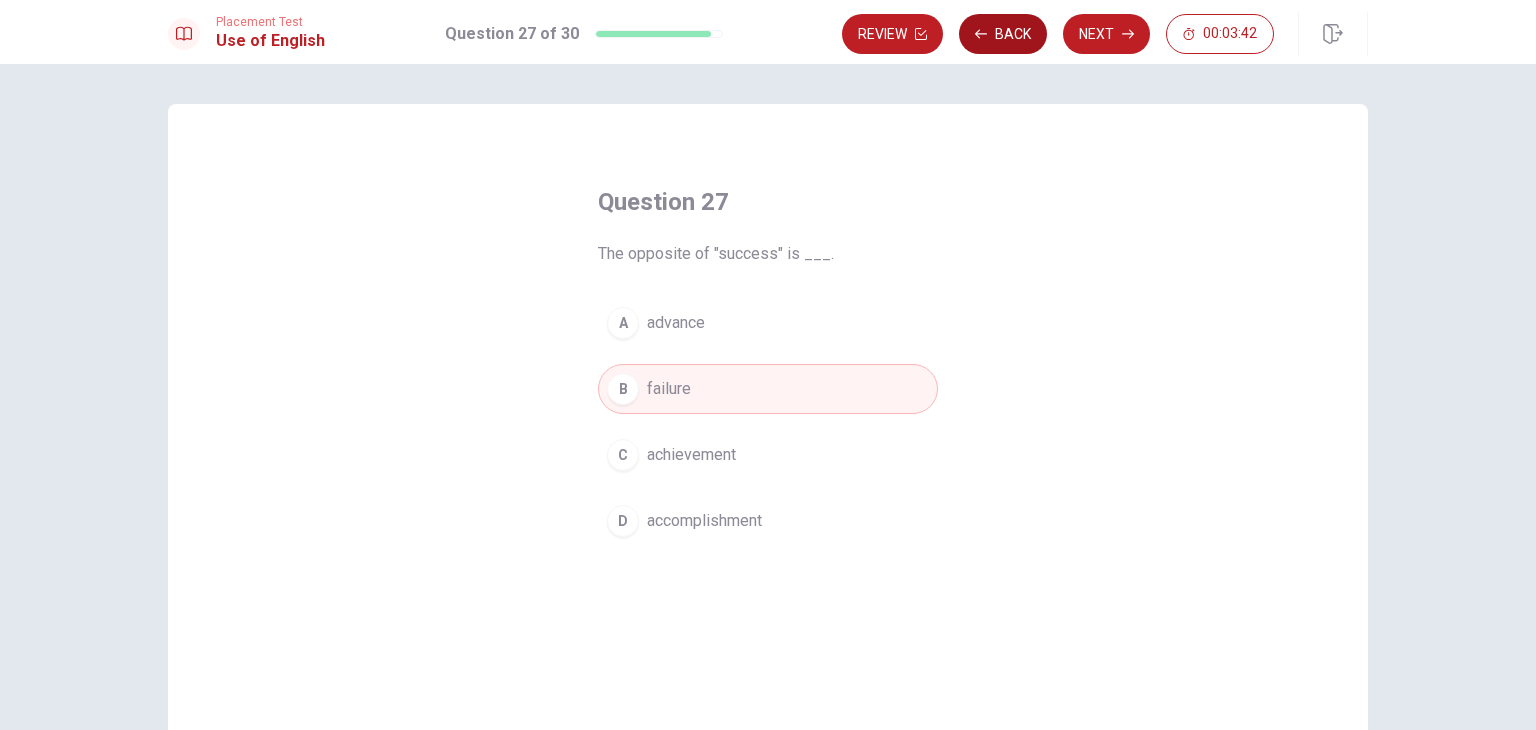 click on "Back" at bounding box center (1003, 34) 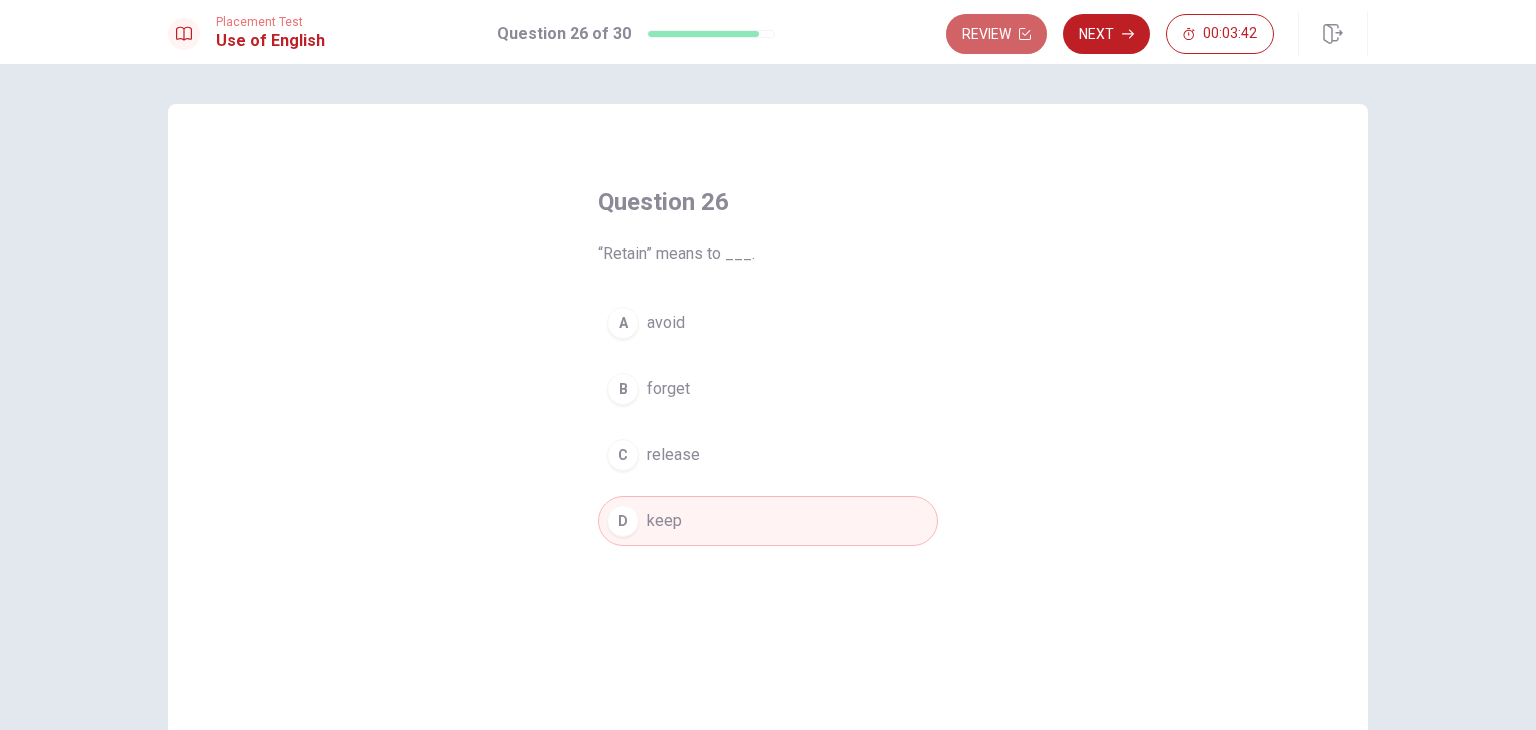 click on "Review" at bounding box center [996, 34] 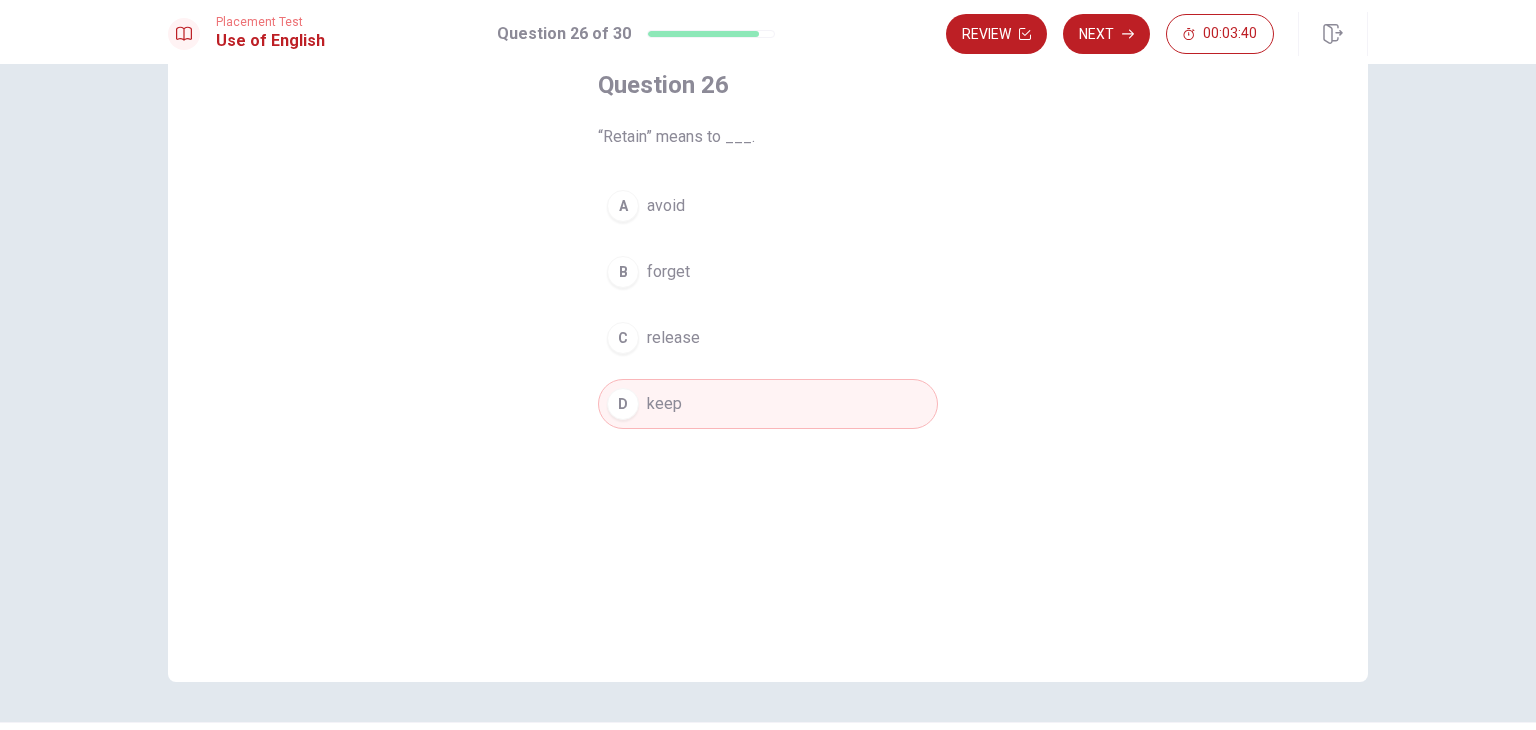 scroll, scrollTop: 0, scrollLeft: 0, axis: both 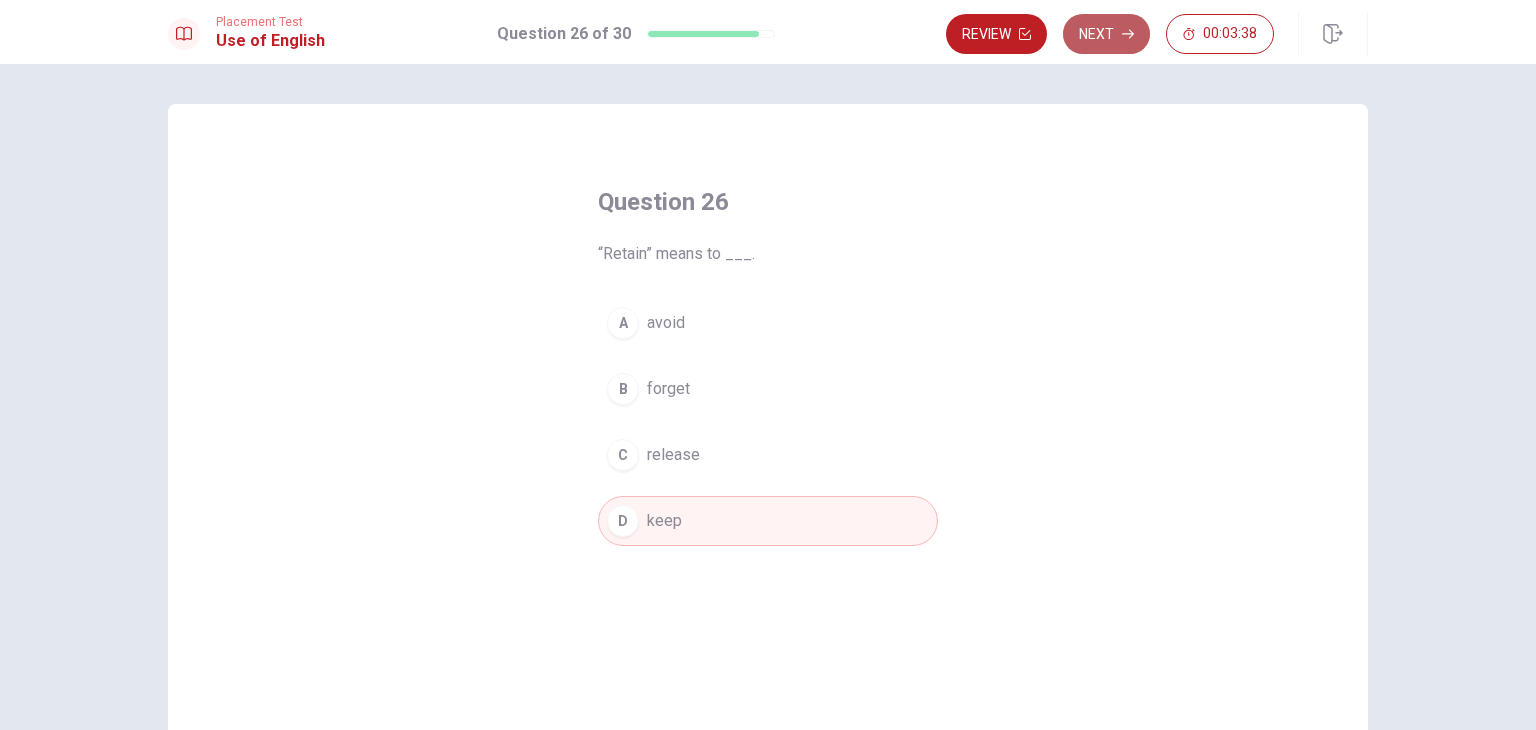 click on "Next" at bounding box center [1106, 34] 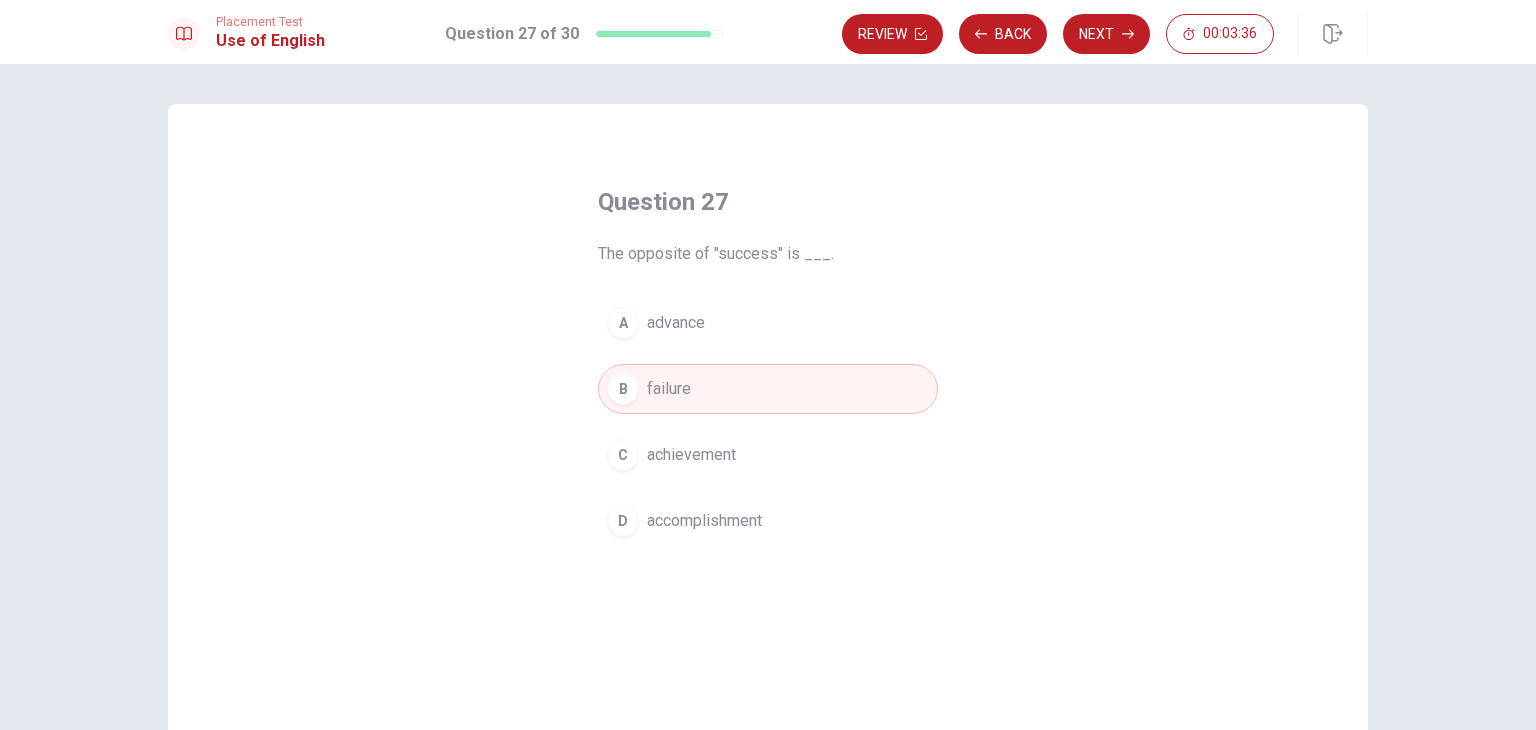 click on "Next" at bounding box center (1106, 34) 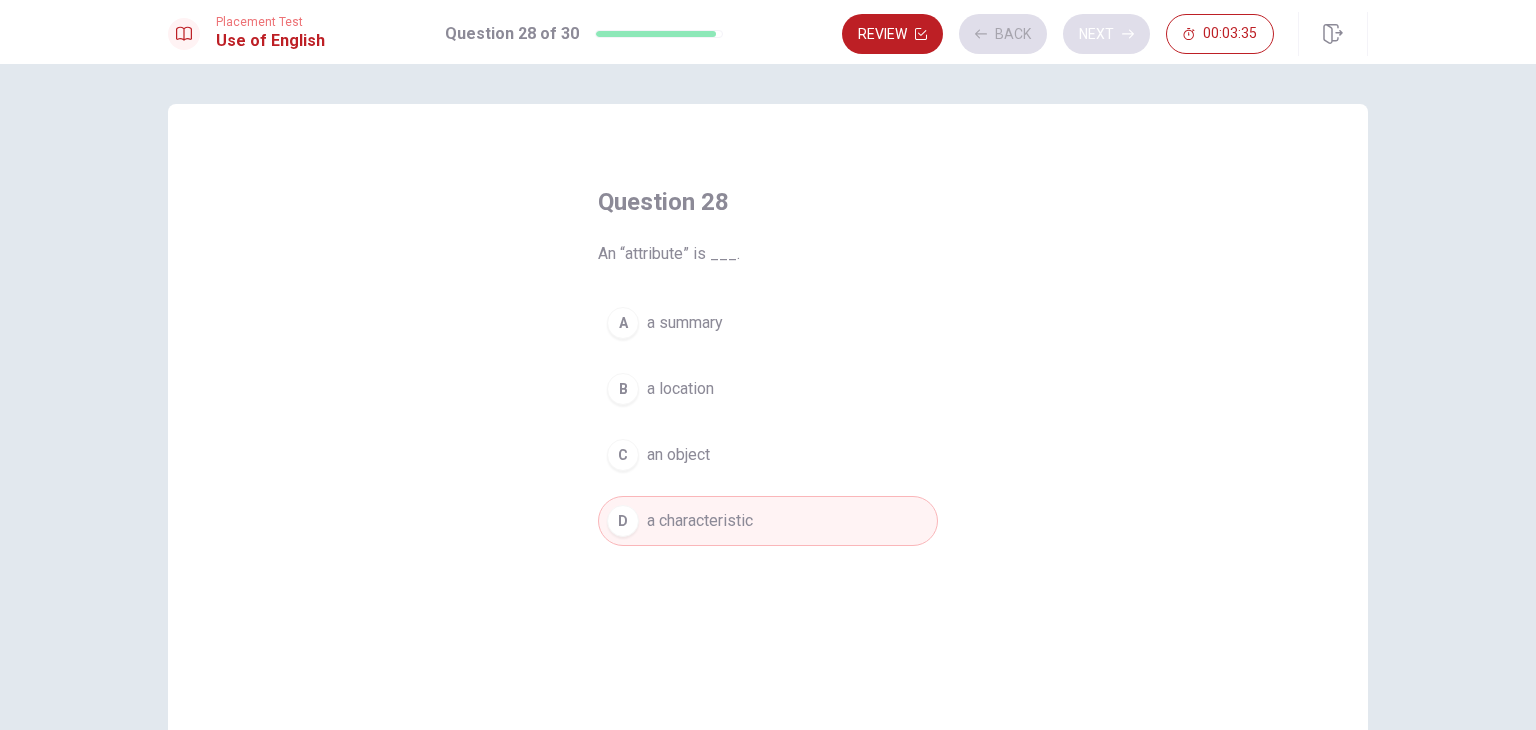 click on "Next" at bounding box center (1106, 34) 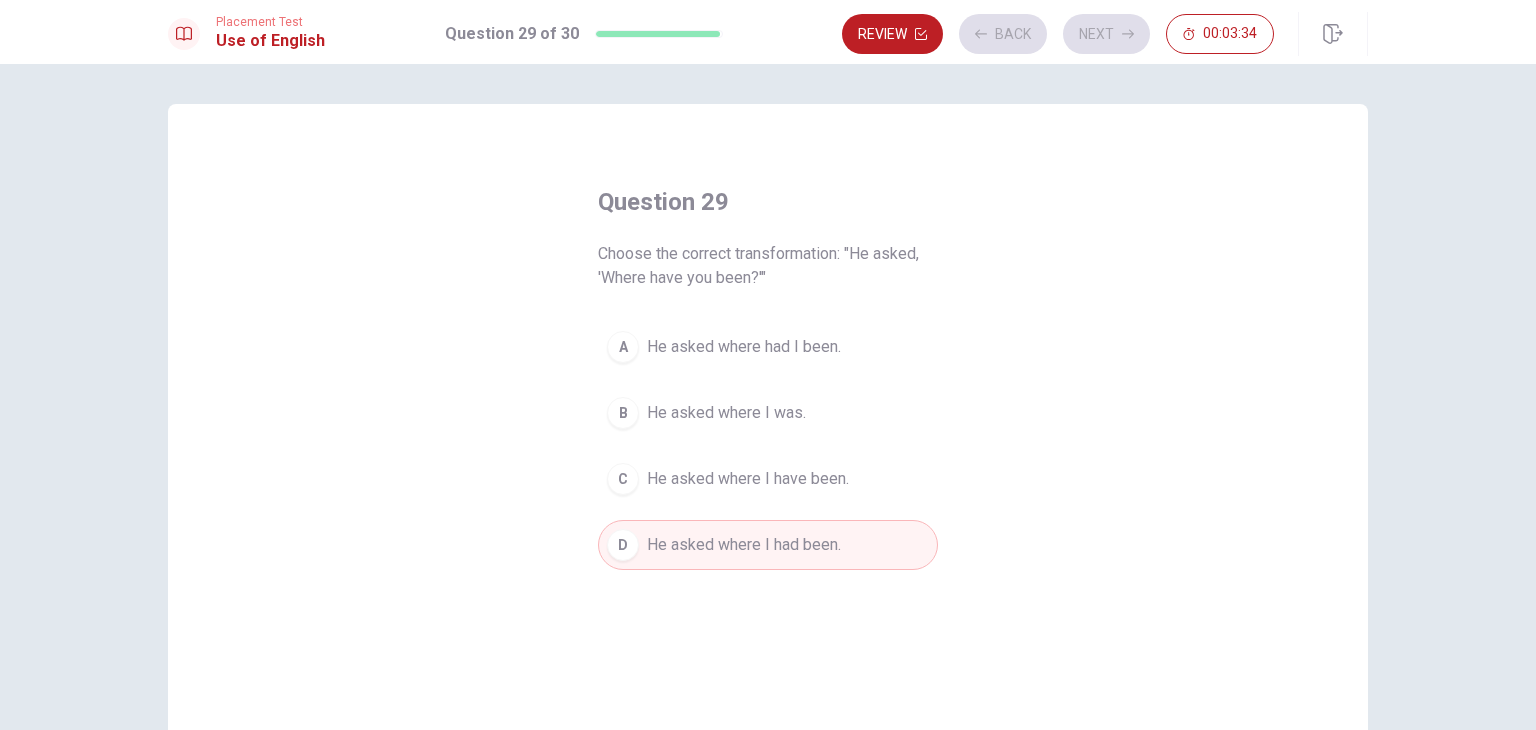 click on "Review Back Next 00:03:34" at bounding box center (1058, 34) 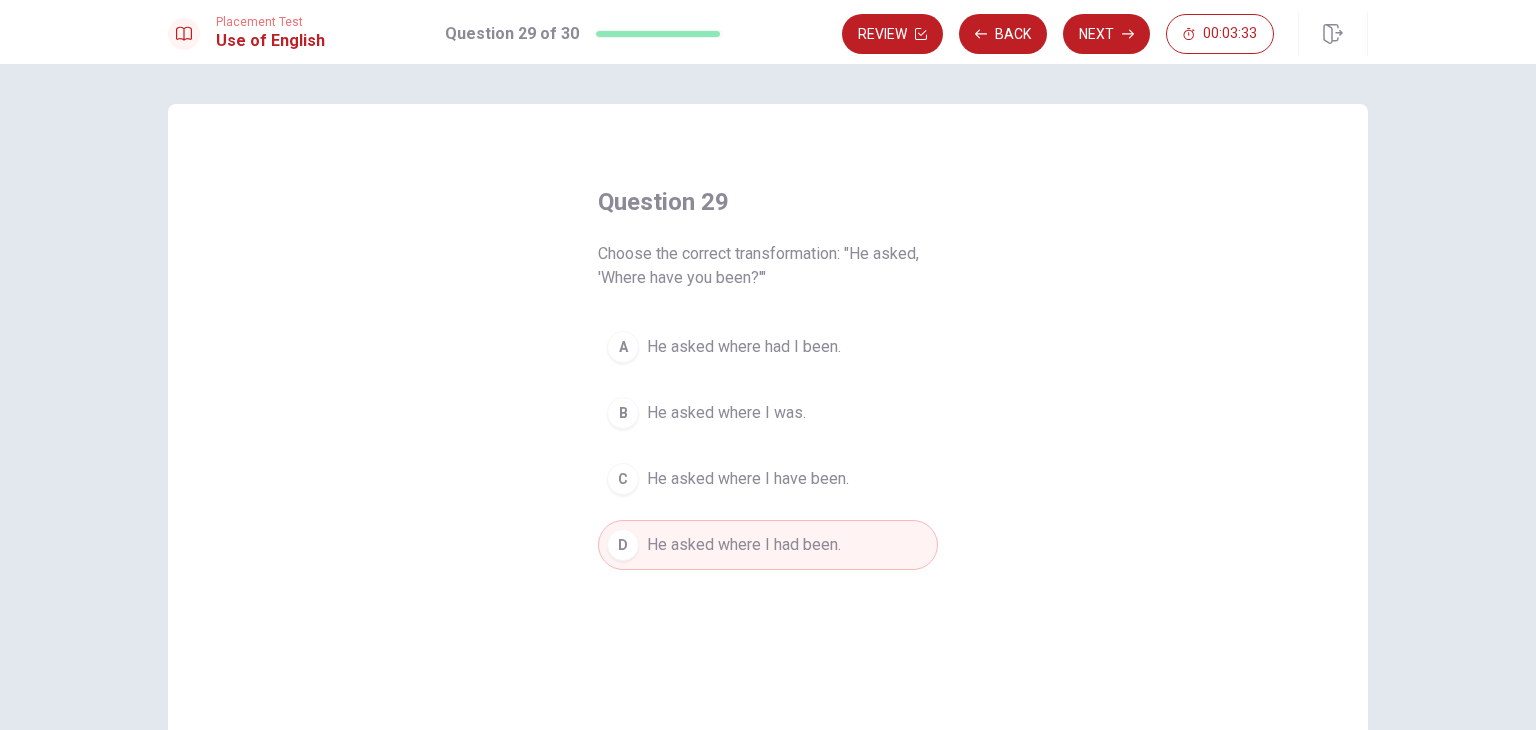 click on "Next" at bounding box center (1106, 34) 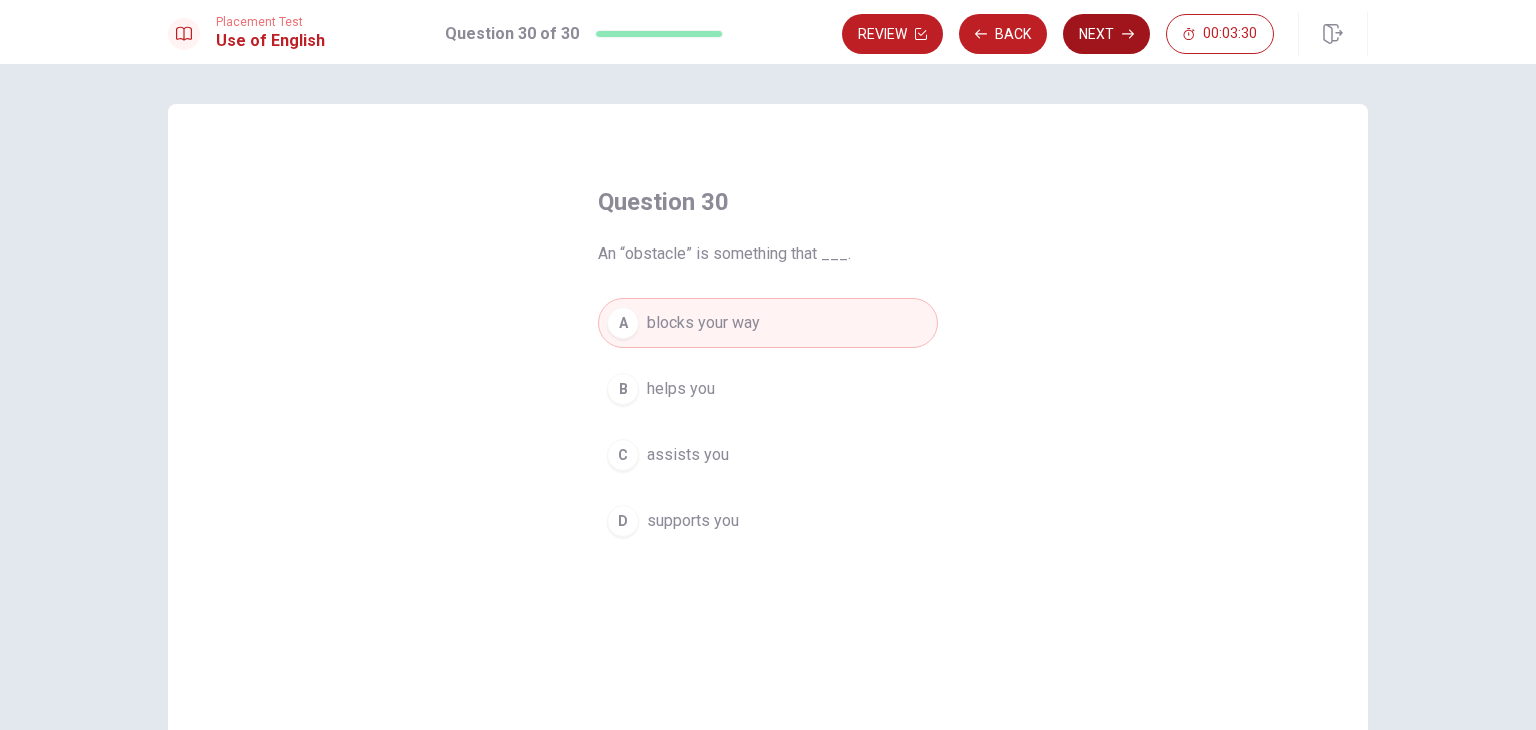 click on "Next" at bounding box center (1106, 34) 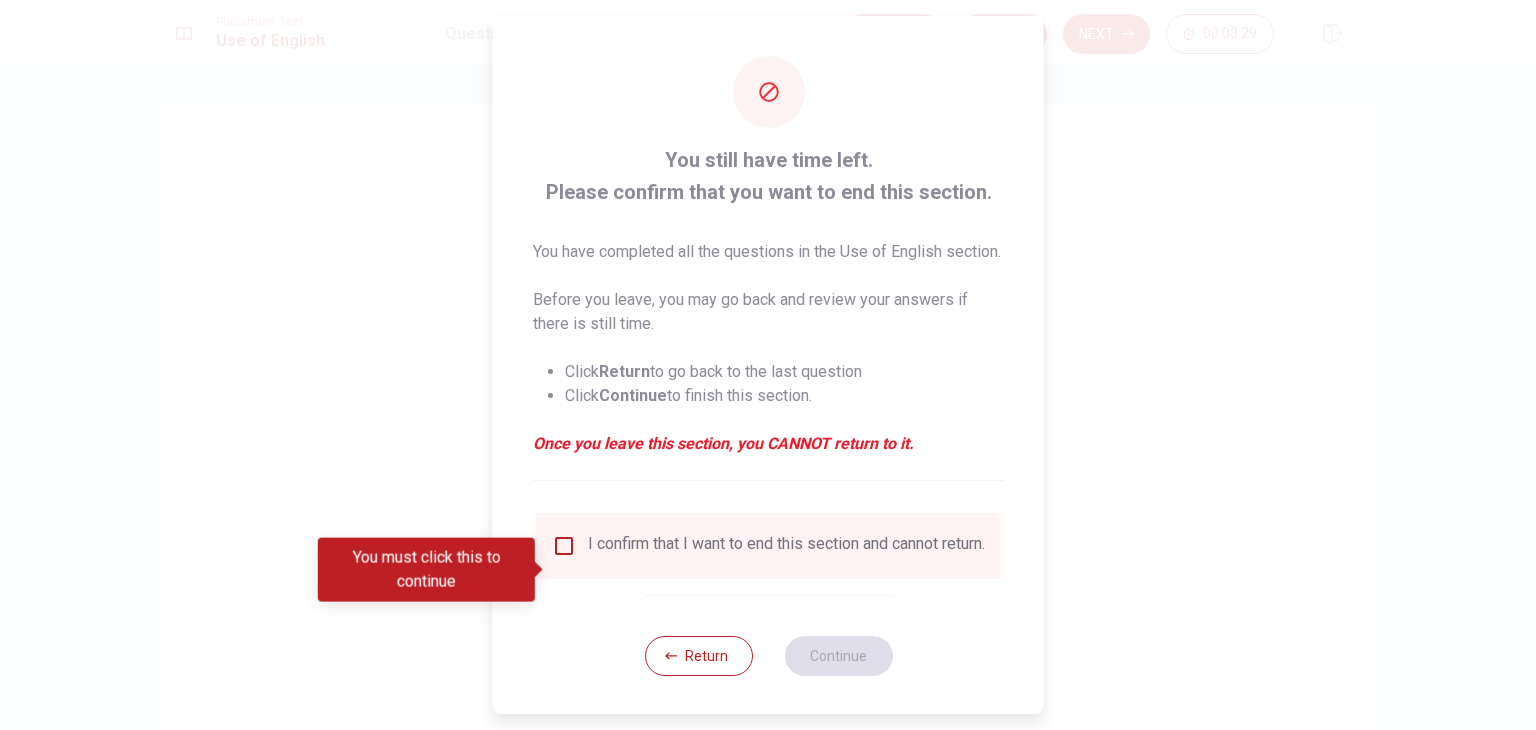 drag, startPoint x: 561, startPoint y: 574, endPoint x: 568, endPoint y: 582, distance: 10.630146 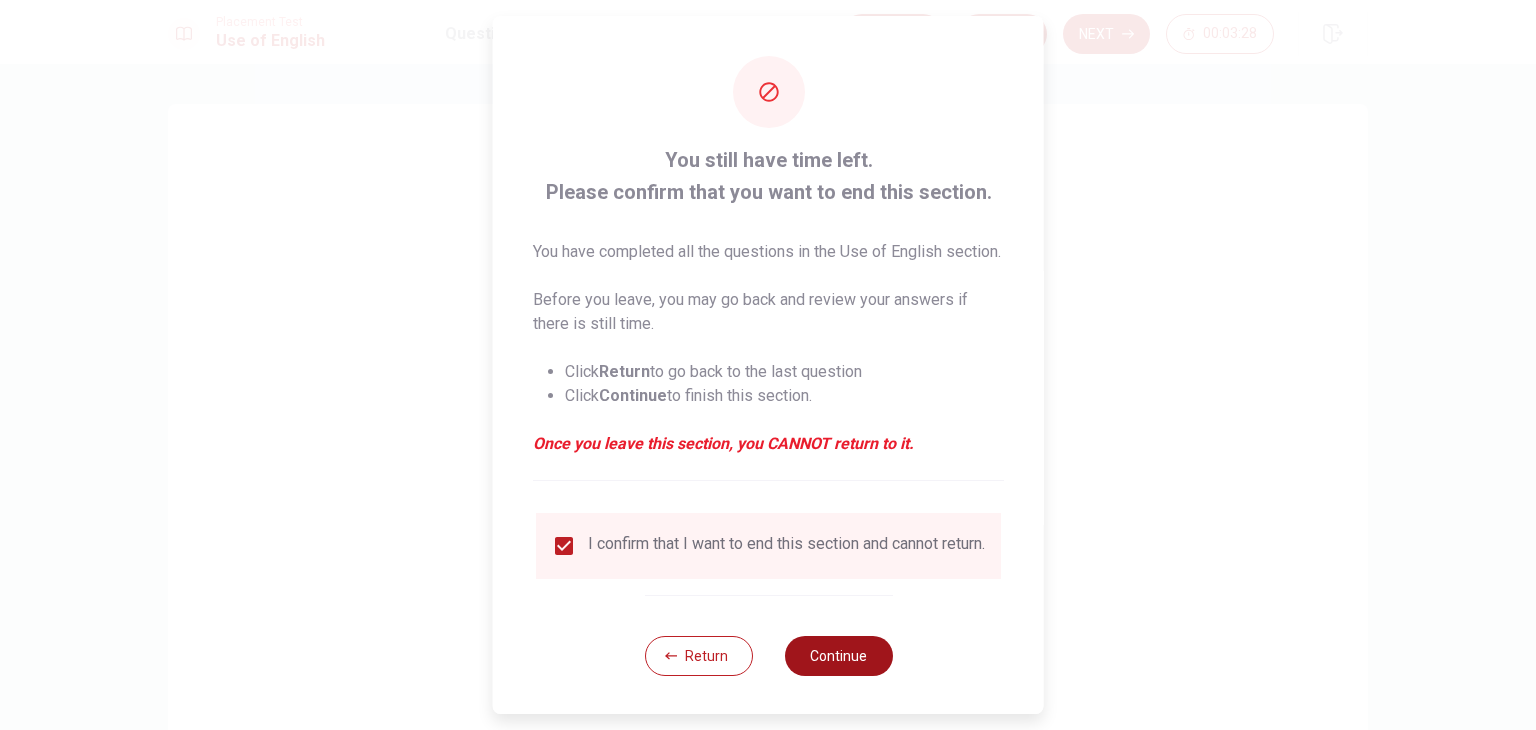 click on "Continue" at bounding box center (838, 656) 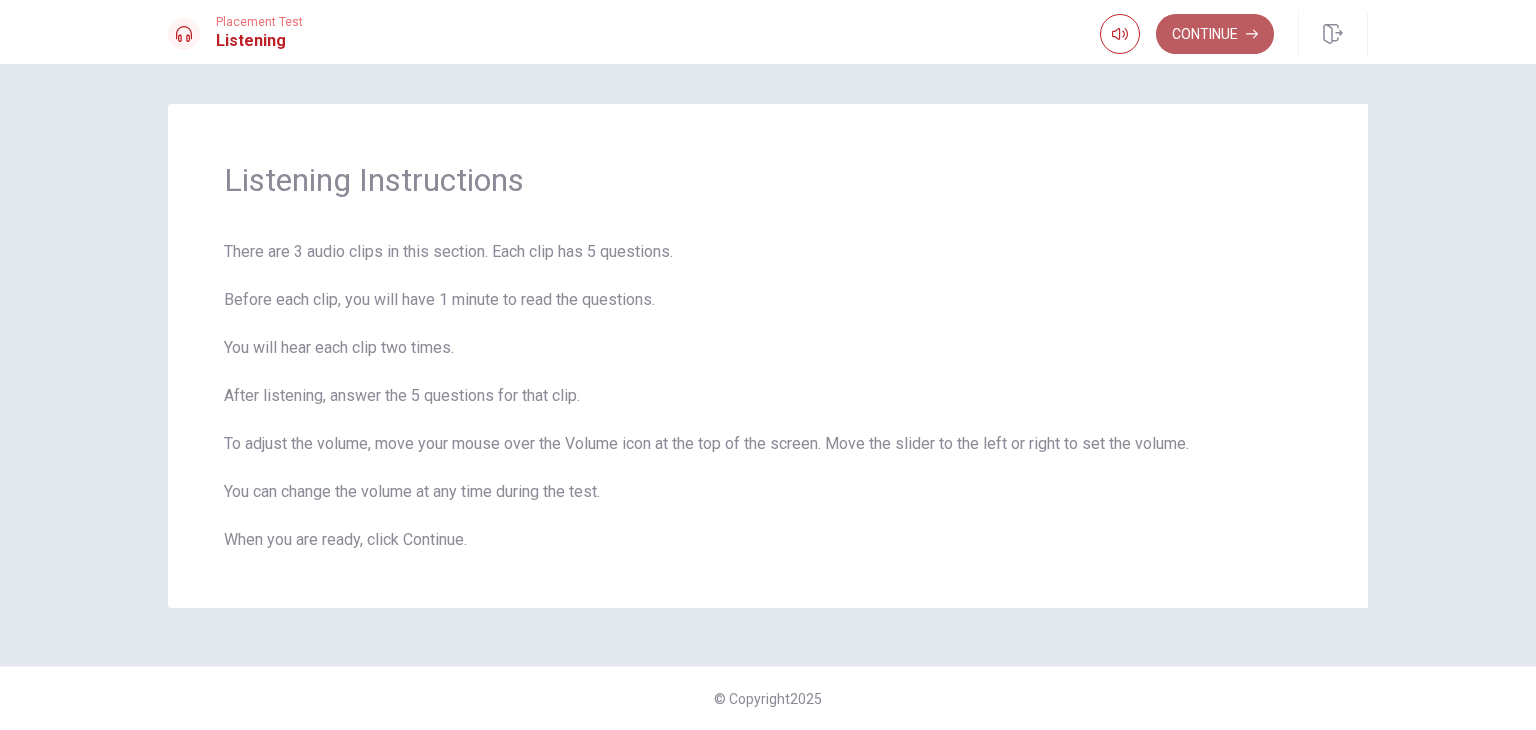 click on "Continue" at bounding box center (1215, 34) 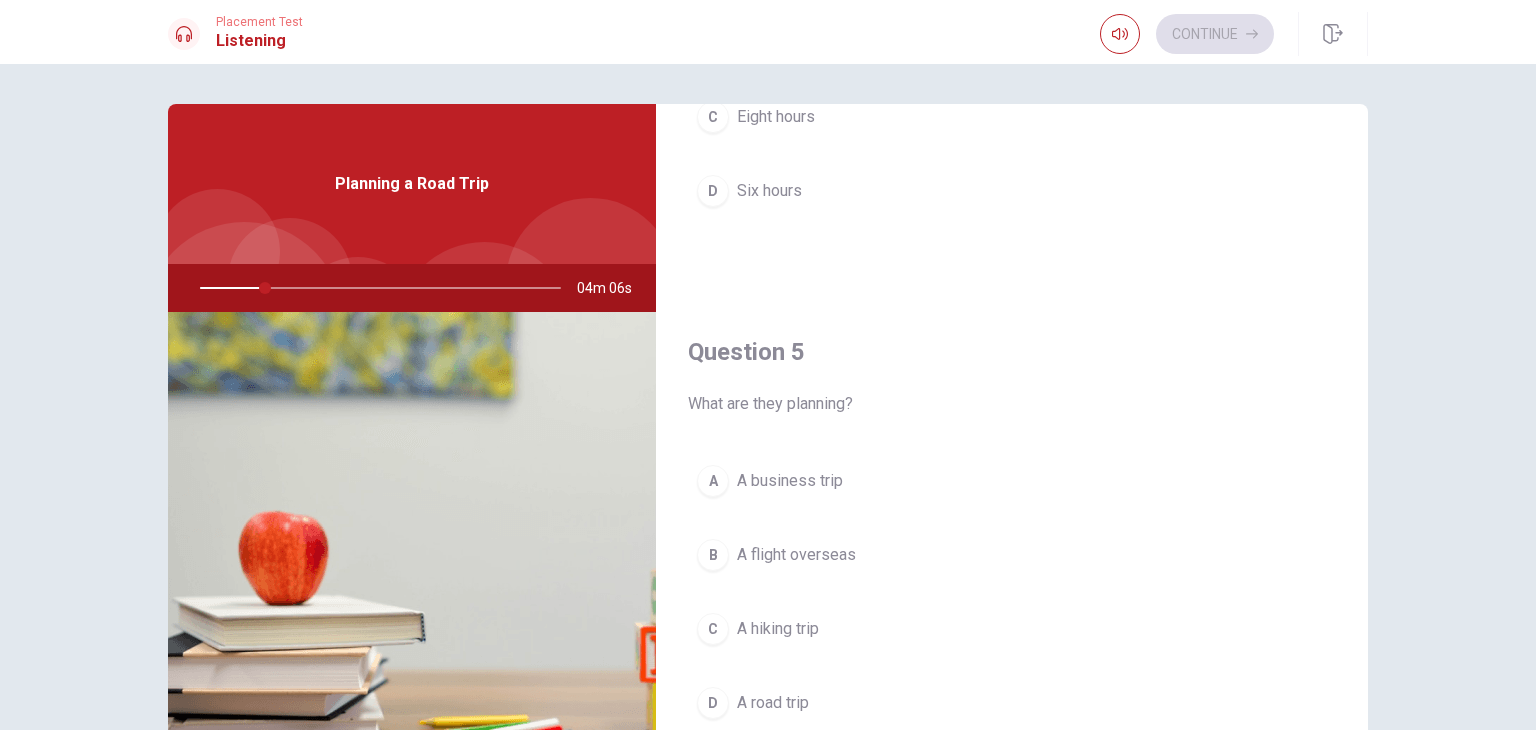 scroll, scrollTop: 1856, scrollLeft: 0, axis: vertical 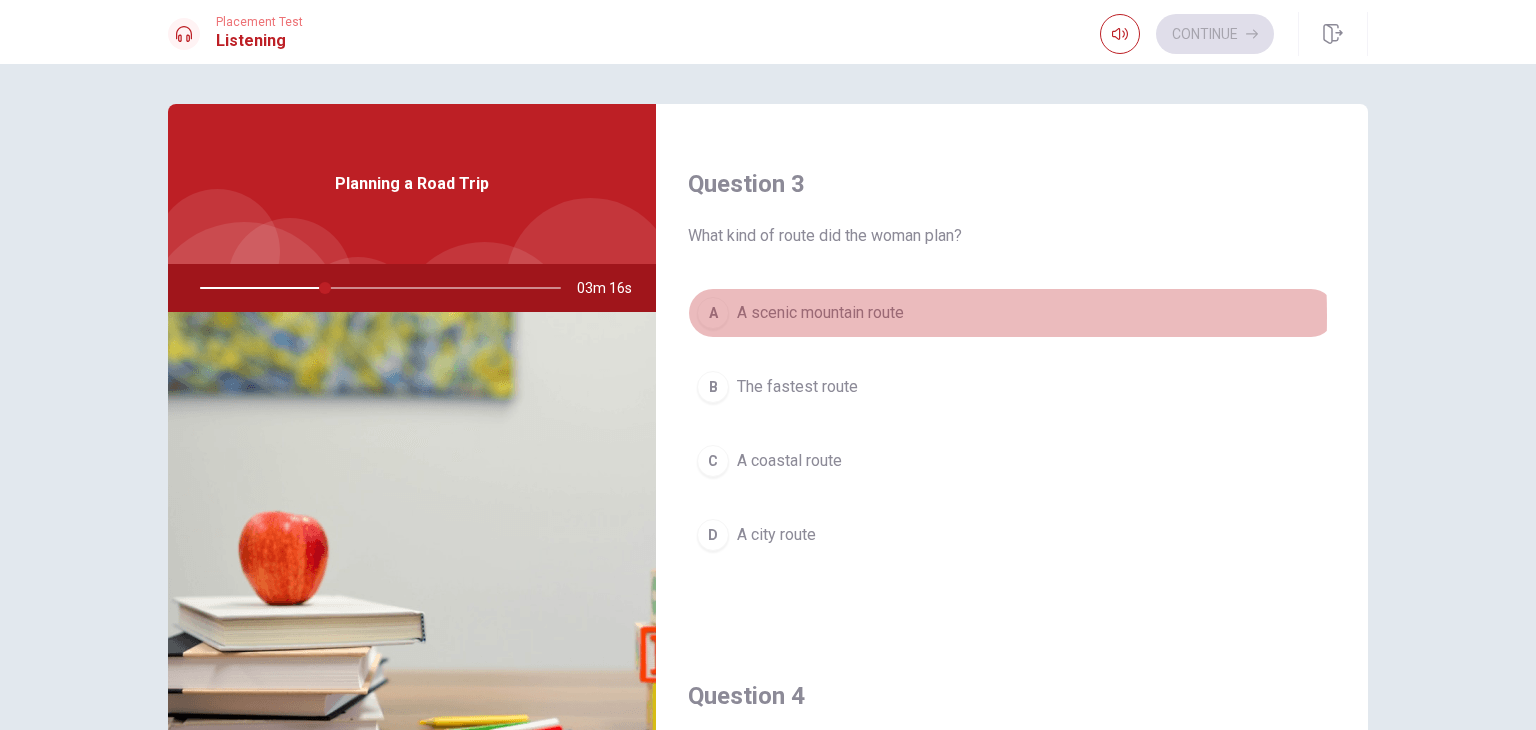 click on "A" at bounding box center (713, 313) 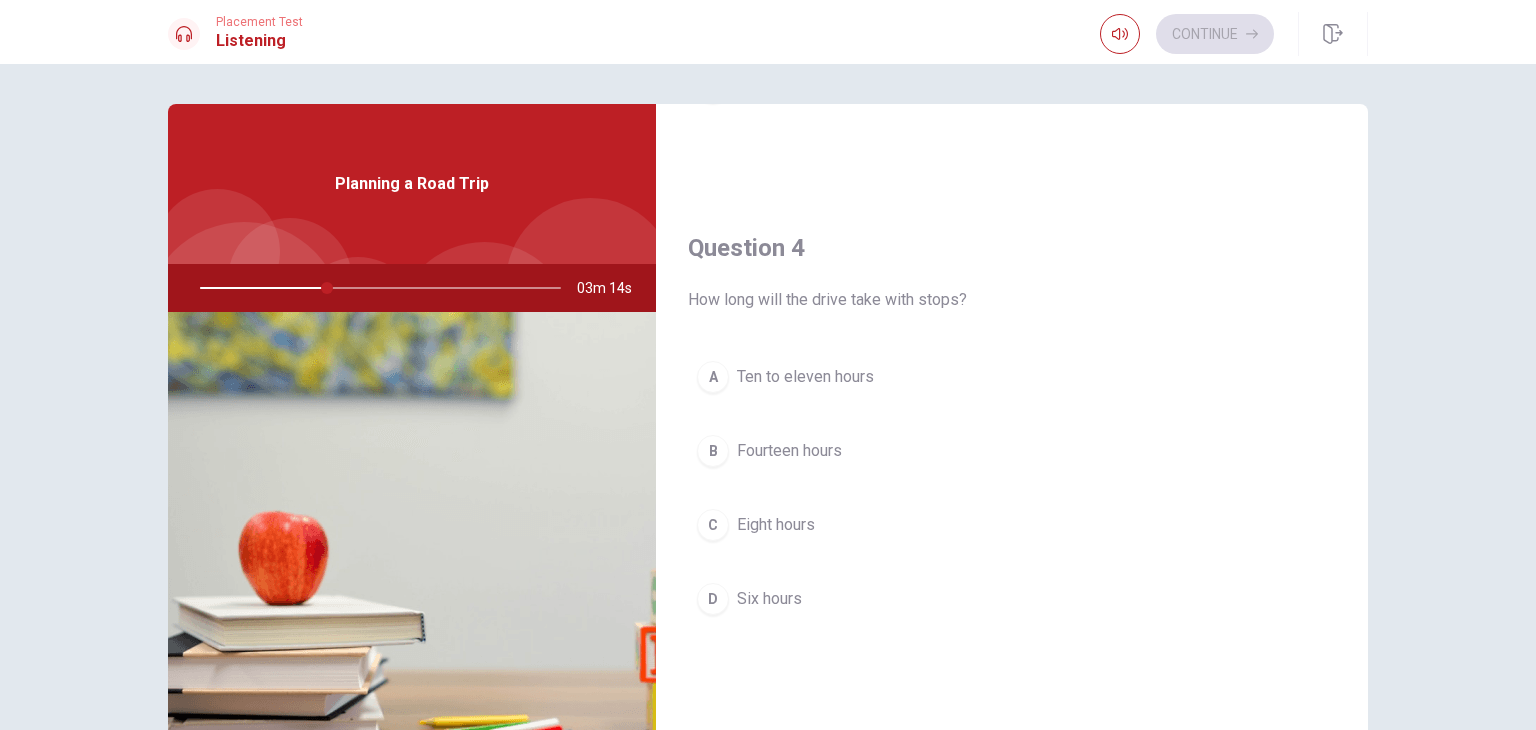 scroll, scrollTop: 1500, scrollLeft: 0, axis: vertical 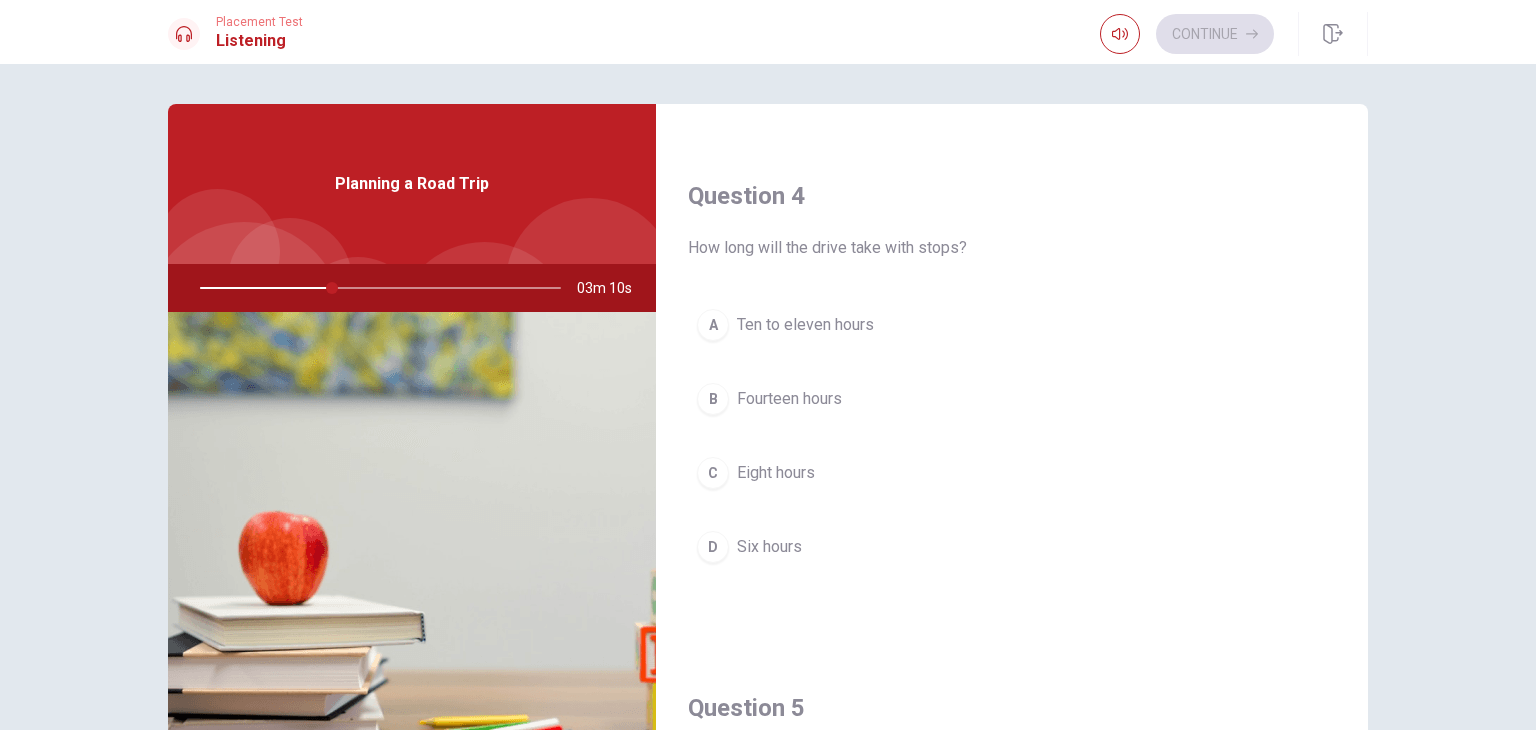 click on "A" at bounding box center (713, 325) 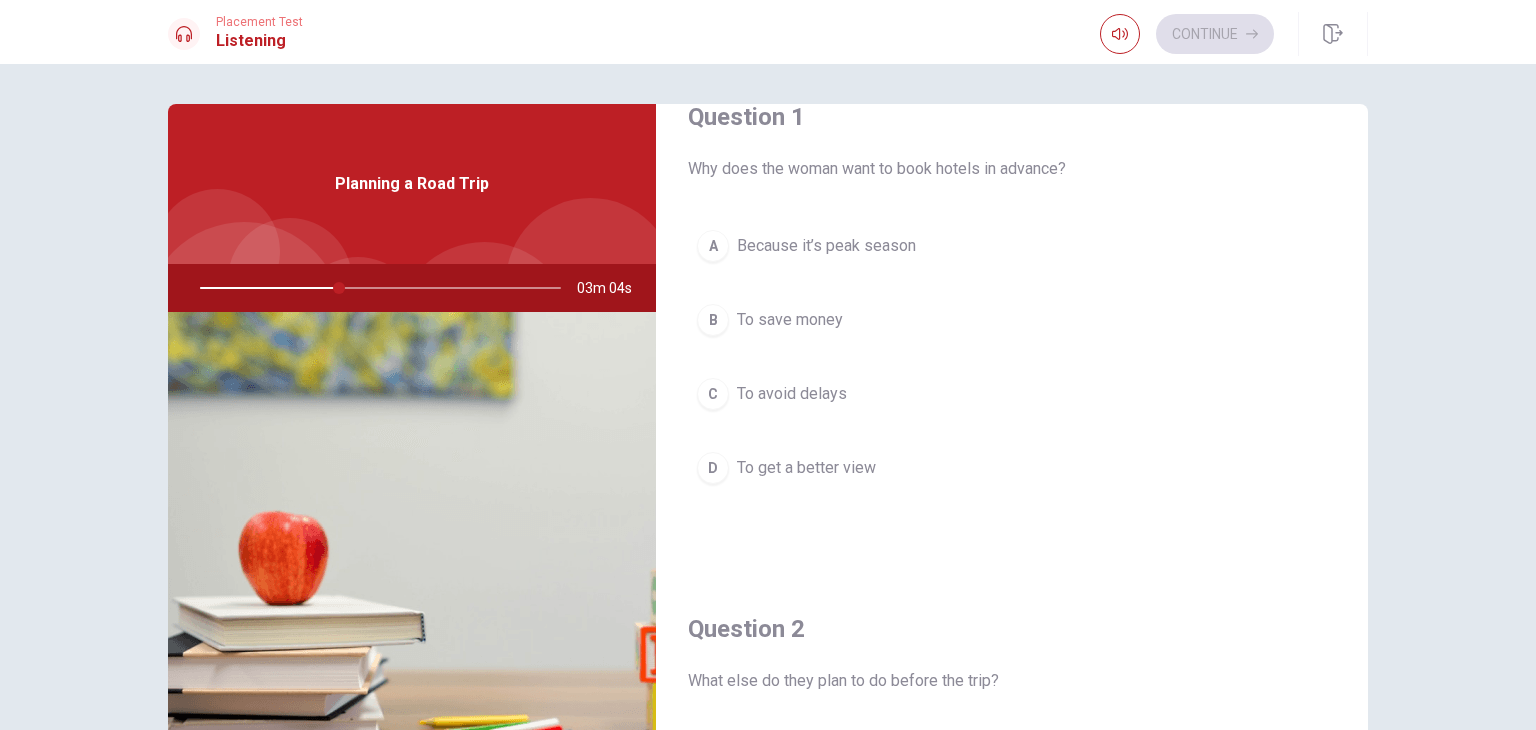 scroll, scrollTop: 0, scrollLeft: 0, axis: both 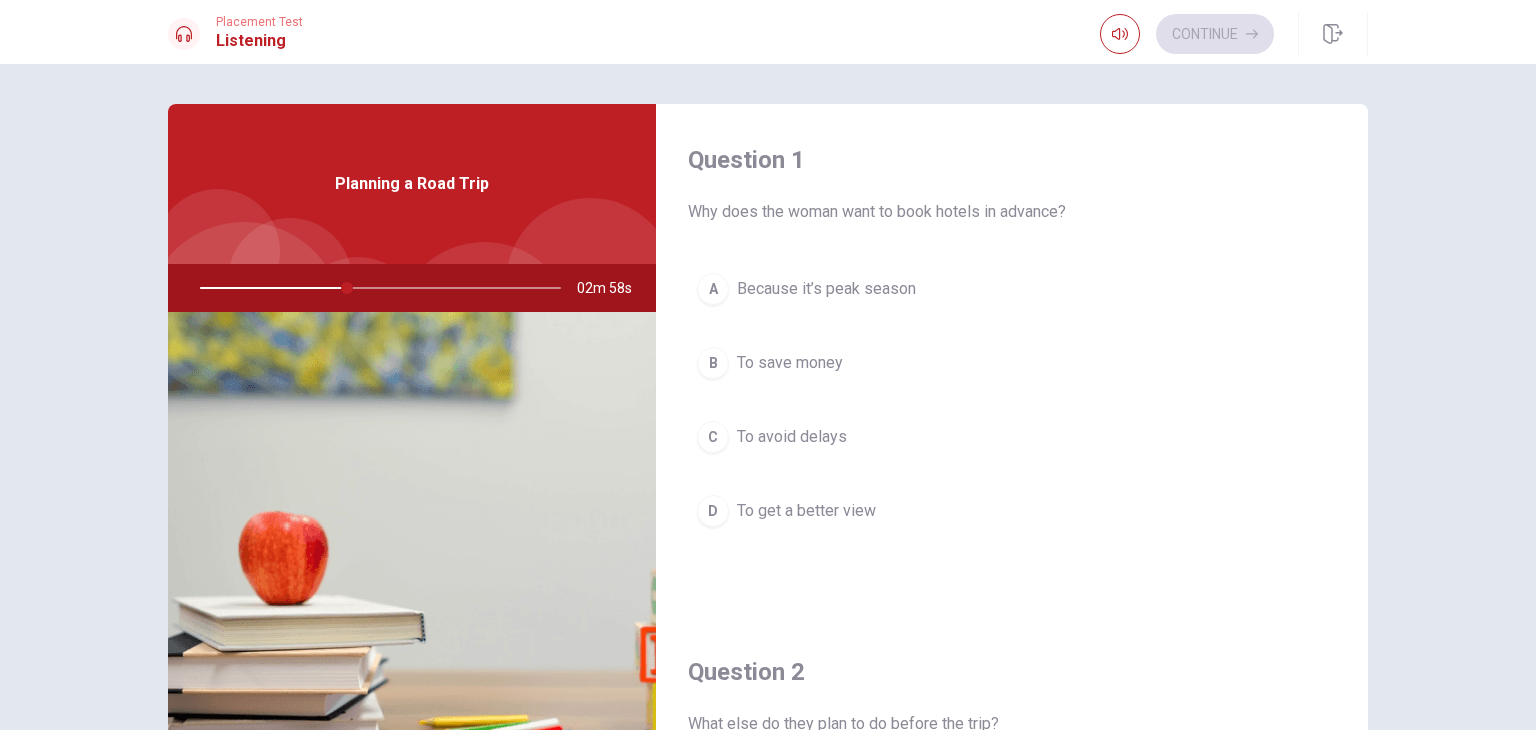 click on "A" at bounding box center [713, 289] 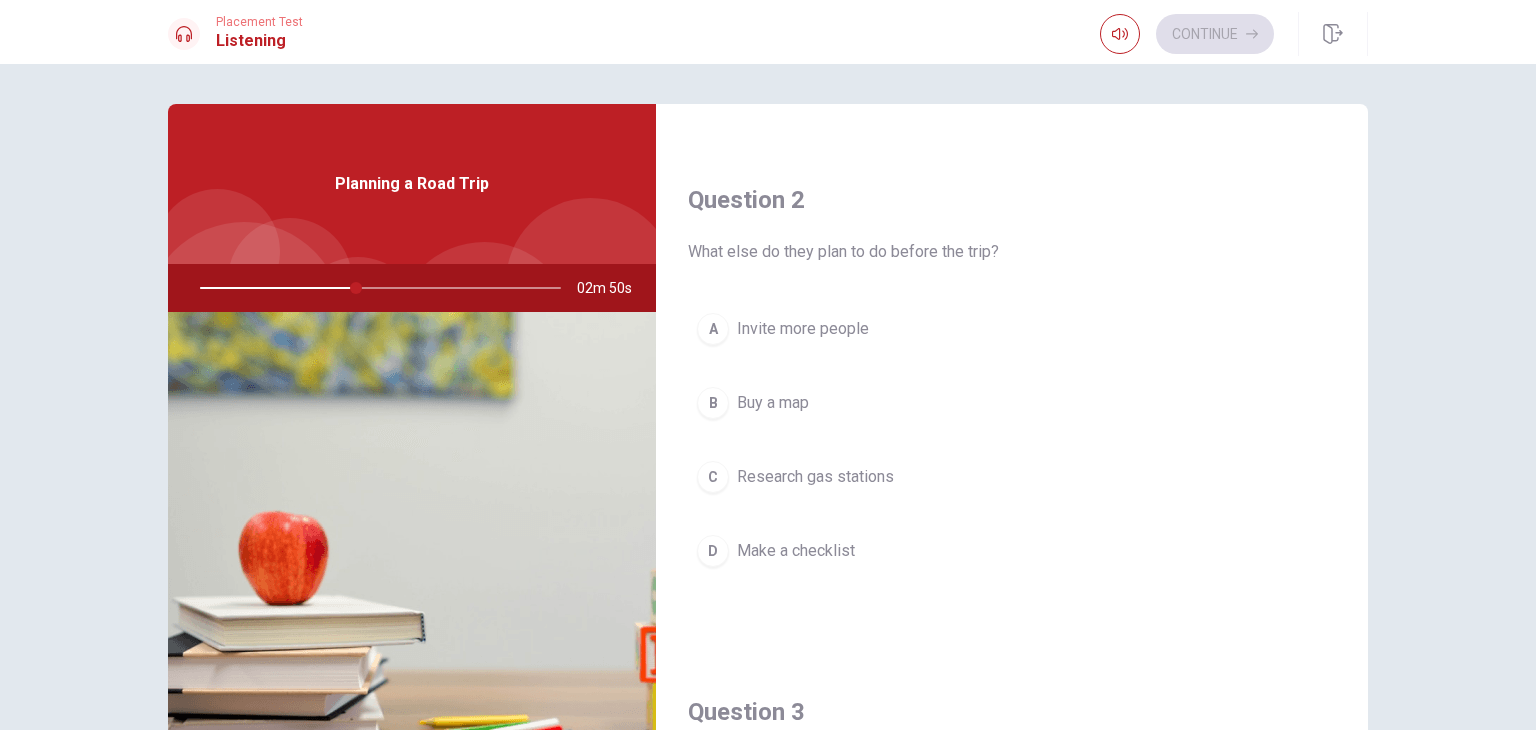 scroll, scrollTop: 456, scrollLeft: 0, axis: vertical 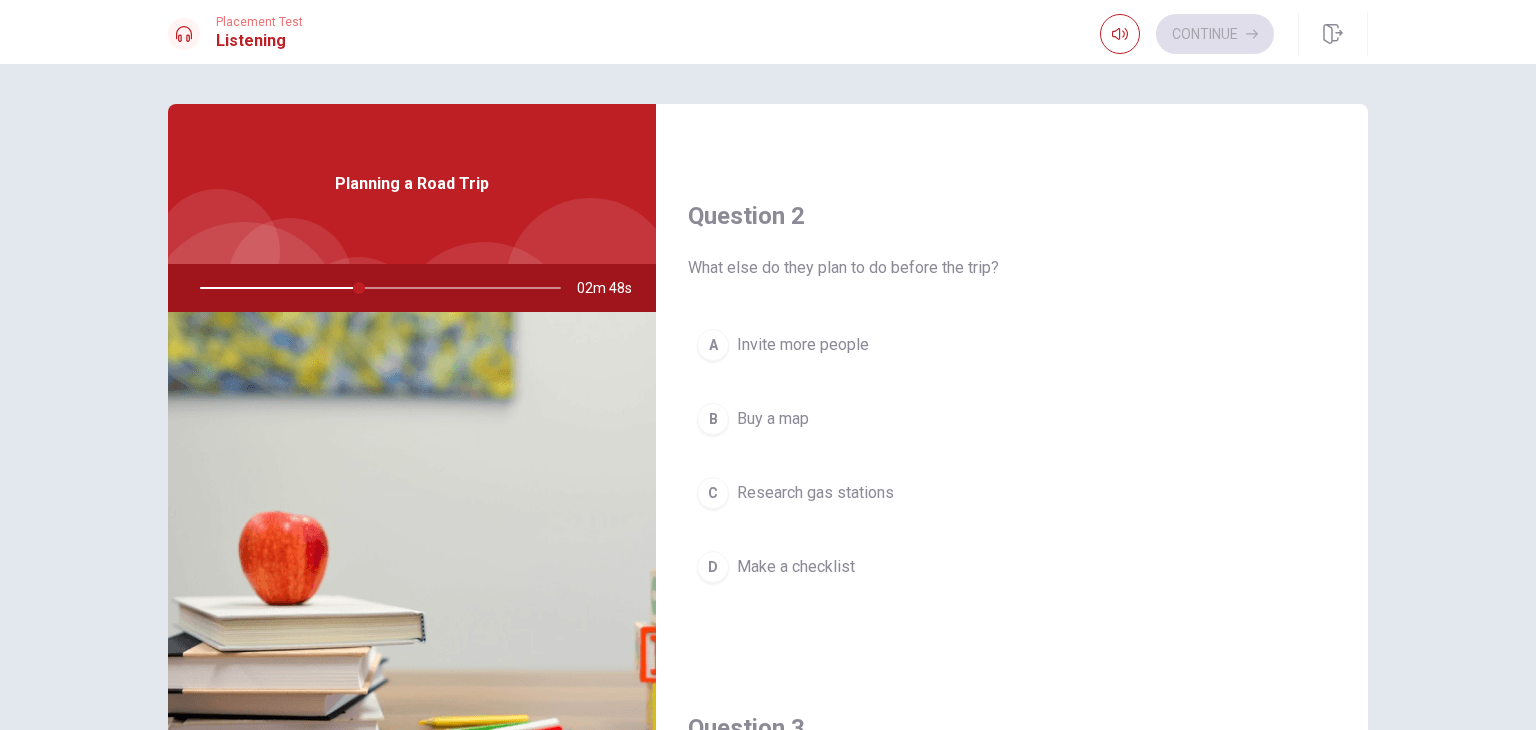 click on "D" at bounding box center (713, 567) 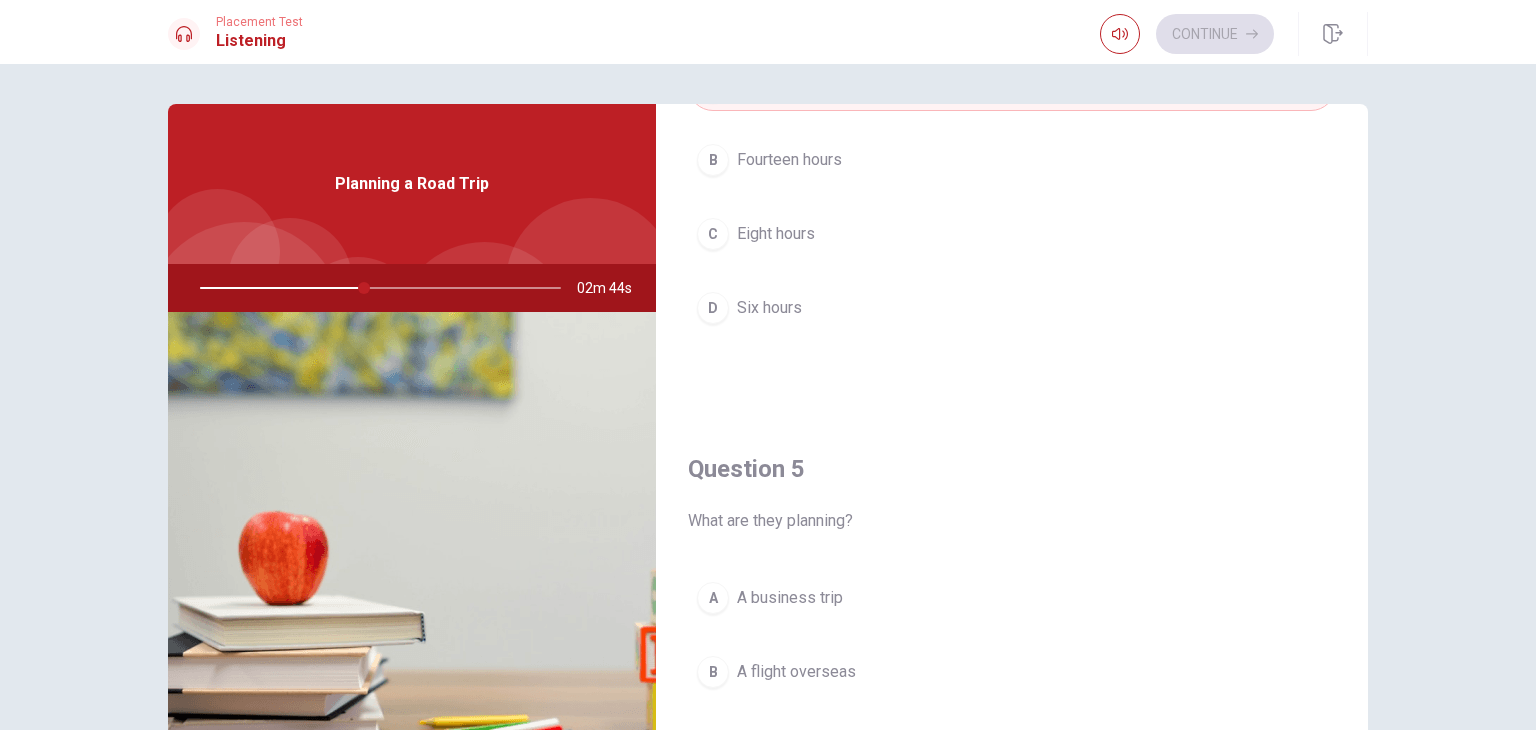 scroll, scrollTop: 1856, scrollLeft: 0, axis: vertical 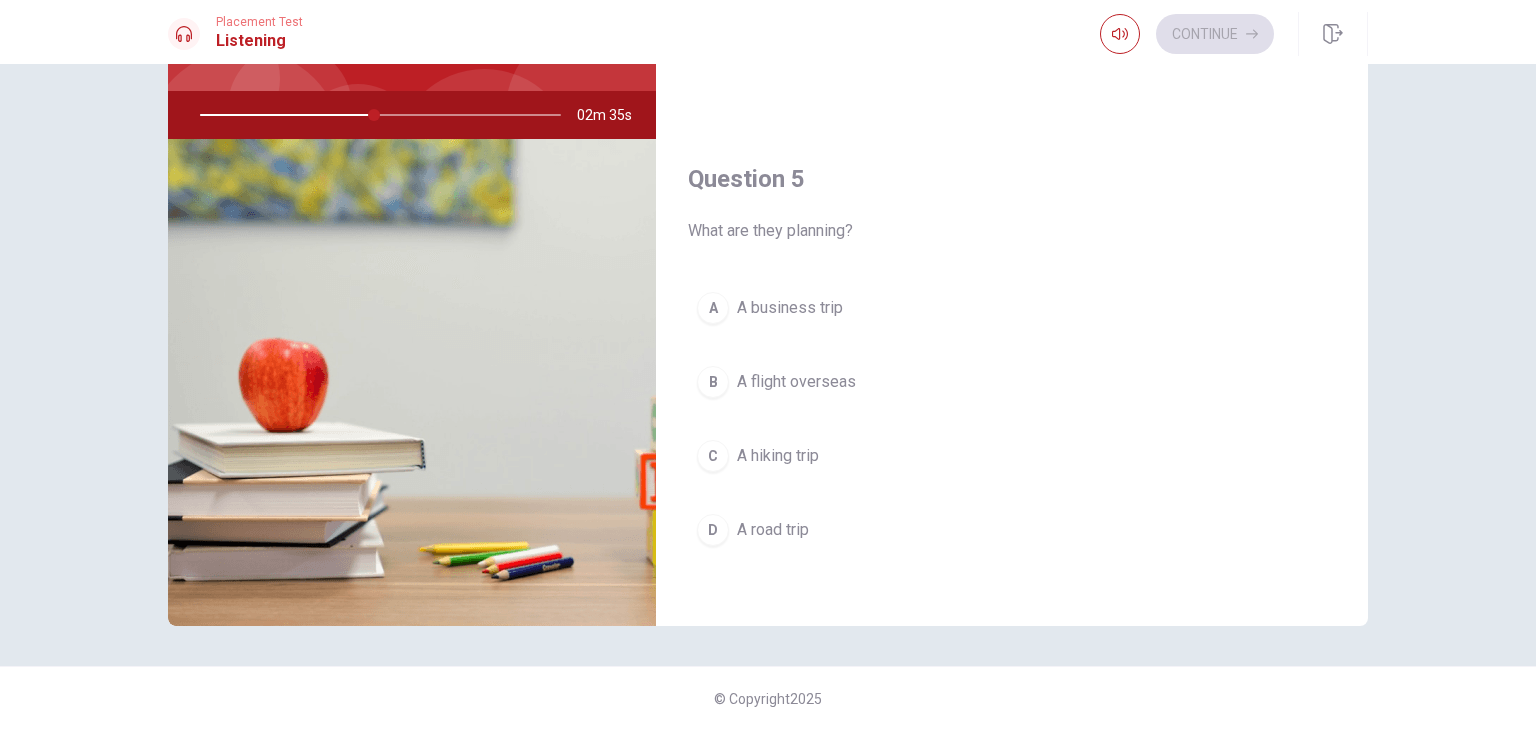 click on "D" at bounding box center [713, 530] 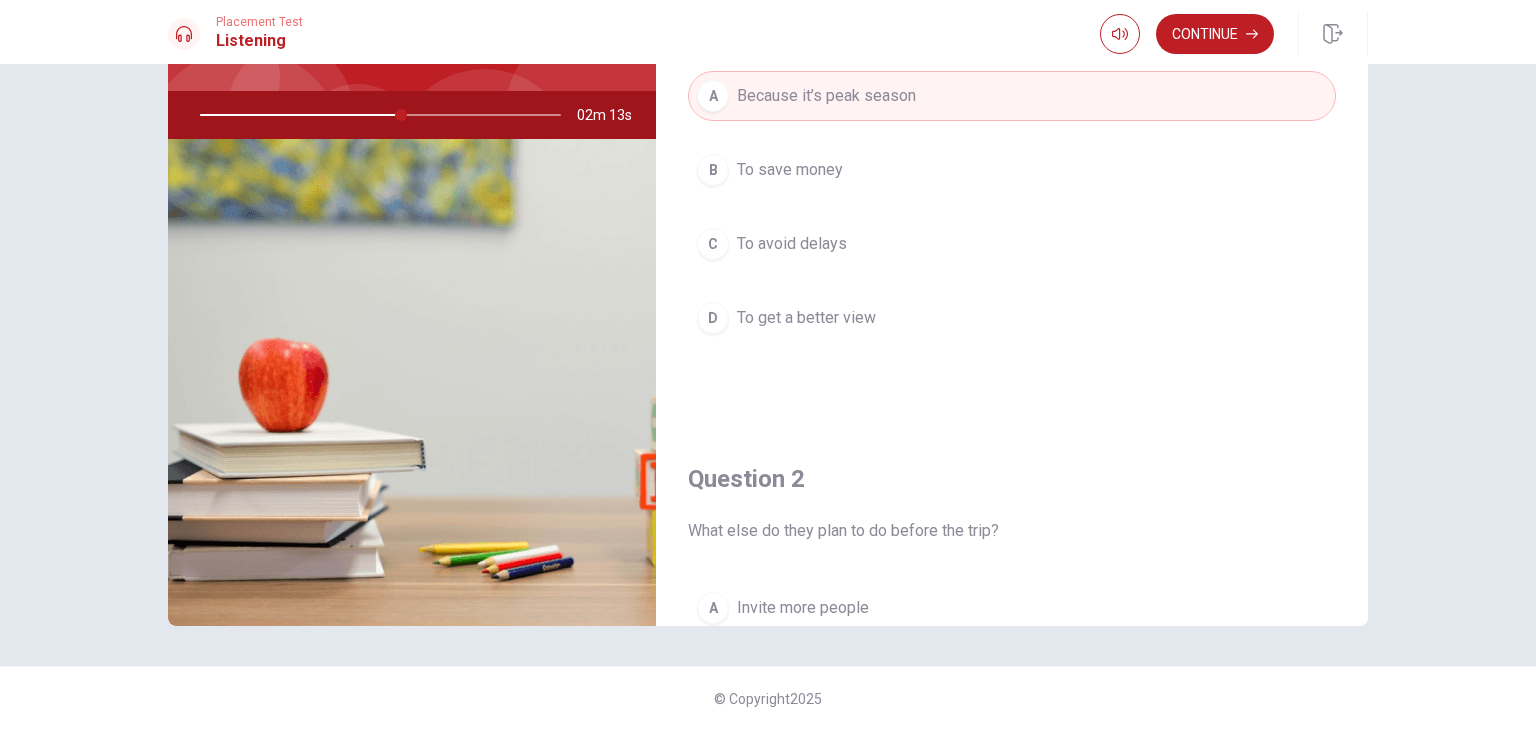 scroll, scrollTop: 0, scrollLeft: 0, axis: both 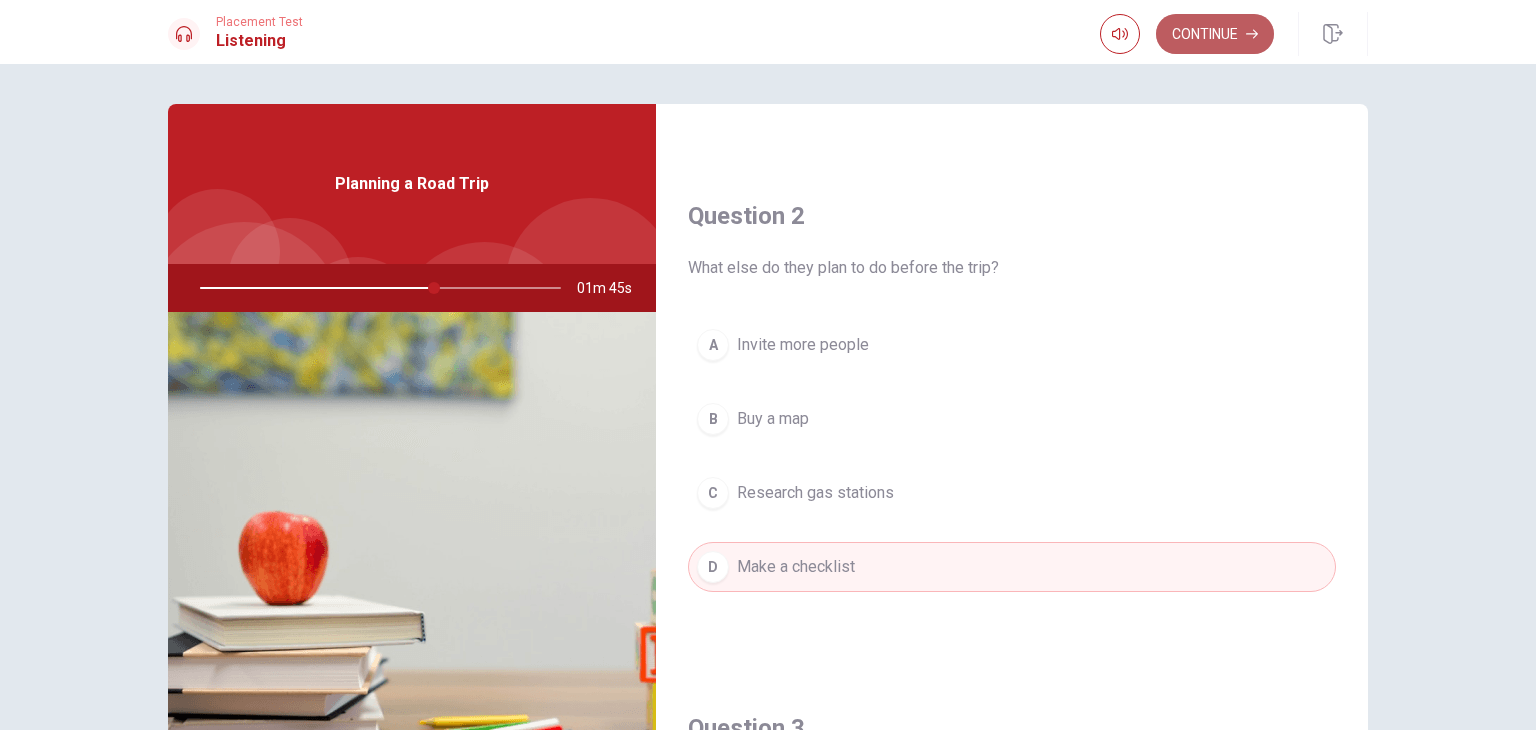 click on "Continue" at bounding box center [1215, 34] 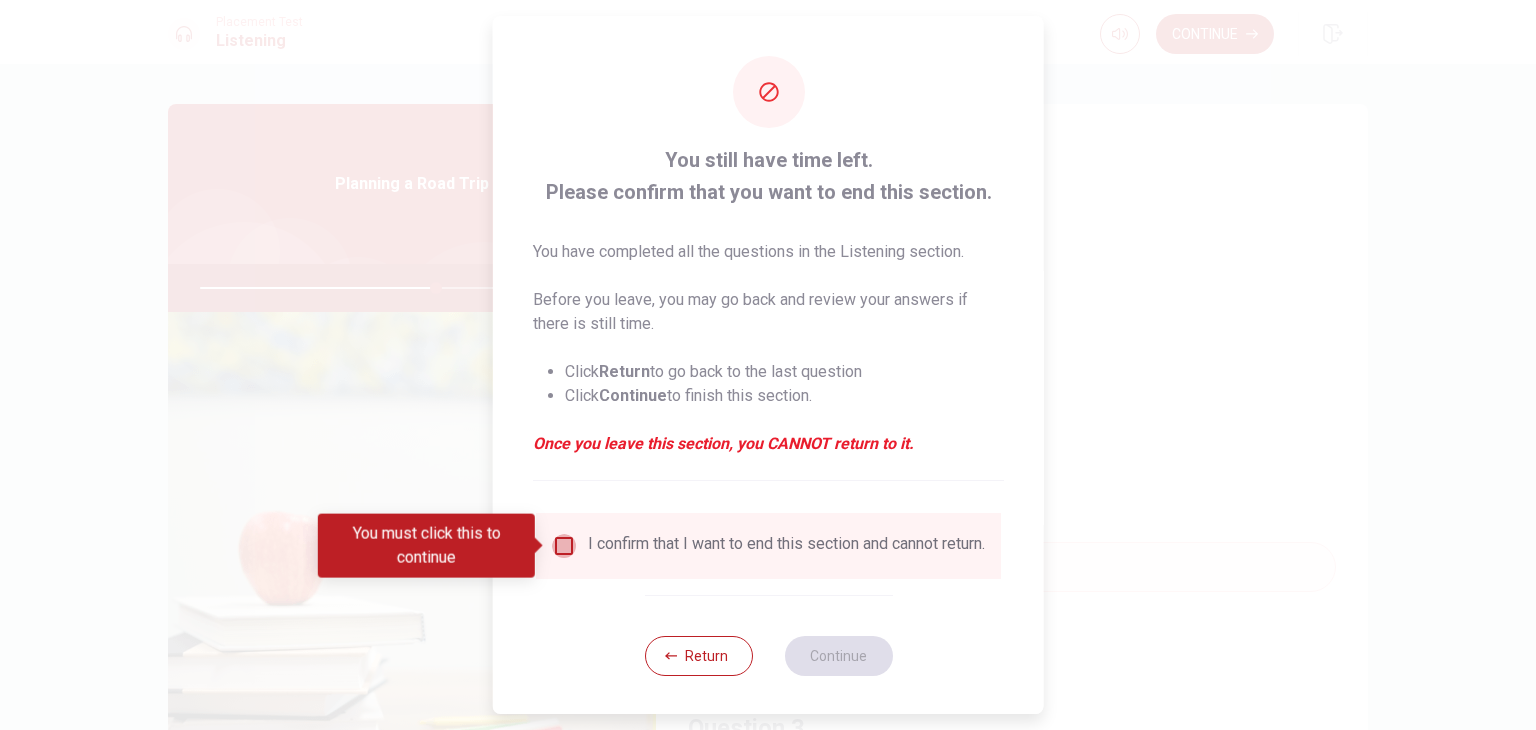 click at bounding box center [564, 546] 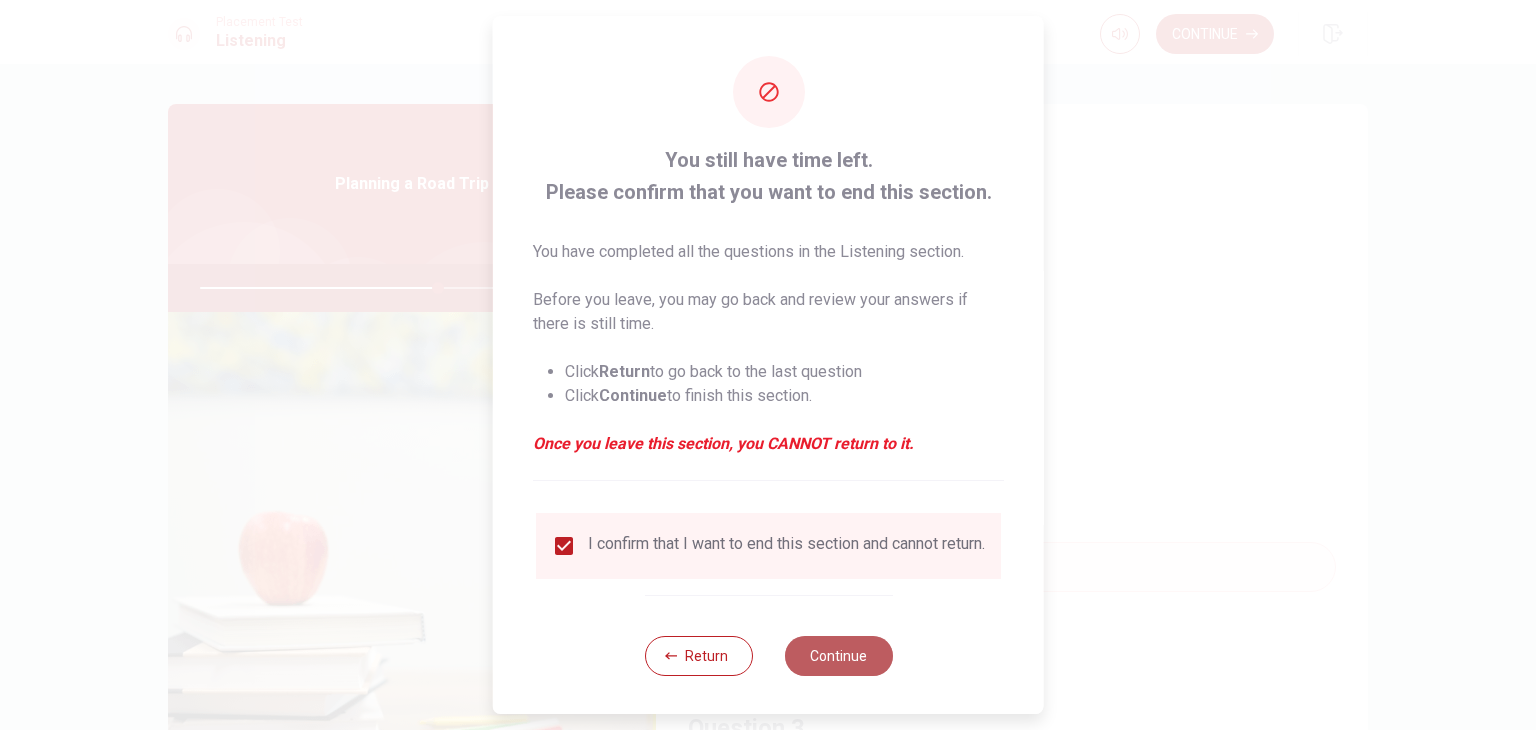 click on "Continue" at bounding box center [838, 656] 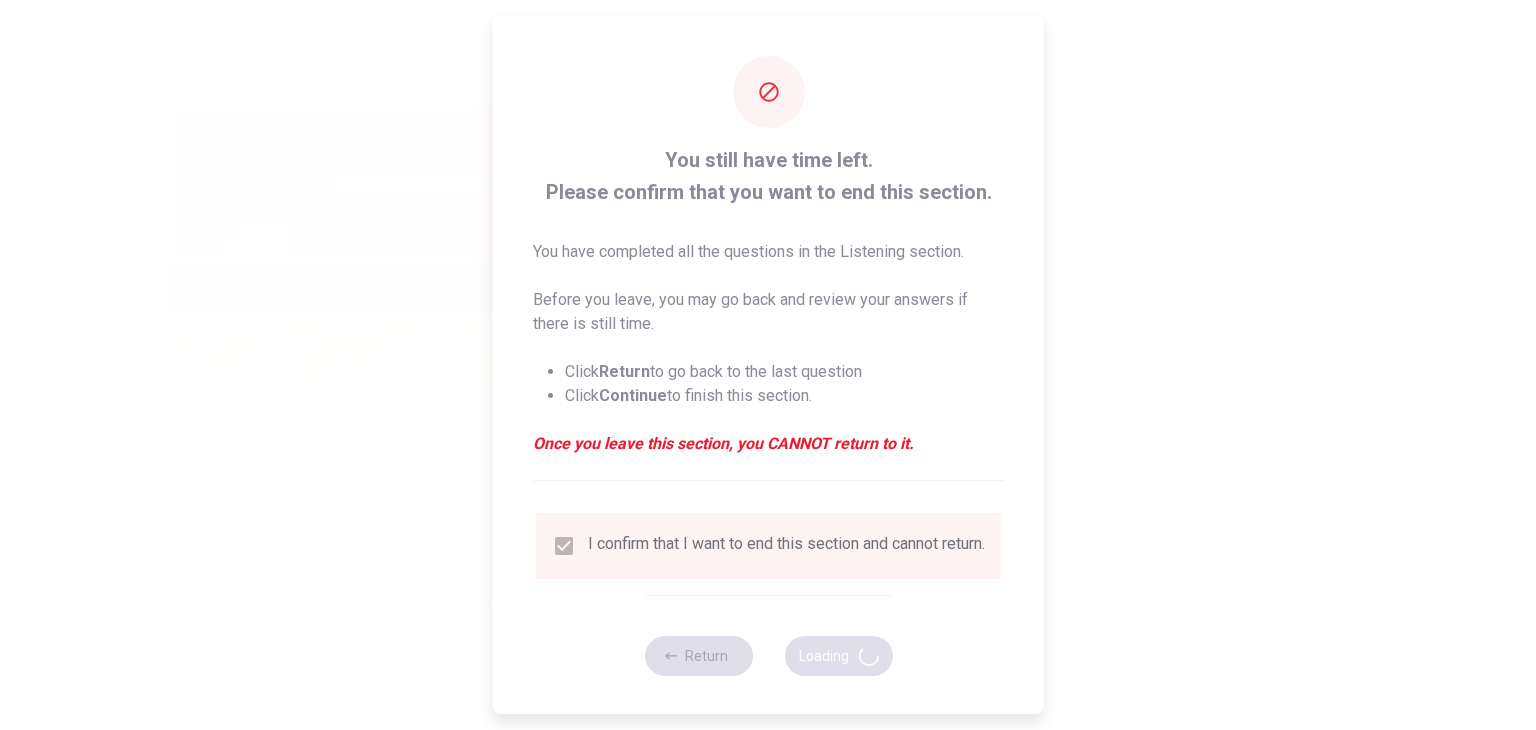 type on "66" 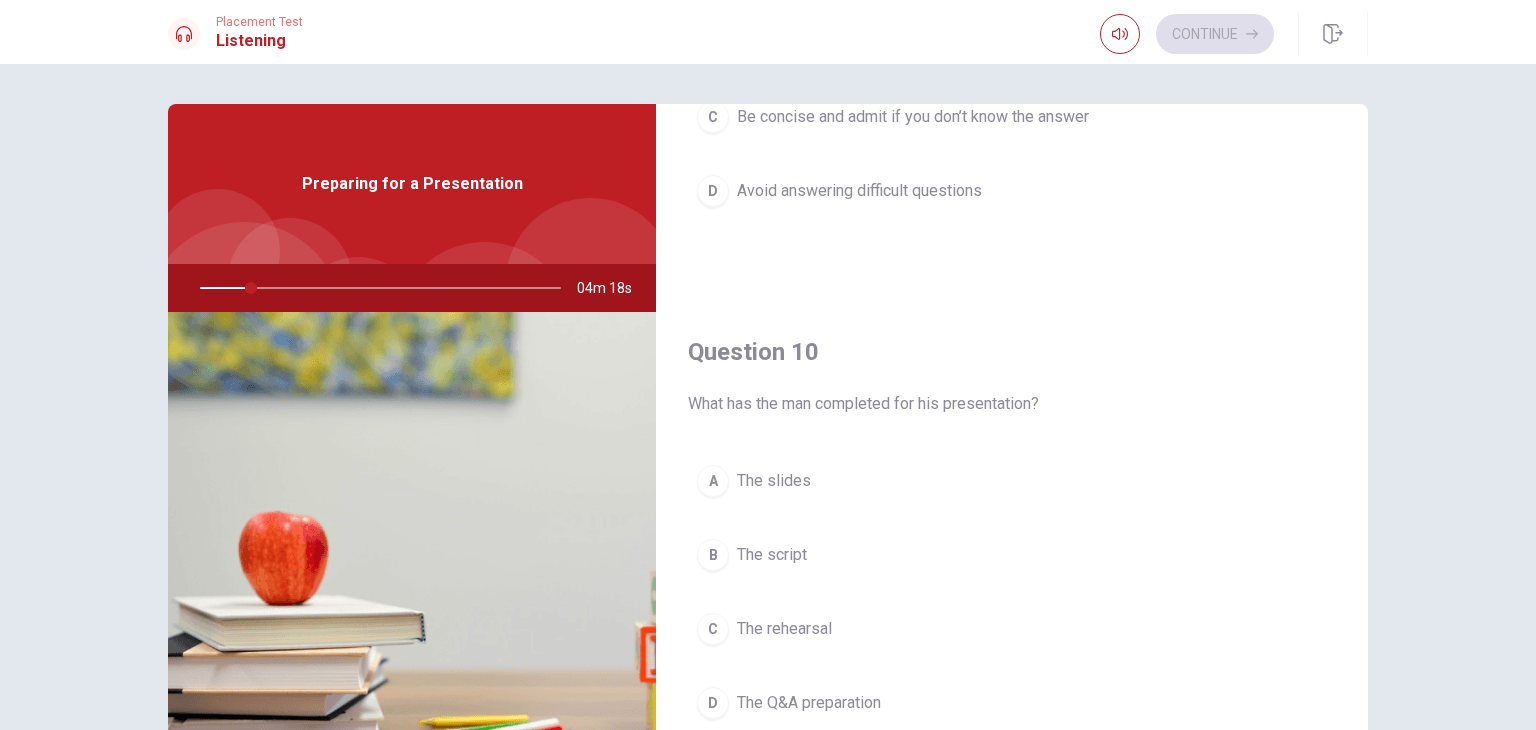 scroll, scrollTop: 1856, scrollLeft: 0, axis: vertical 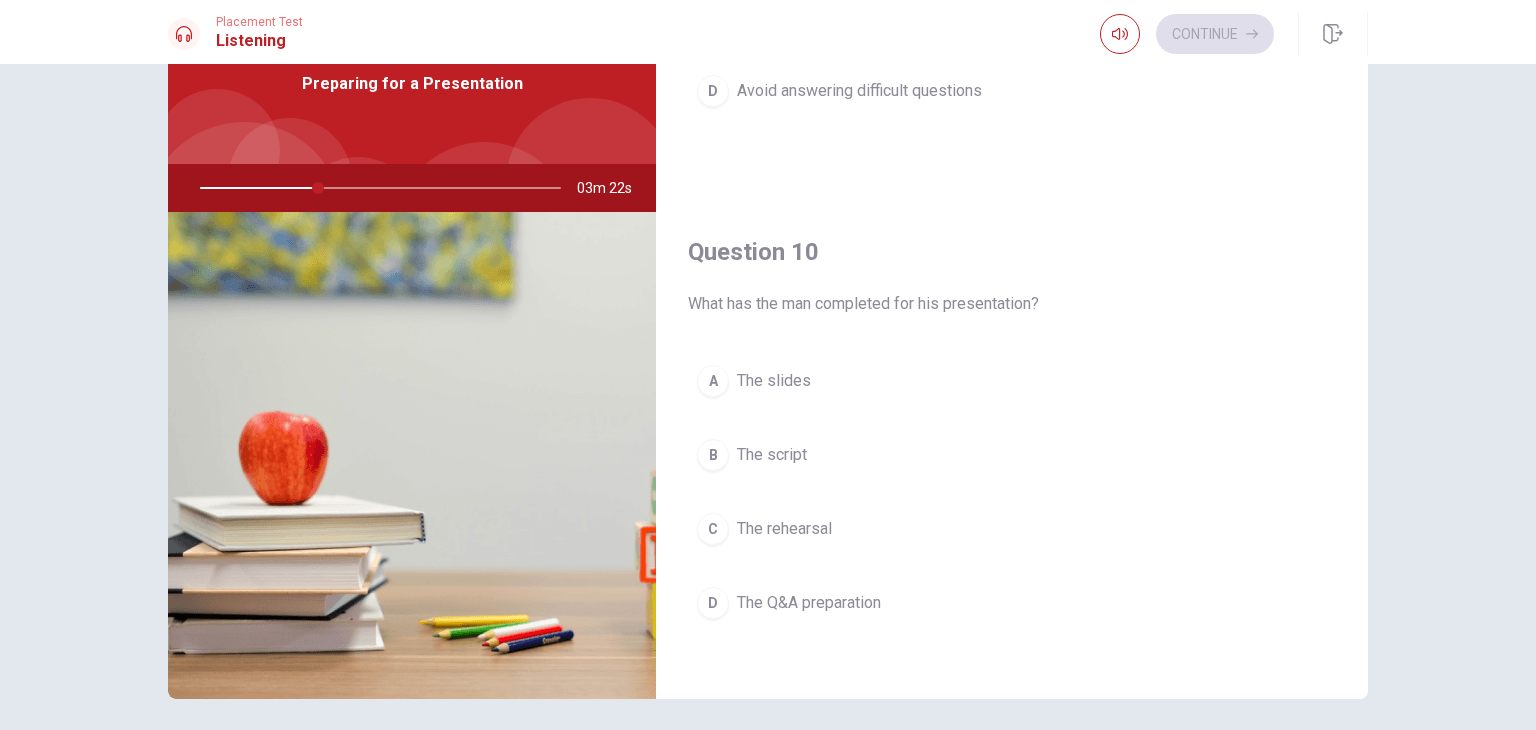 click on "A" at bounding box center [713, 381] 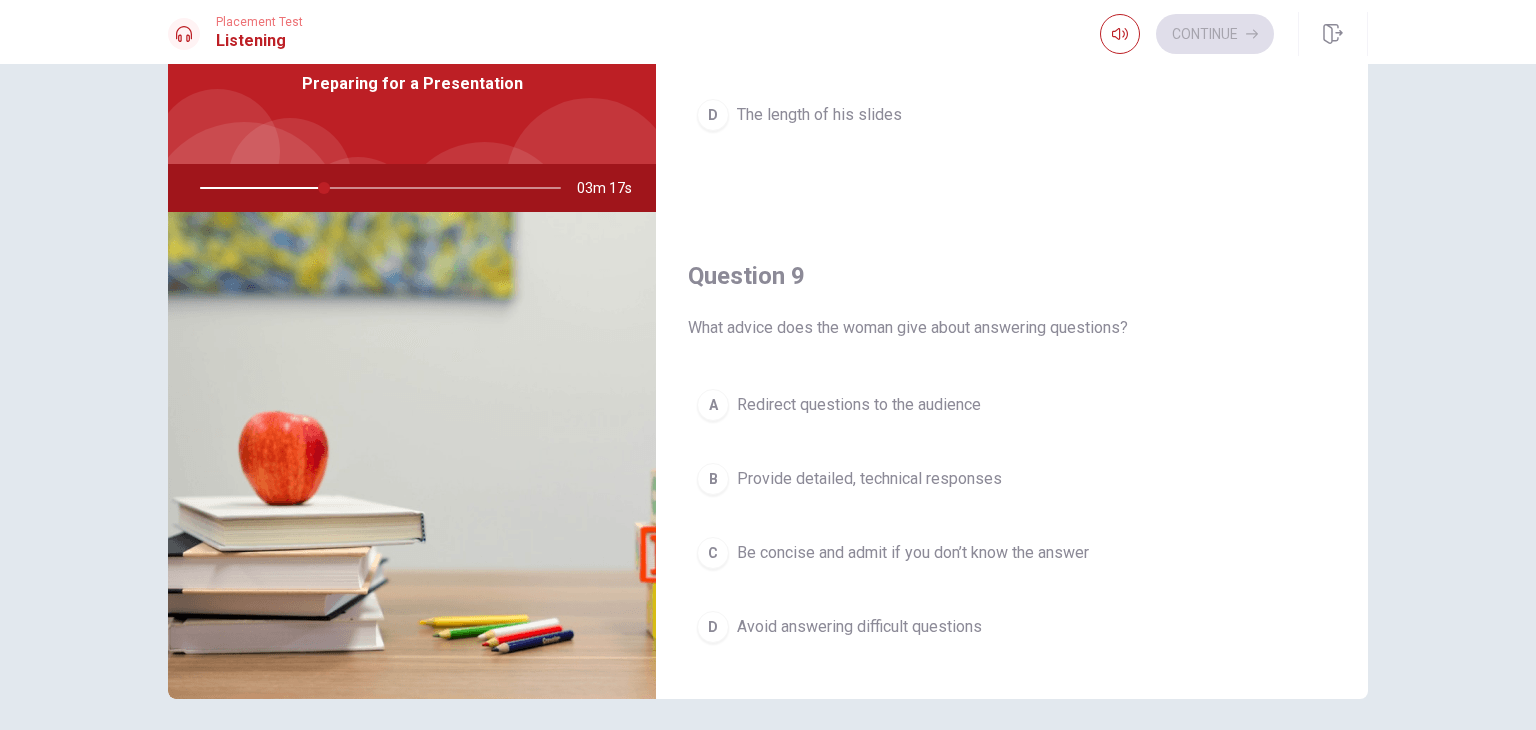 scroll, scrollTop: 1456, scrollLeft: 0, axis: vertical 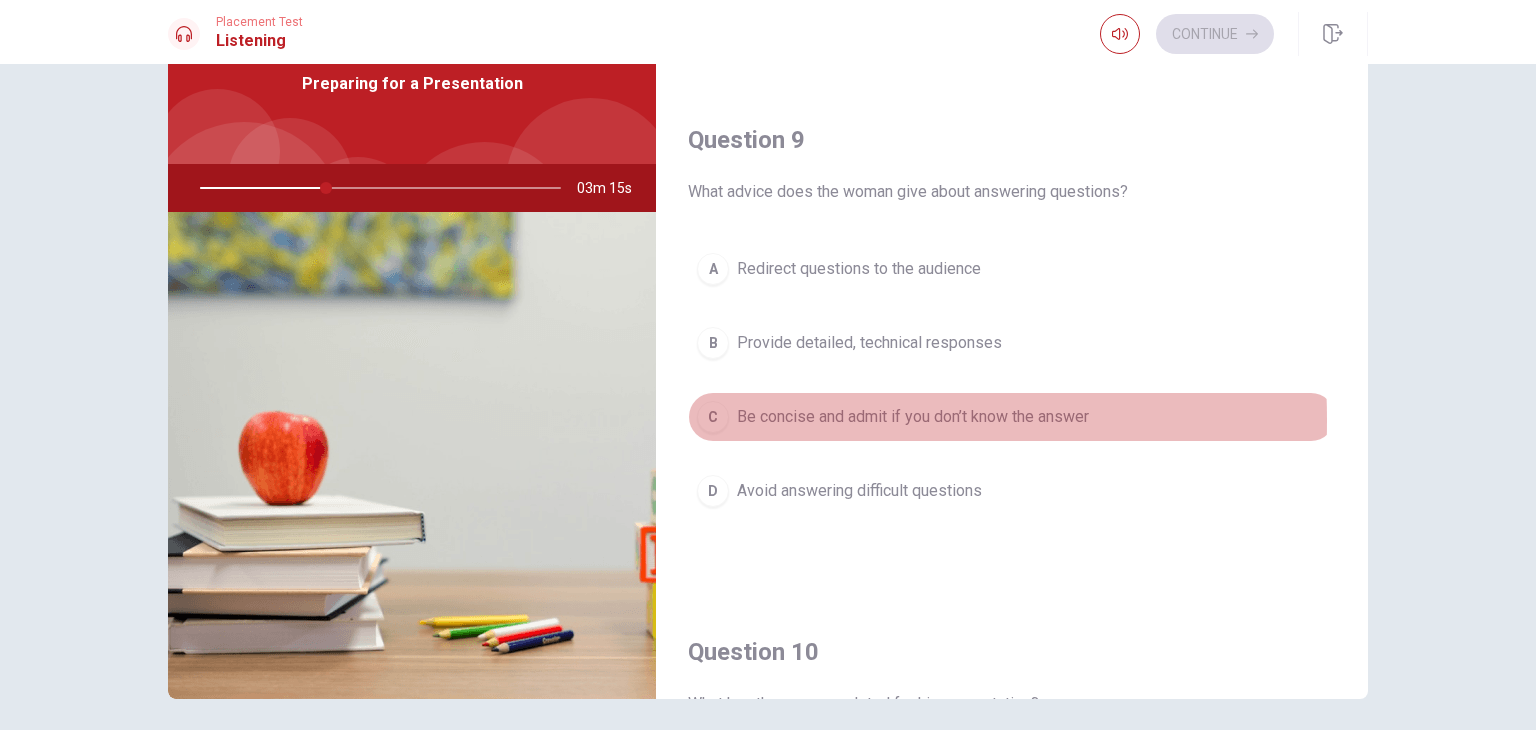 click on "C" at bounding box center (713, 417) 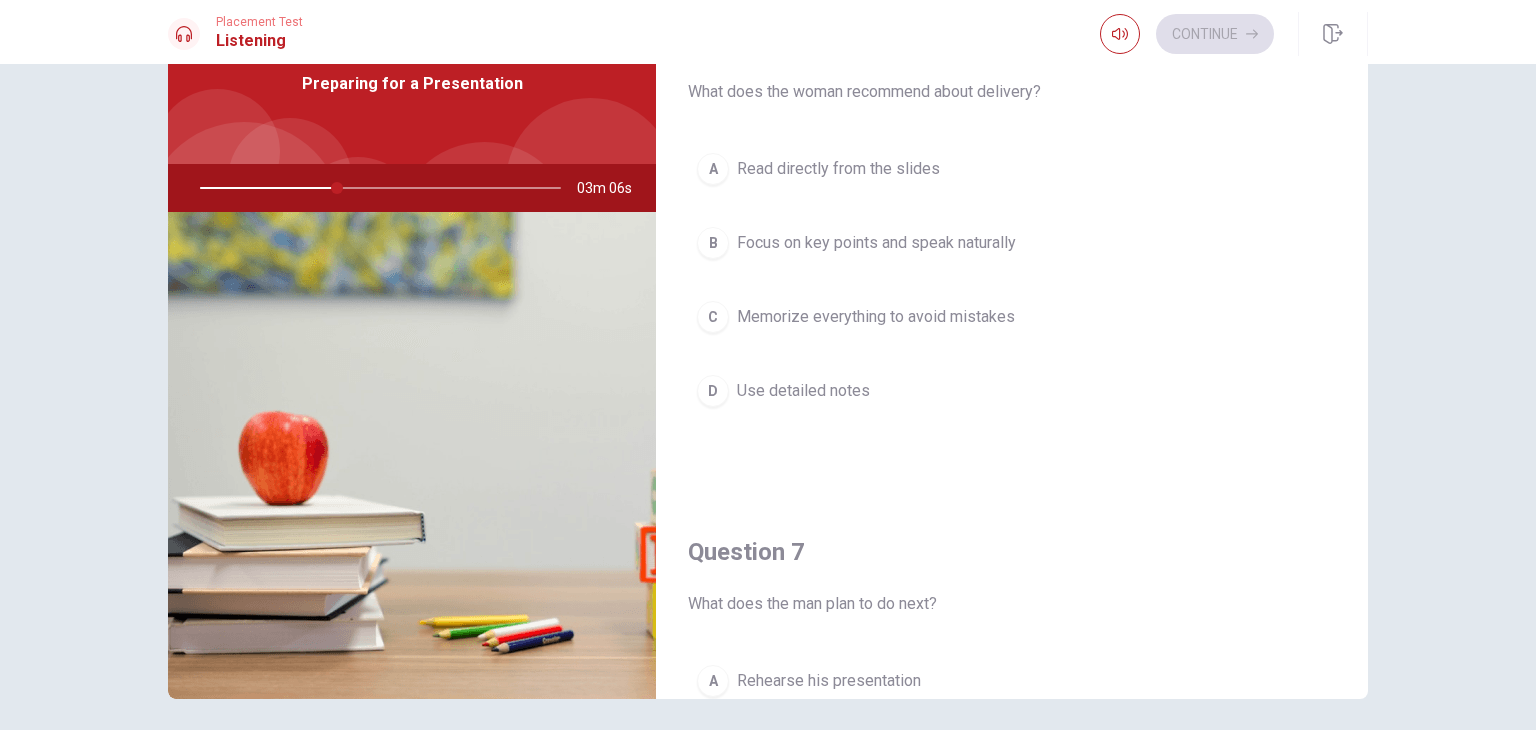 scroll, scrollTop: 0, scrollLeft: 0, axis: both 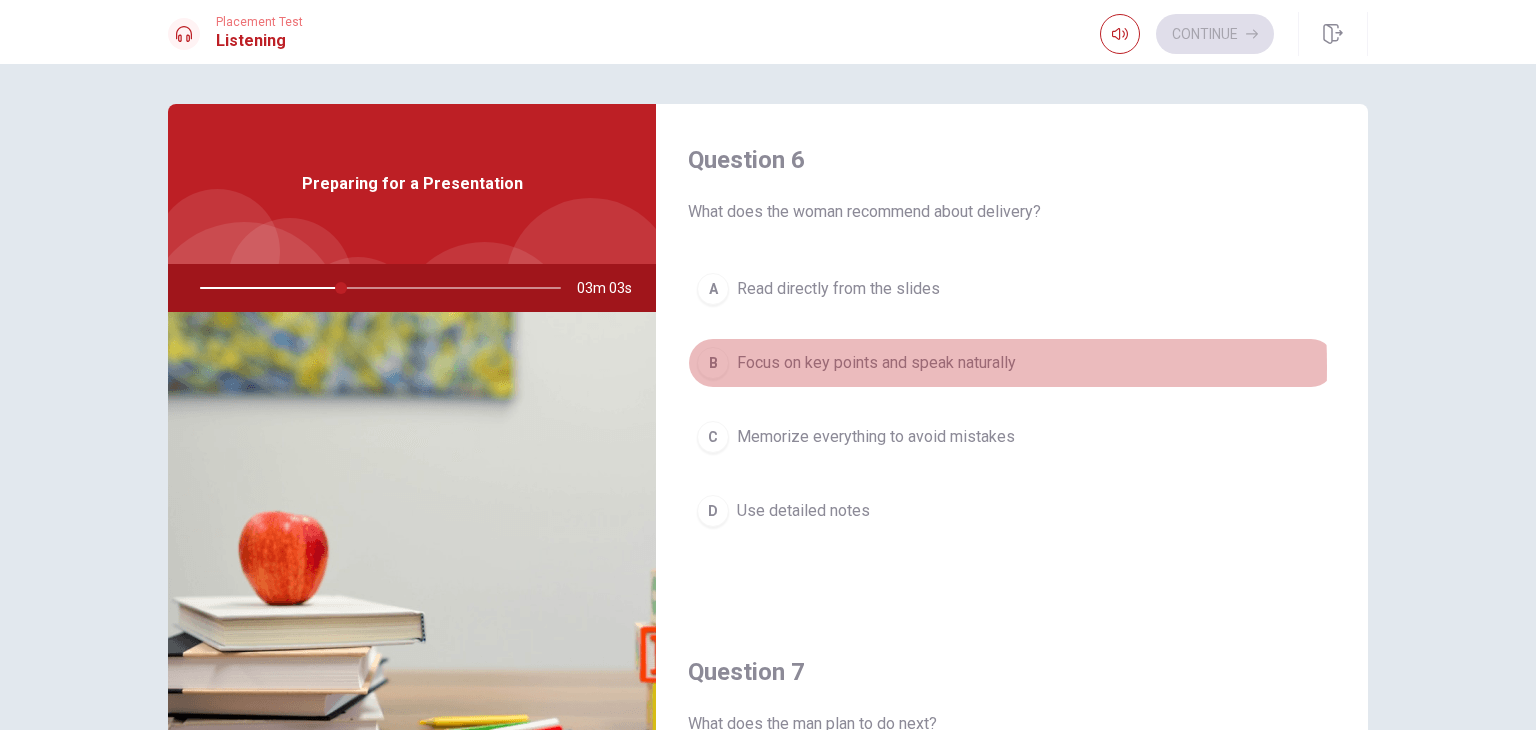 click on "B" at bounding box center (713, 363) 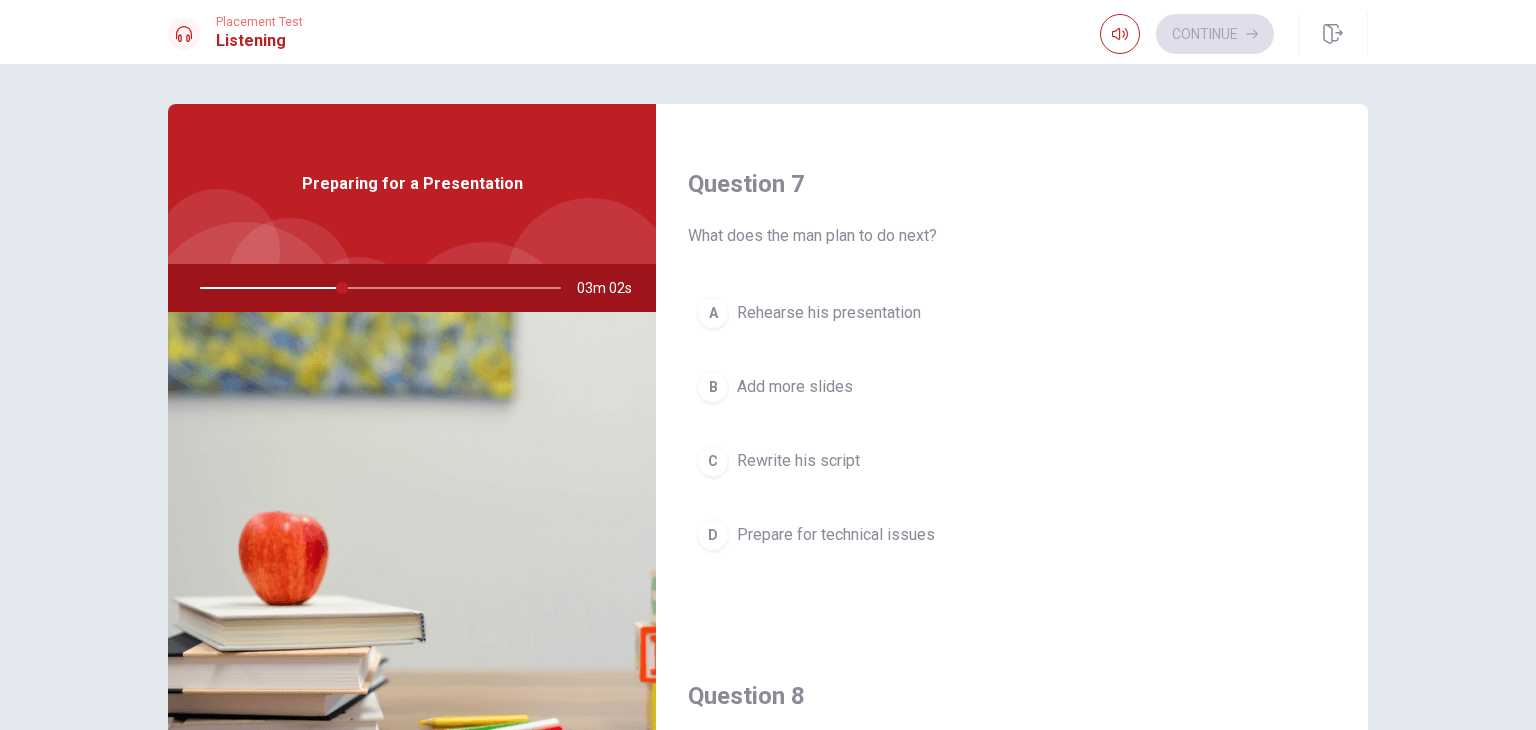 scroll, scrollTop: 500, scrollLeft: 0, axis: vertical 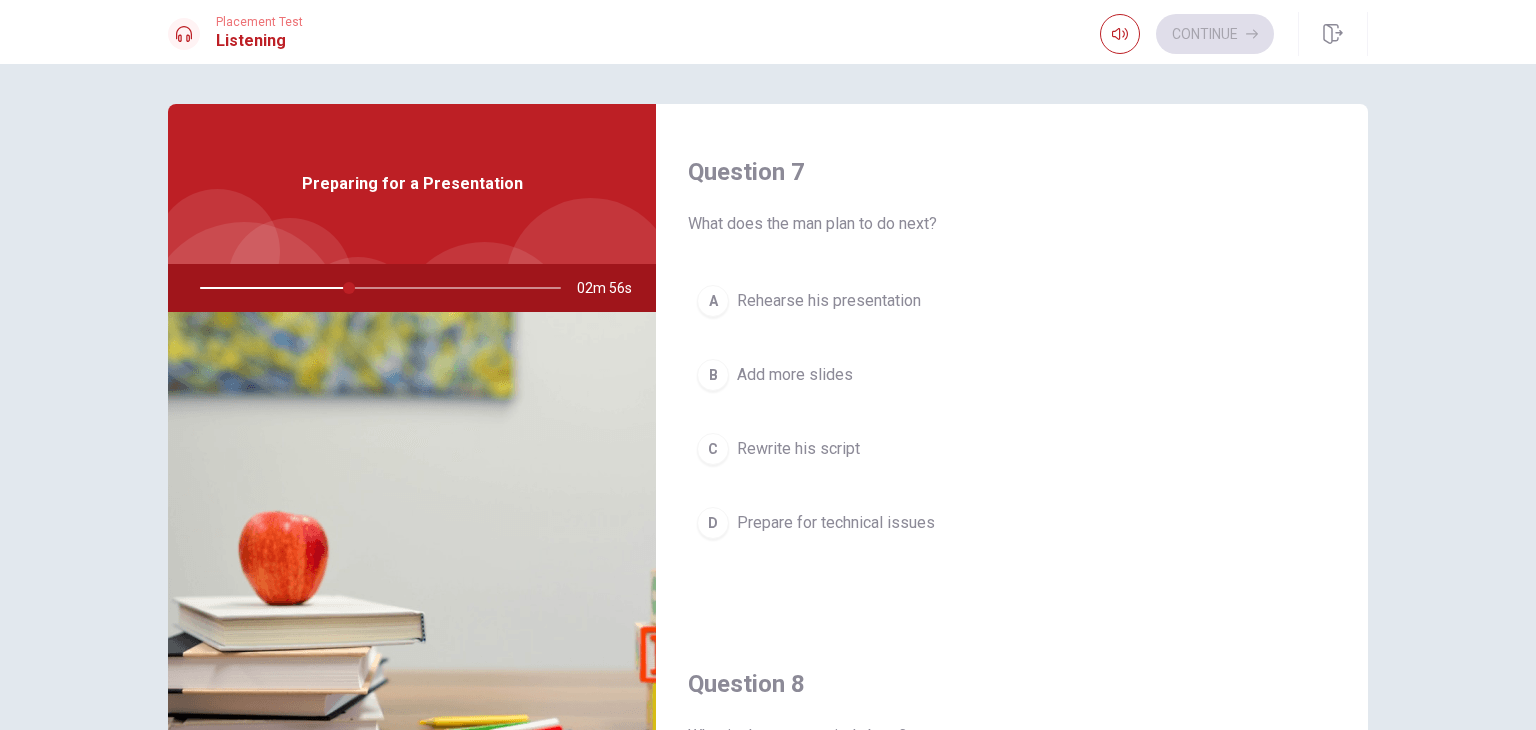 click on "A Rehearse his presentation" at bounding box center [1012, 301] 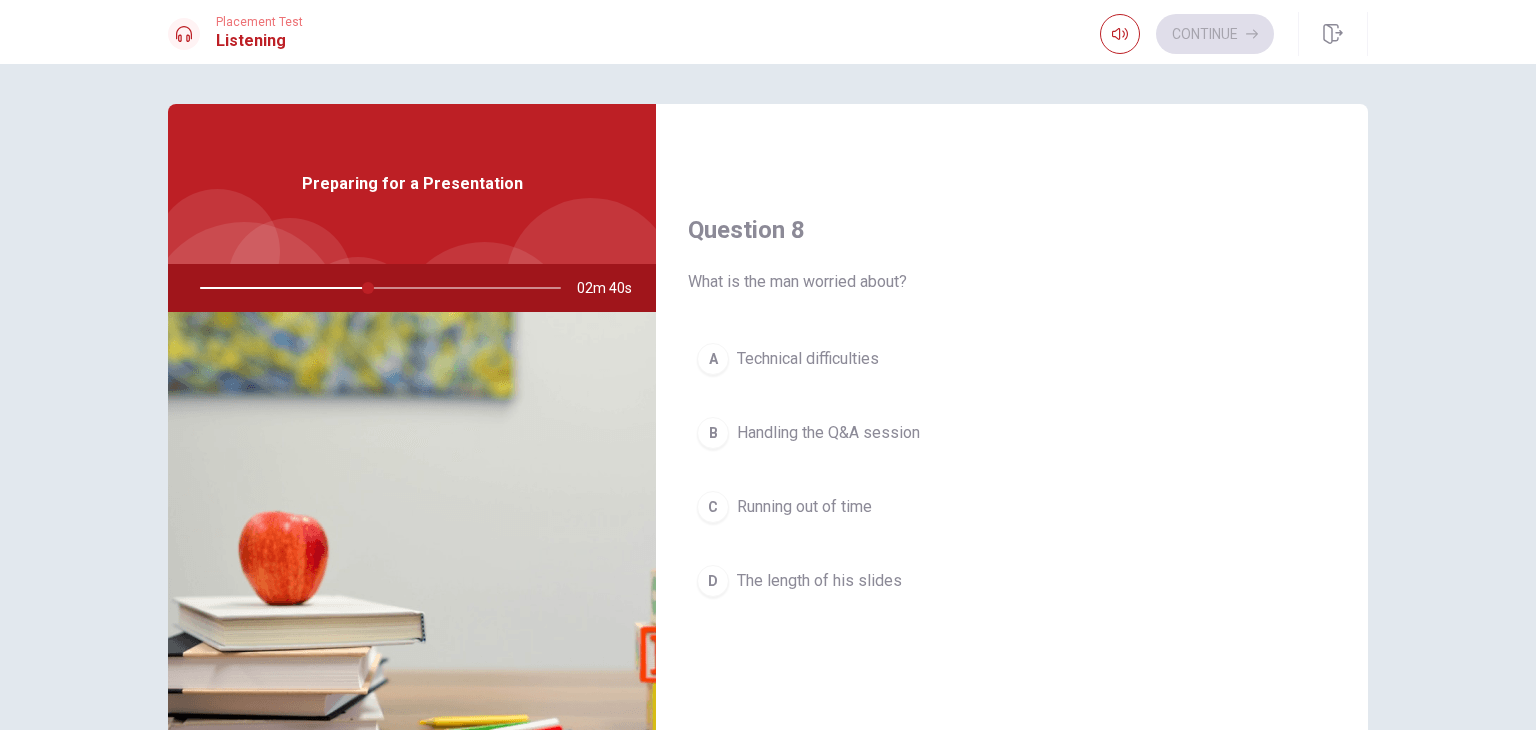 scroll, scrollTop: 956, scrollLeft: 0, axis: vertical 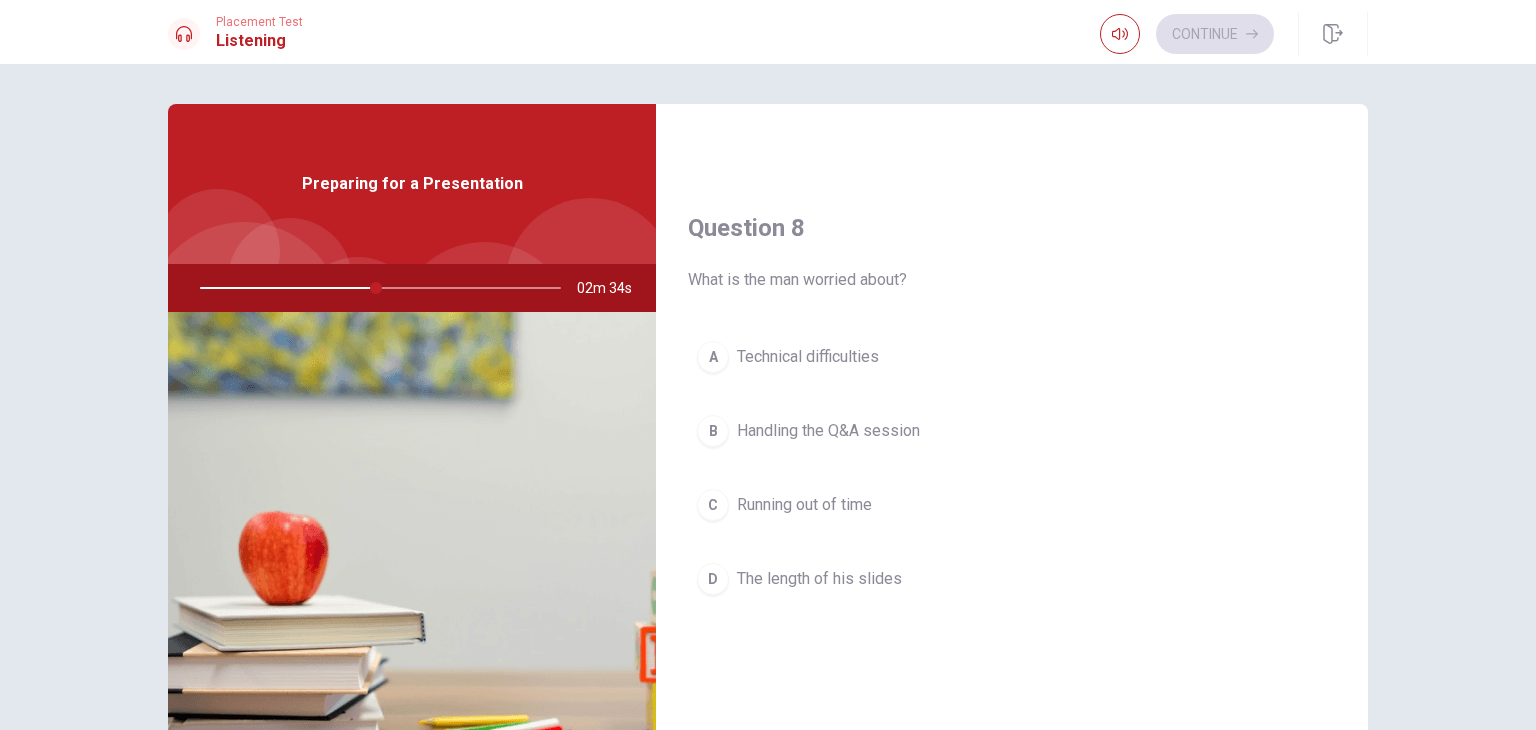 click on "B" at bounding box center (713, 431) 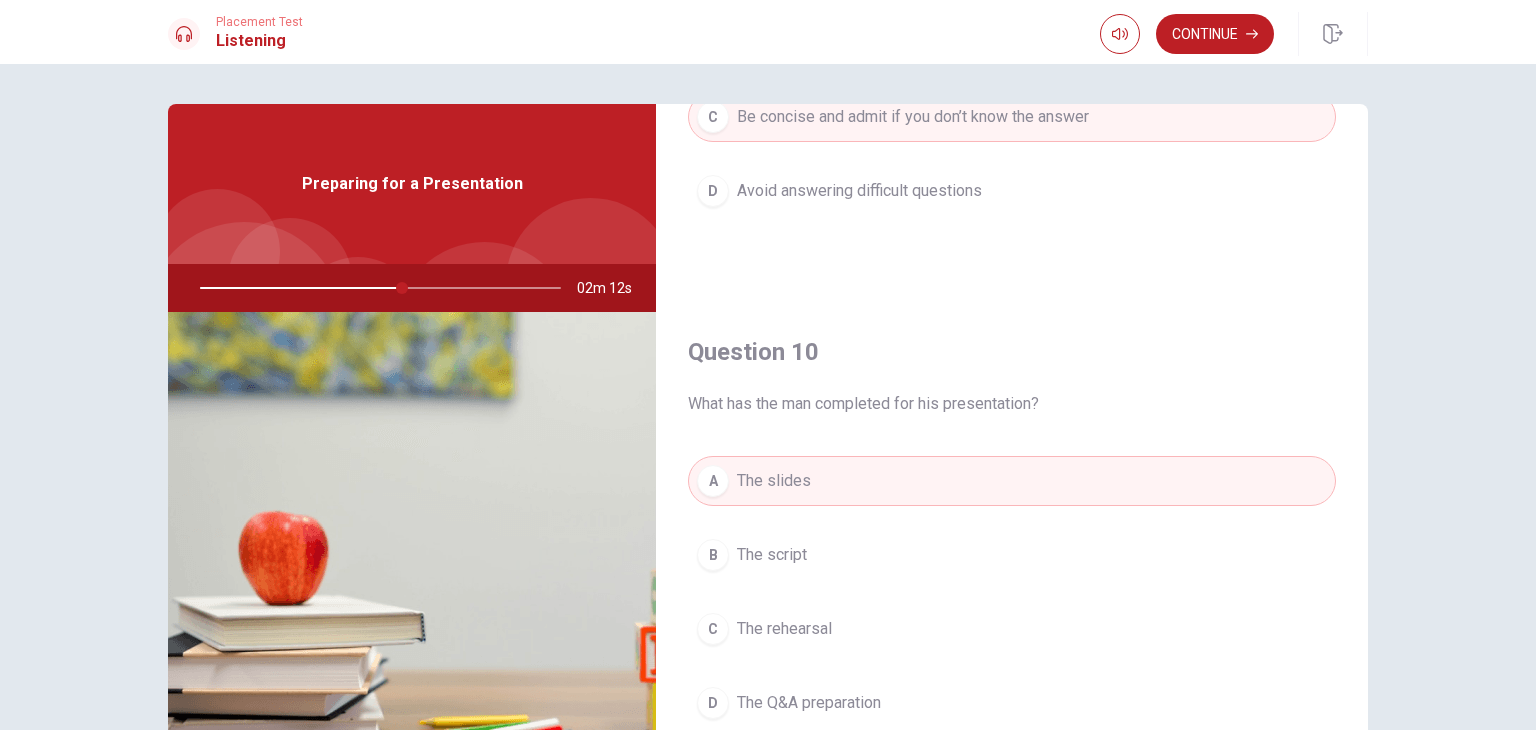 scroll, scrollTop: 1856, scrollLeft: 0, axis: vertical 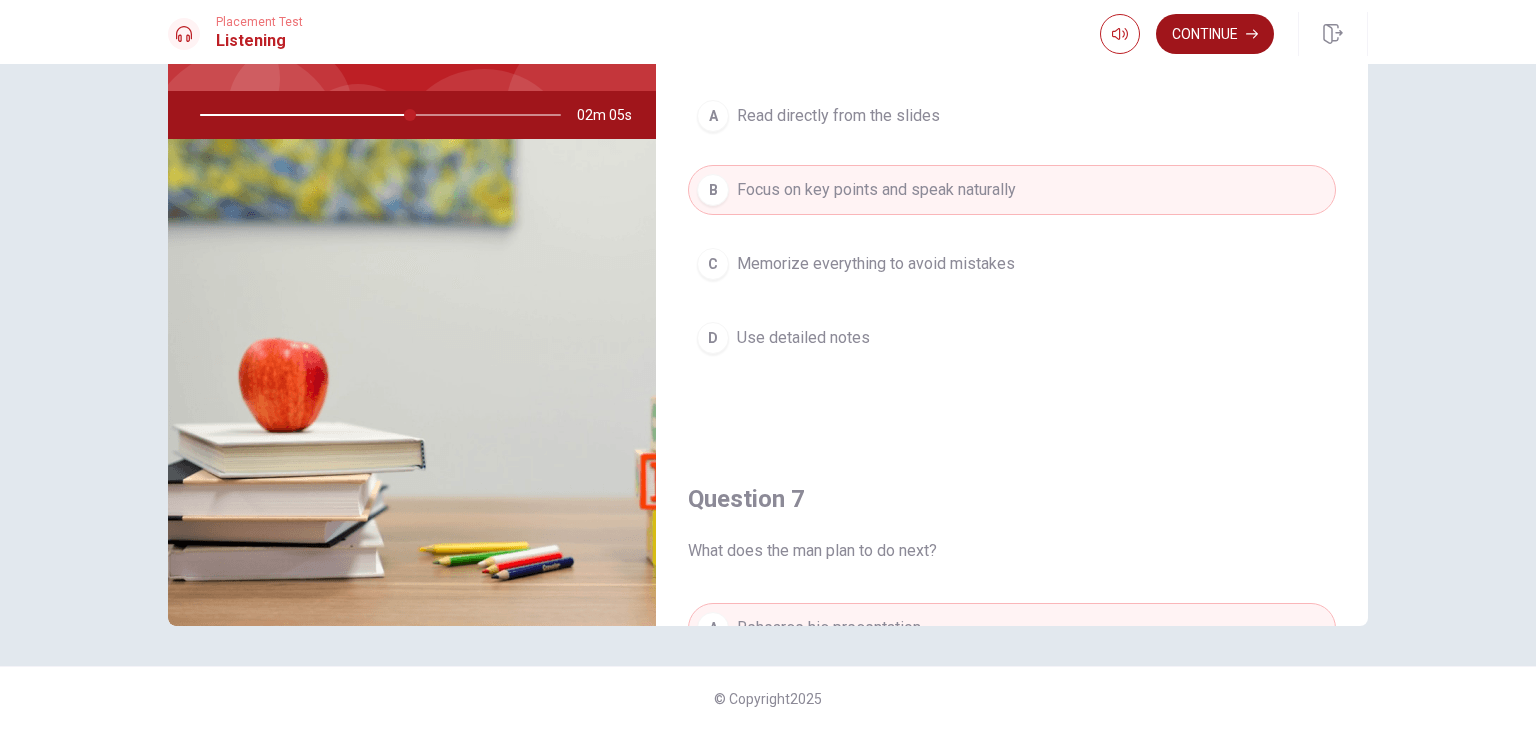 click on "Continue" at bounding box center (1215, 34) 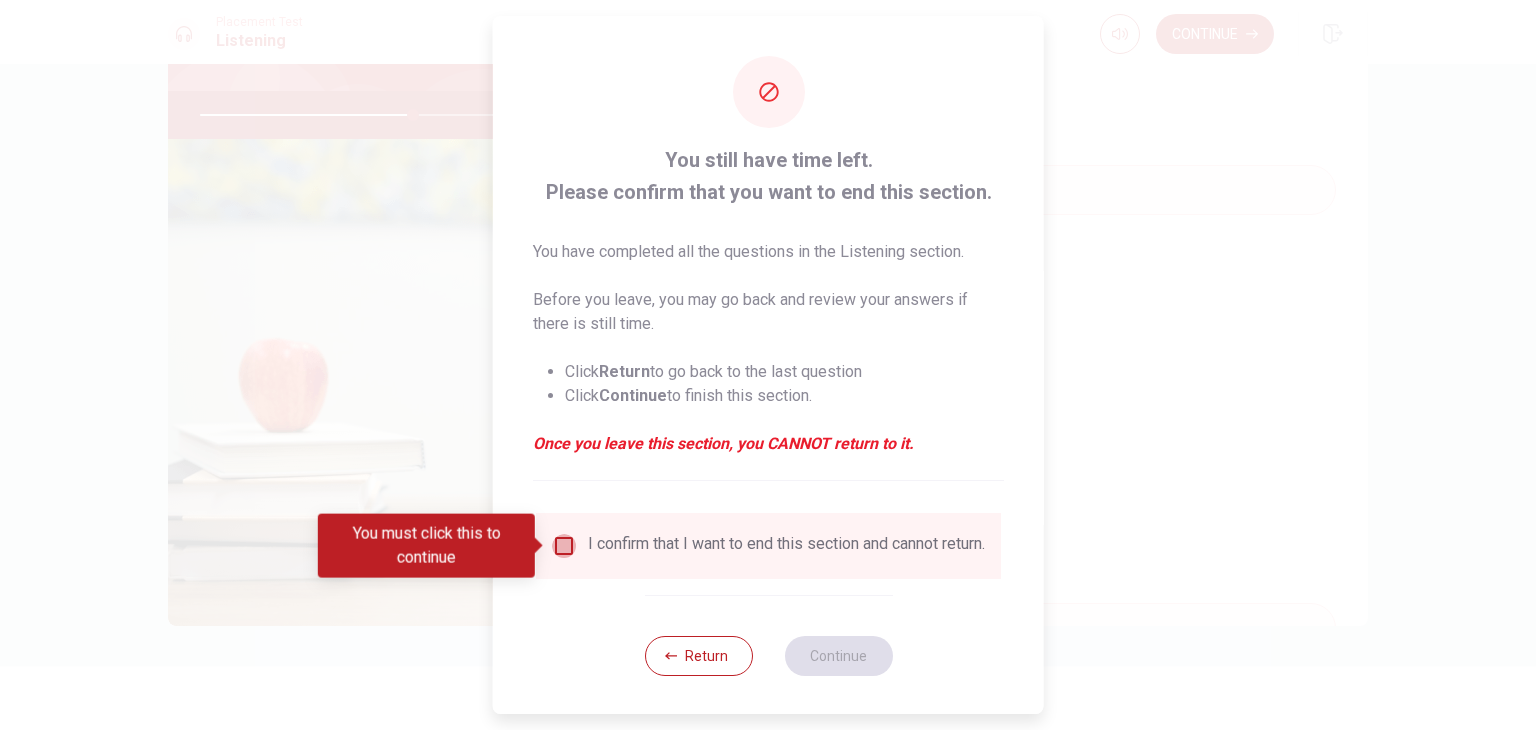 click at bounding box center [564, 546] 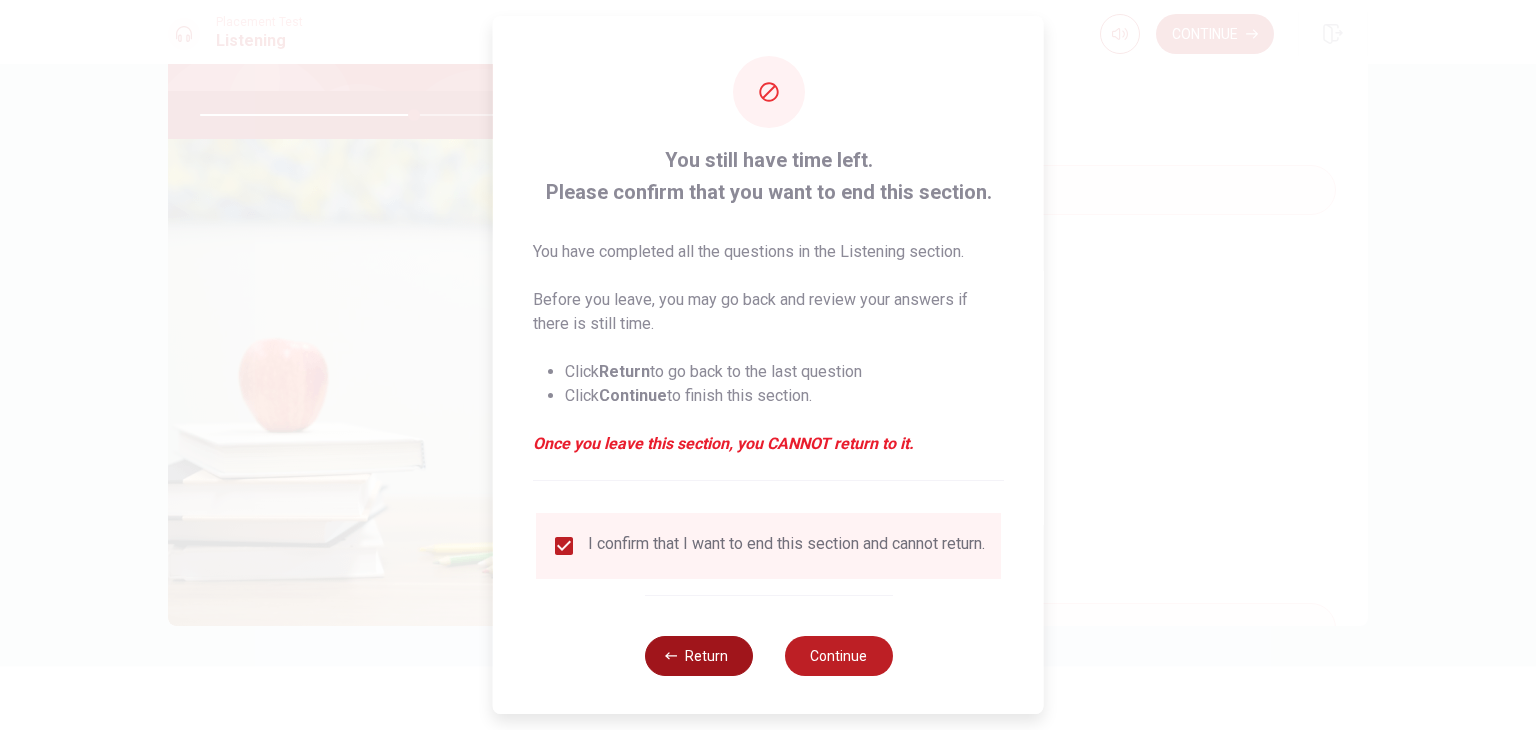 click on "Return" at bounding box center [698, 656] 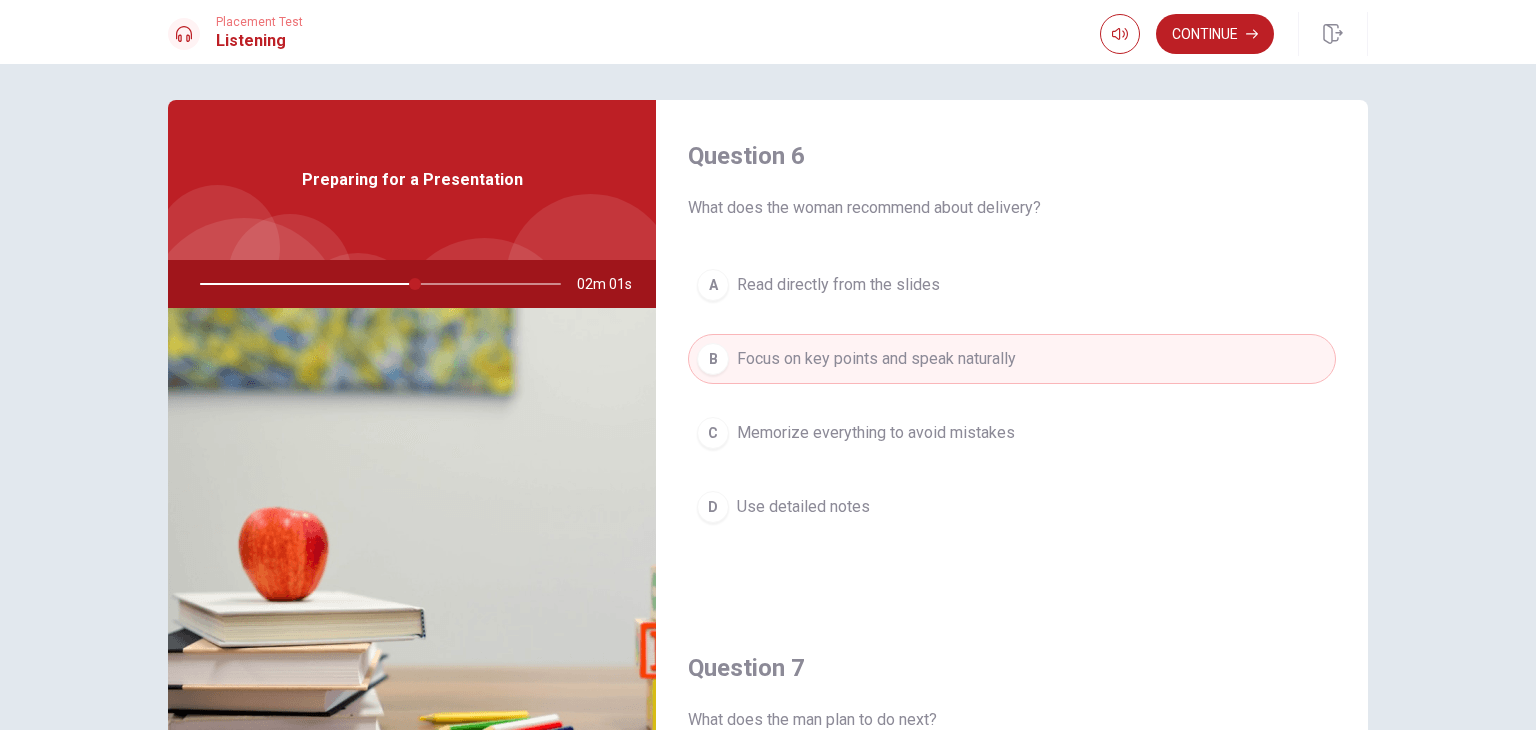 scroll, scrollTop: 0, scrollLeft: 0, axis: both 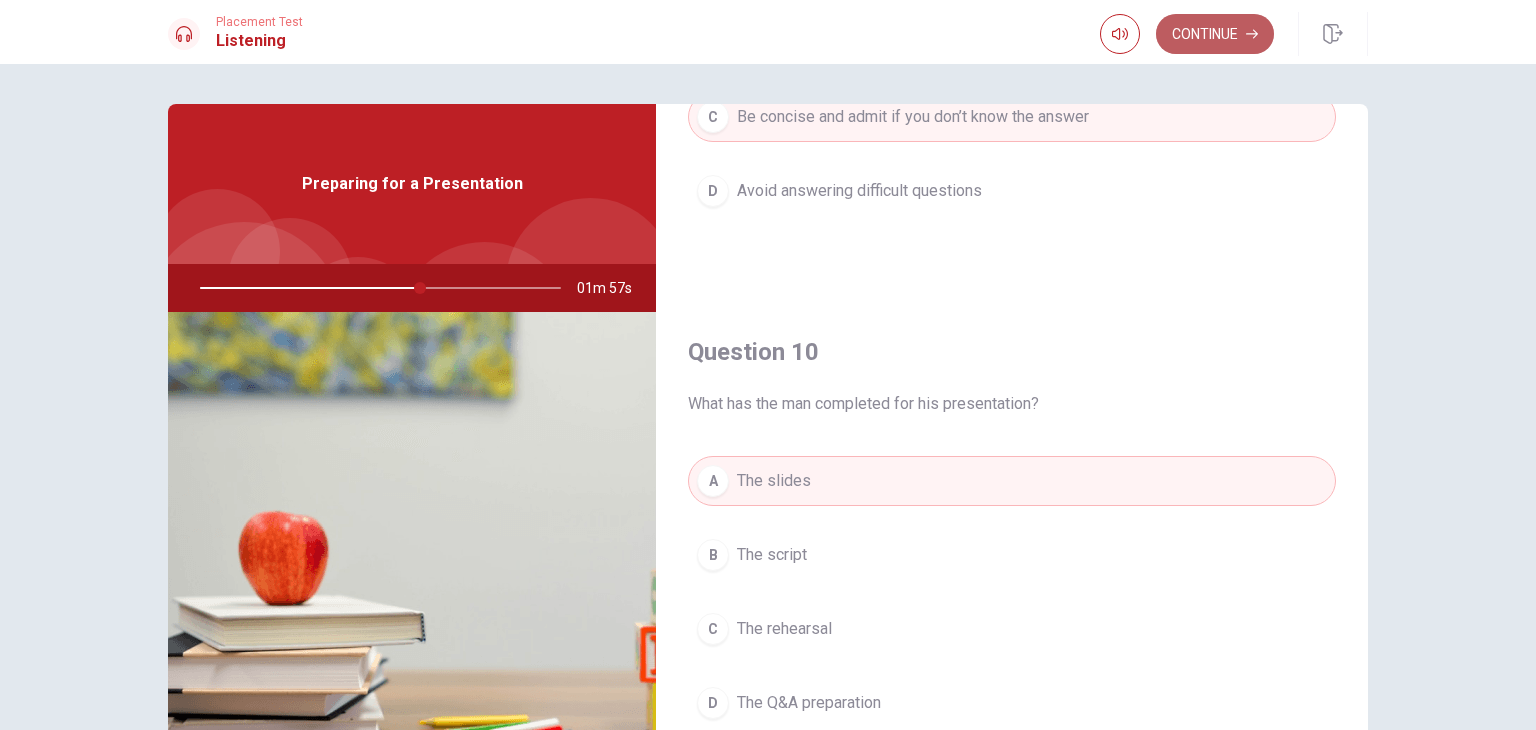 click on "Continue" at bounding box center (1215, 34) 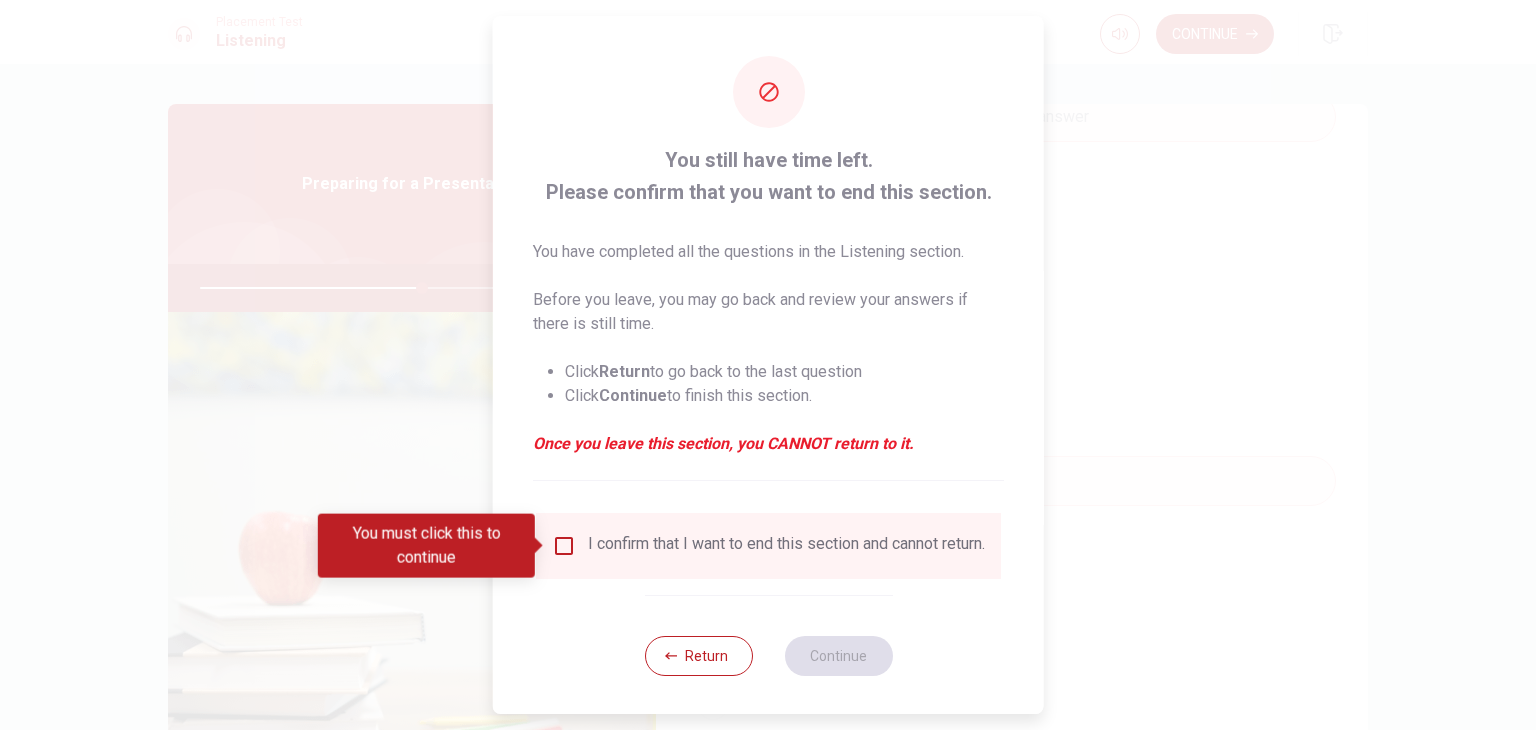 click at bounding box center [564, 546] 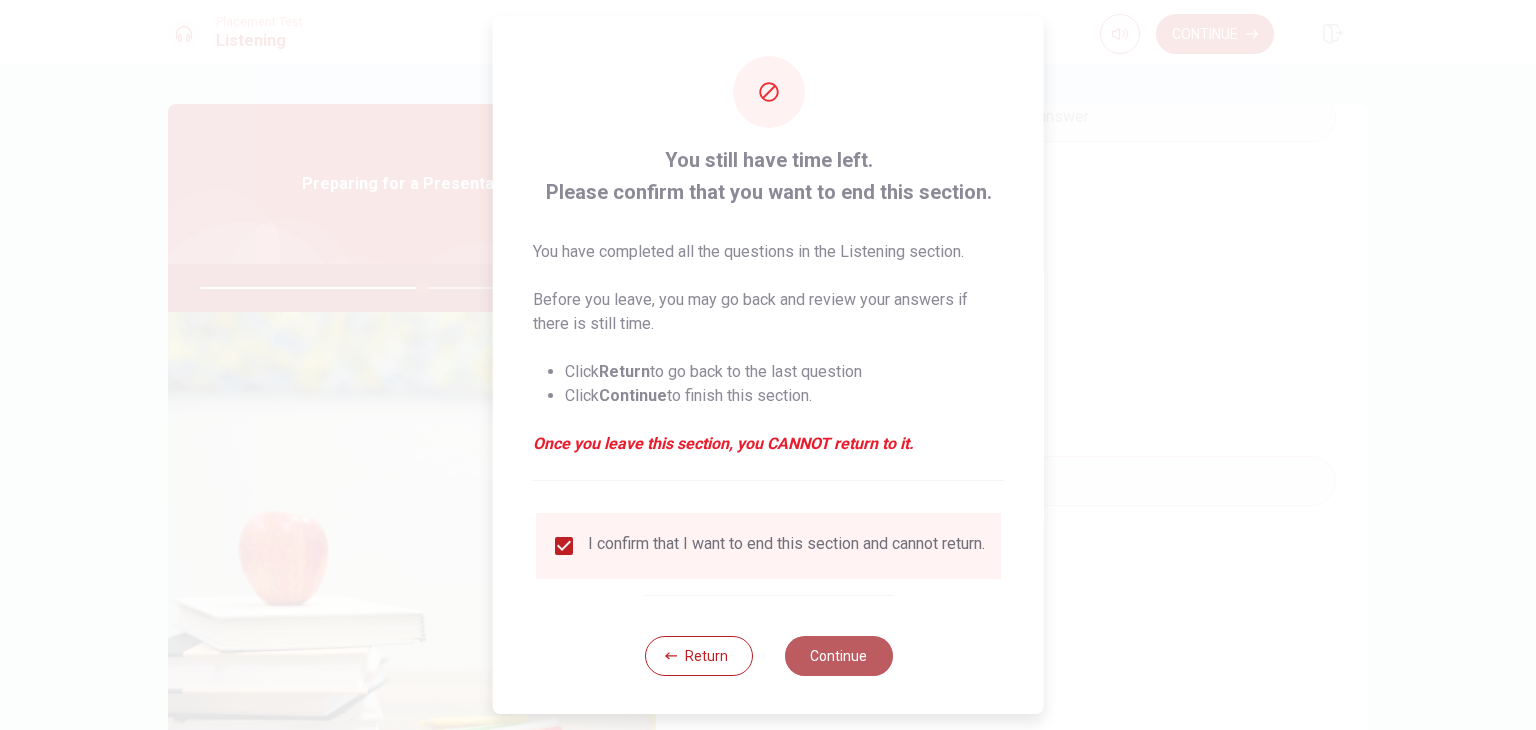 click on "Continue" at bounding box center (838, 656) 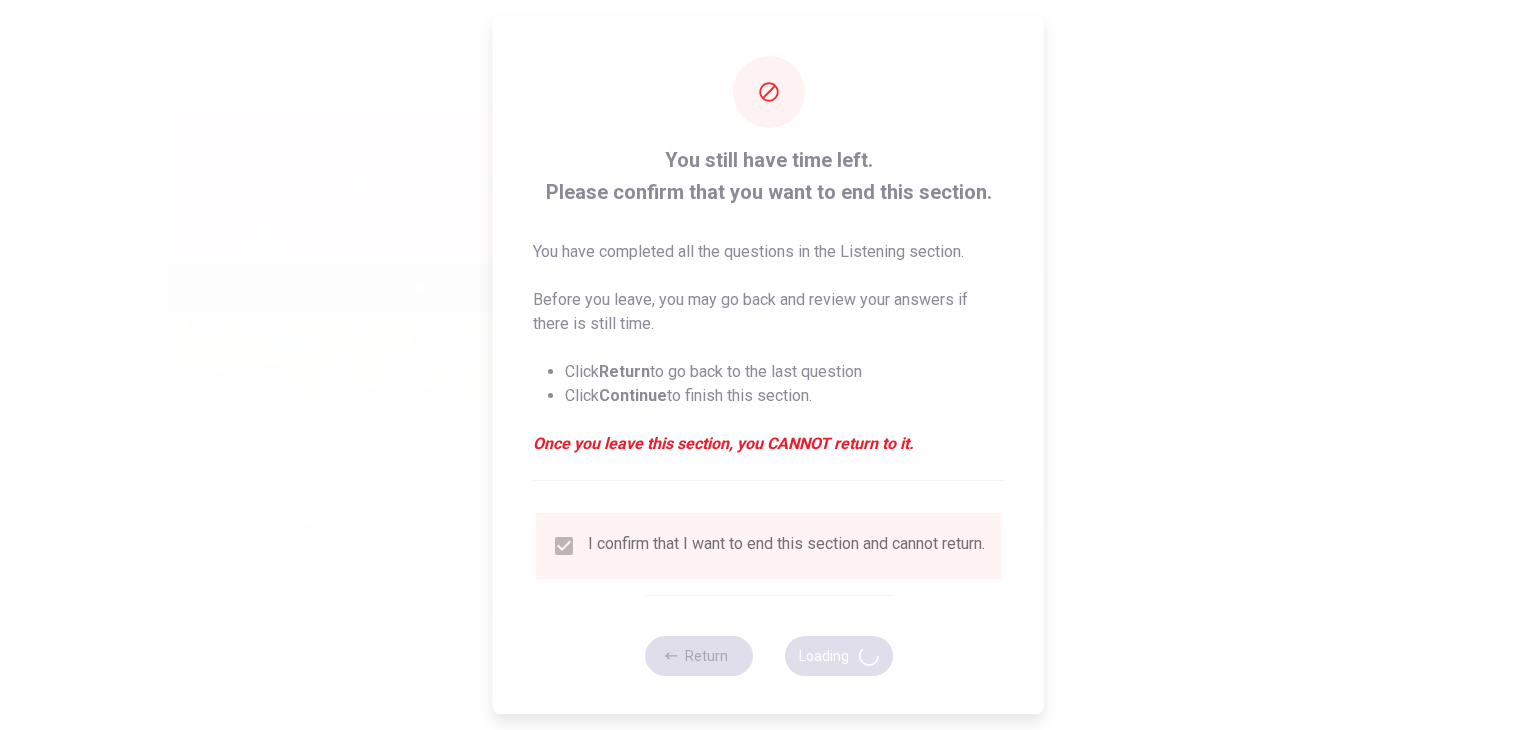 type on "62" 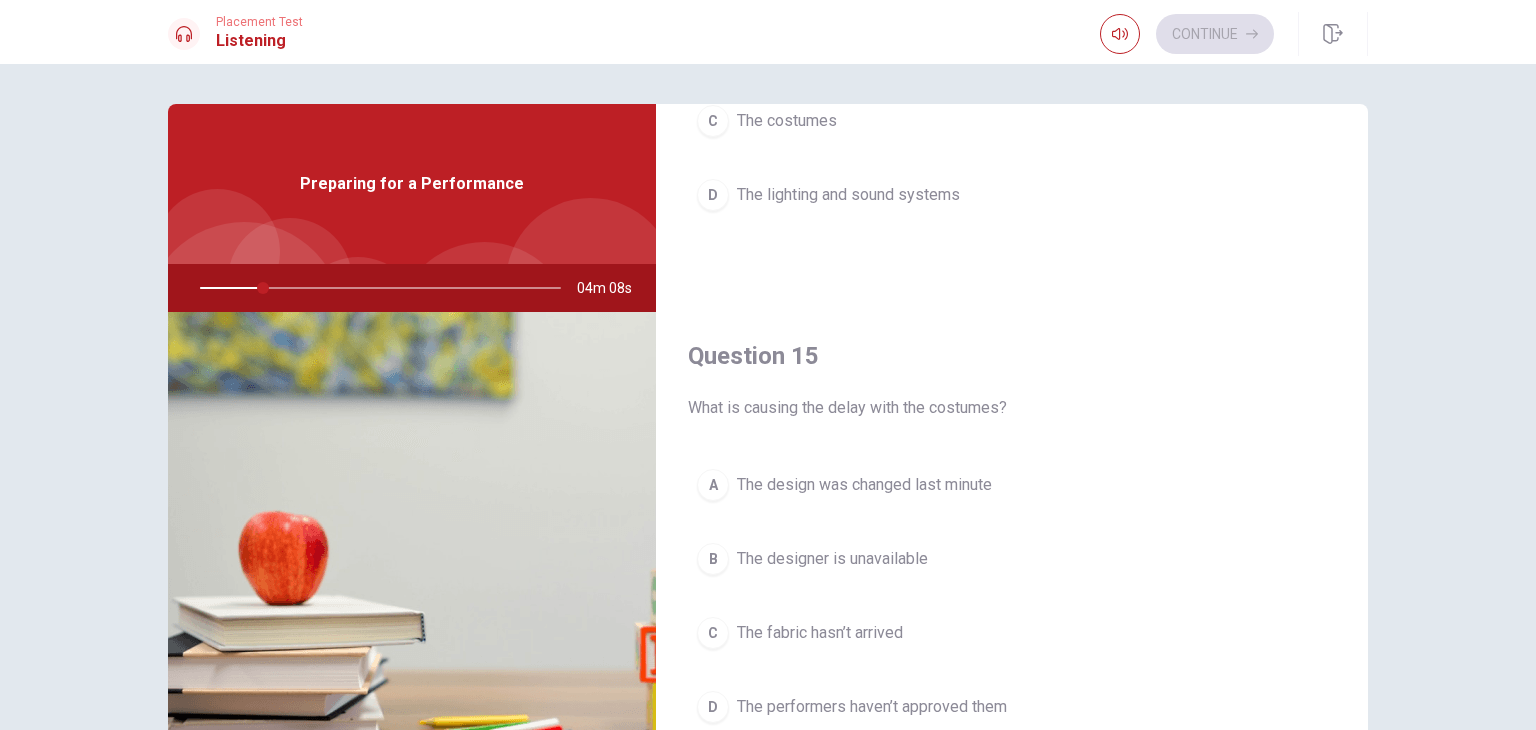 scroll, scrollTop: 1856, scrollLeft: 0, axis: vertical 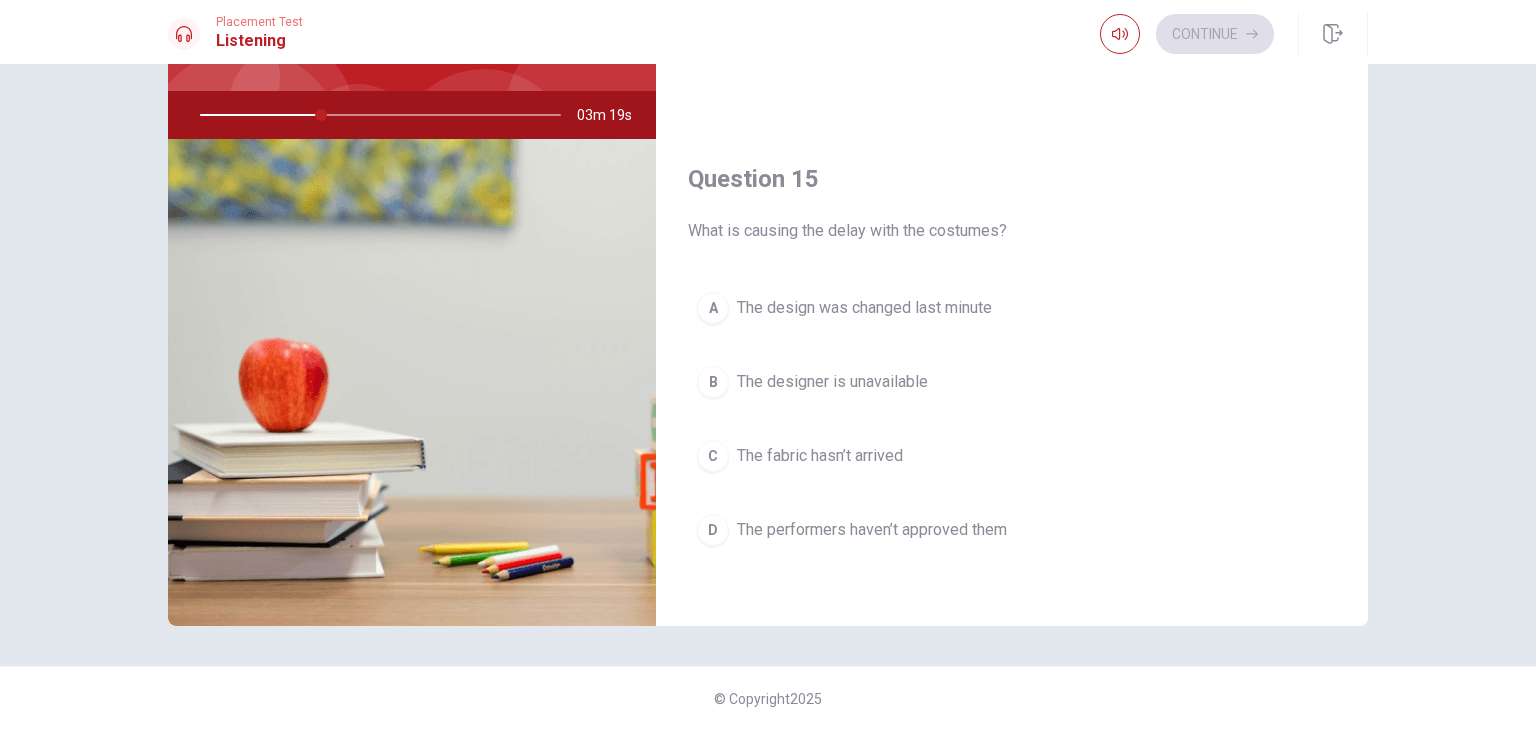 click on "C" at bounding box center [713, 456] 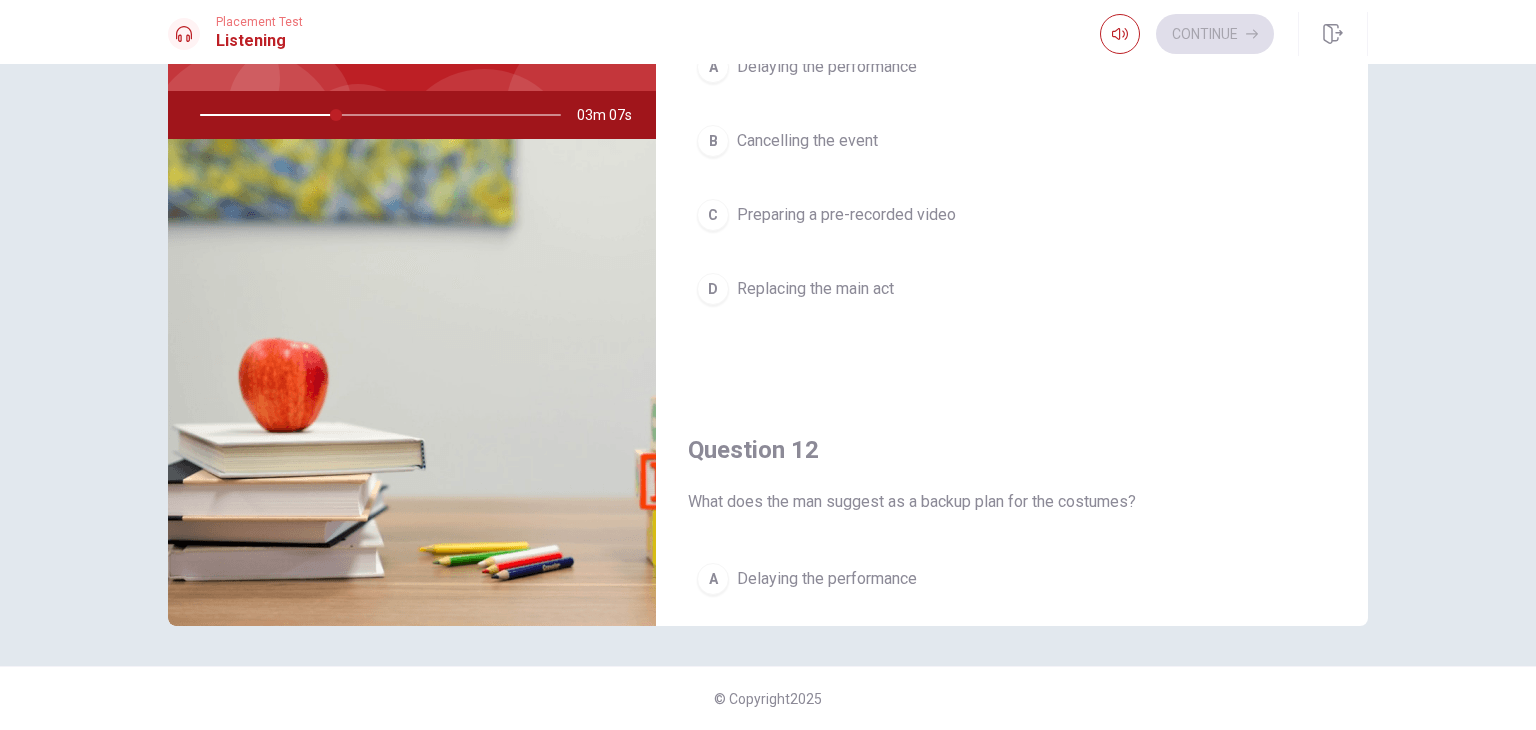 scroll, scrollTop: 0, scrollLeft: 0, axis: both 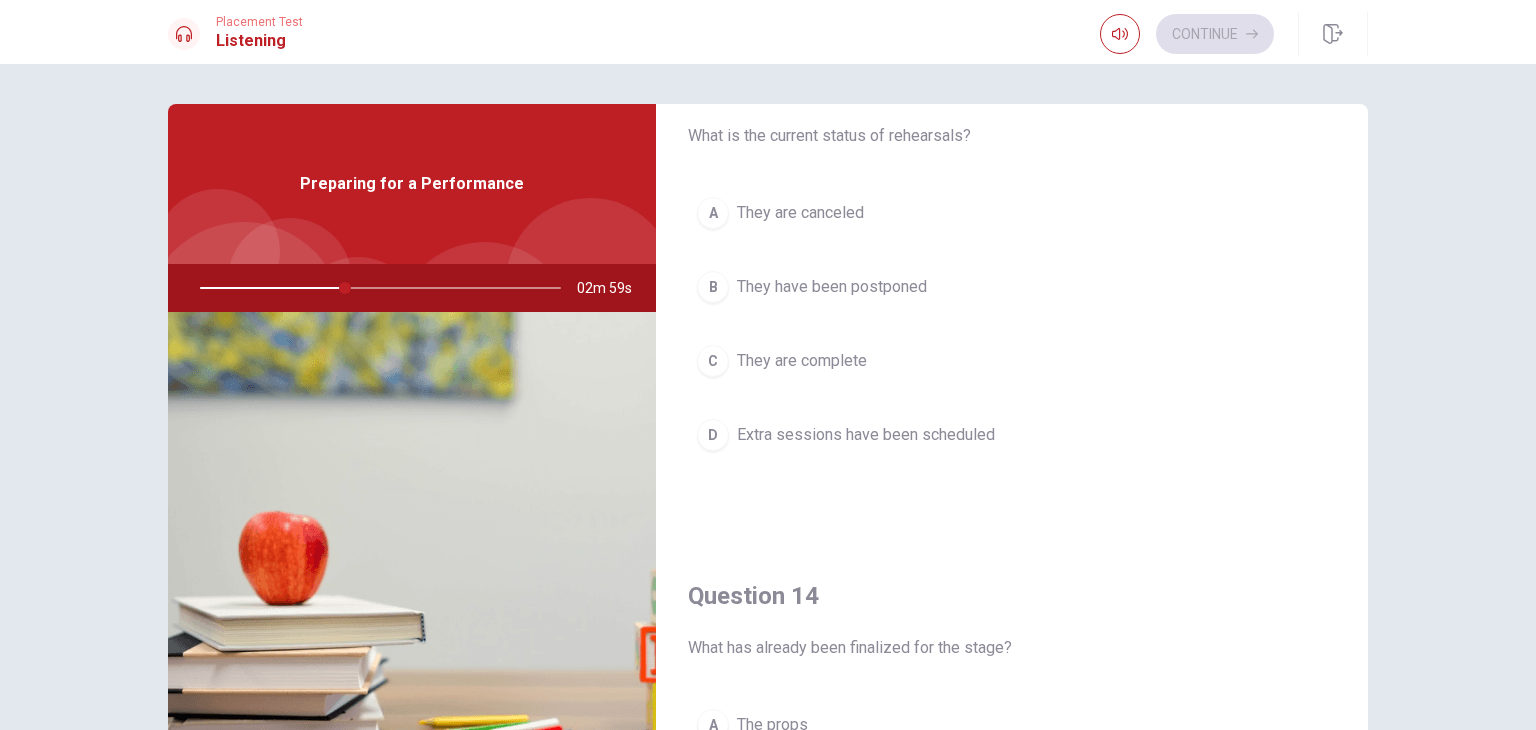 click on "D" at bounding box center [713, 435] 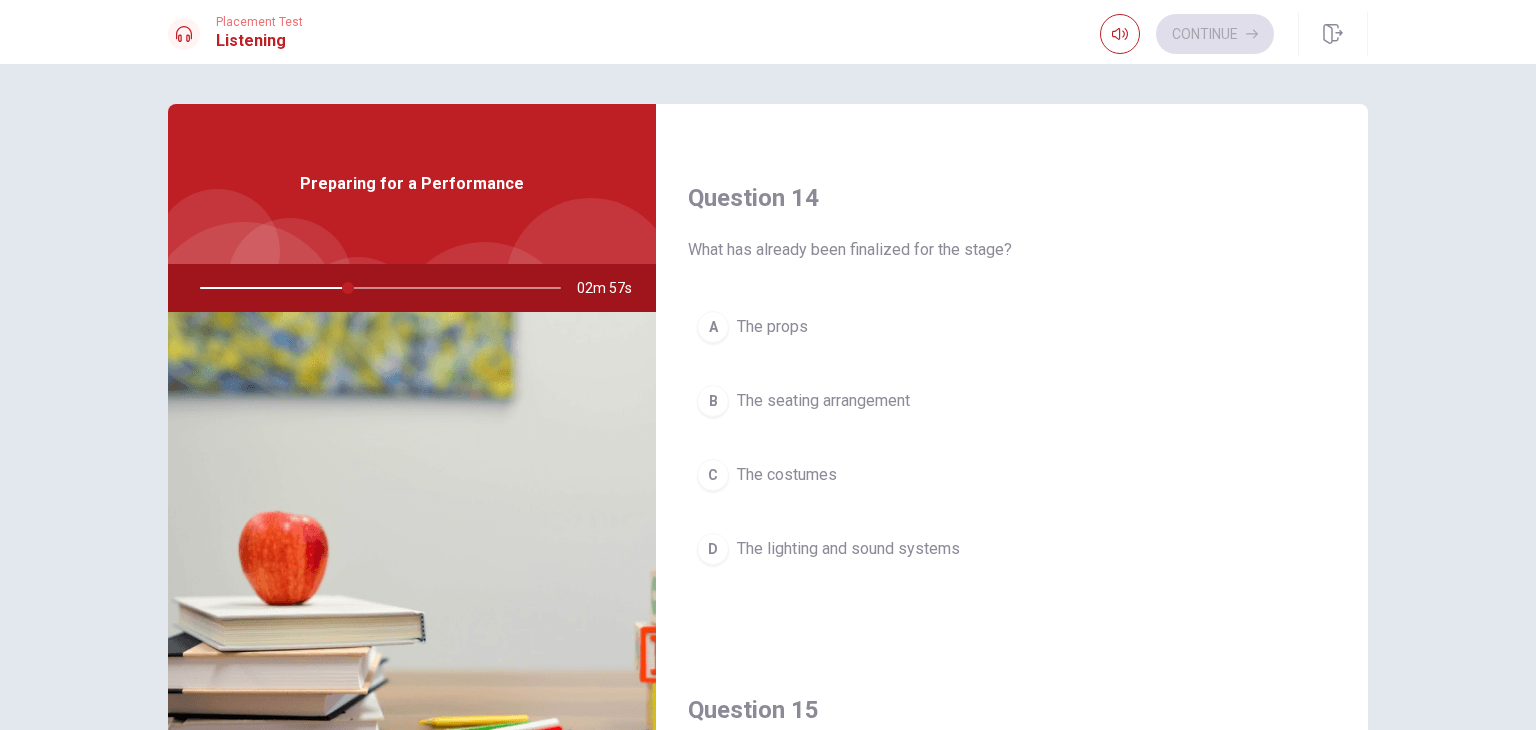 scroll, scrollTop: 1500, scrollLeft: 0, axis: vertical 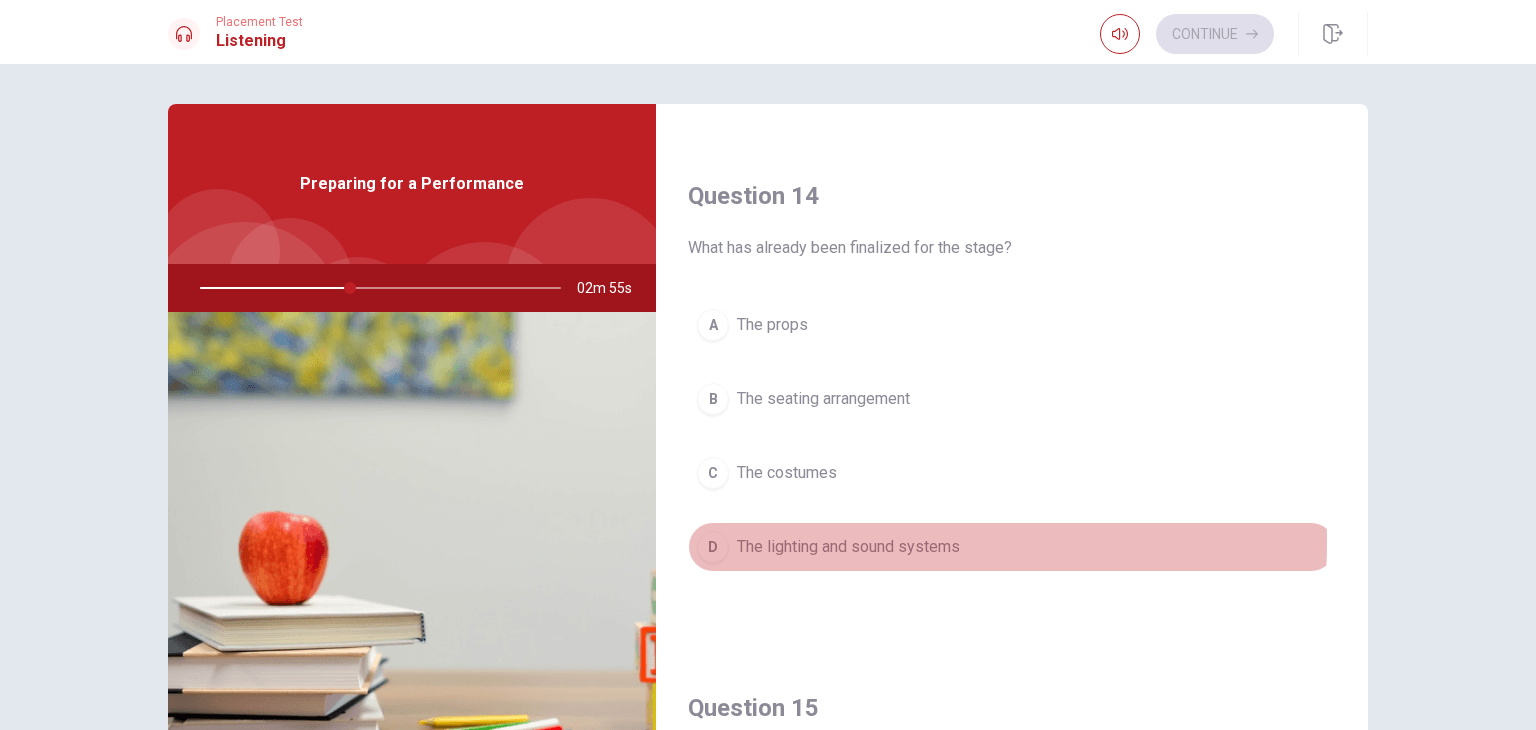 click on "D" at bounding box center [713, 547] 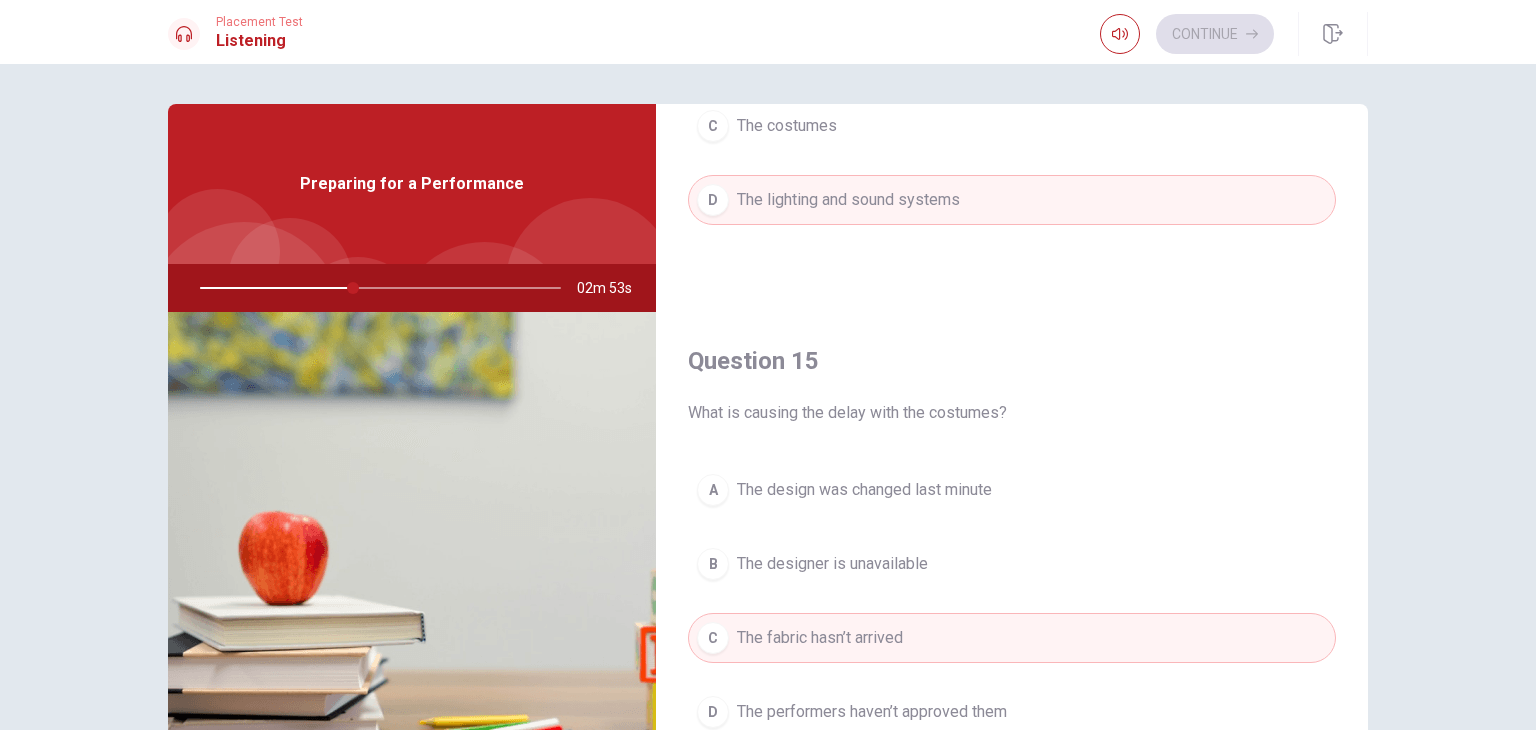 scroll, scrollTop: 1856, scrollLeft: 0, axis: vertical 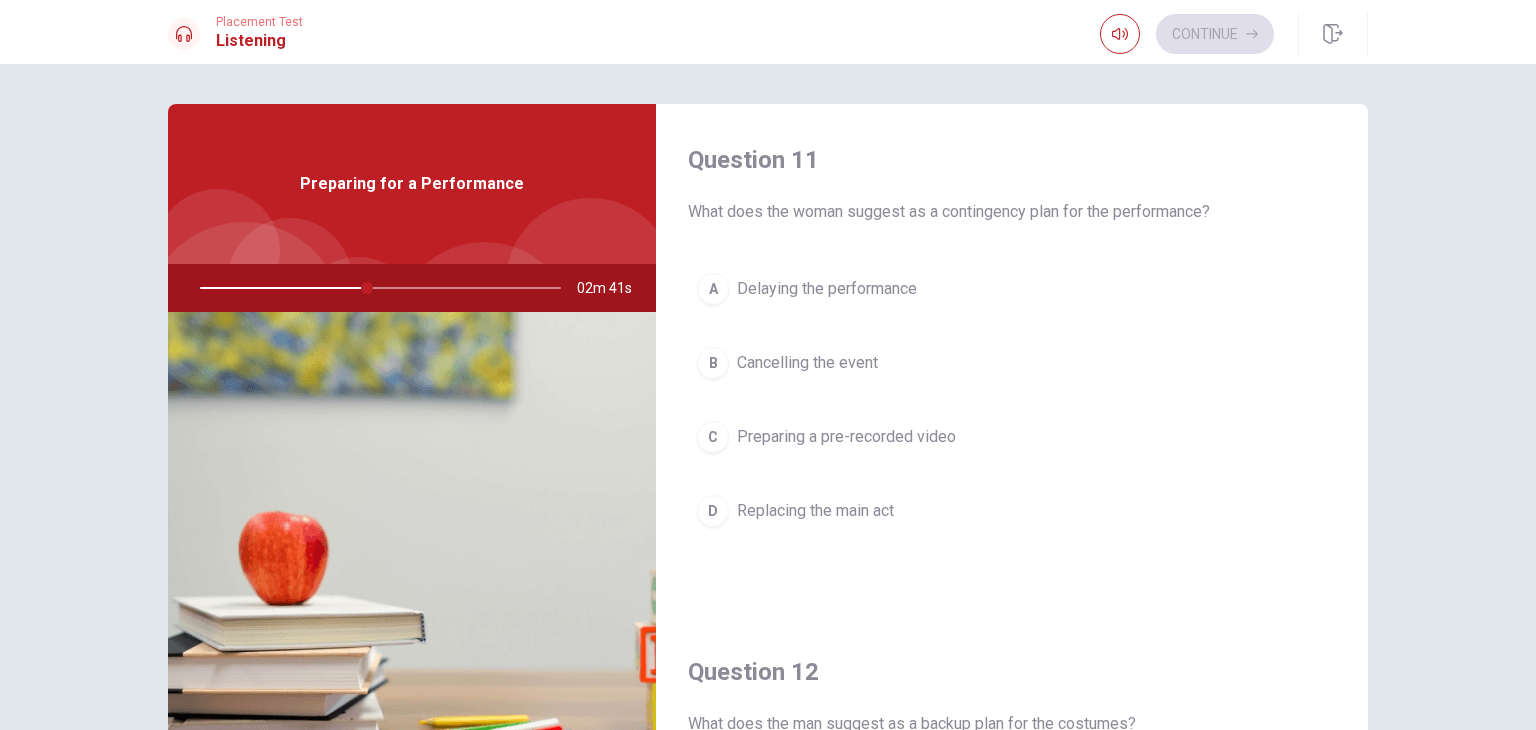 click on "C" at bounding box center (713, 437) 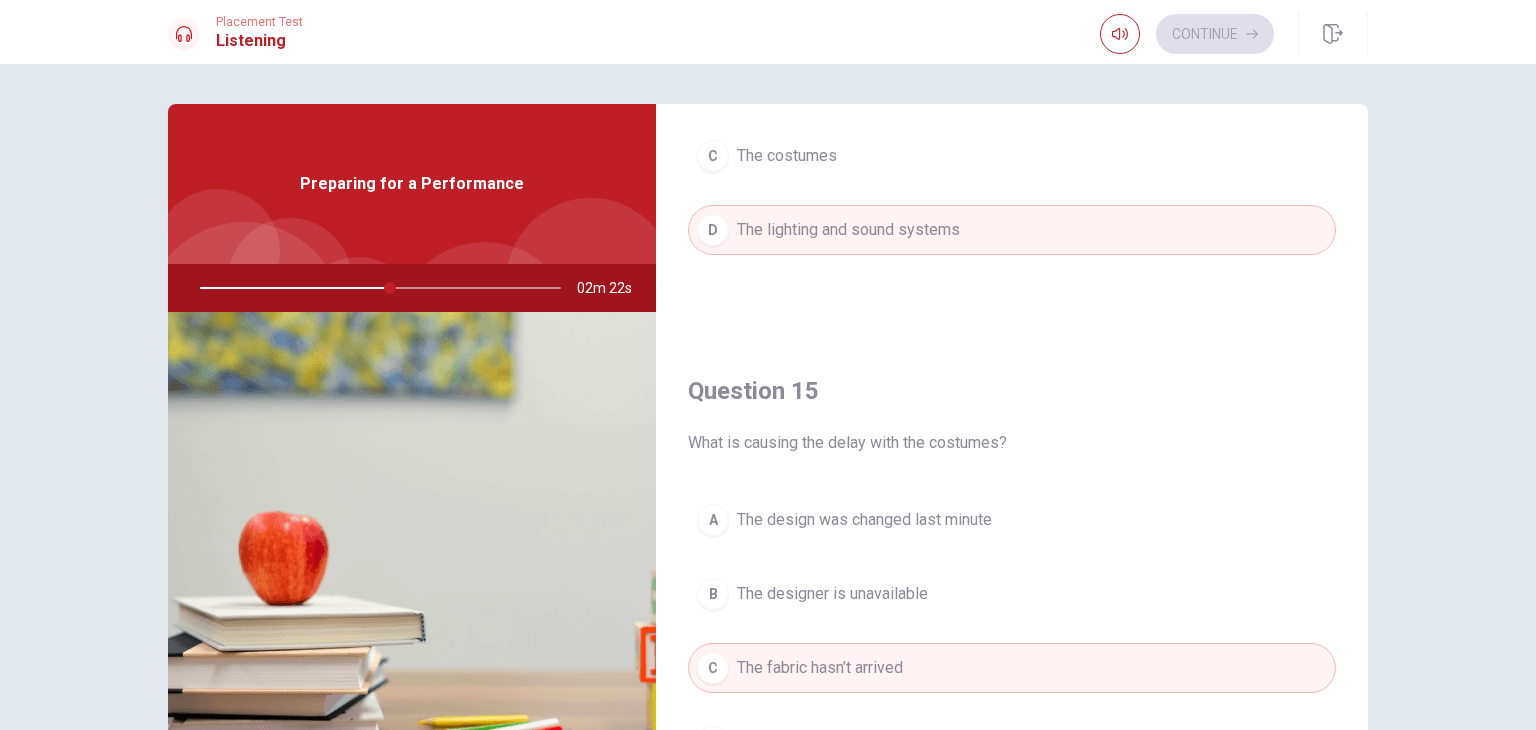 scroll, scrollTop: 1856, scrollLeft: 0, axis: vertical 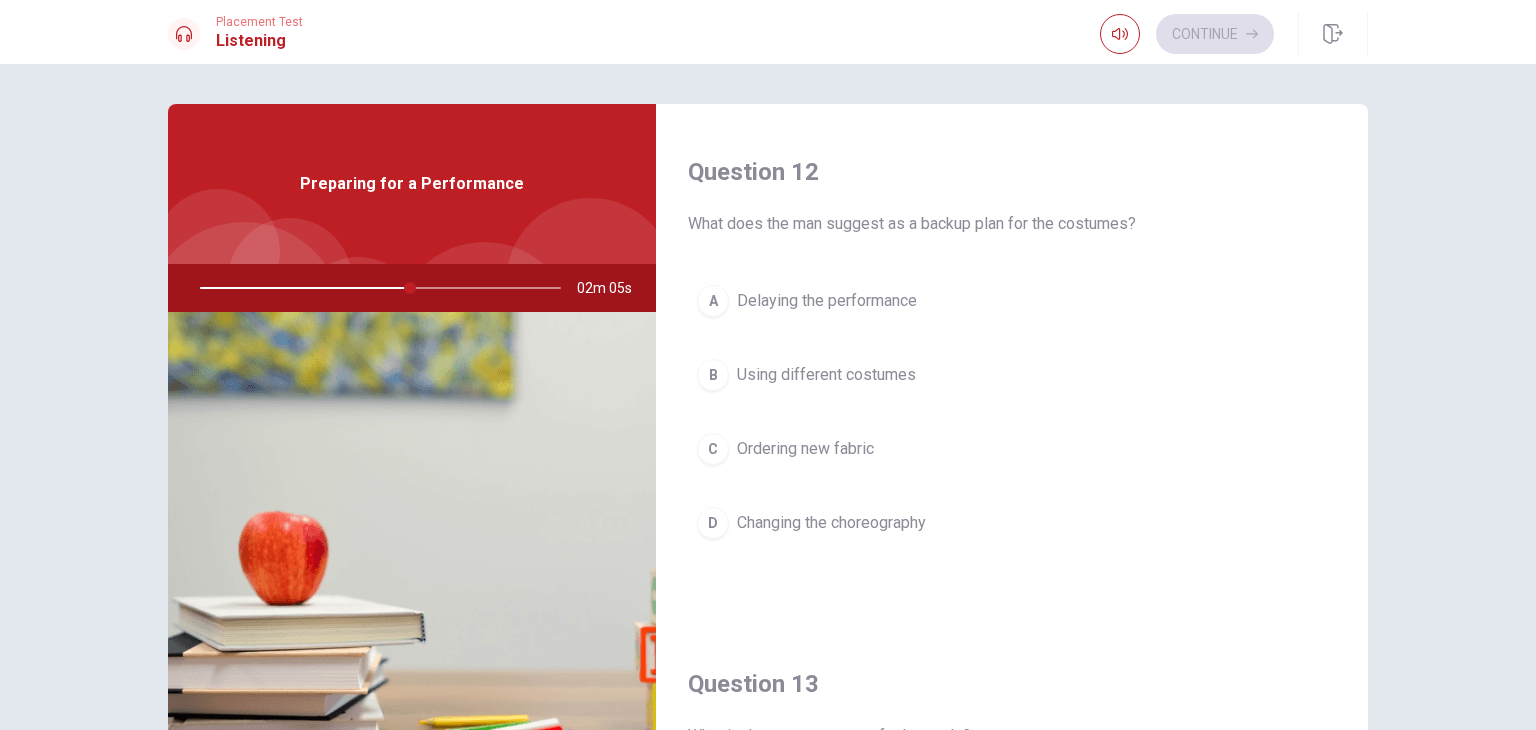 click on "B" at bounding box center [713, 375] 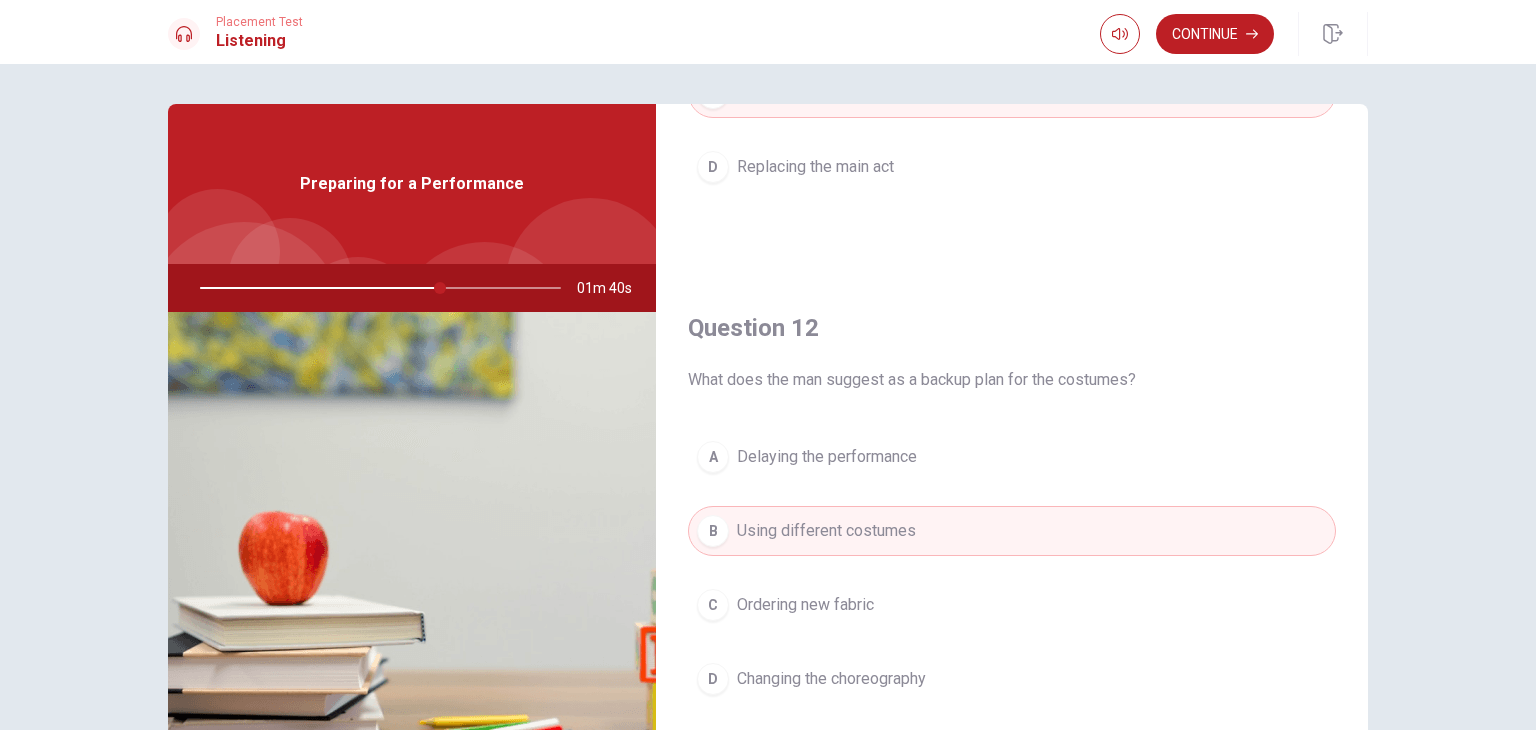 scroll, scrollTop: 400, scrollLeft: 0, axis: vertical 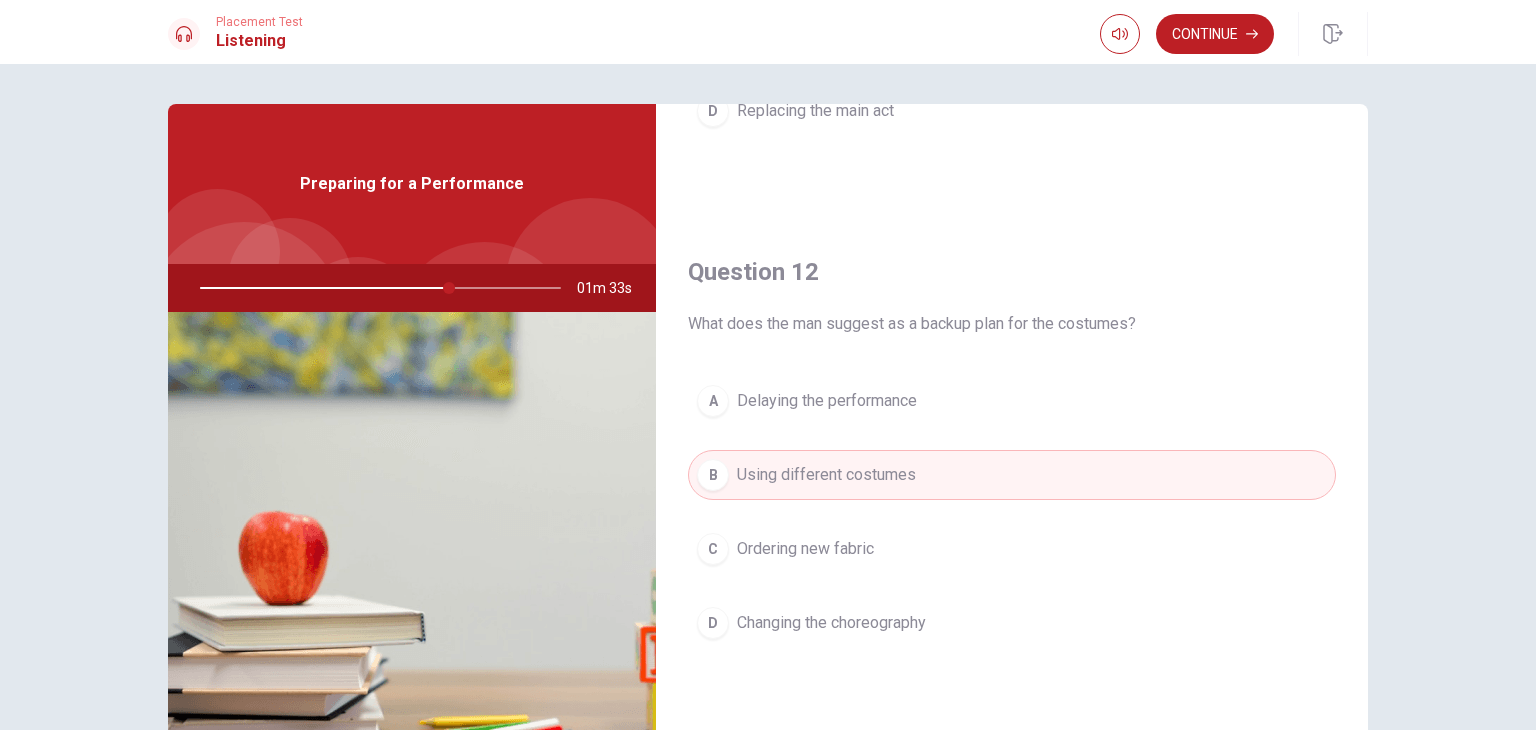 click on "C Ordering new fabric" at bounding box center [1012, 549] 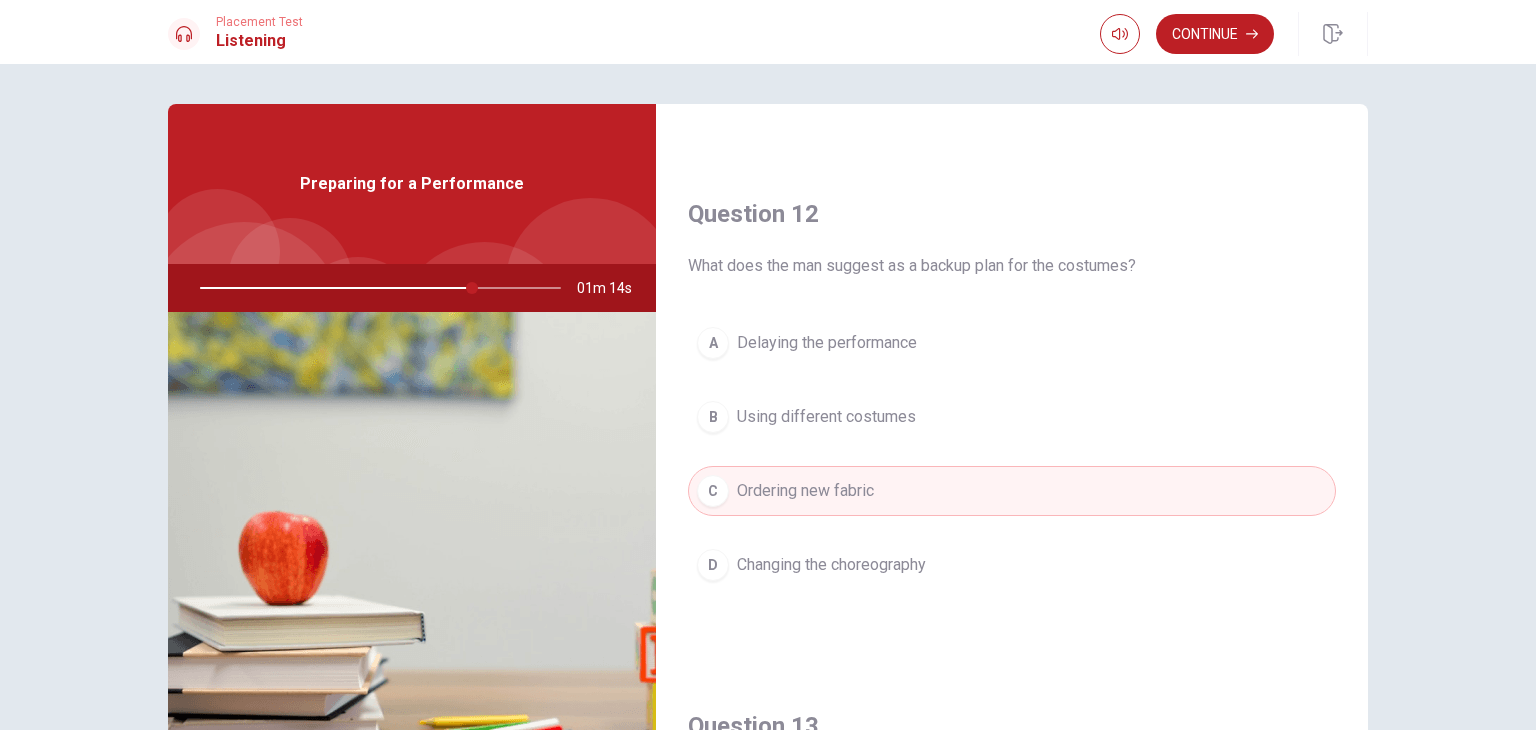 scroll, scrollTop: 456, scrollLeft: 0, axis: vertical 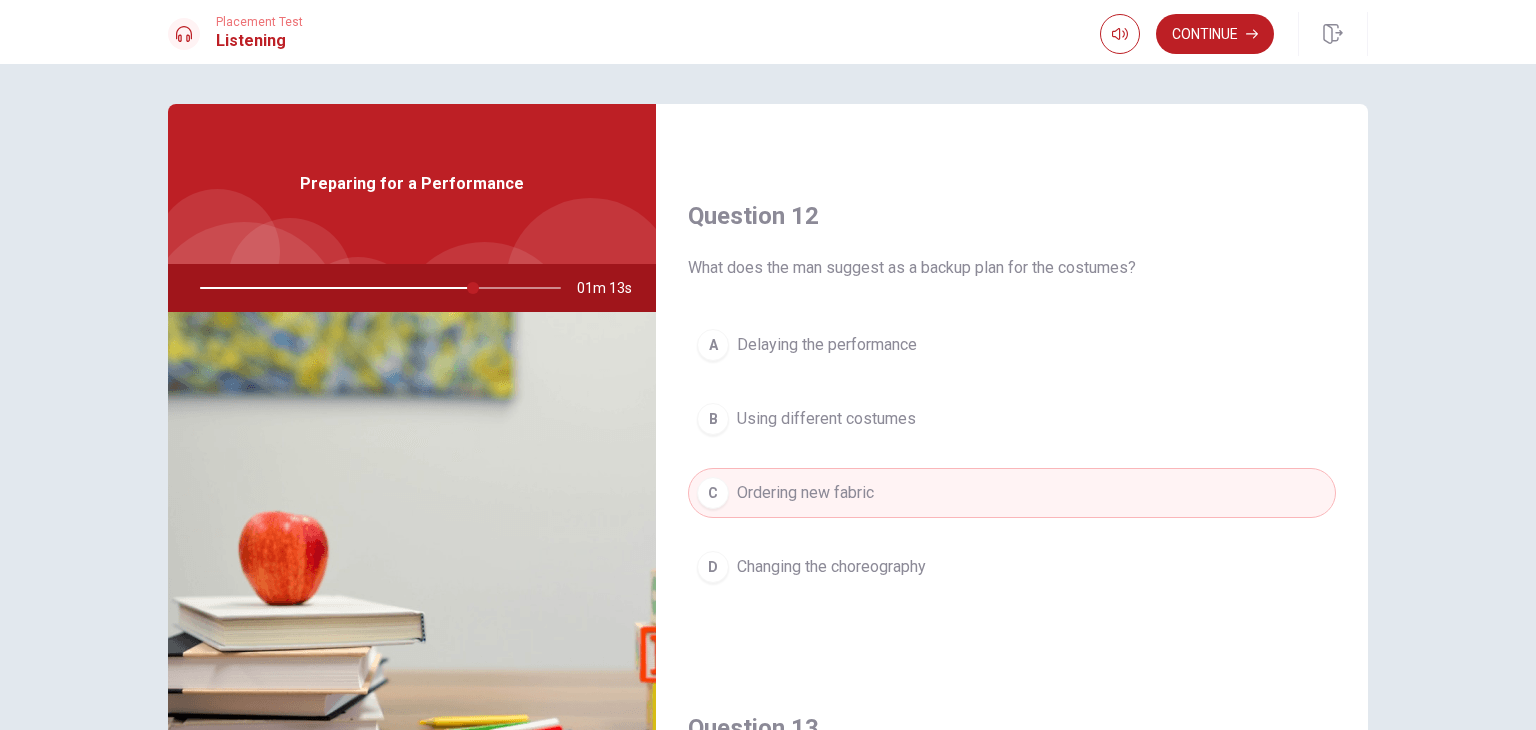 click on "B" at bounding box center (713, 419) 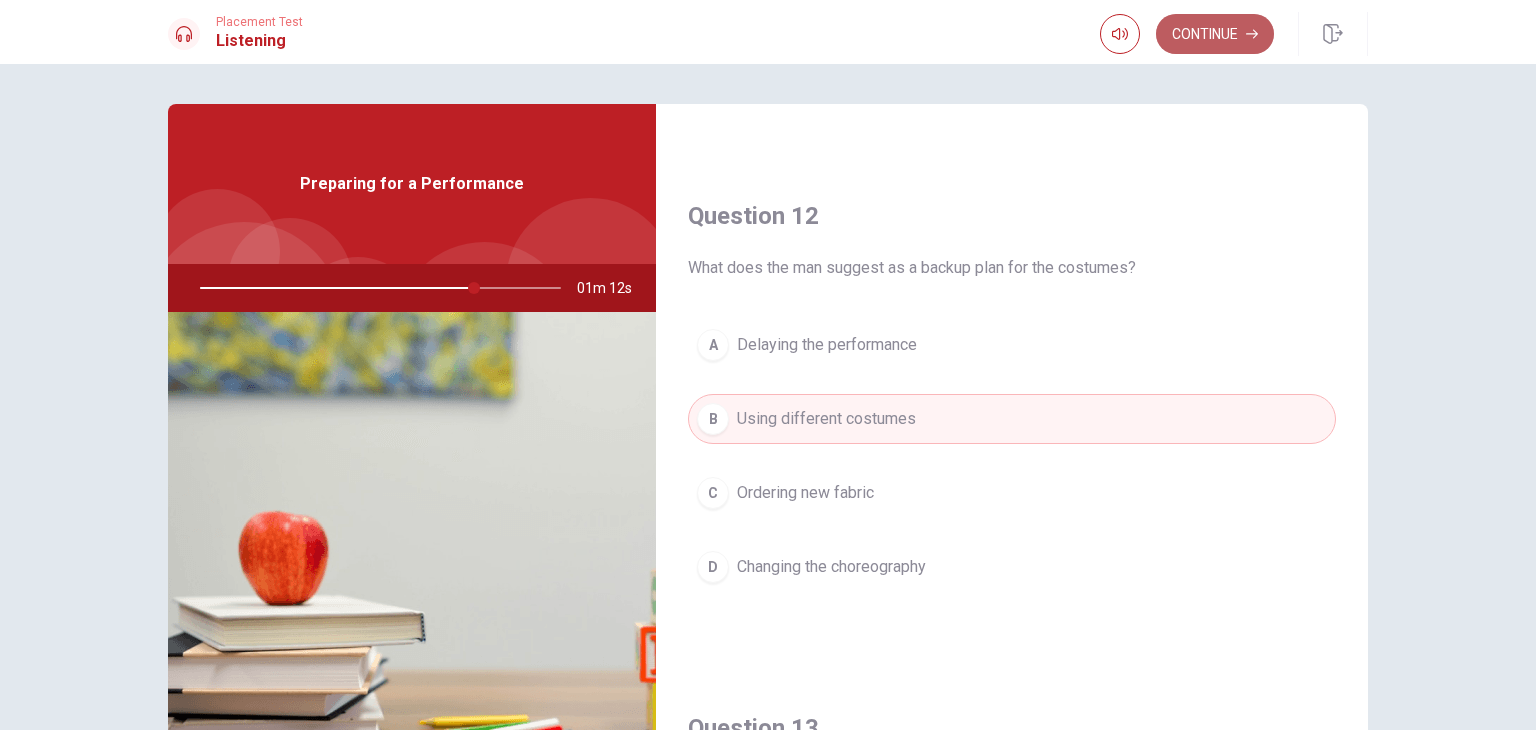 click on "Continue" at bounding box center (1215, 34) 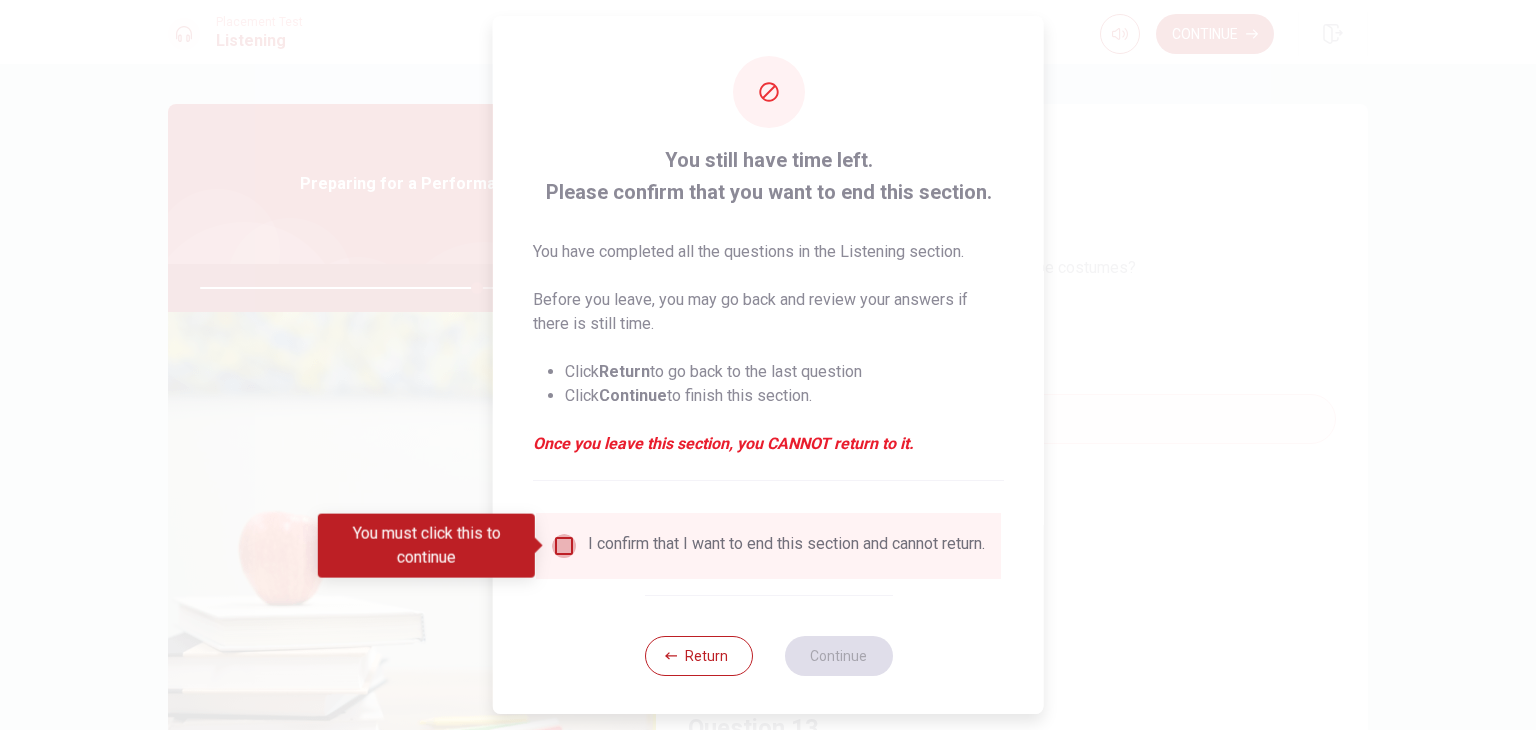 drag, startPoint x: 566, startPoint y: 542, endPoint x: 652, endPoint y: 605, distance: 106.60675 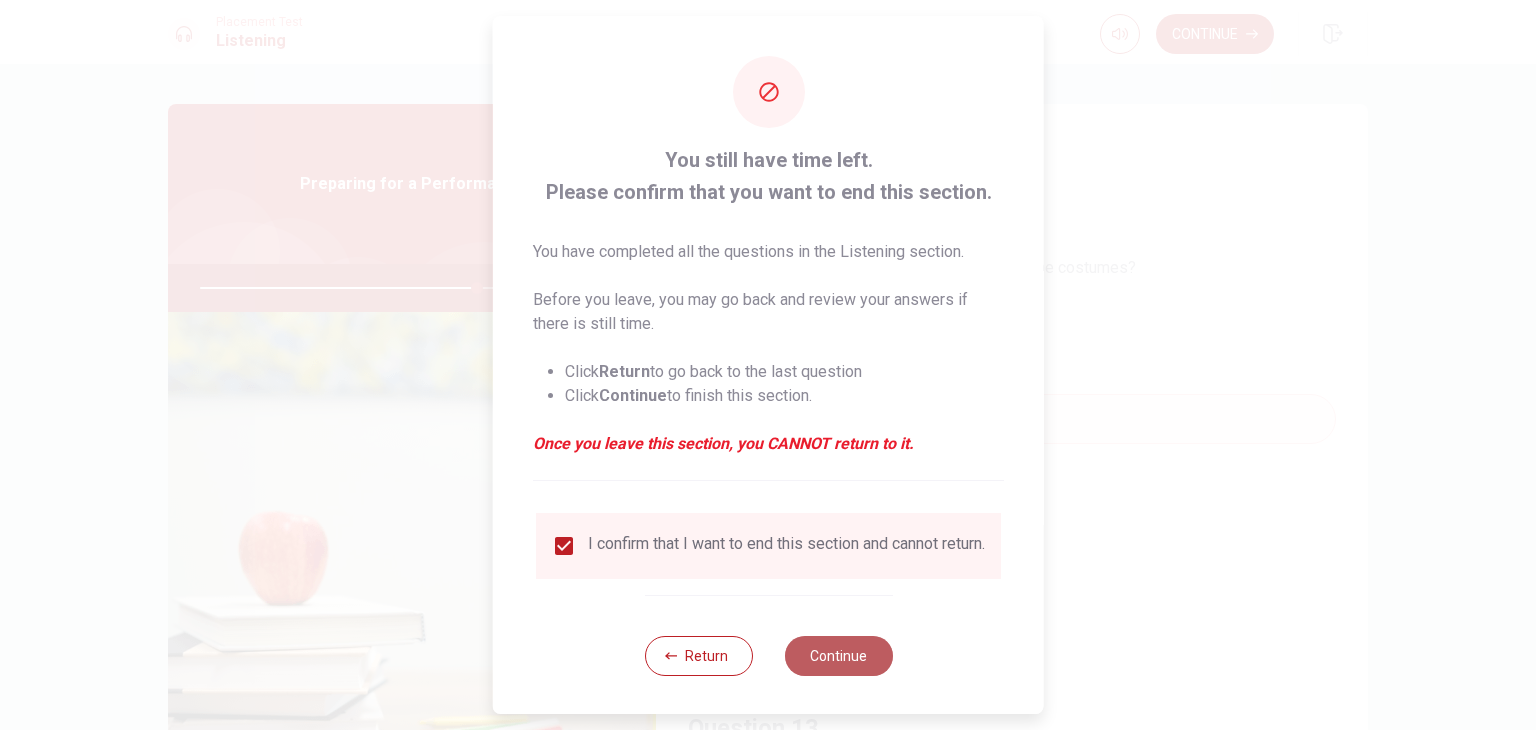 click on "Continue" at bounding box center [838, 656] 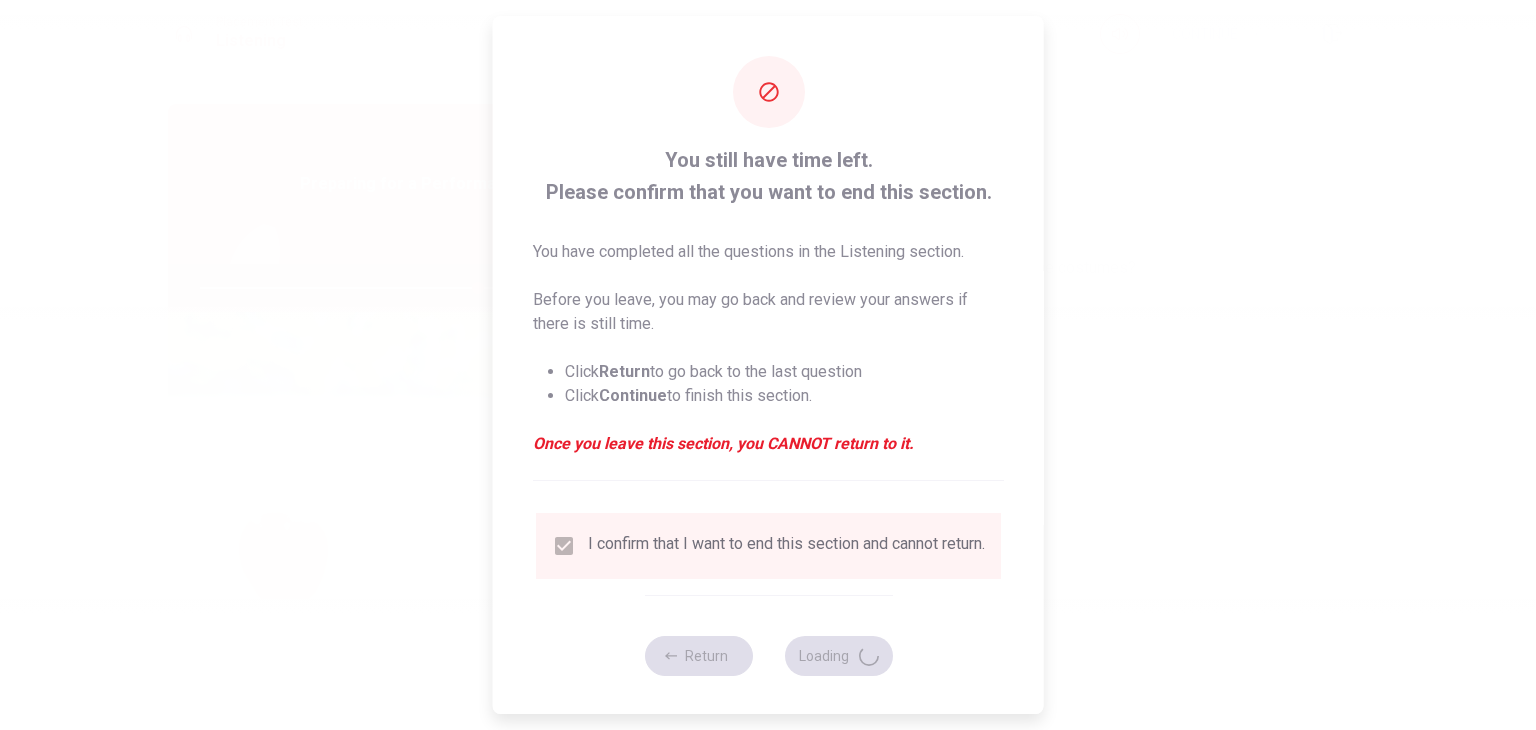 type on "77" 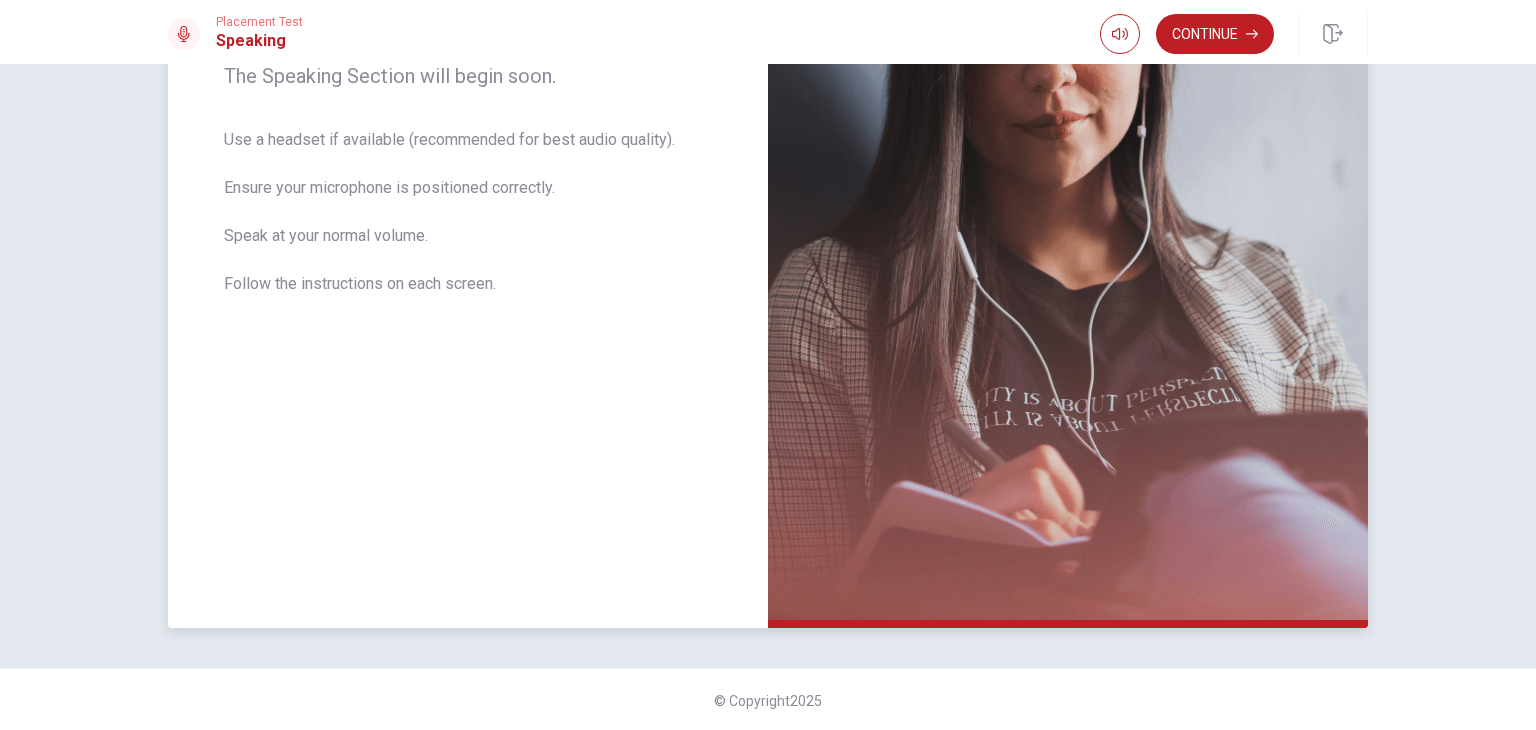 scroll, scrollTop: 350, scrollLeft: 0, axis: vertical 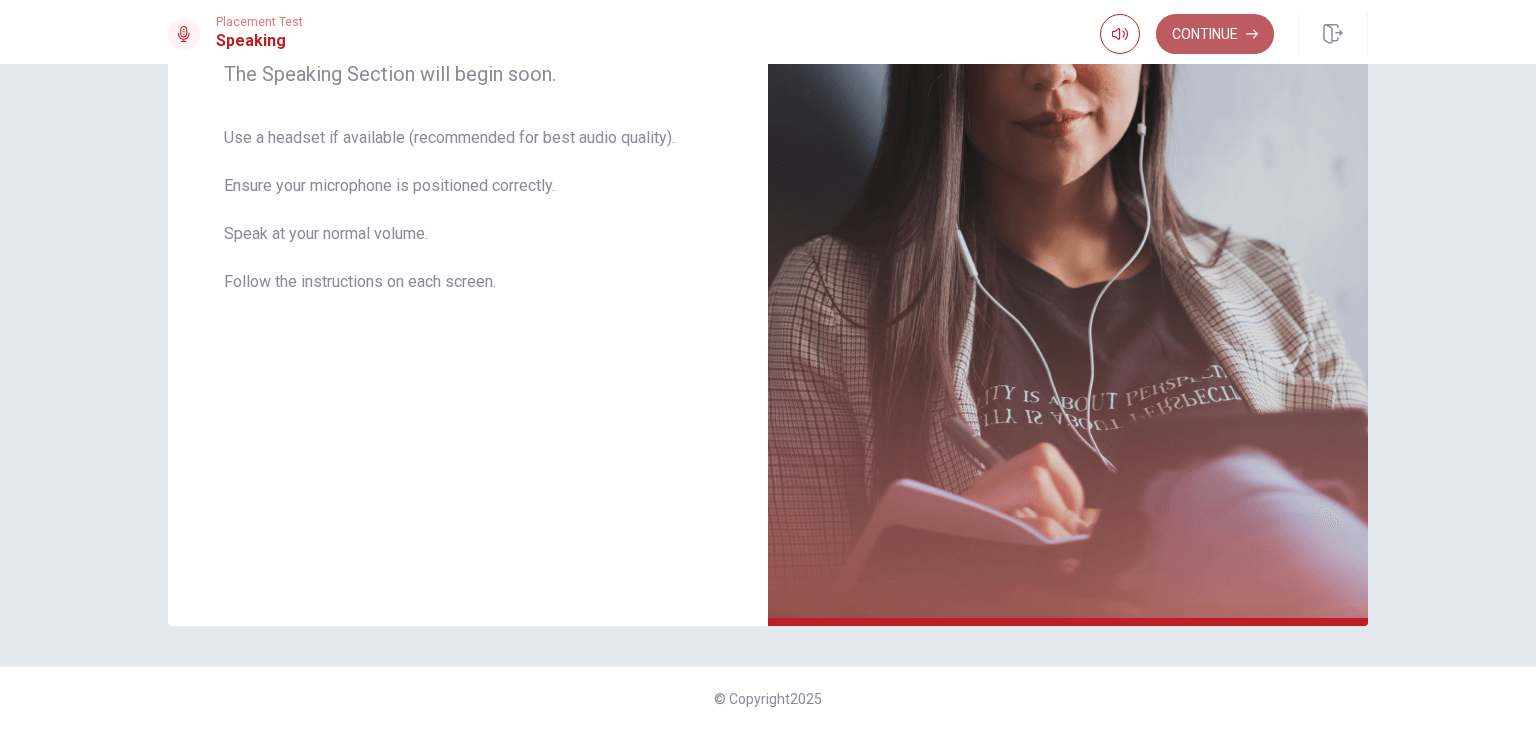 click on "Continue" at bounding box center (1215, 34) 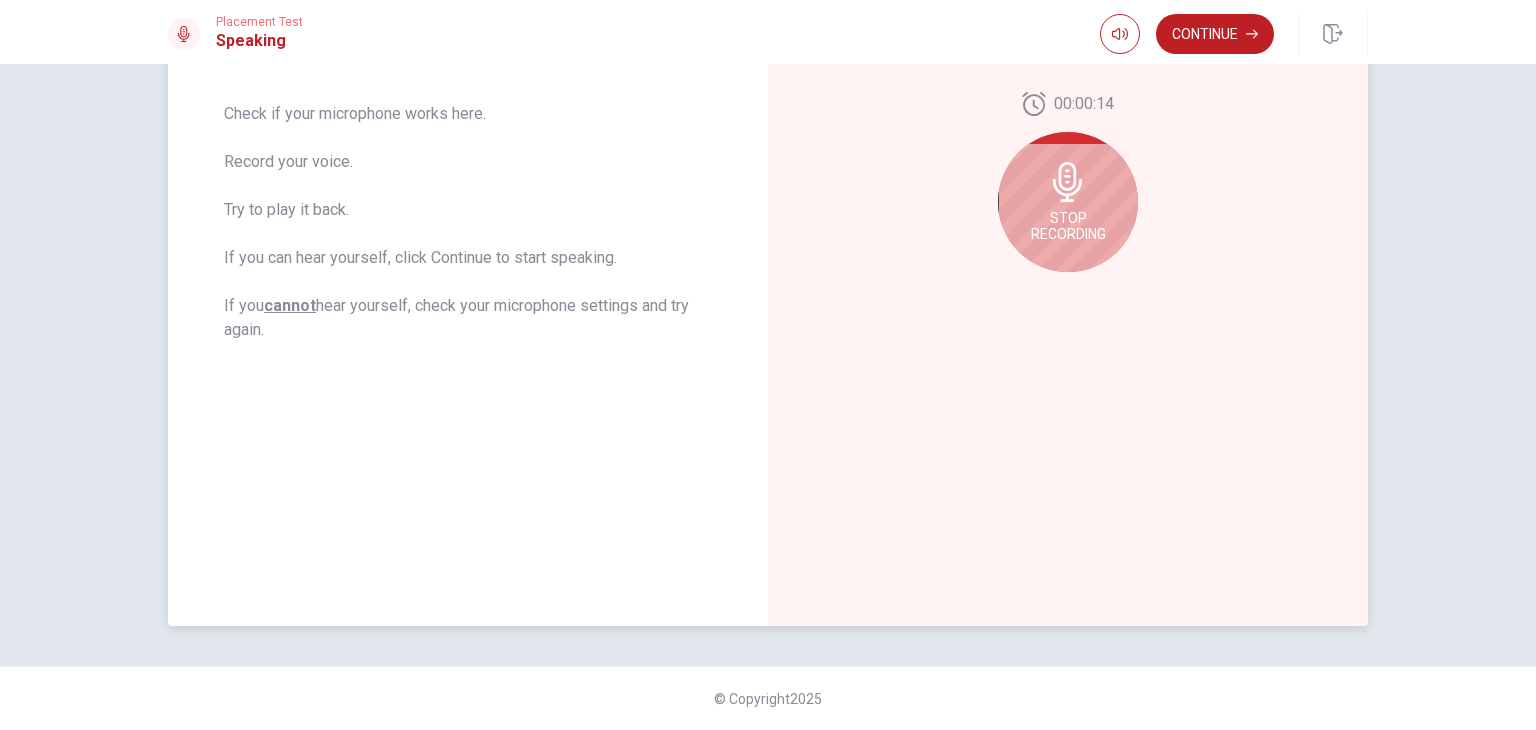 scroll, scrollTop: 150, scrollLeft: 0, axis: vertical 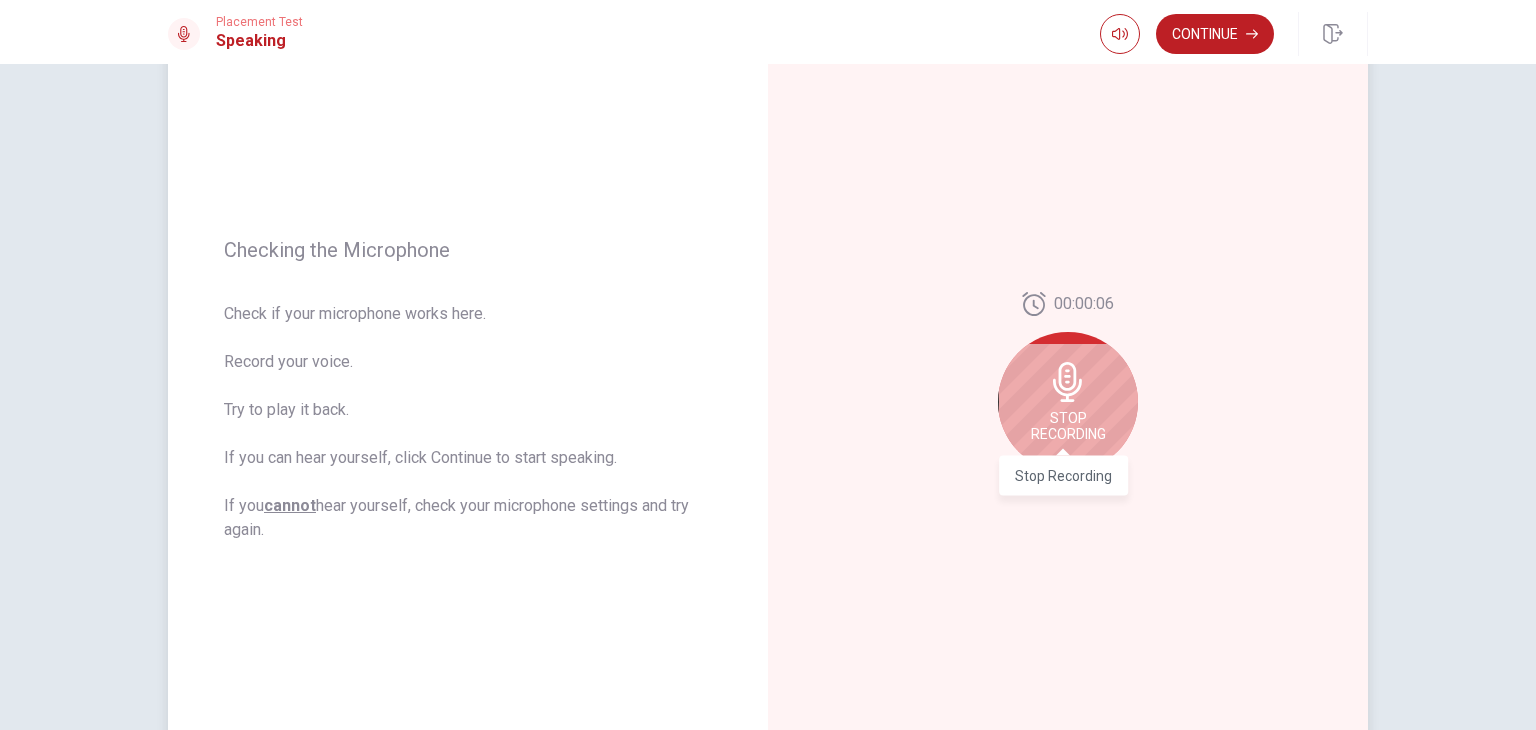 click on "Stop   Recording" at bounding box center [1068, 426] 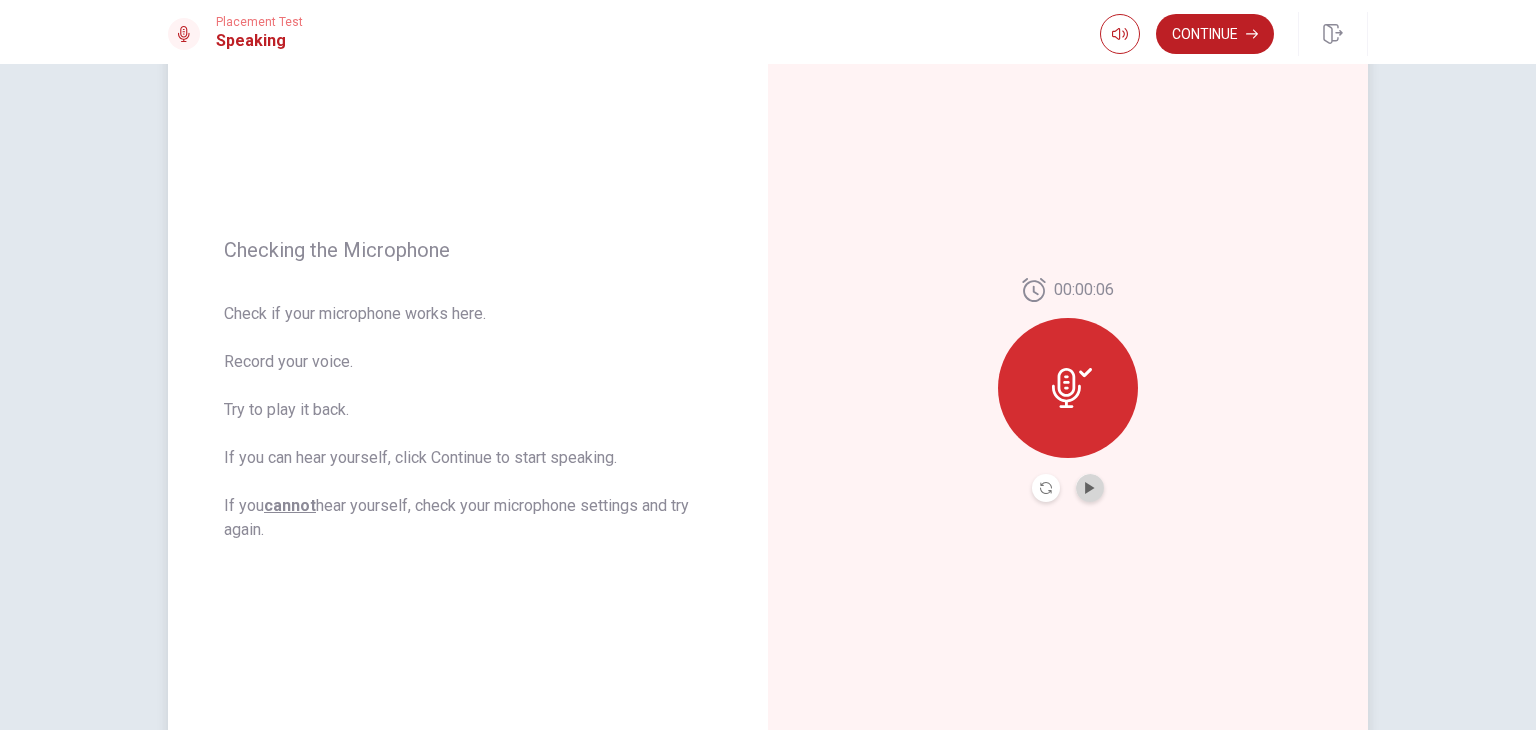 click at bounding box center (1090, 488) 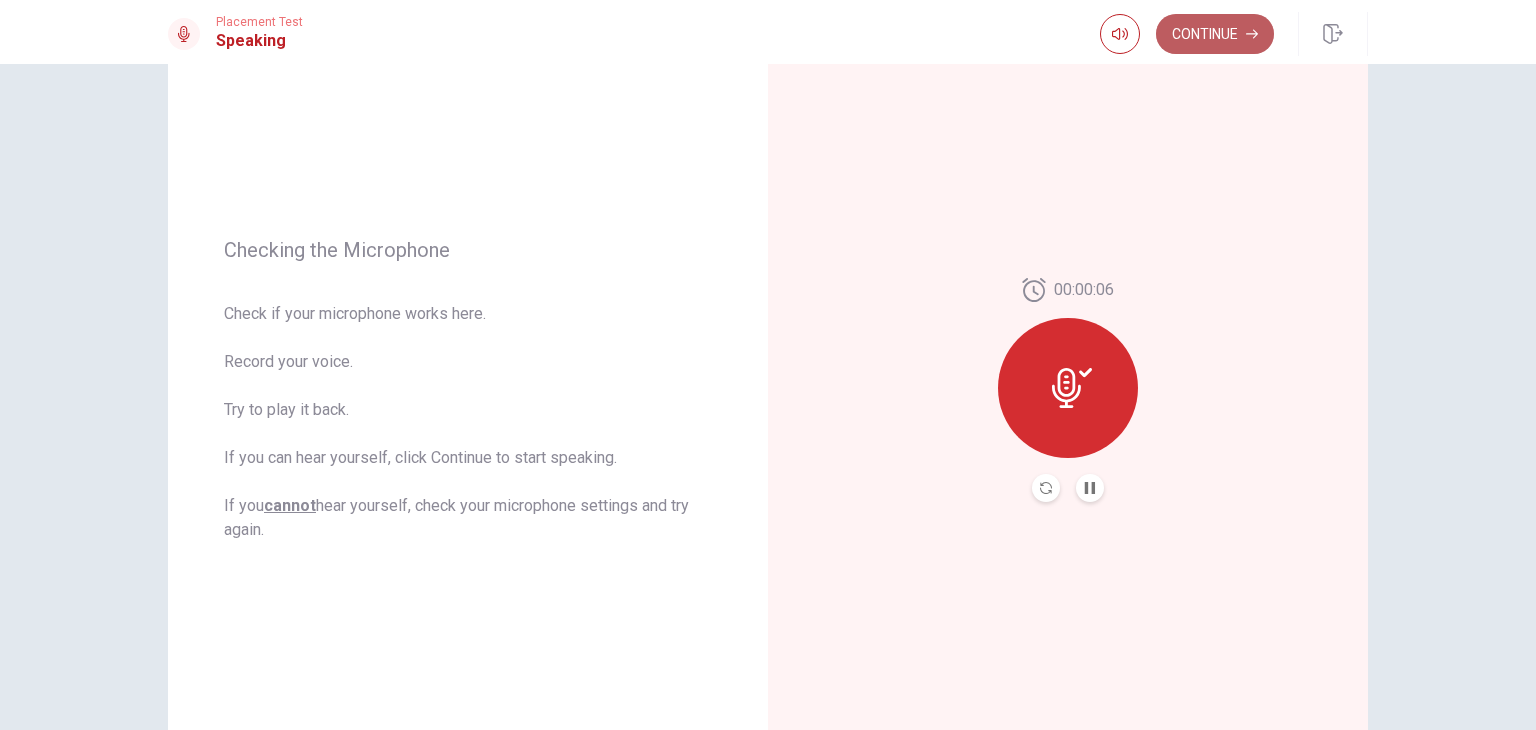 click on "Continue" at bounding box center (1215, 34) 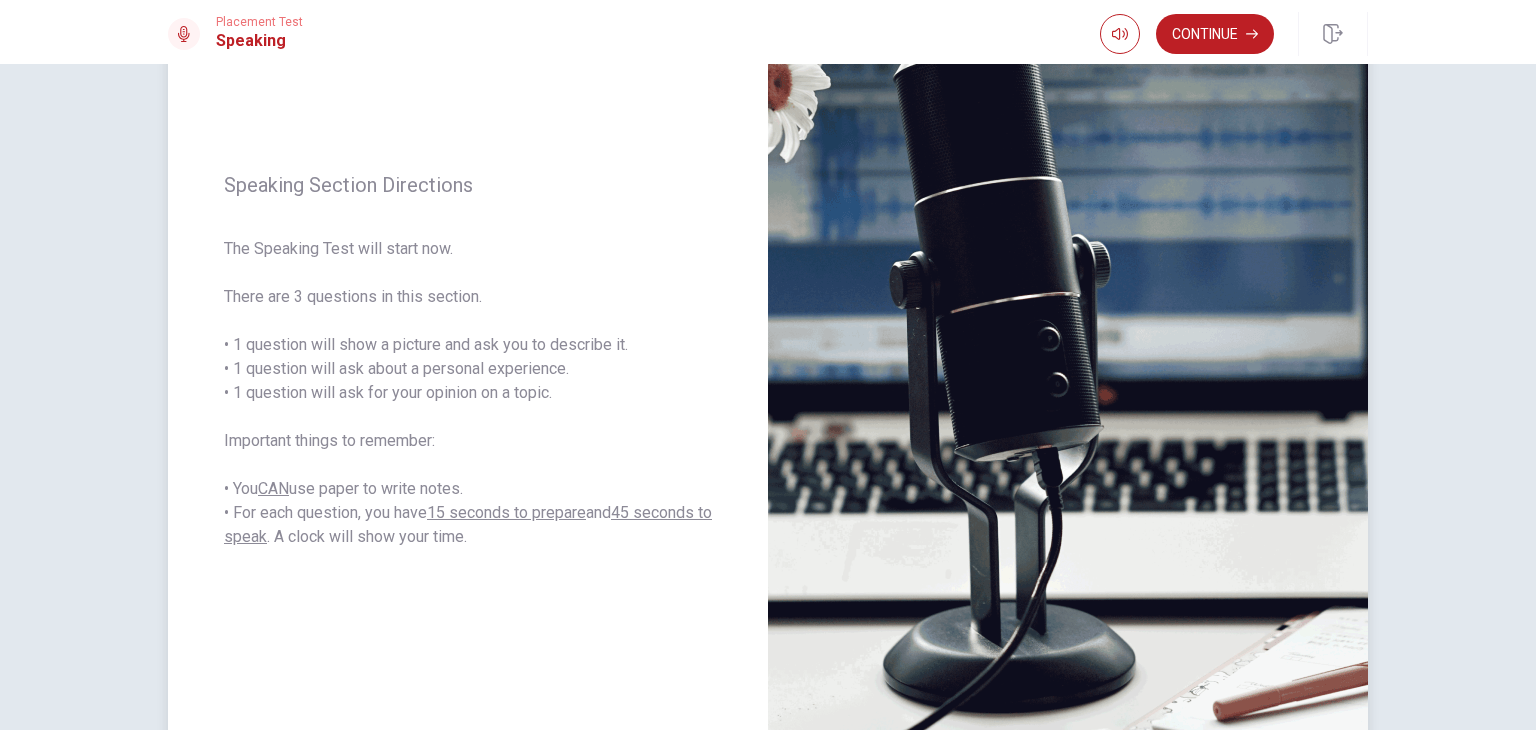 scroll, scrollTop: 0, scrollLeft: 0, axis: both 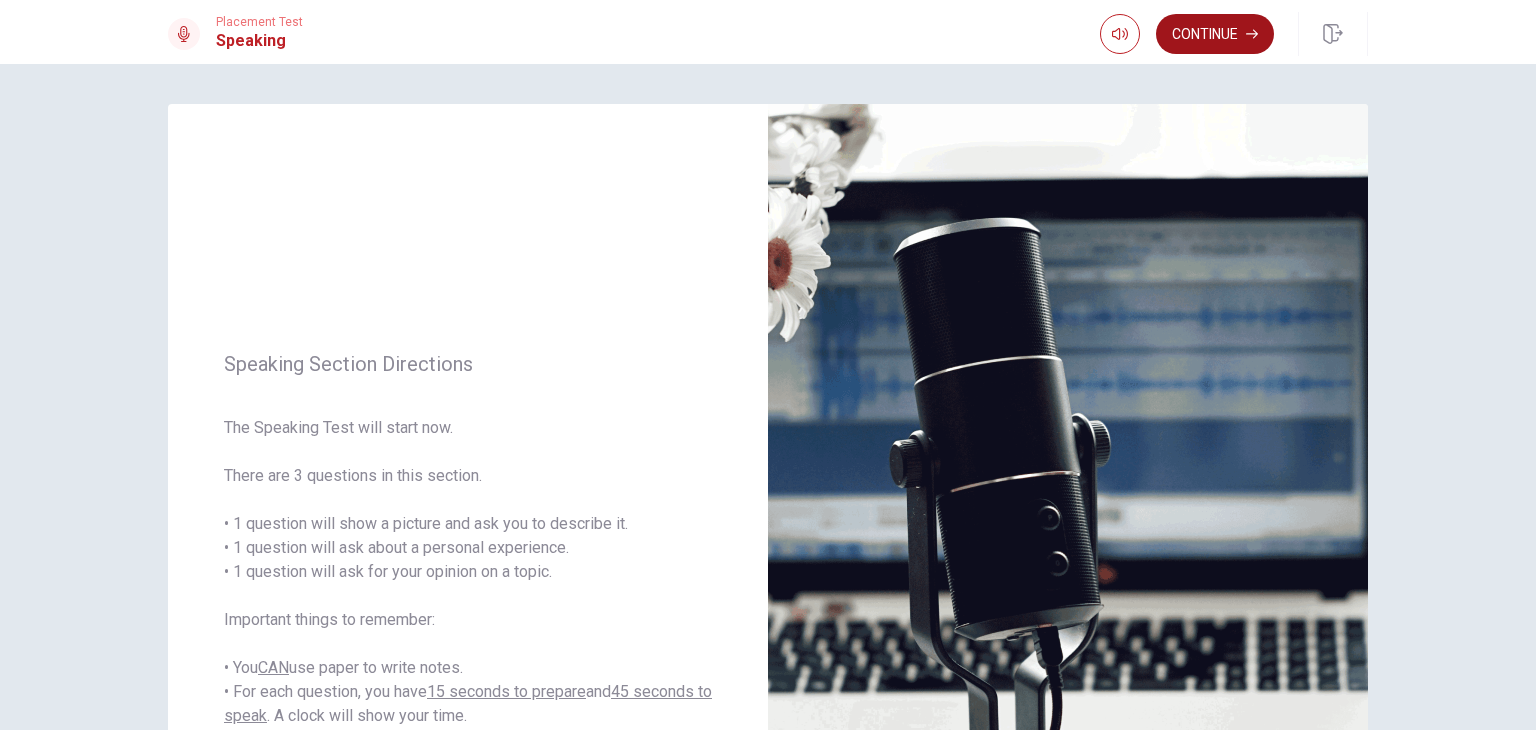 click on "Continue" at bounding box center [1215, 34] 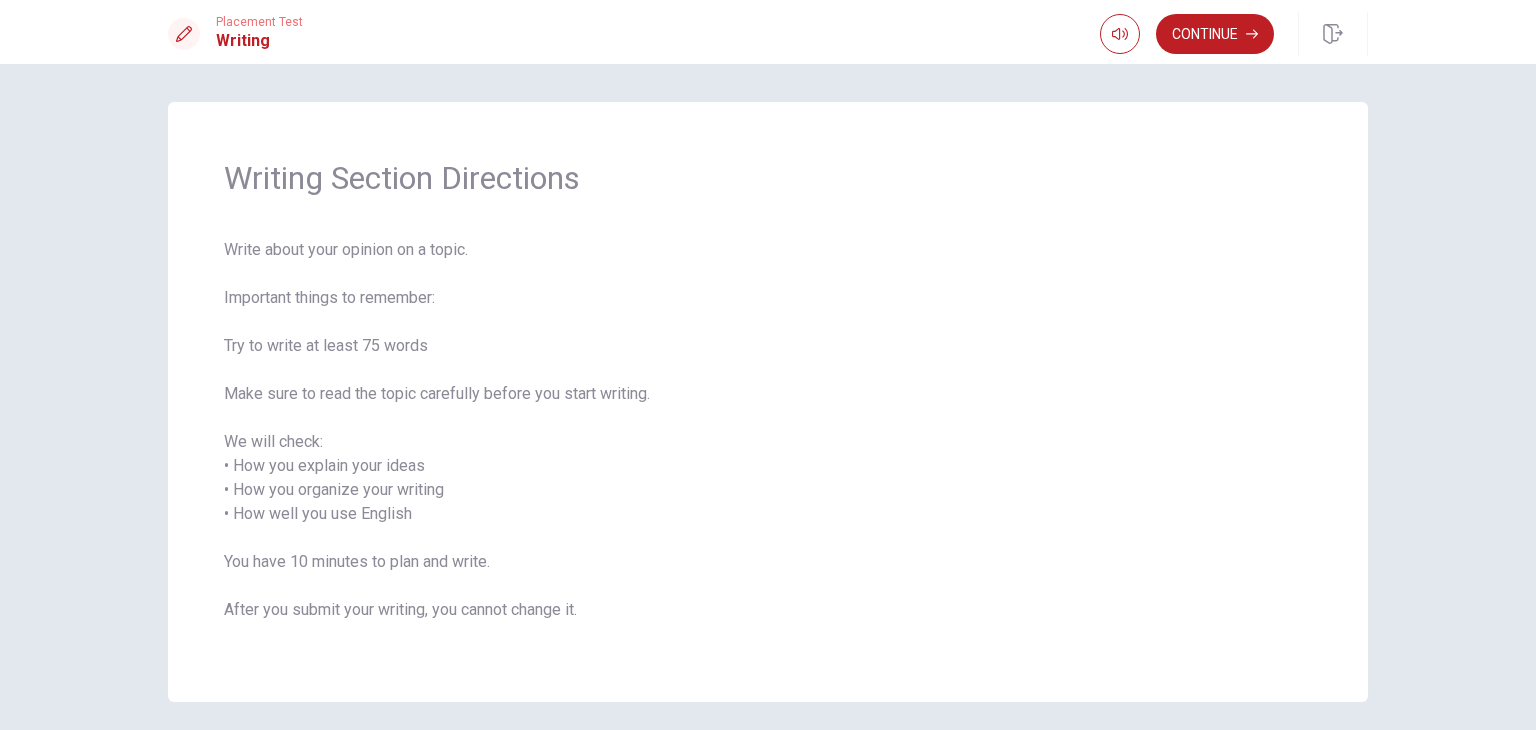 scroll, scrollTop: 0, scrollLeft: 0, axis: both 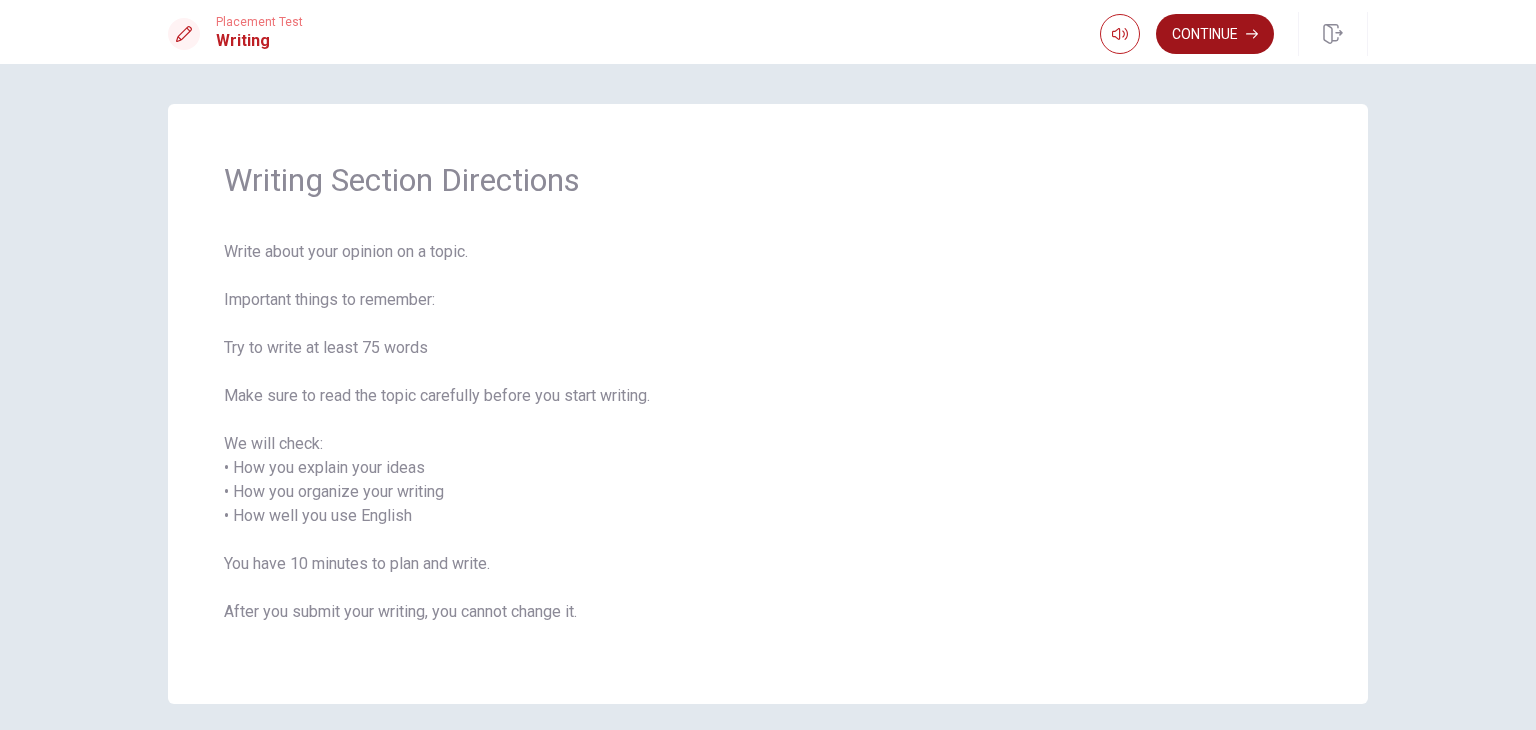 click on "Continue" at bounding box center (1215, 34) 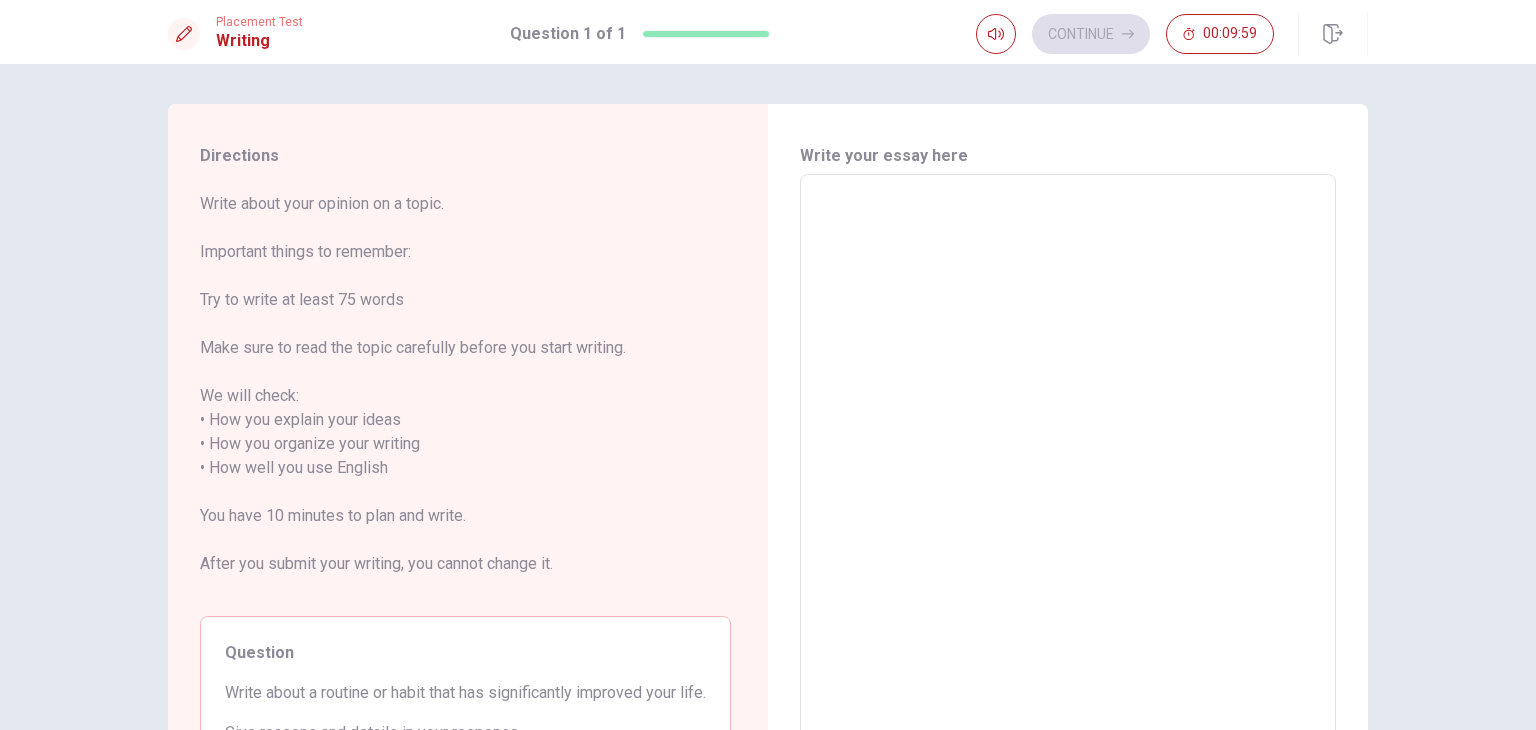 click at bounding box center [1068, 456] 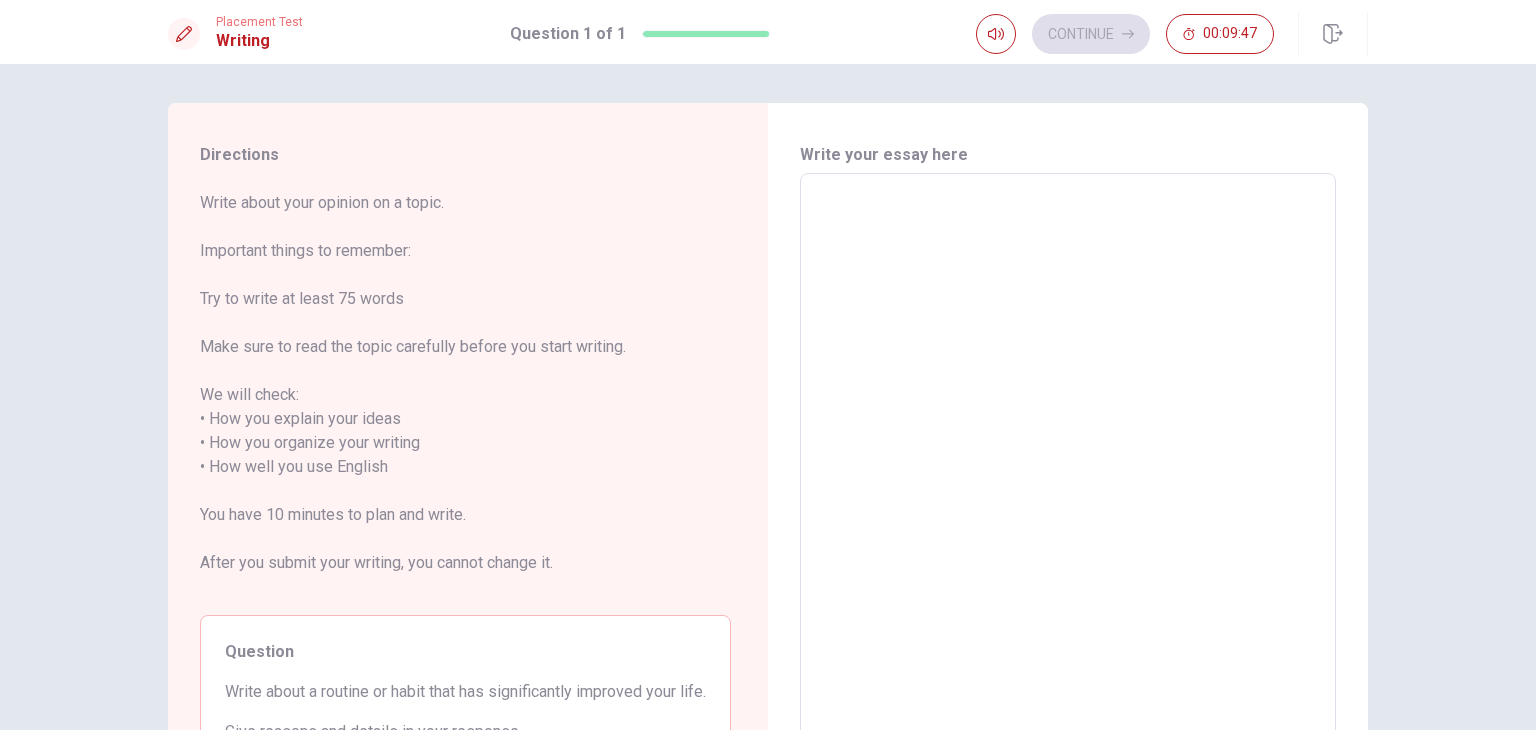 scroll, scrollTop: 0, scrollLeft: 0, axis: both 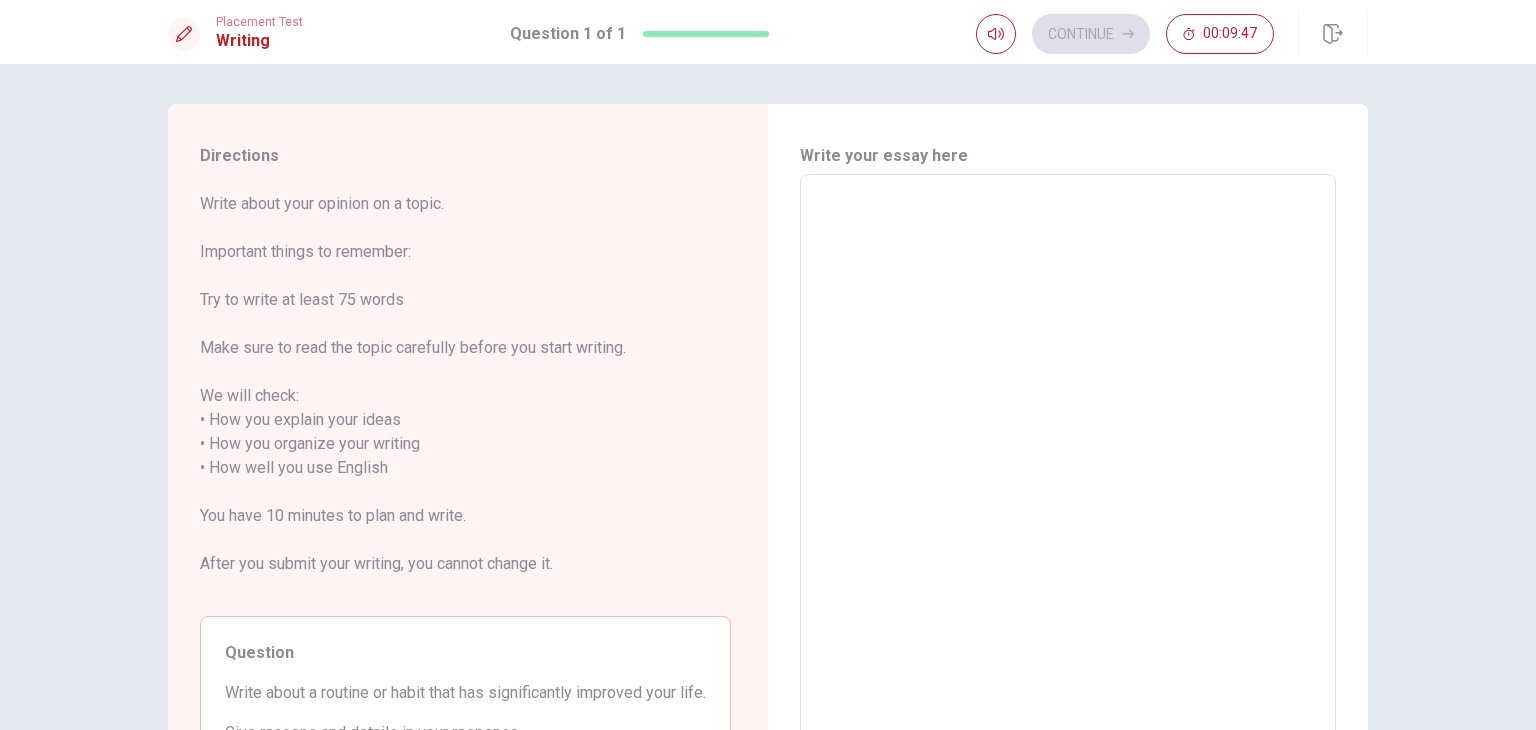 click at bounding box center (1068, 456) 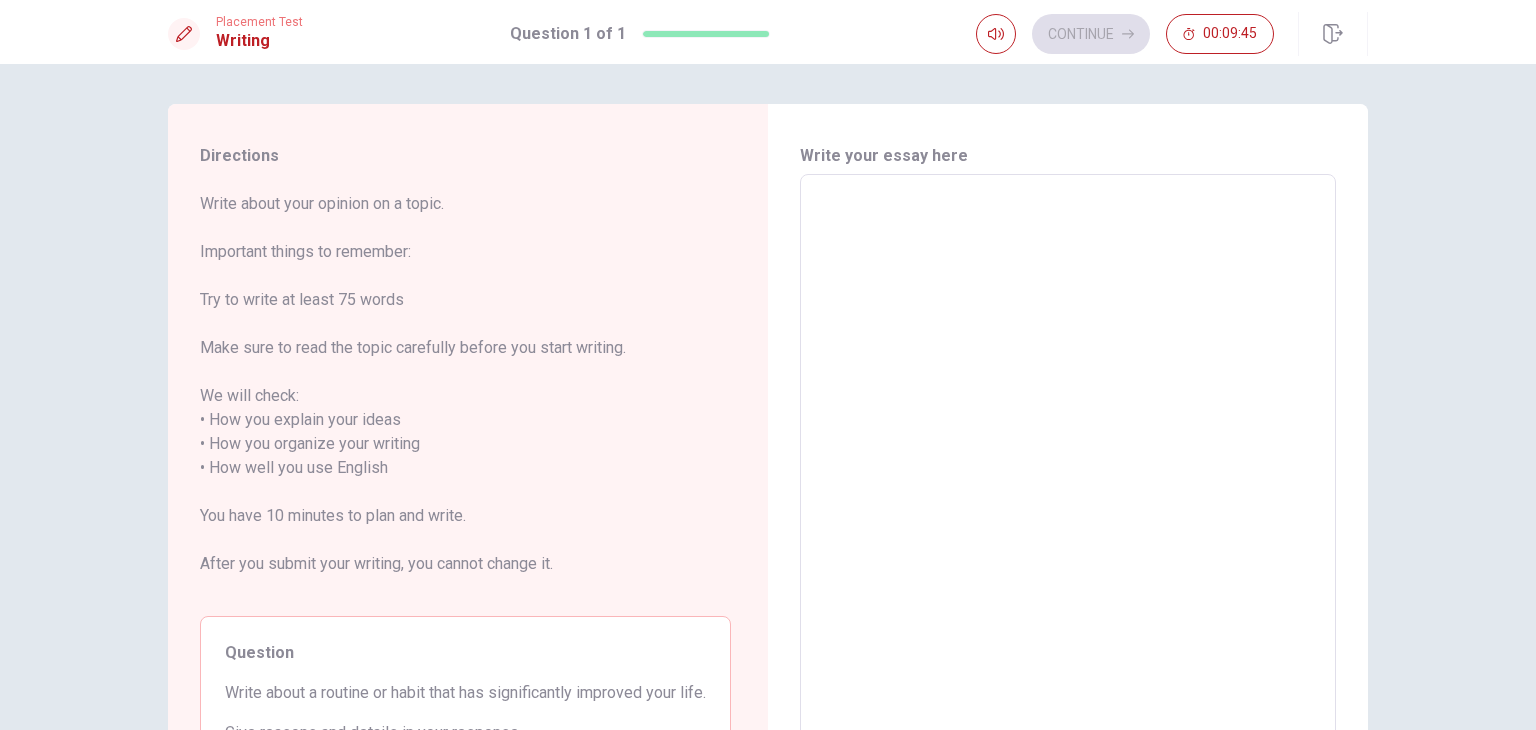 type on "I" 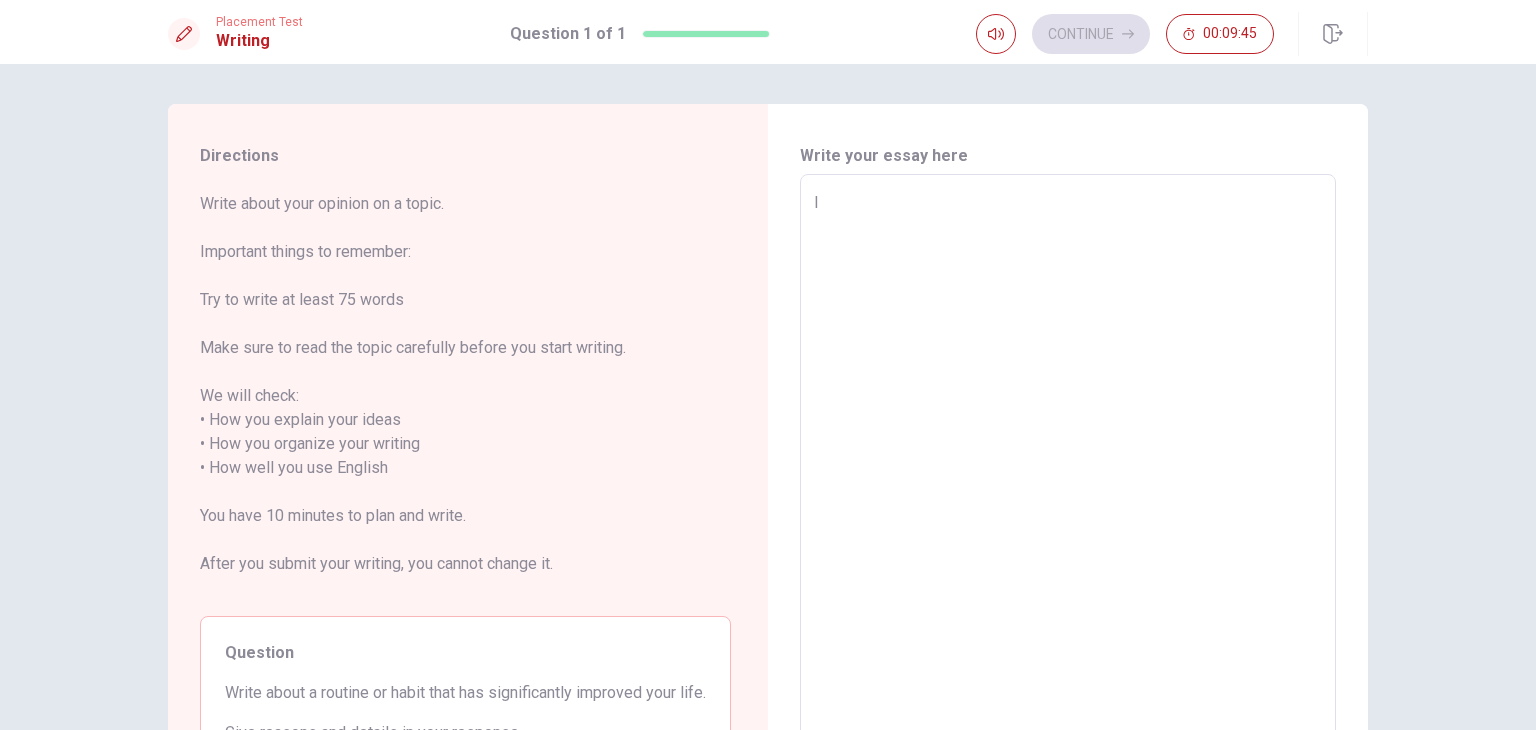 type on "x" 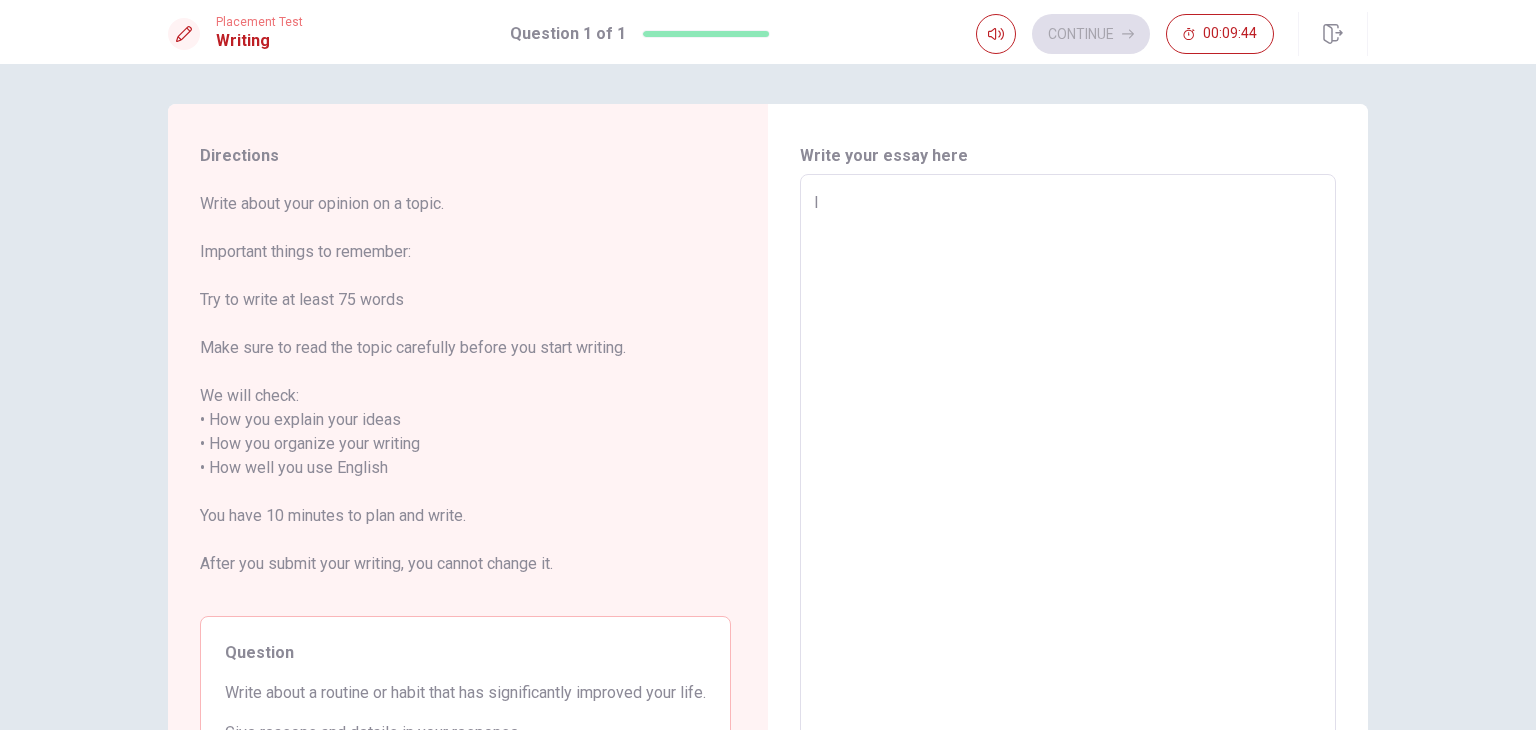 type on "I b" 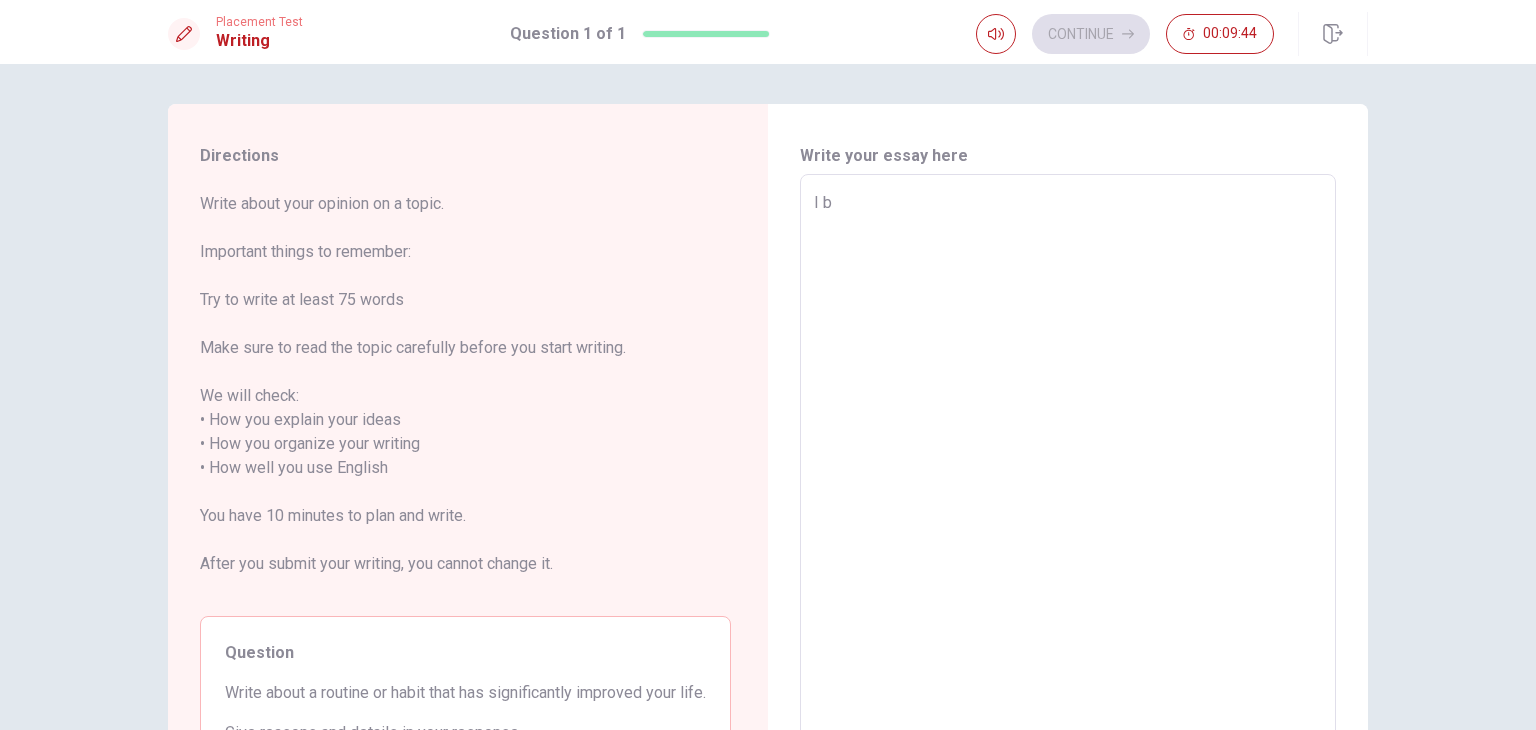 type on "x" 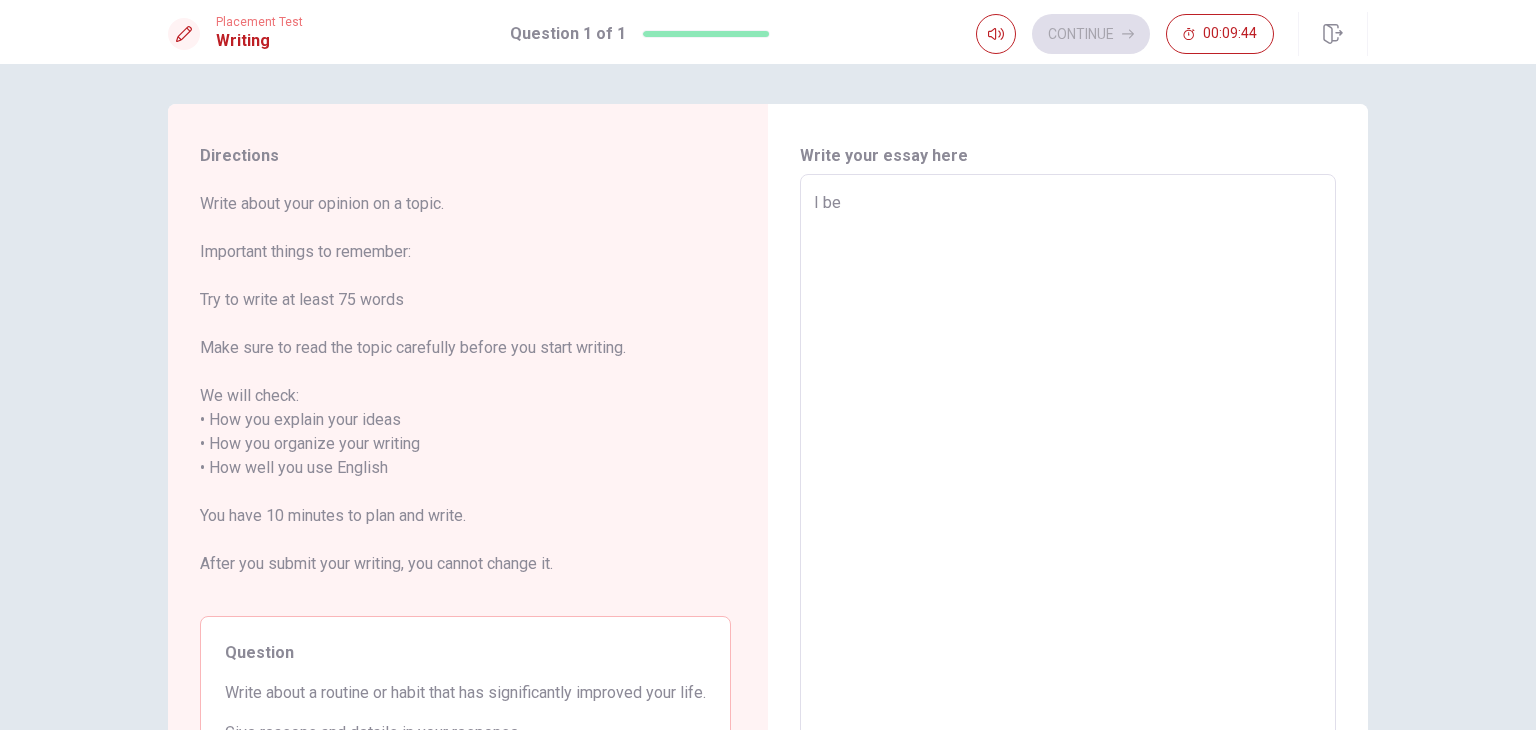 type on "x" 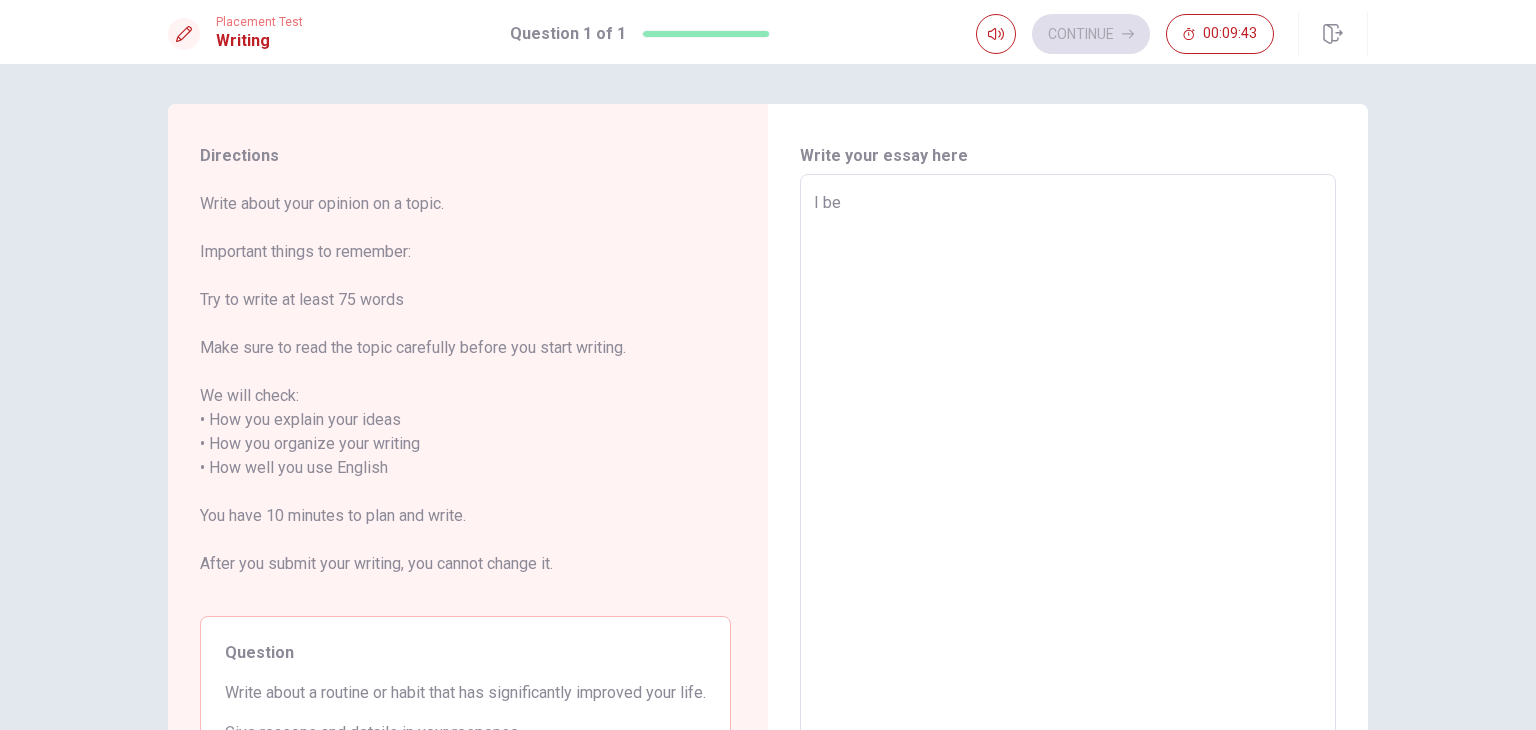 type on "I bel" 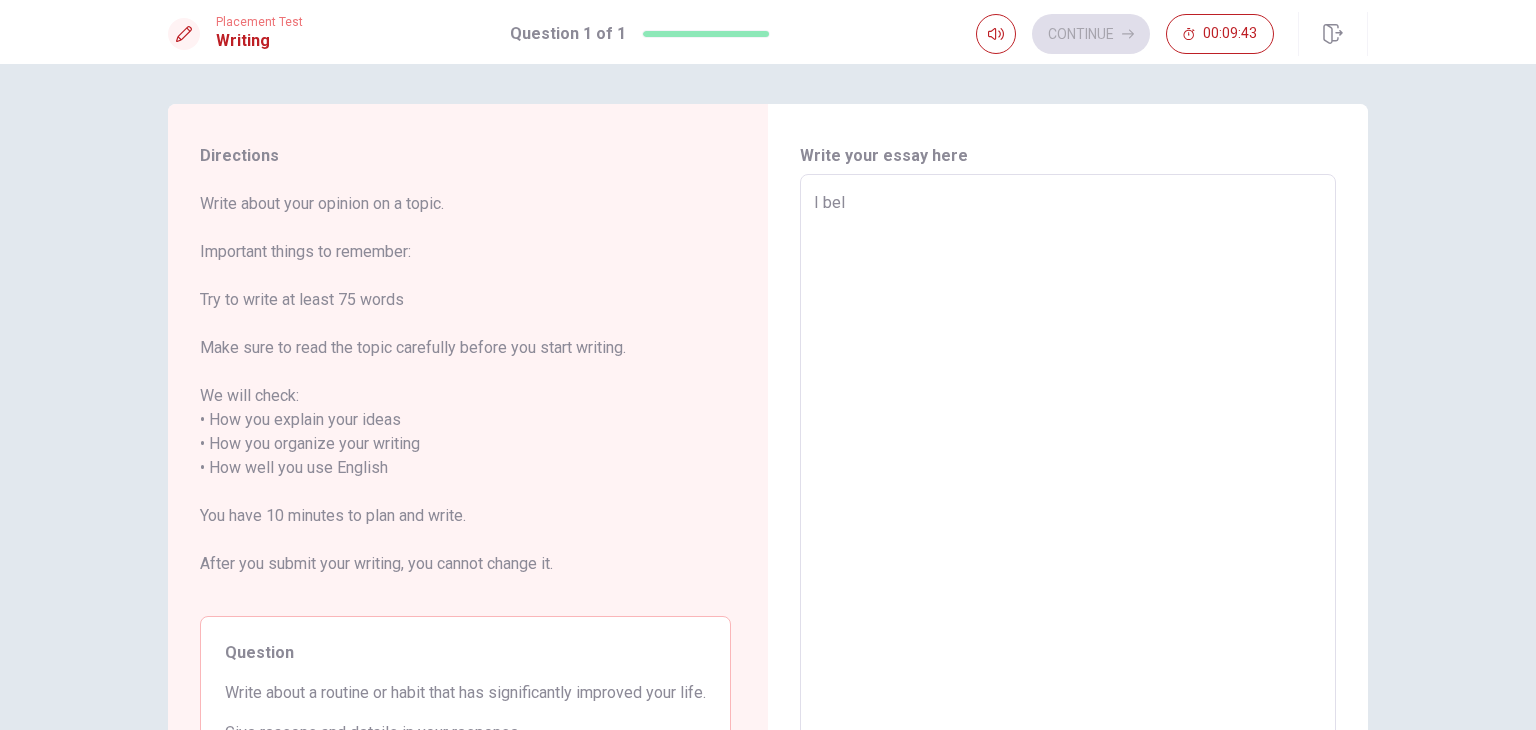 type on "x" 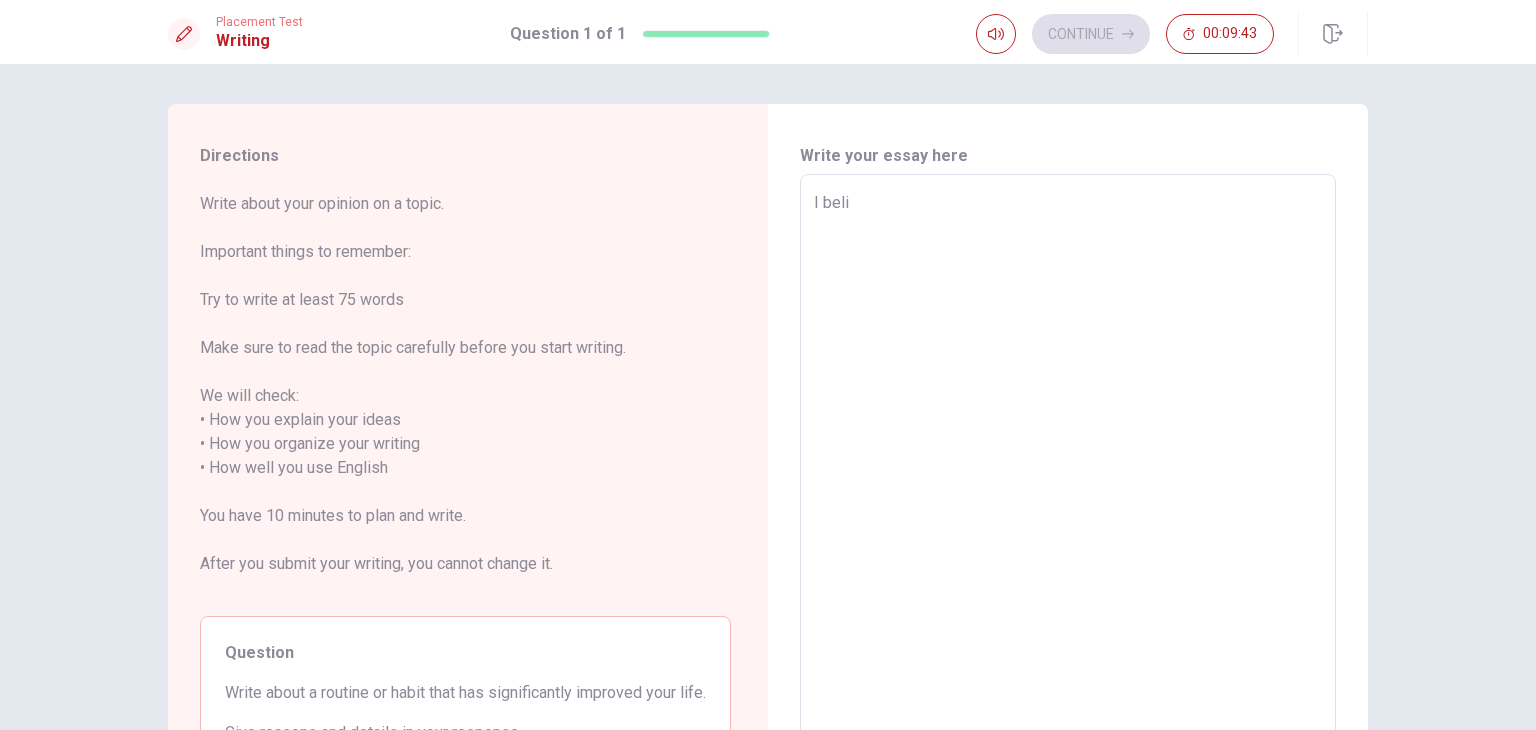 type on "x" 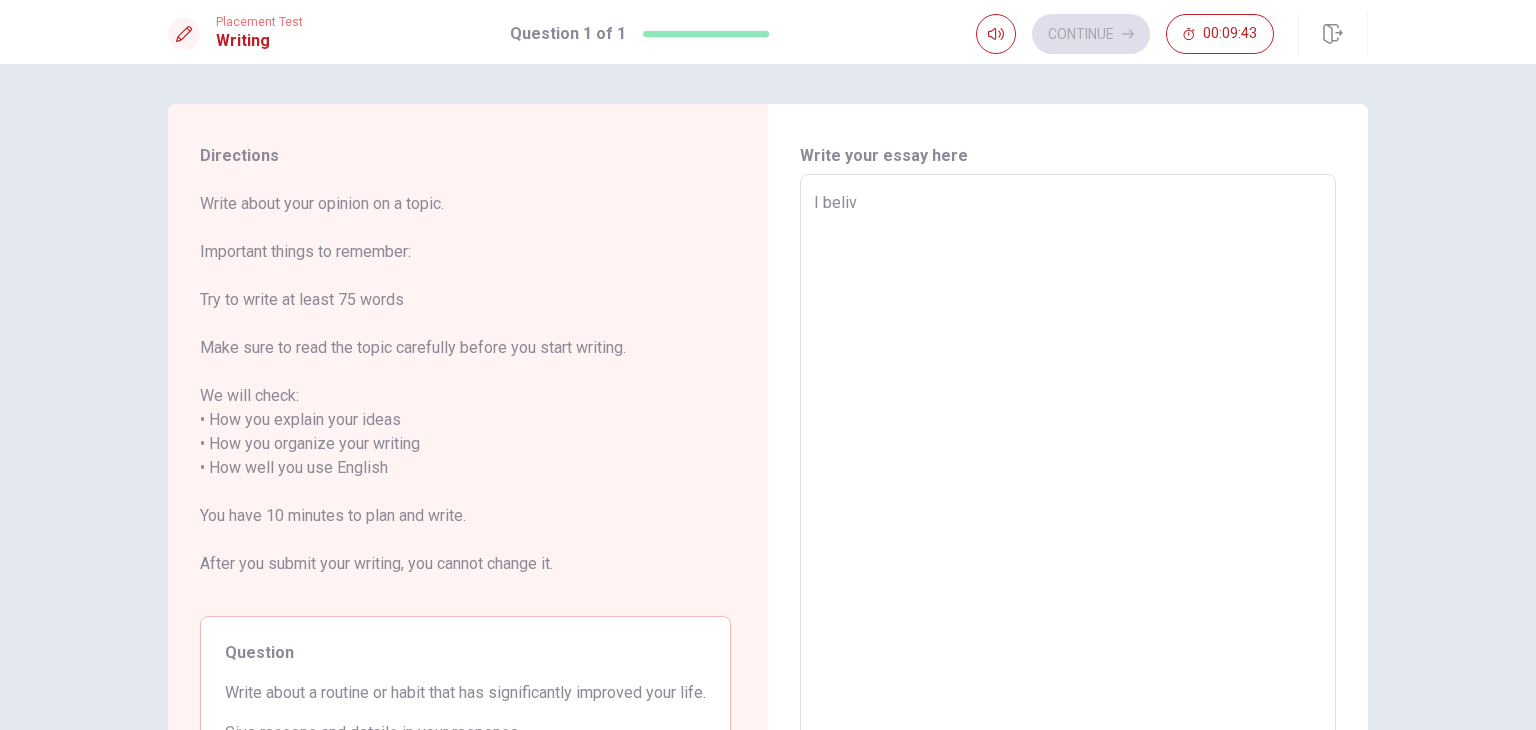 type on "x" 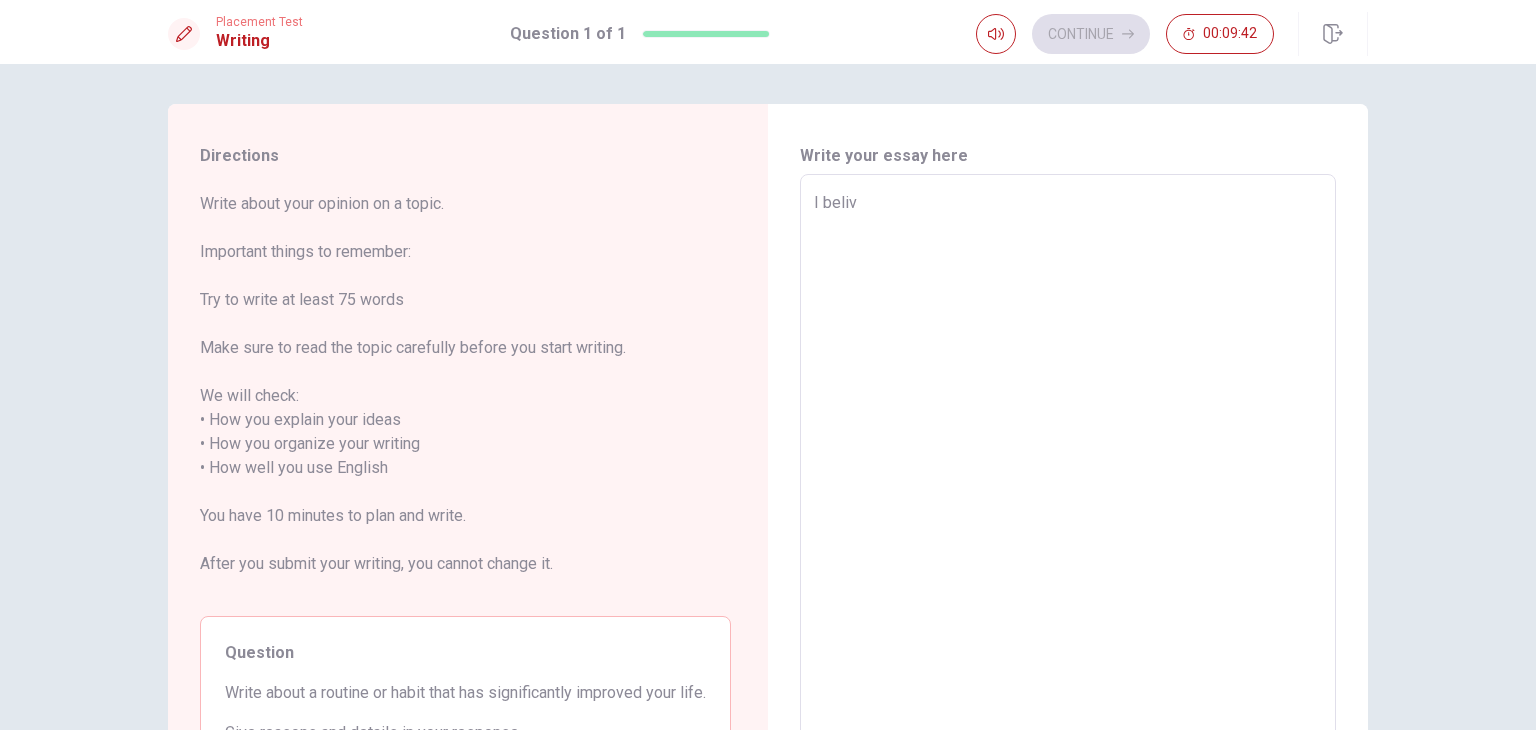 type on "I belive" 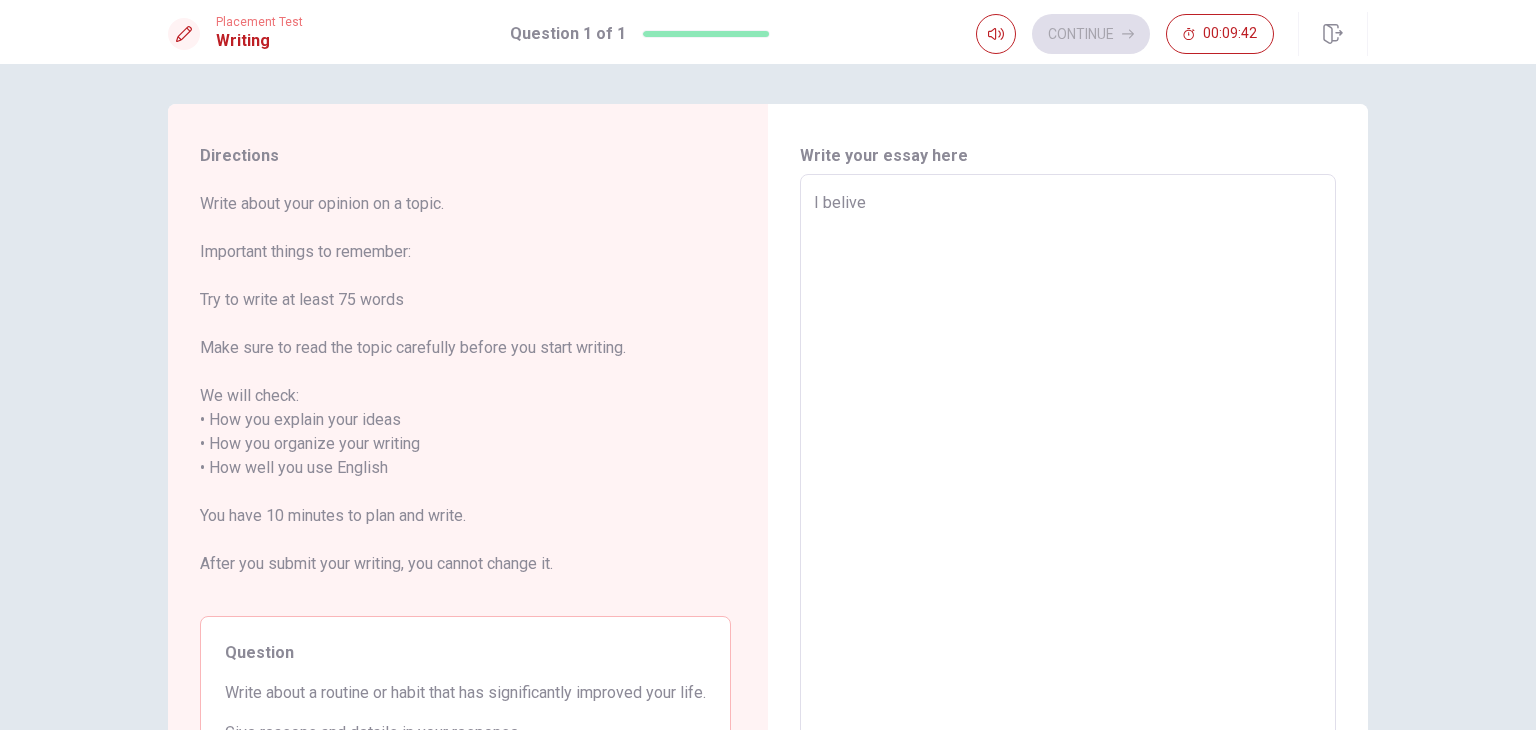 type on "x" 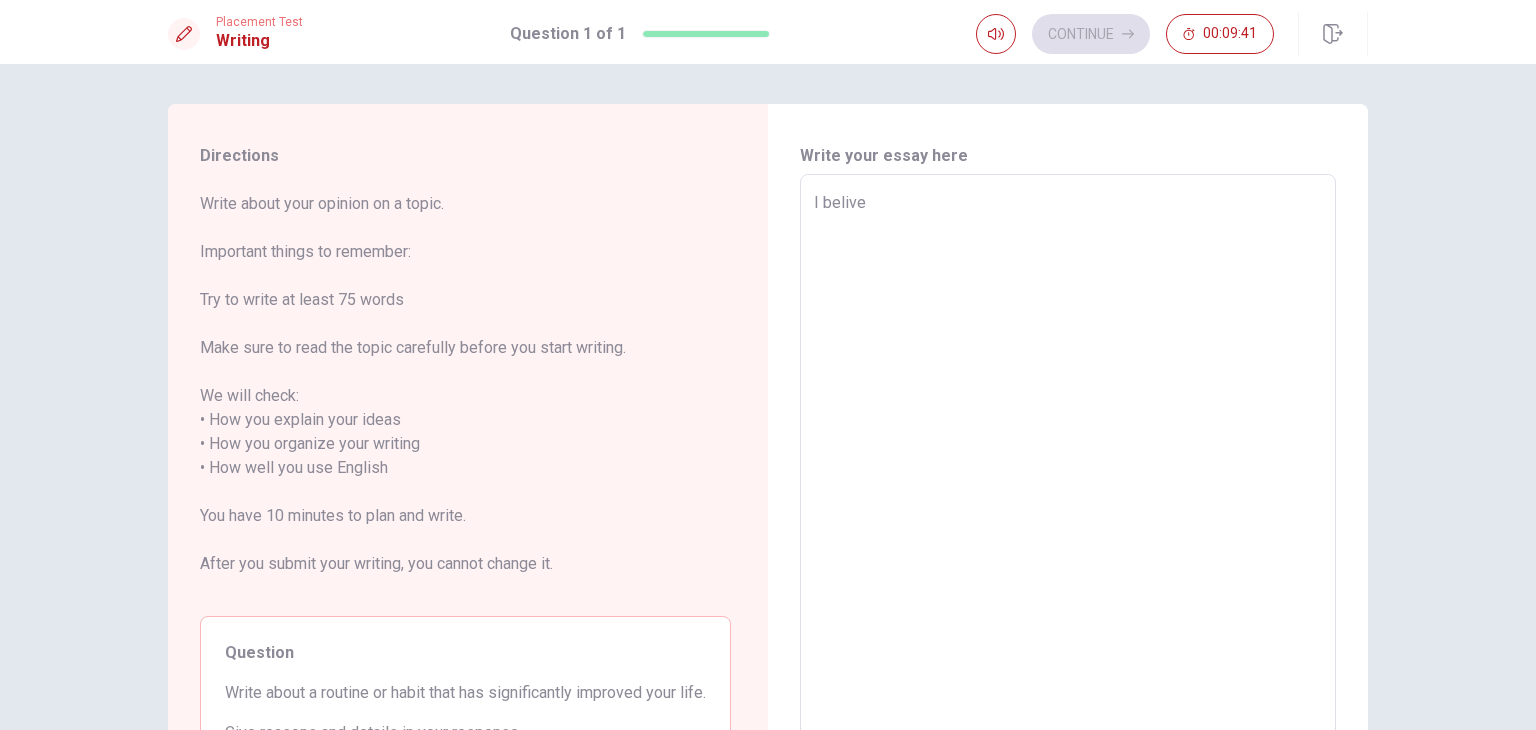type on "I belive t" 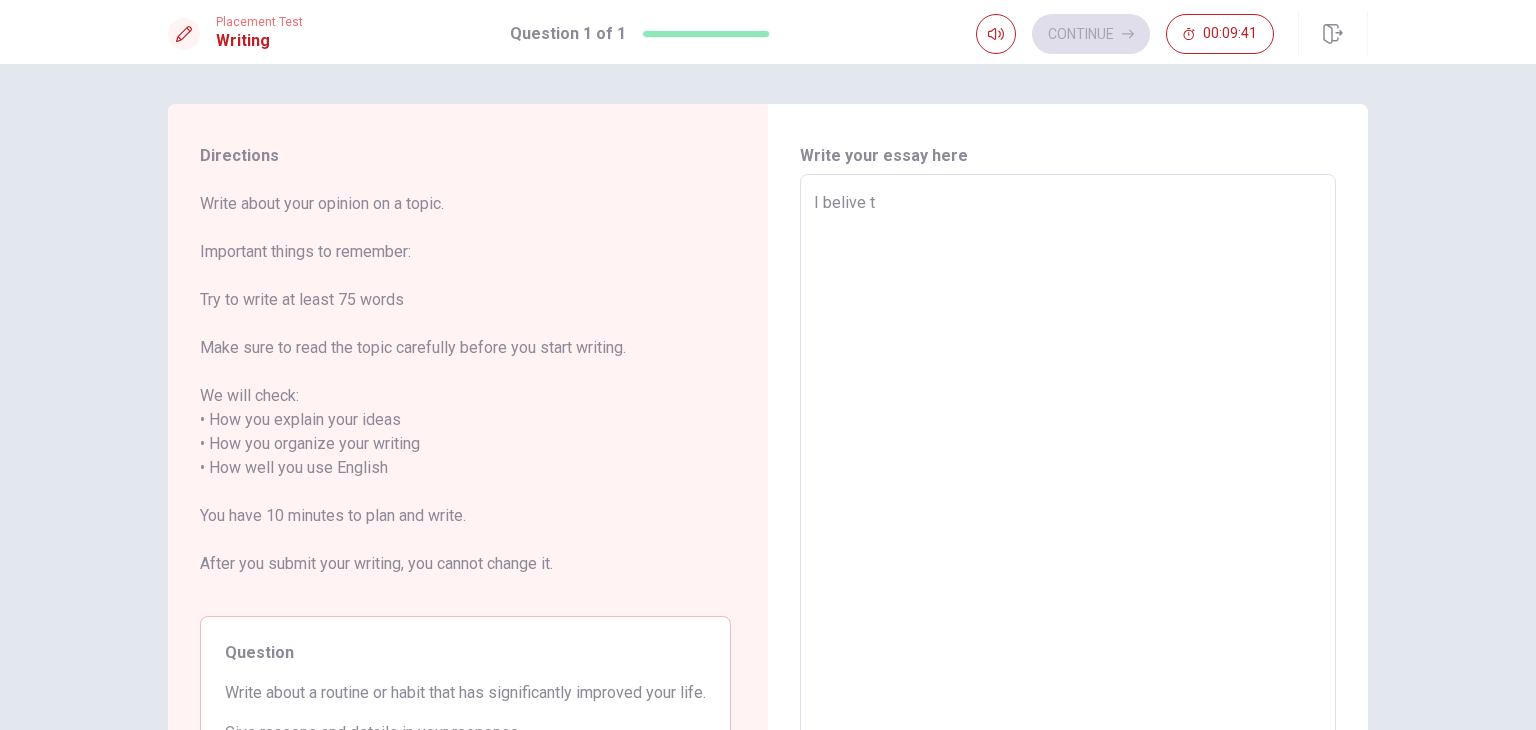 type on "x" 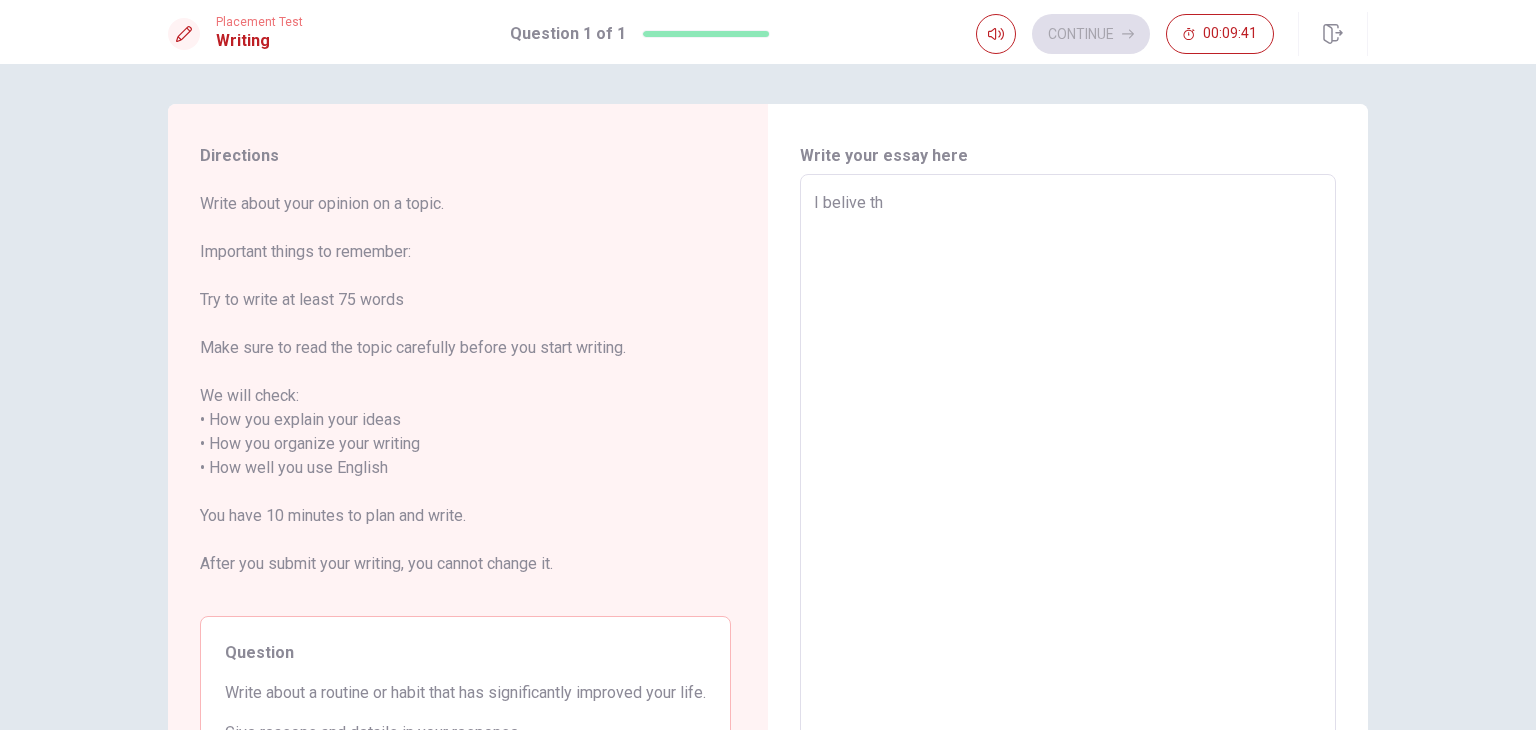 type on "x" 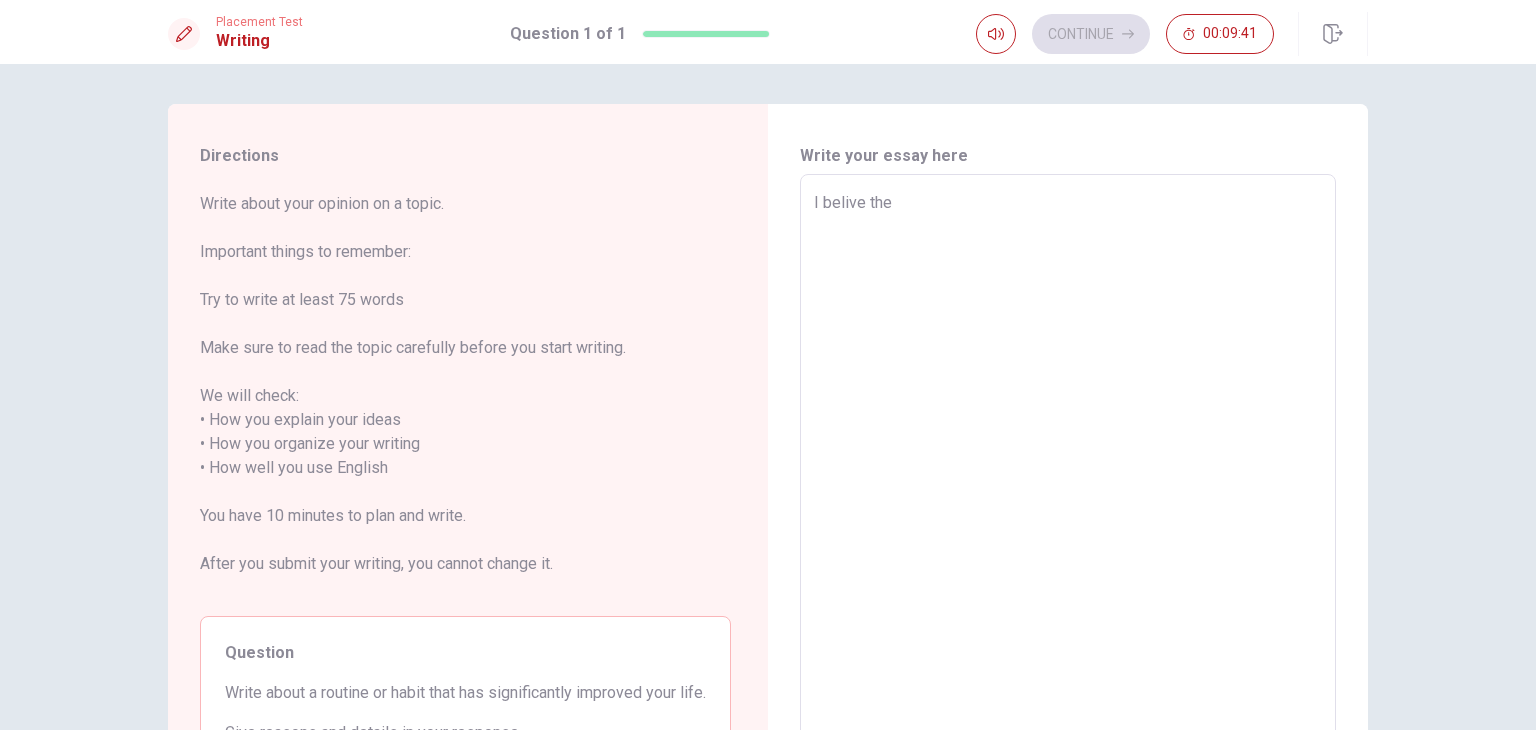 type on "x" 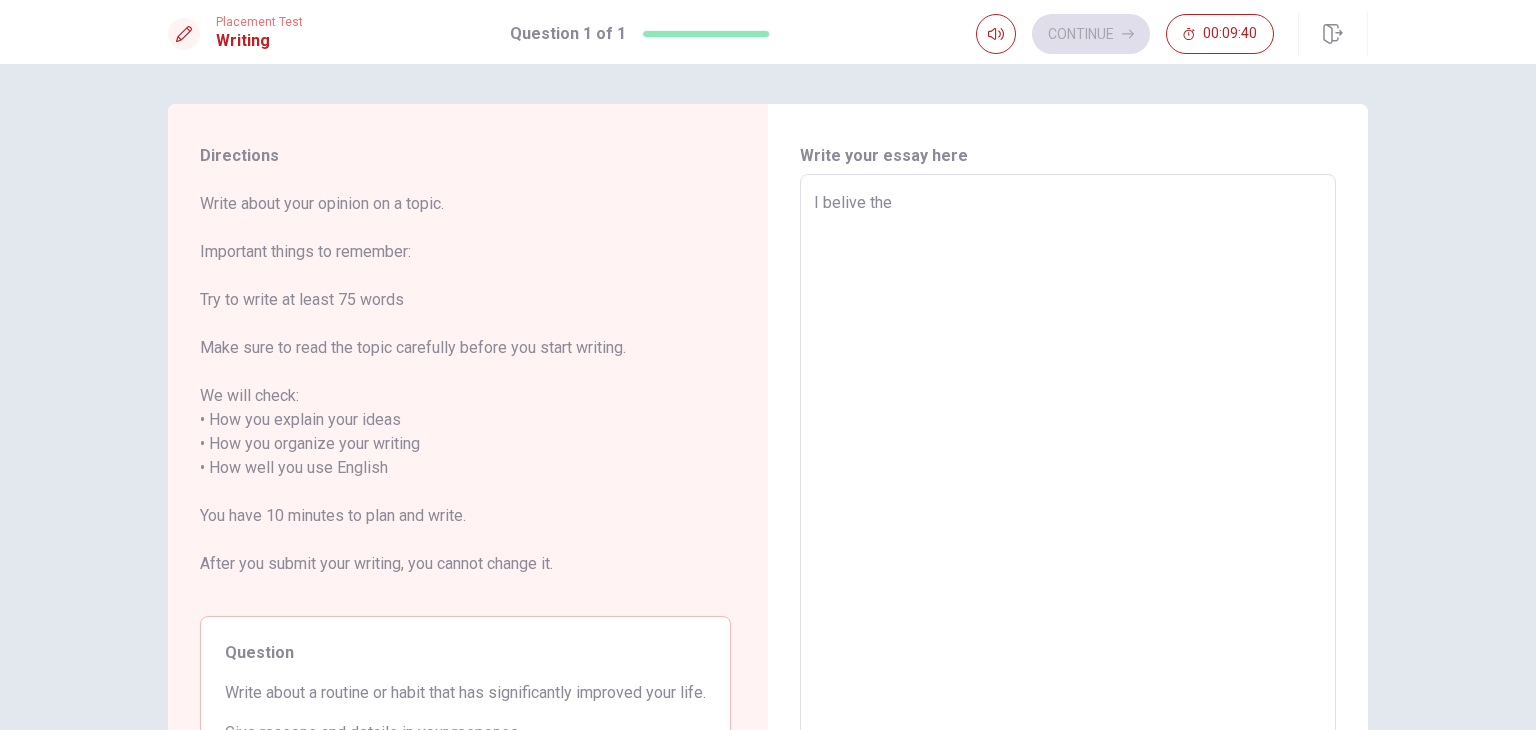 type on "I belive the" 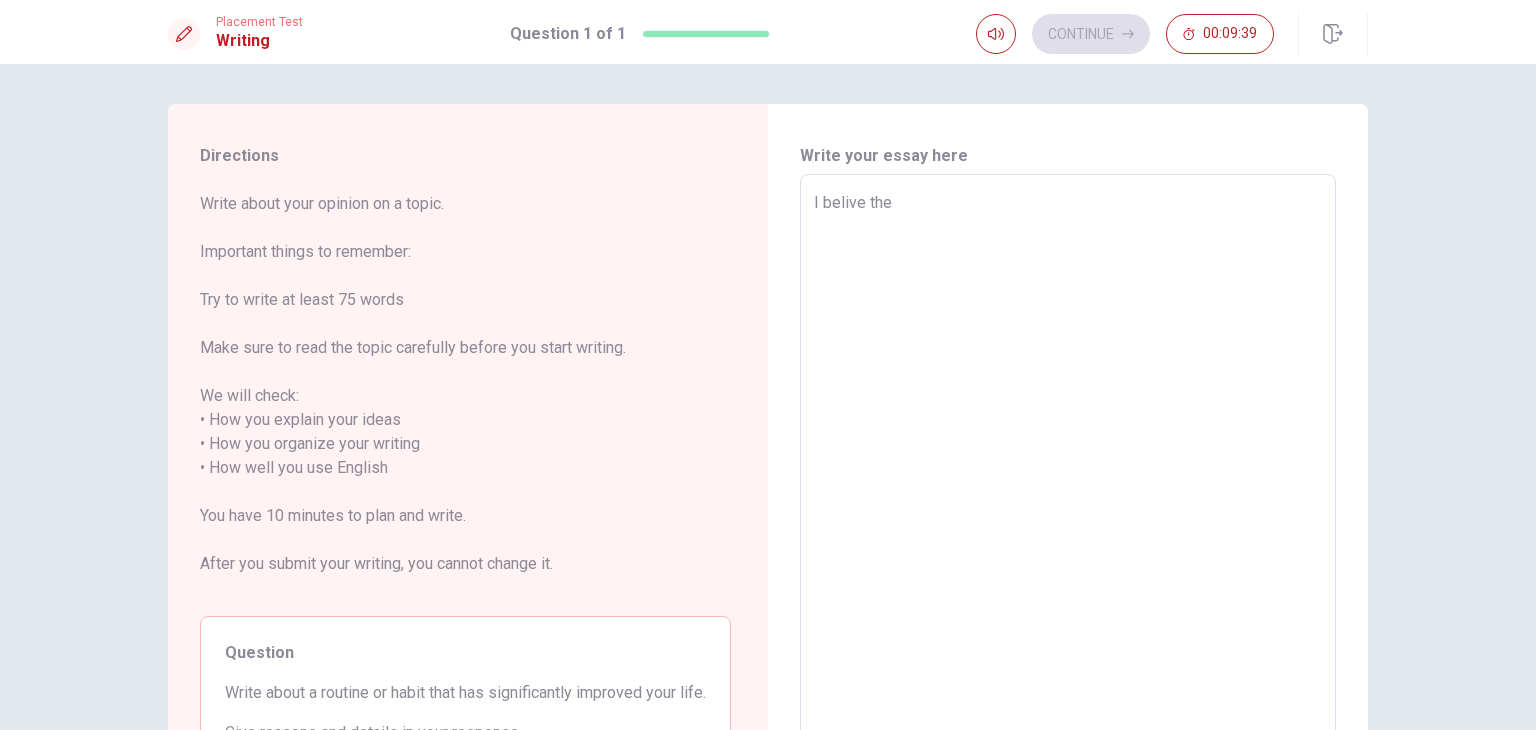 type on "I belive the r" 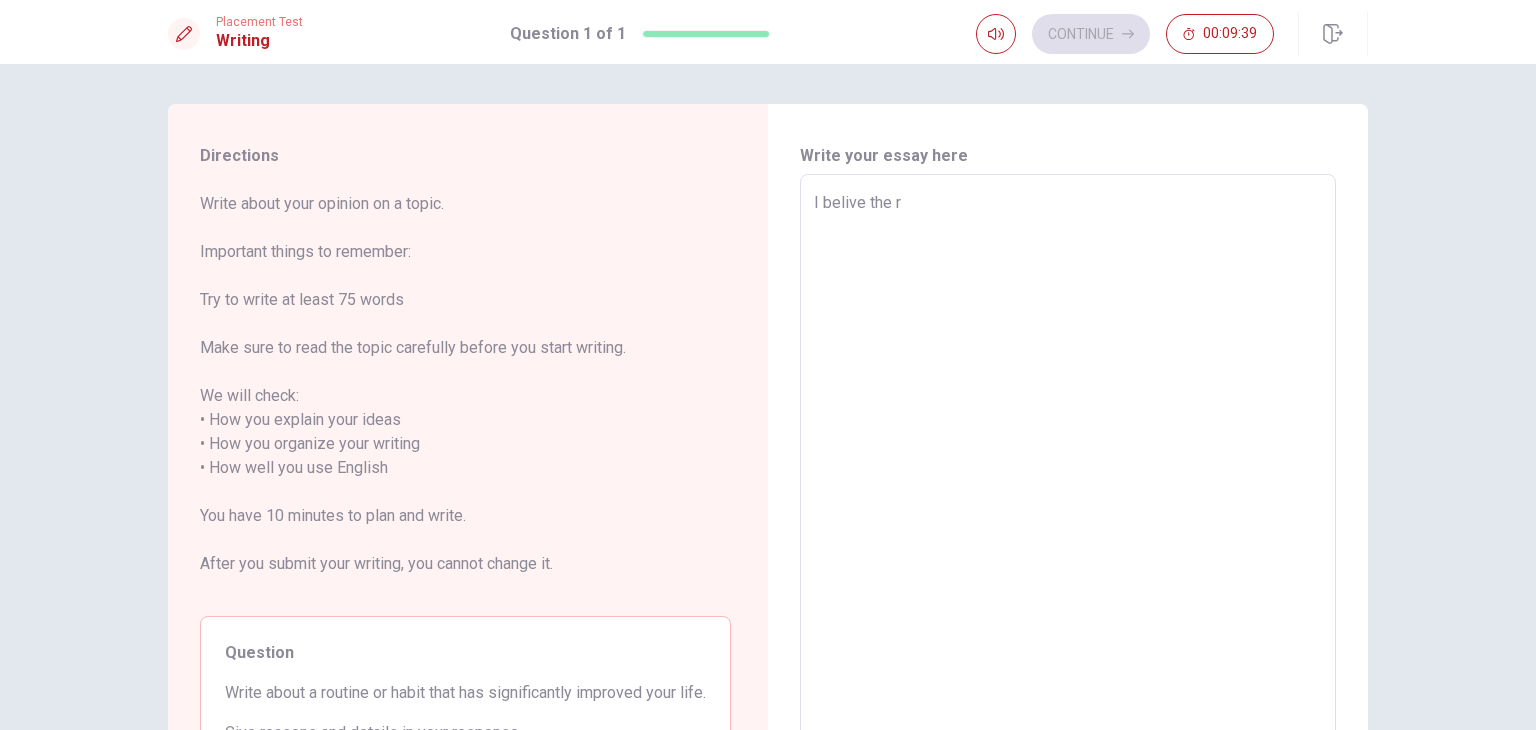 type on "x" 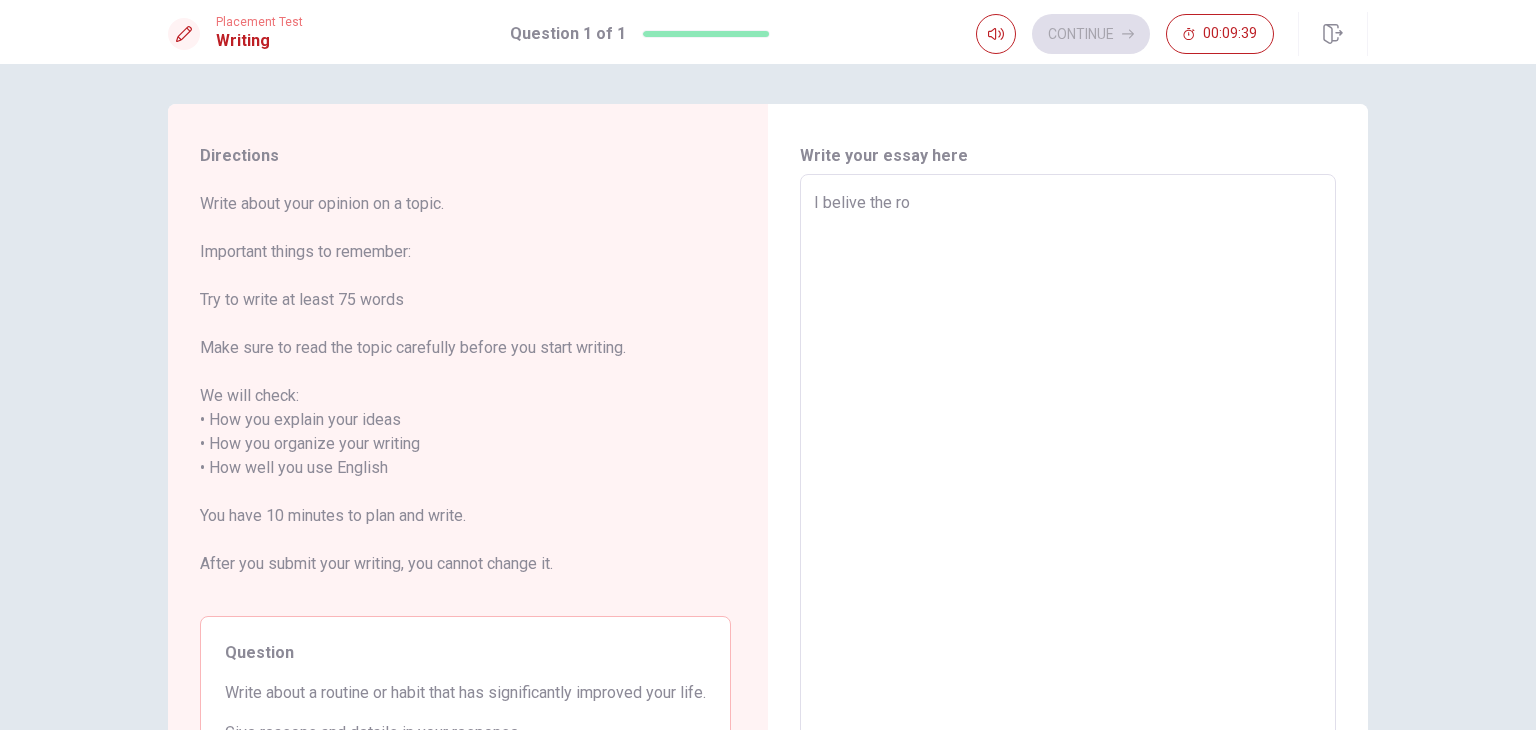type on "x" 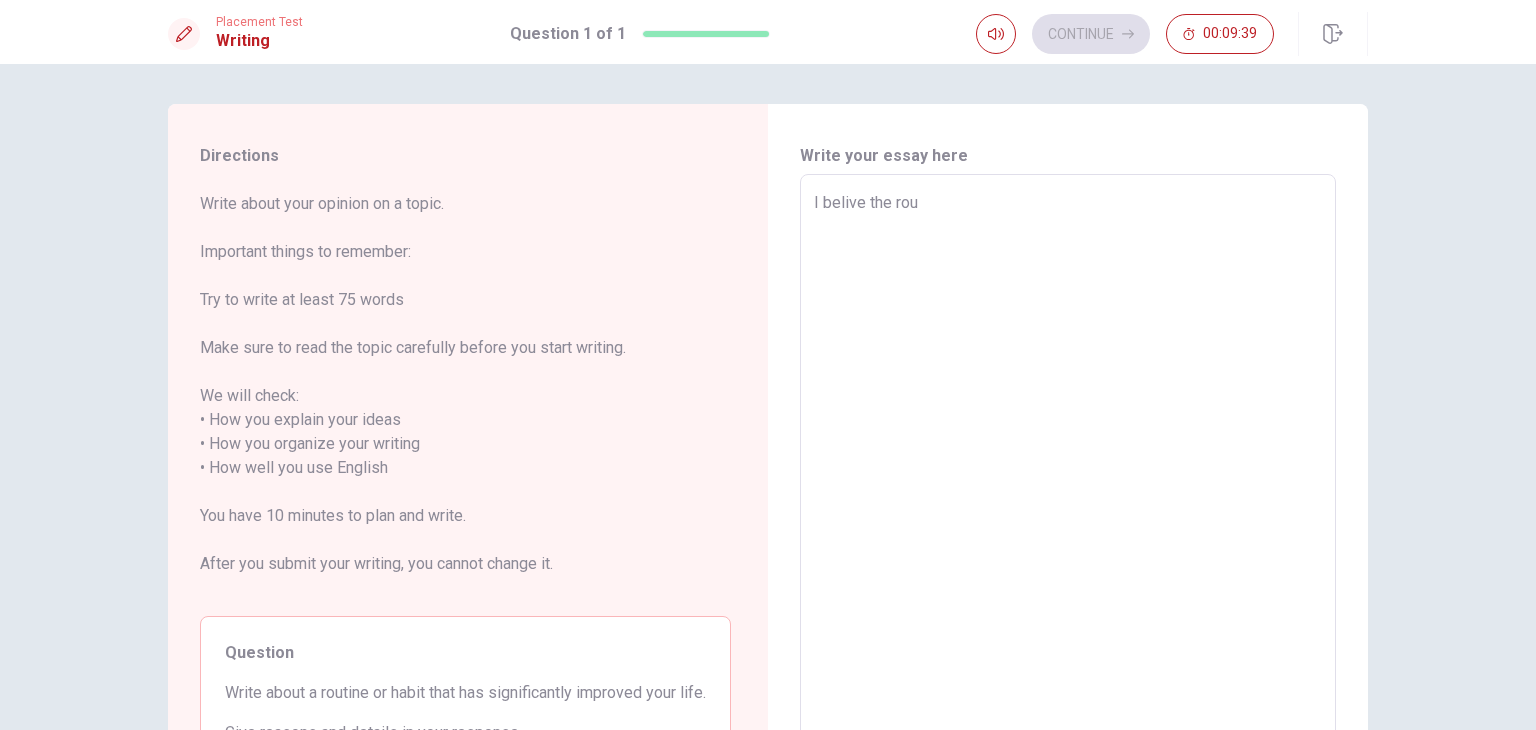 type on "x" 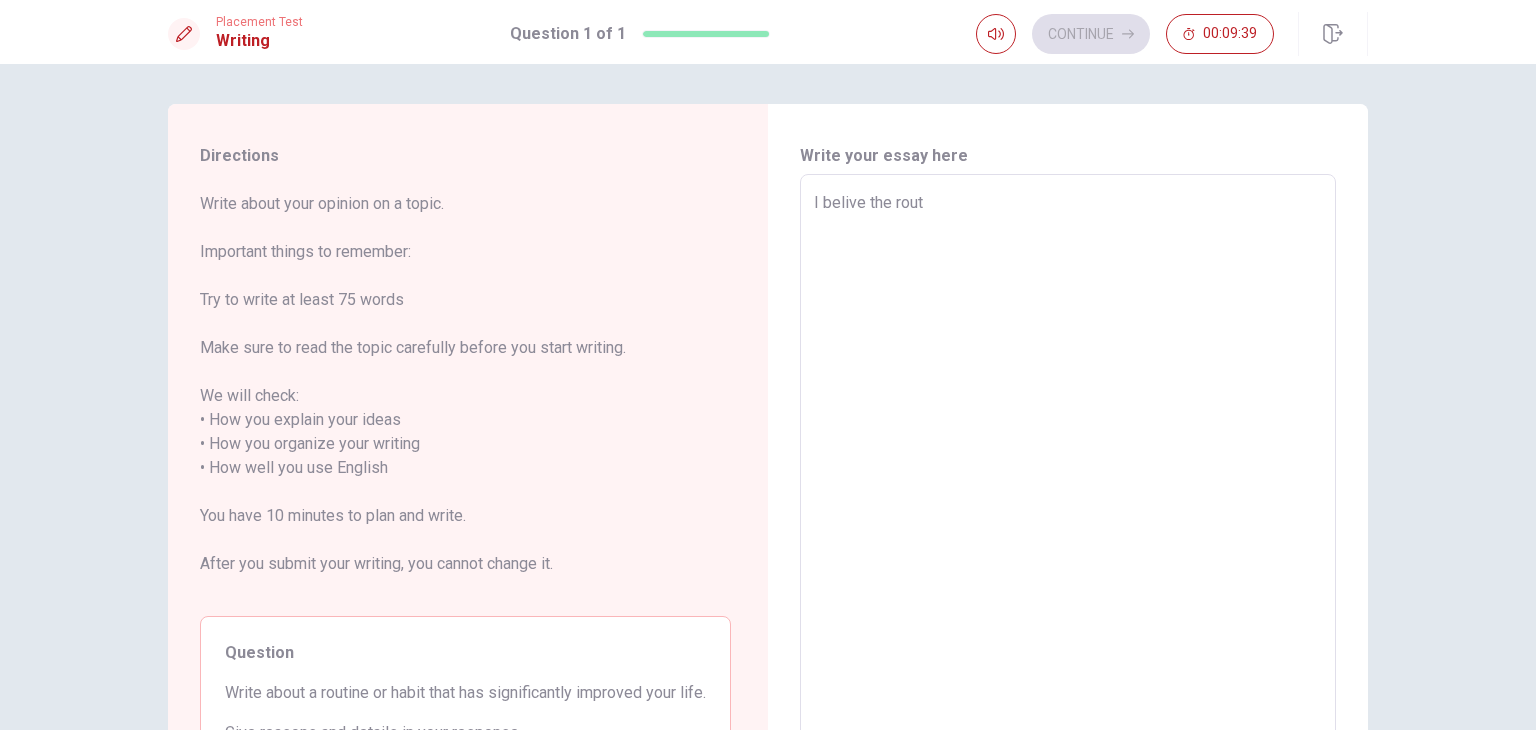 type on "x" 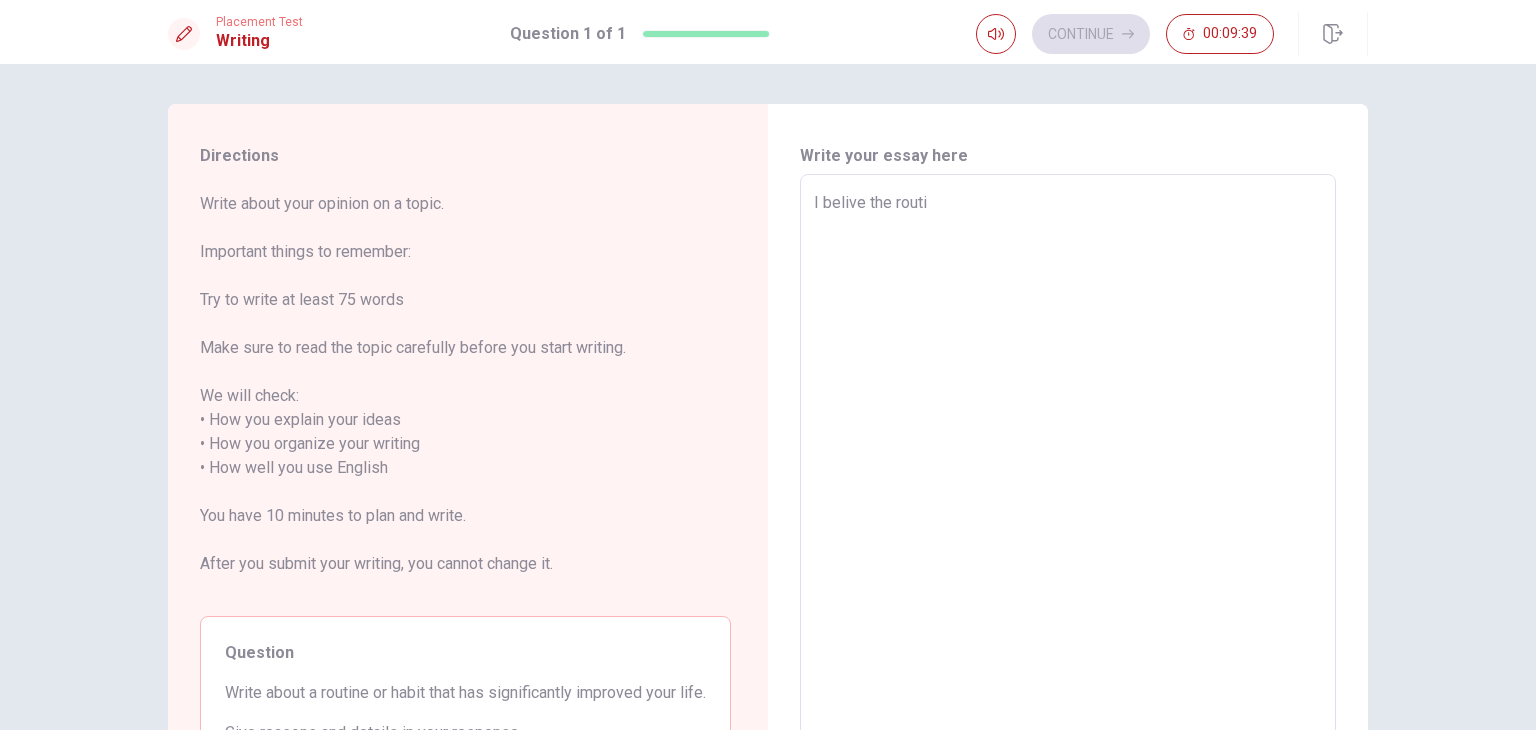 type on "x" 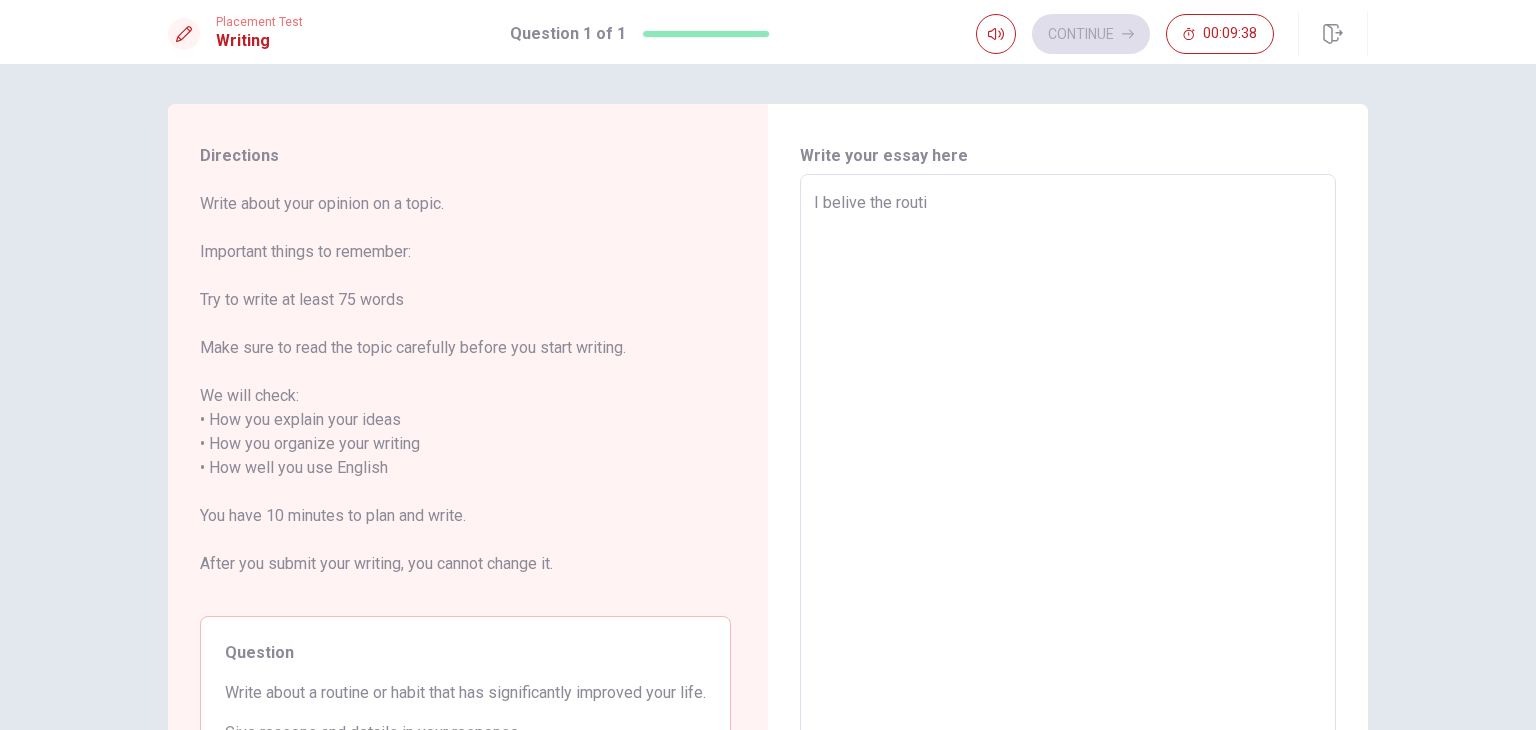 type on "I belive the routin" 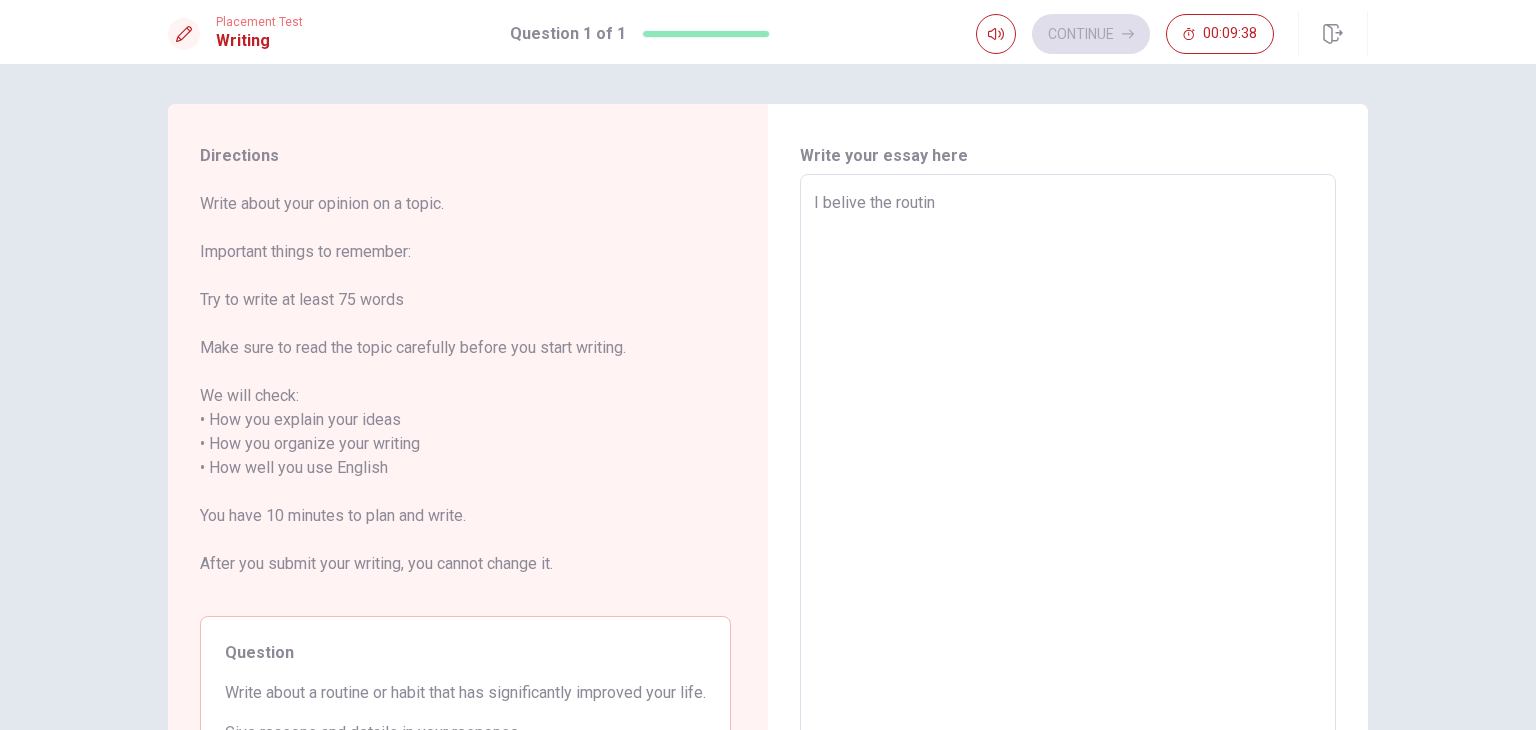 type on "x" 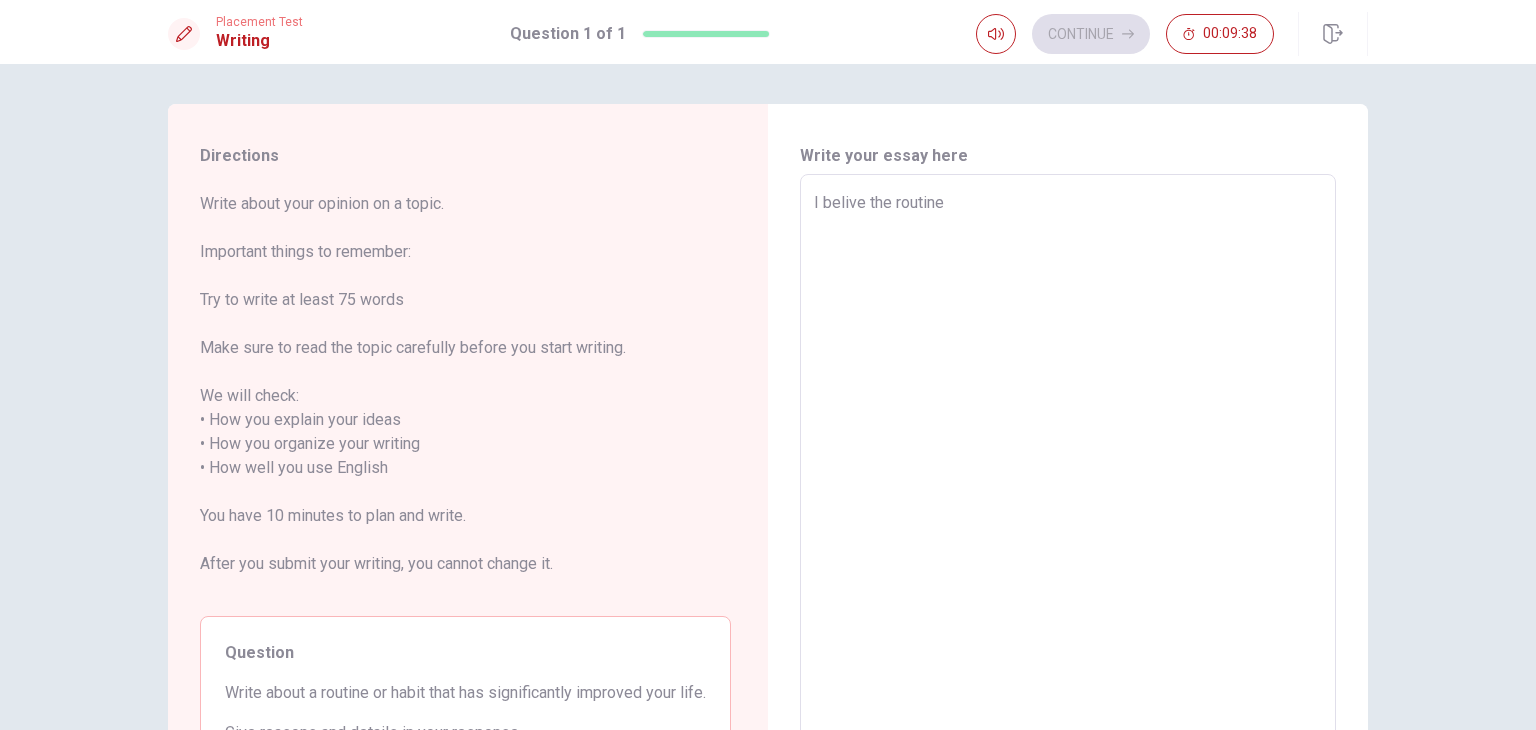 type on "x" 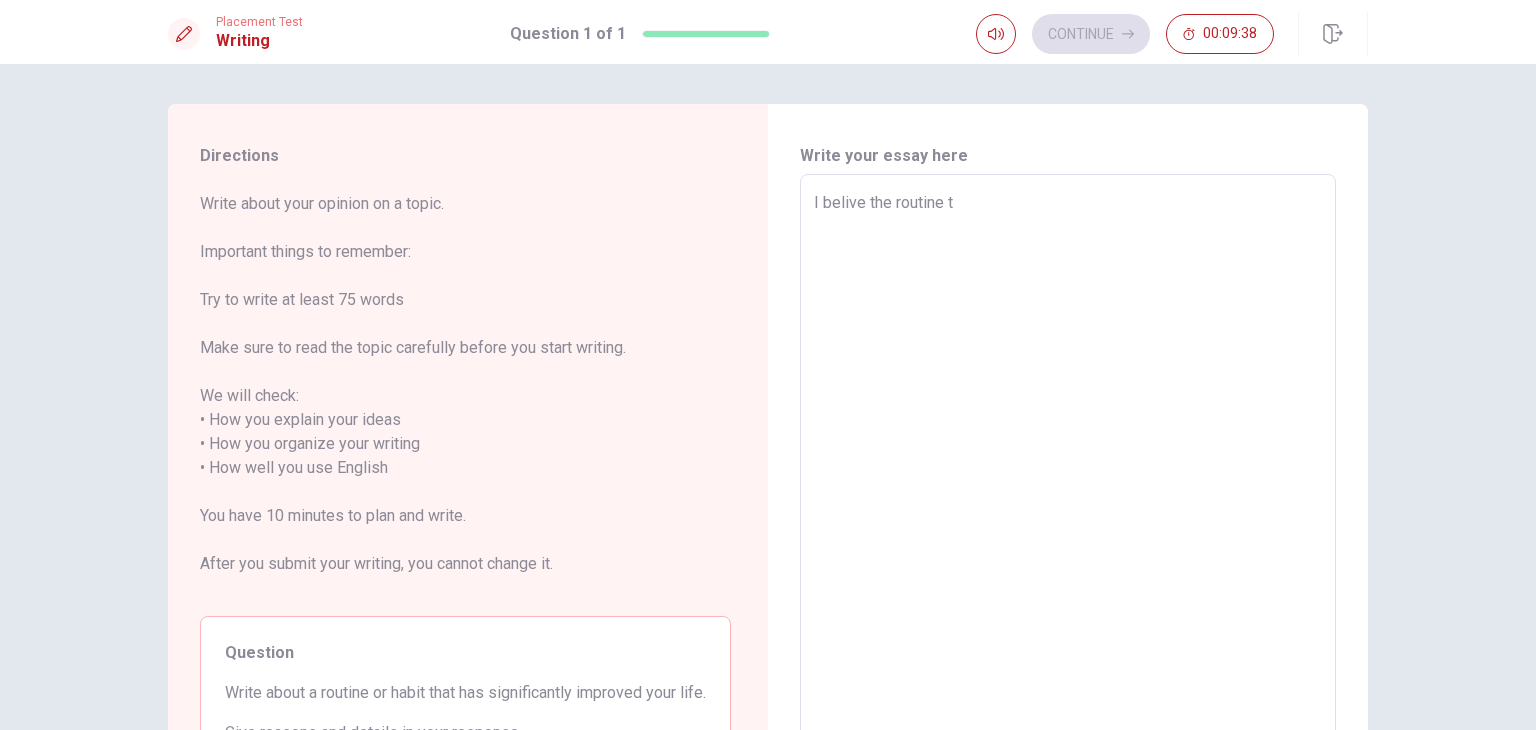 type on "x" 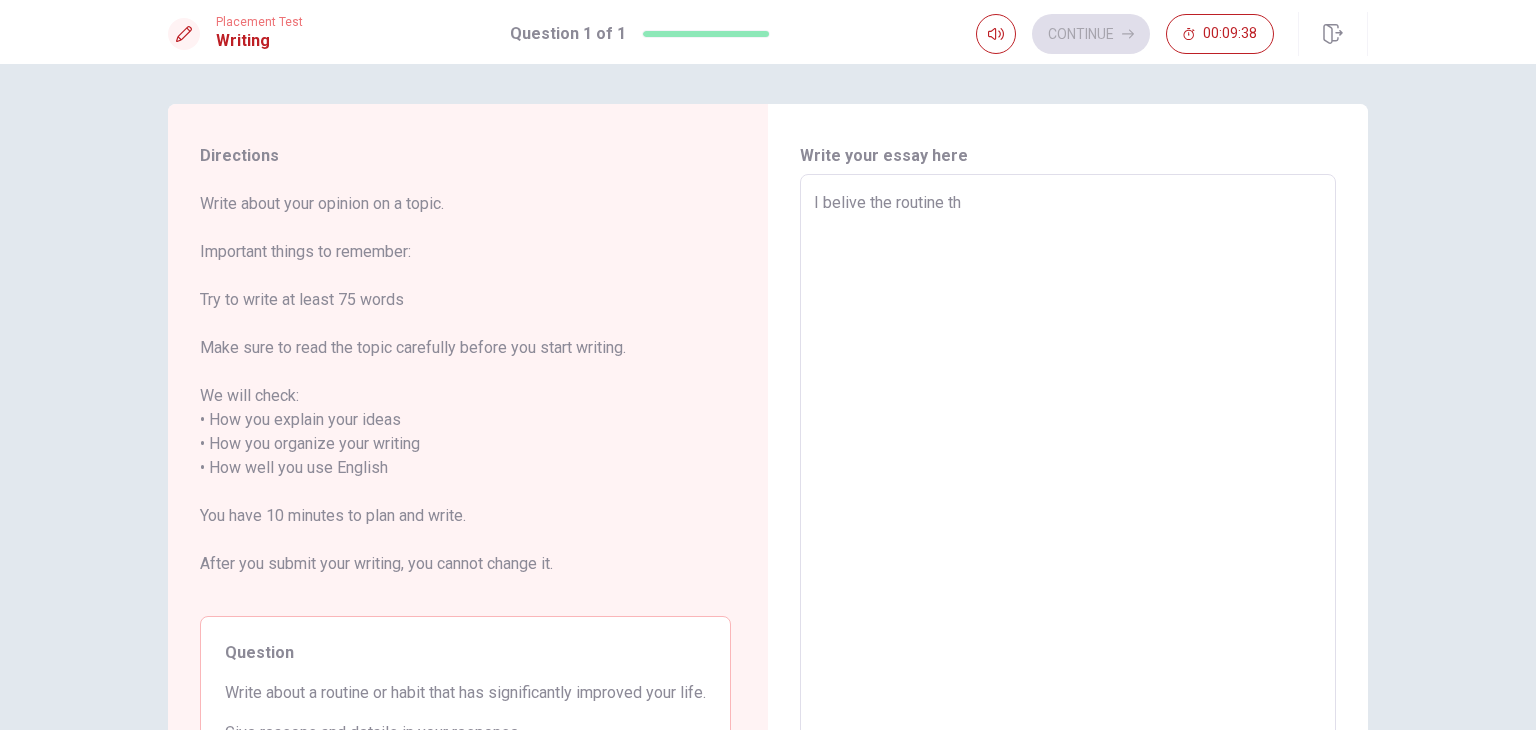 type on "x" 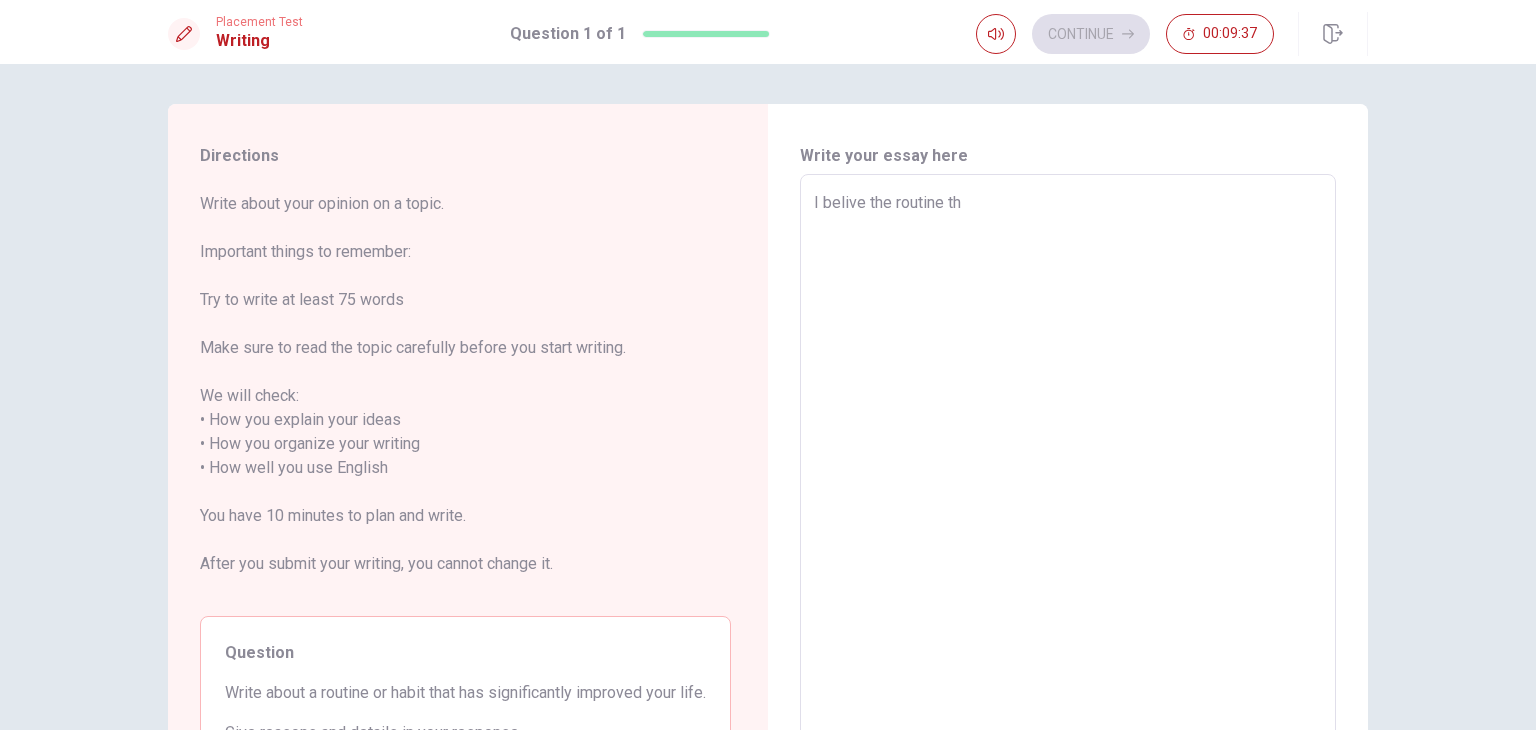 type on "I belive the routine tha" 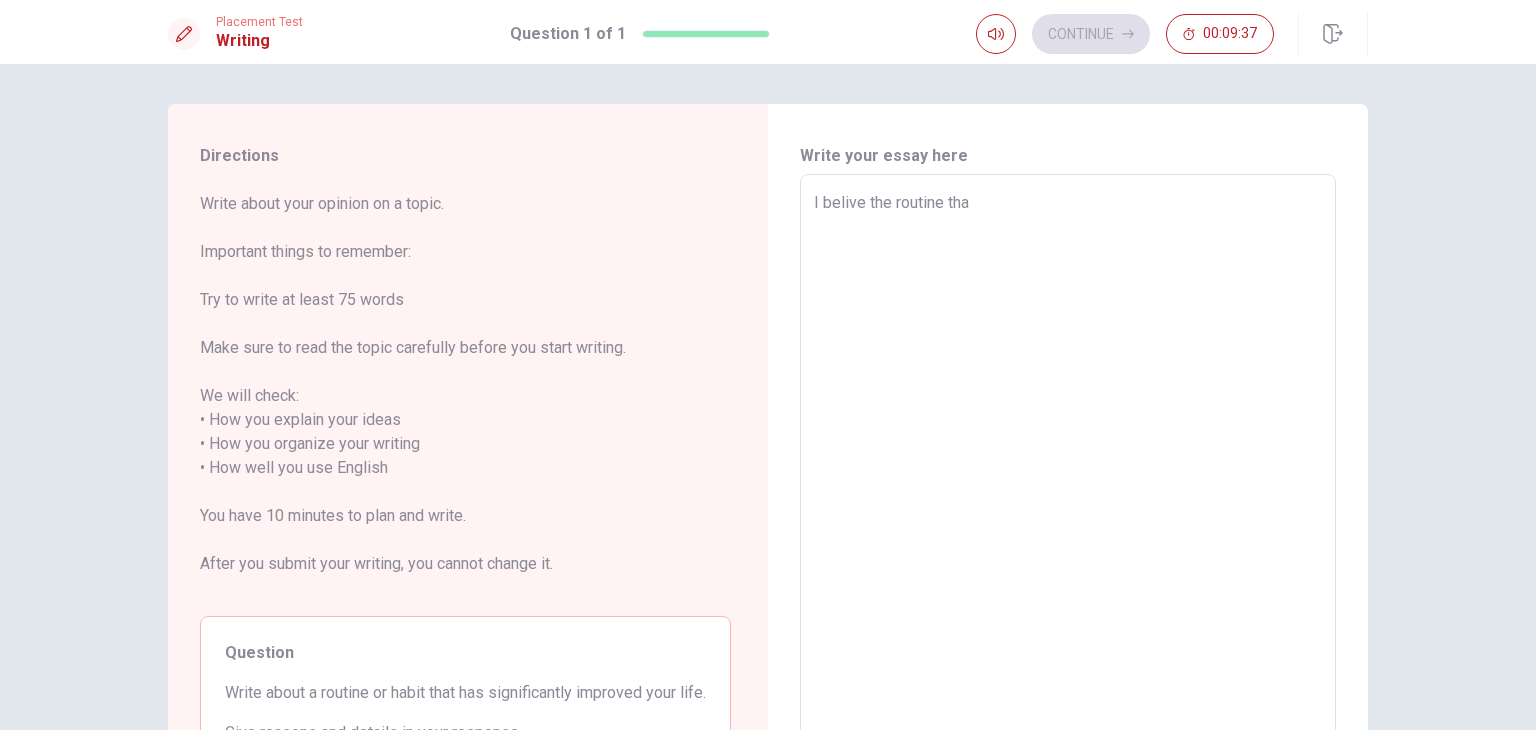 type on "x" 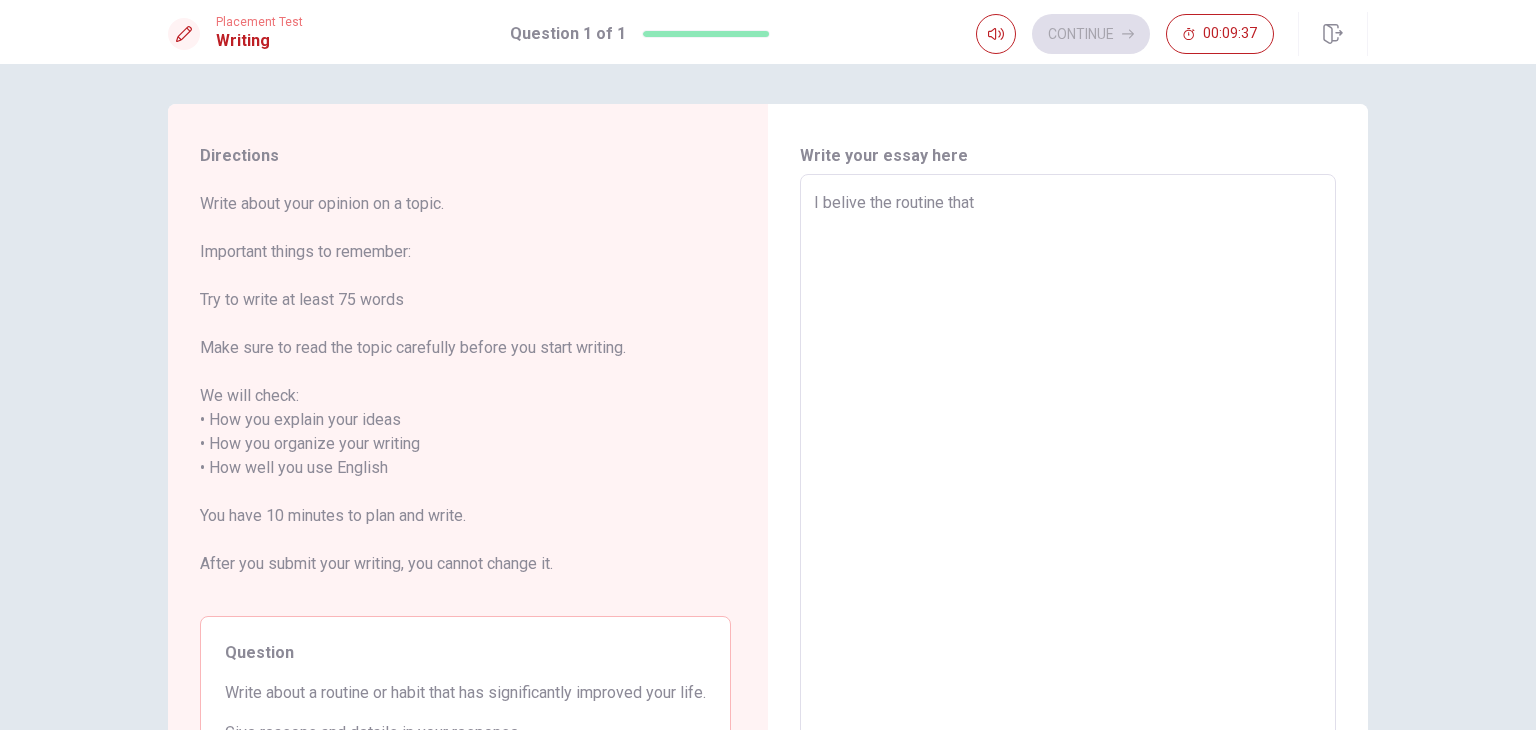 type on "x" 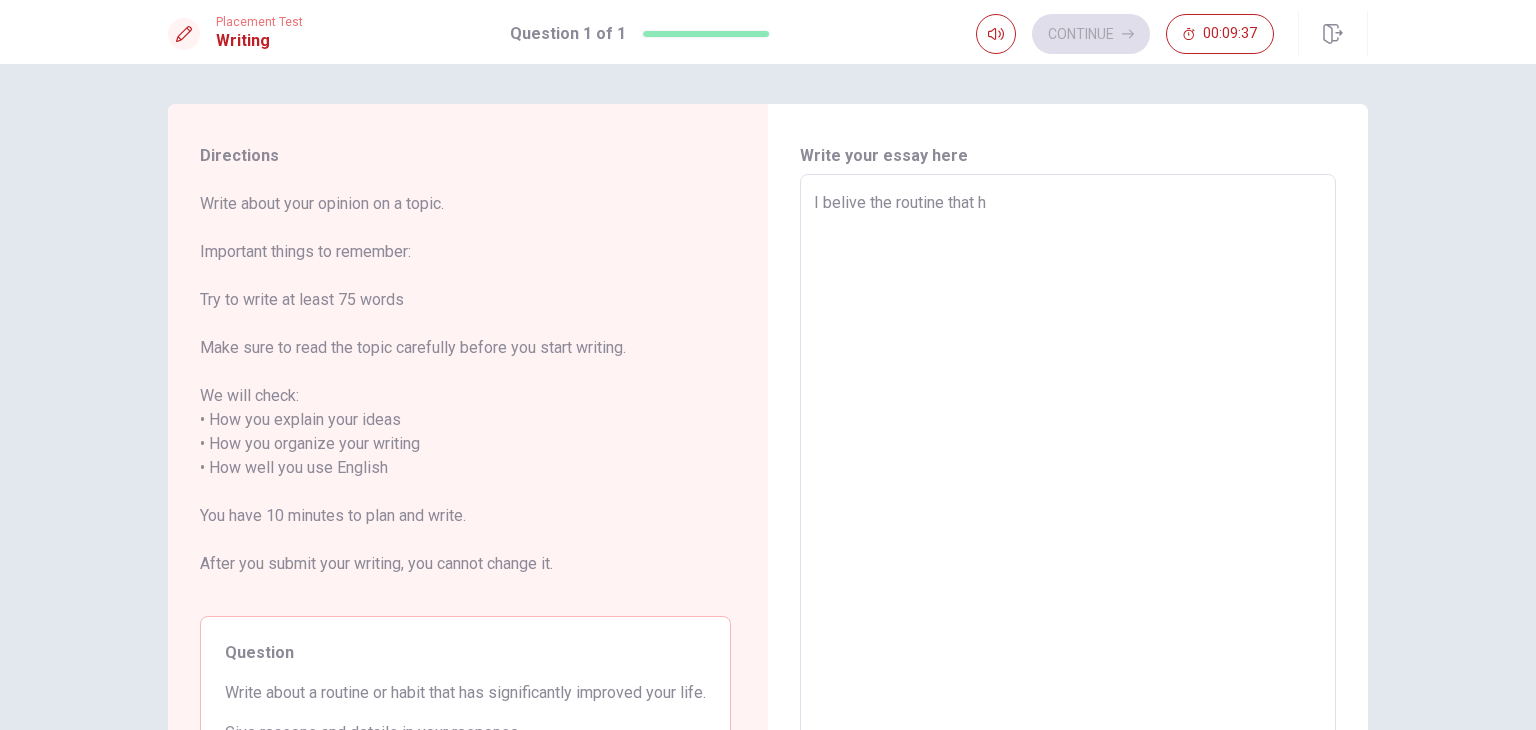 type on "x" 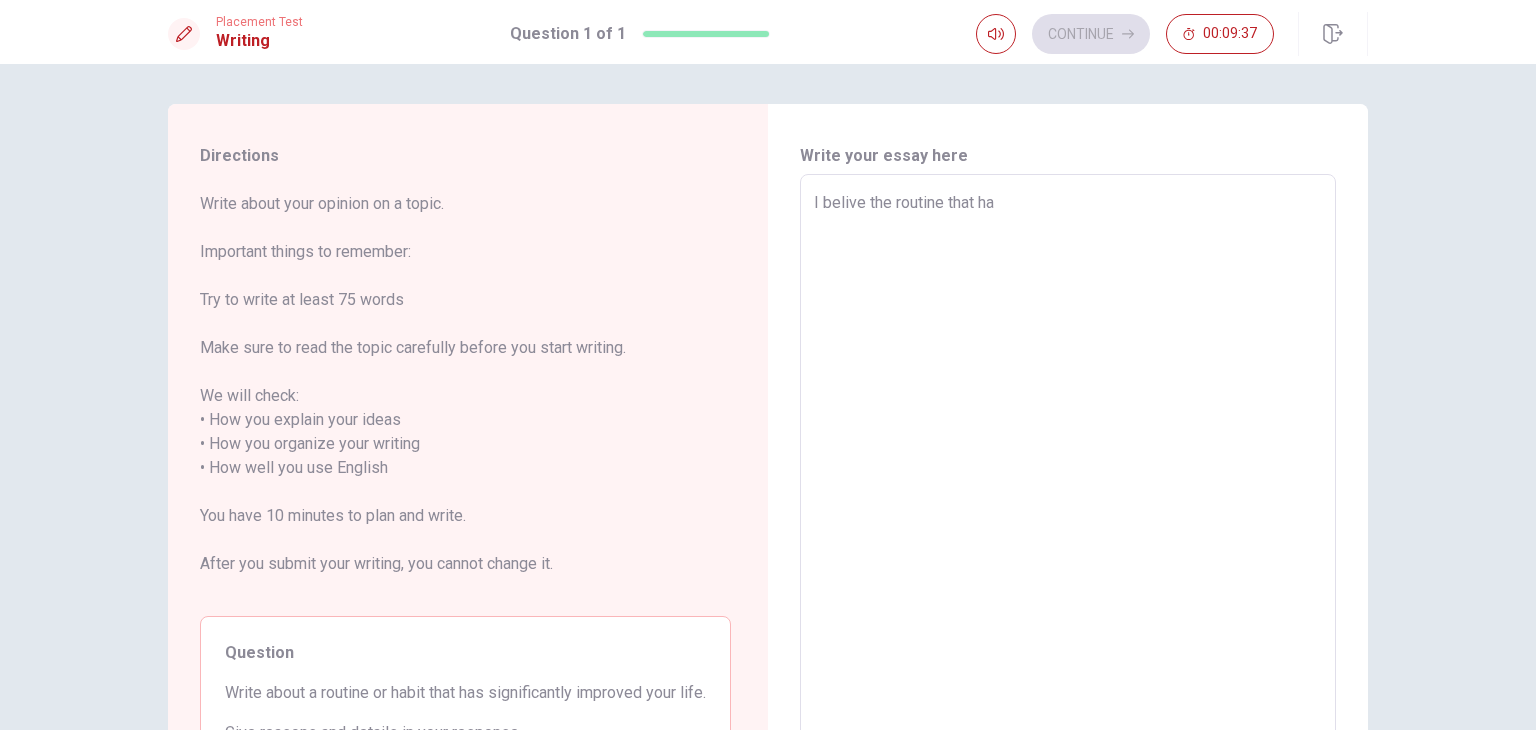 type on "x" 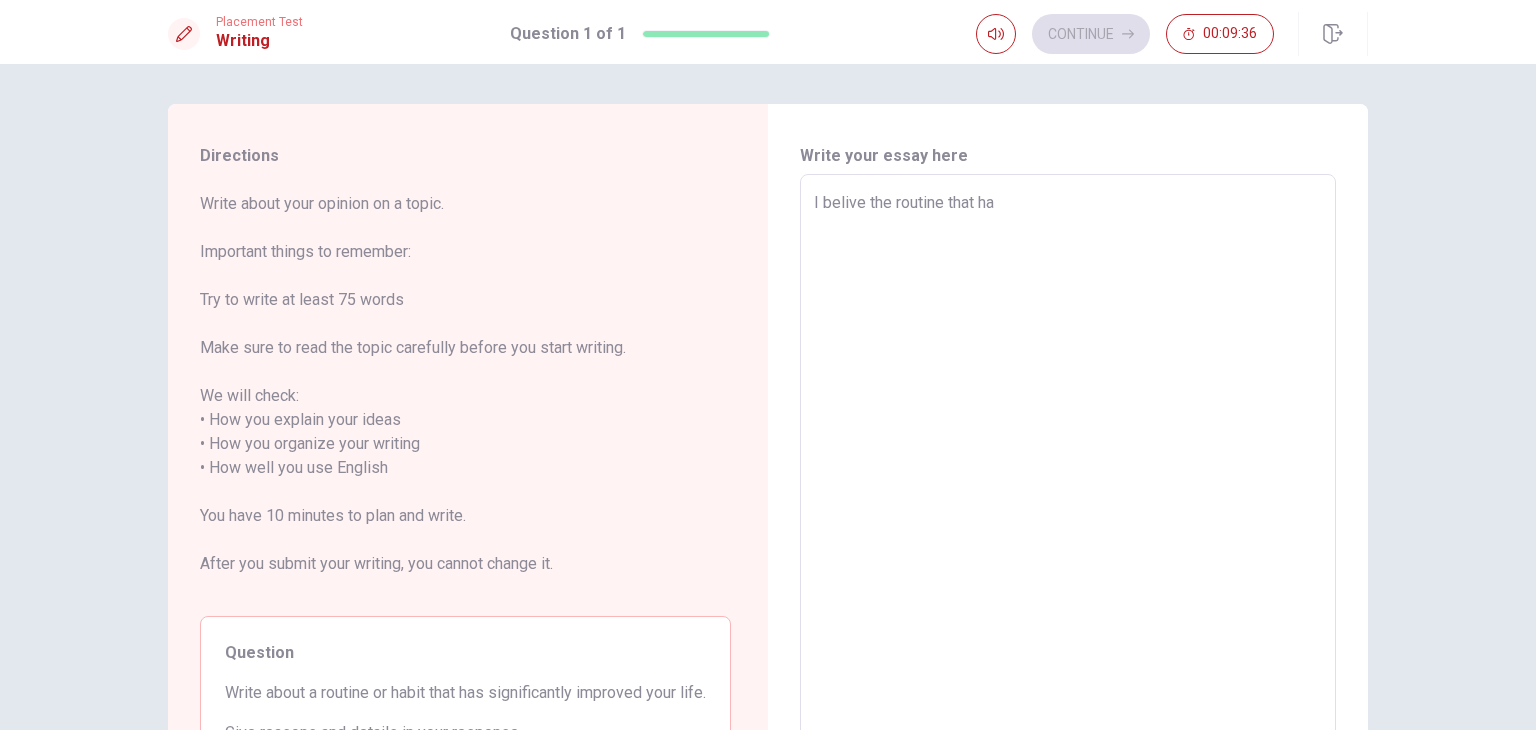 type on "I belive the routine that hav" 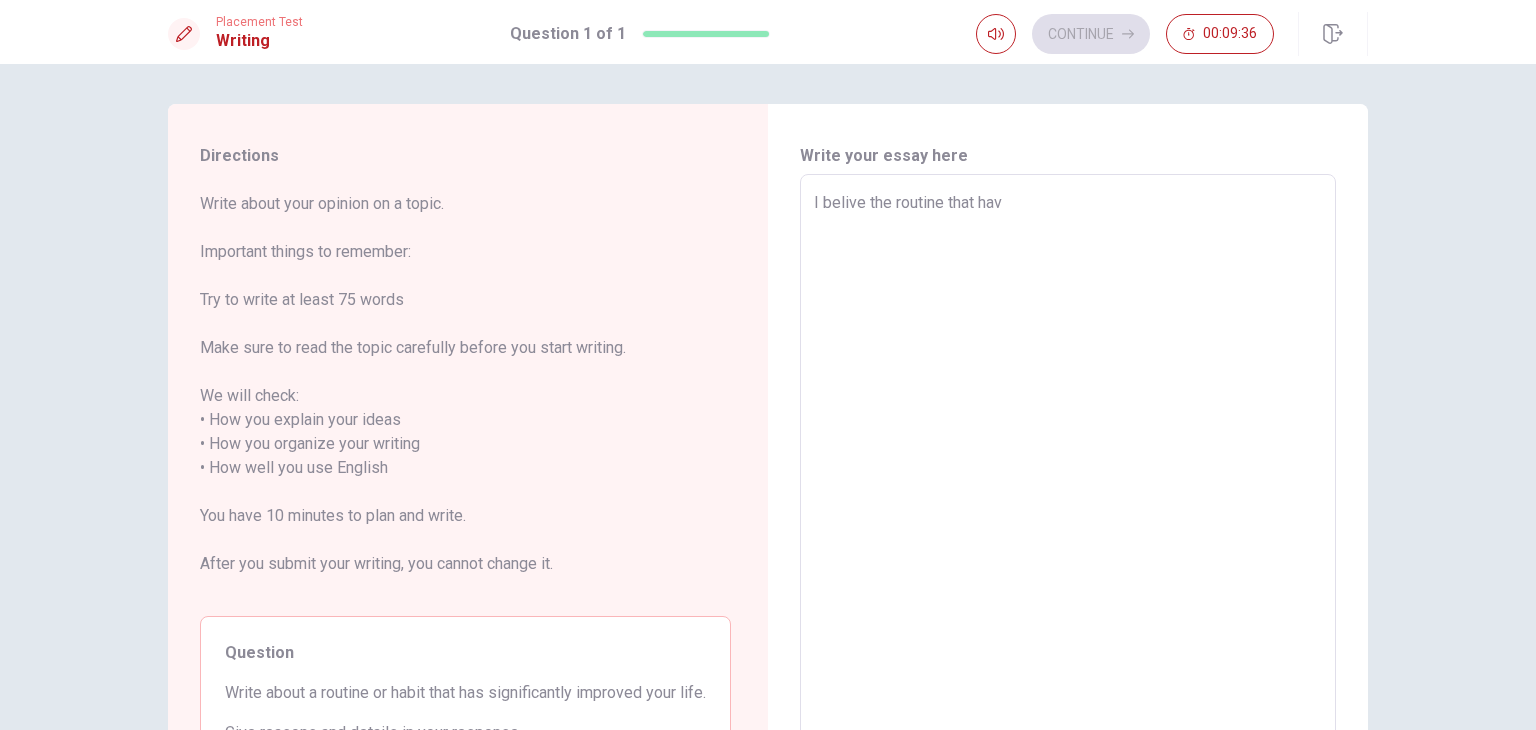 type on "x" 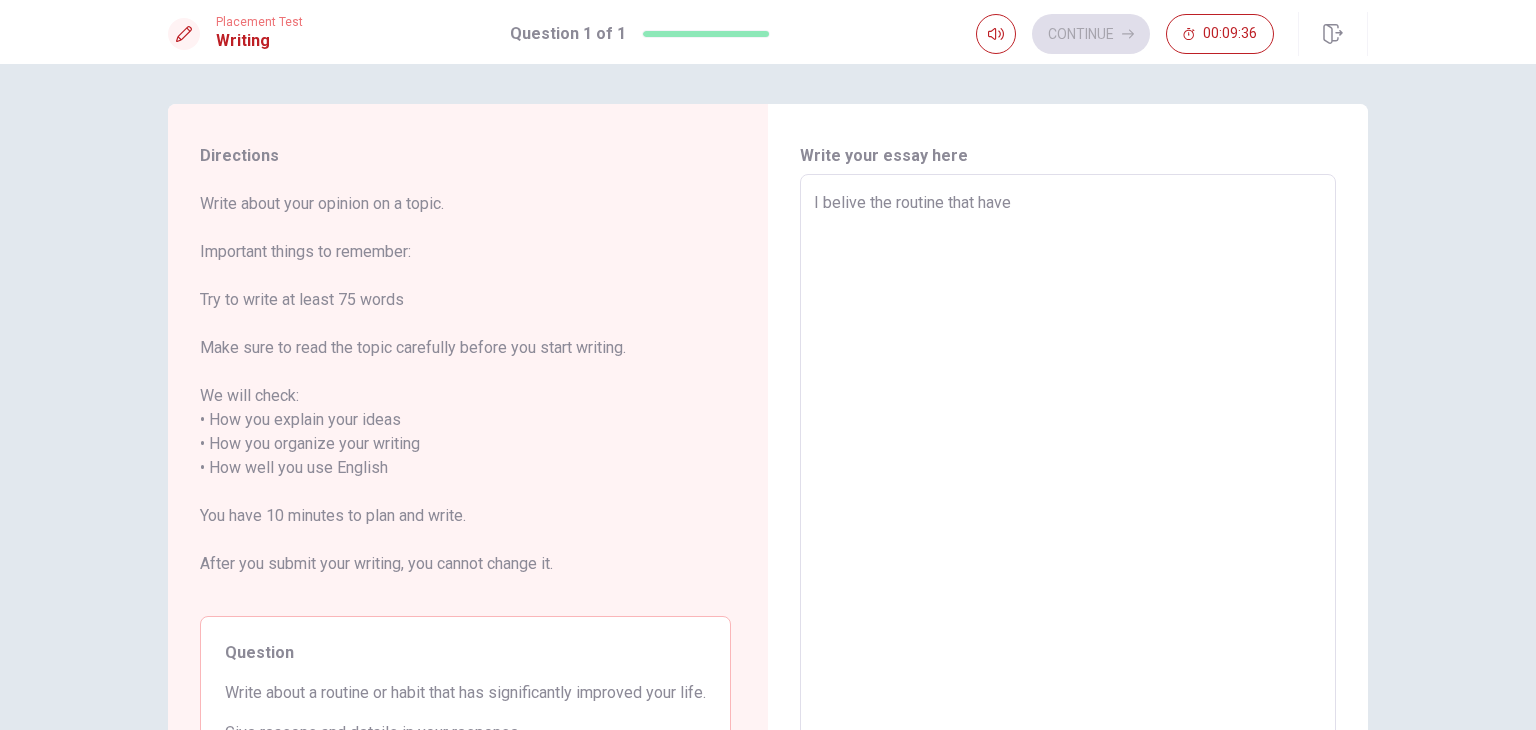 type on "x" 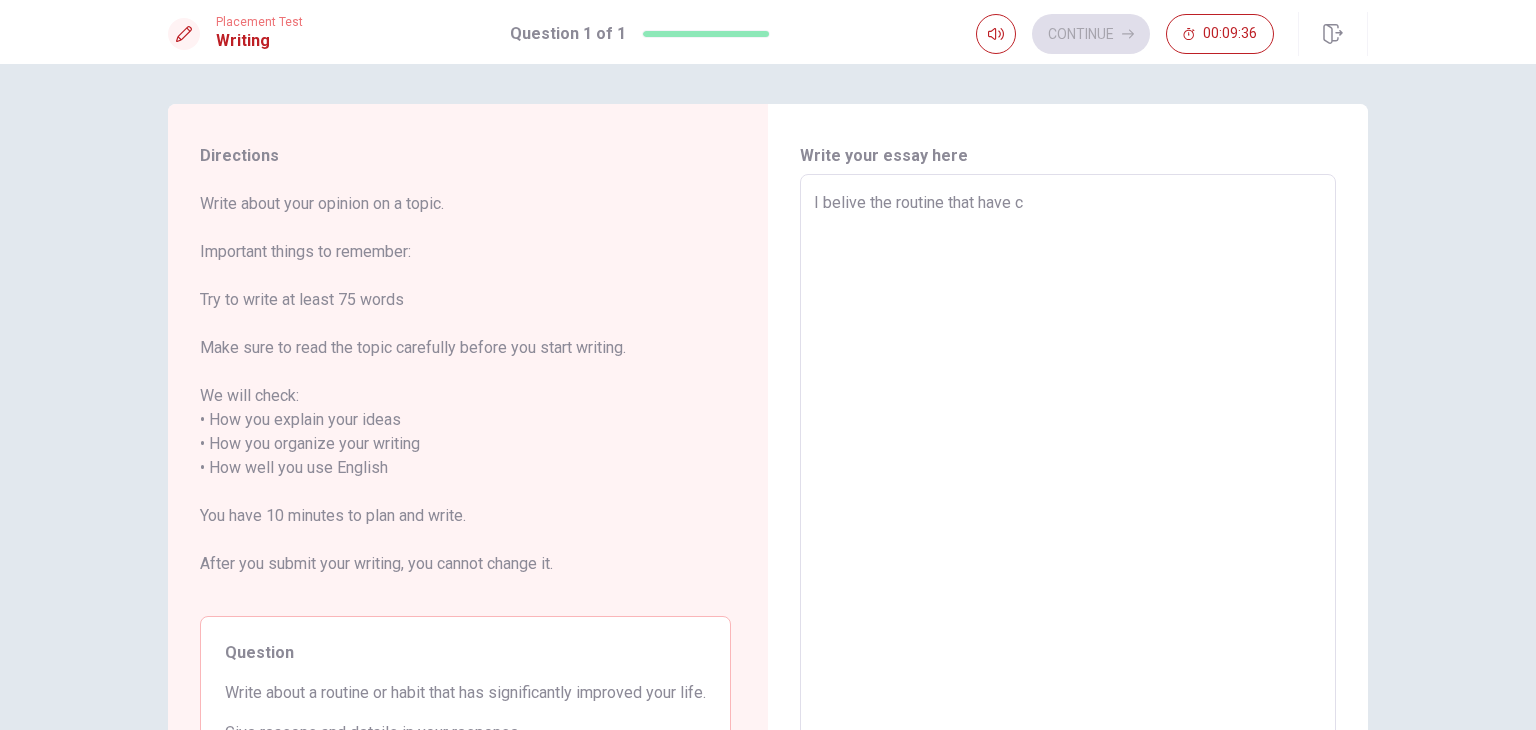 type on "x" 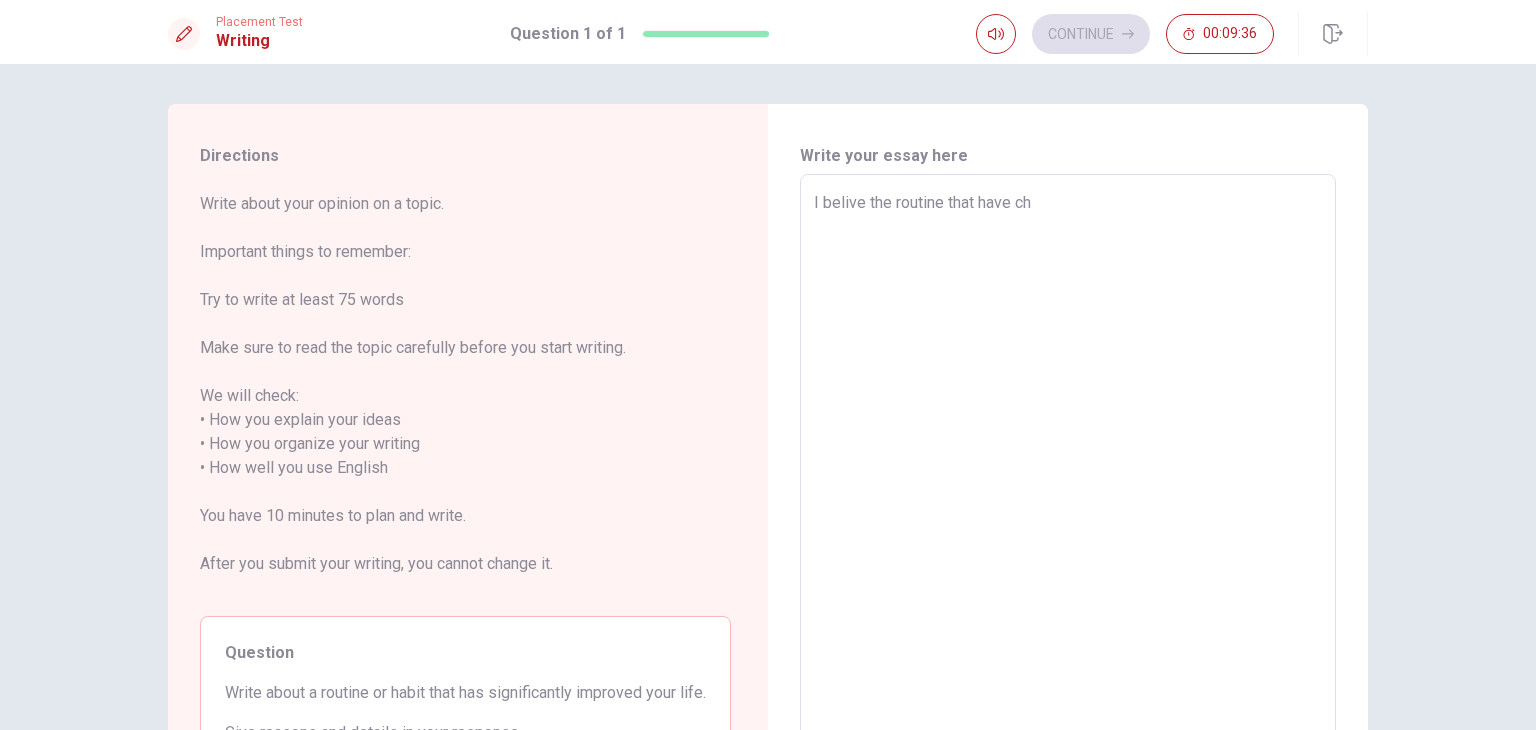 type on "x" 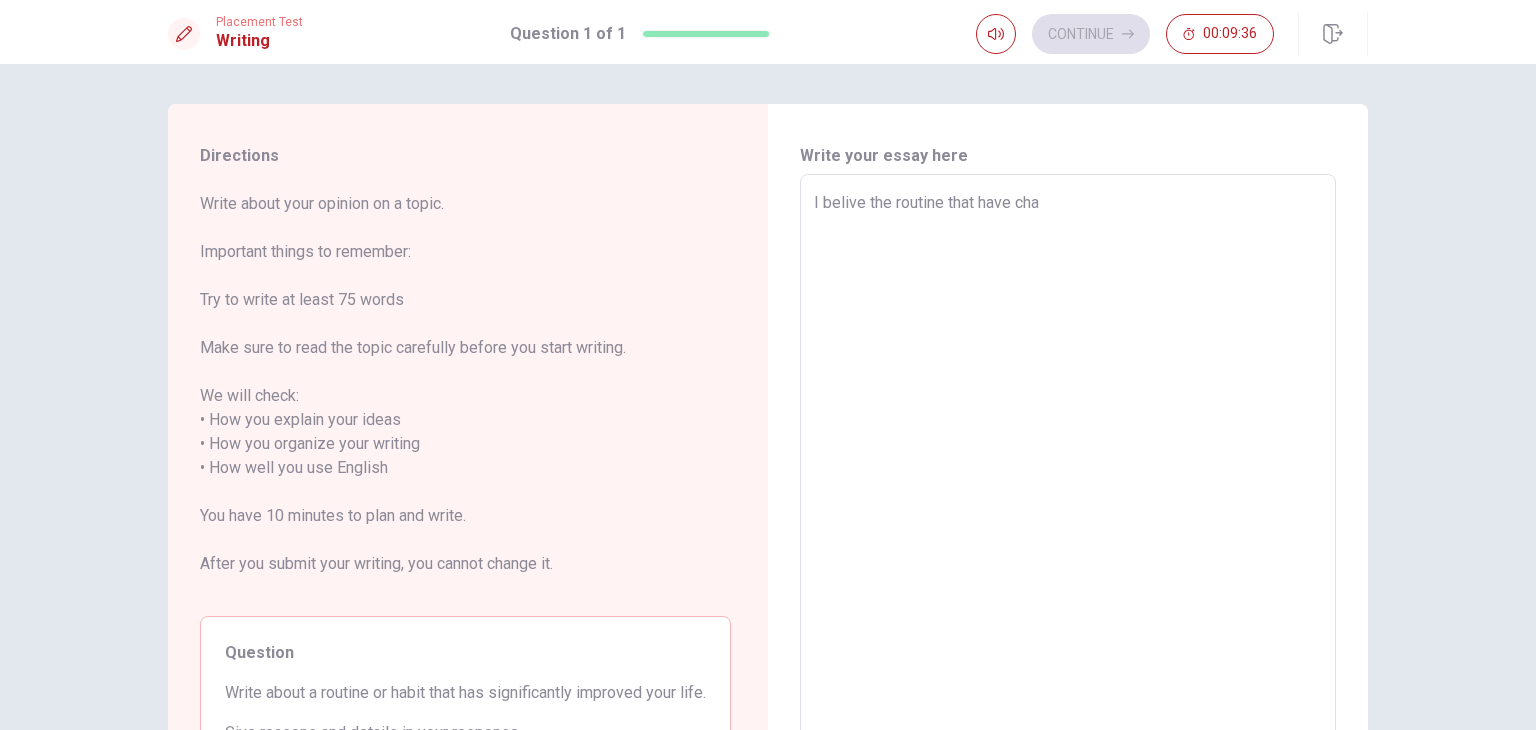 type on "x" 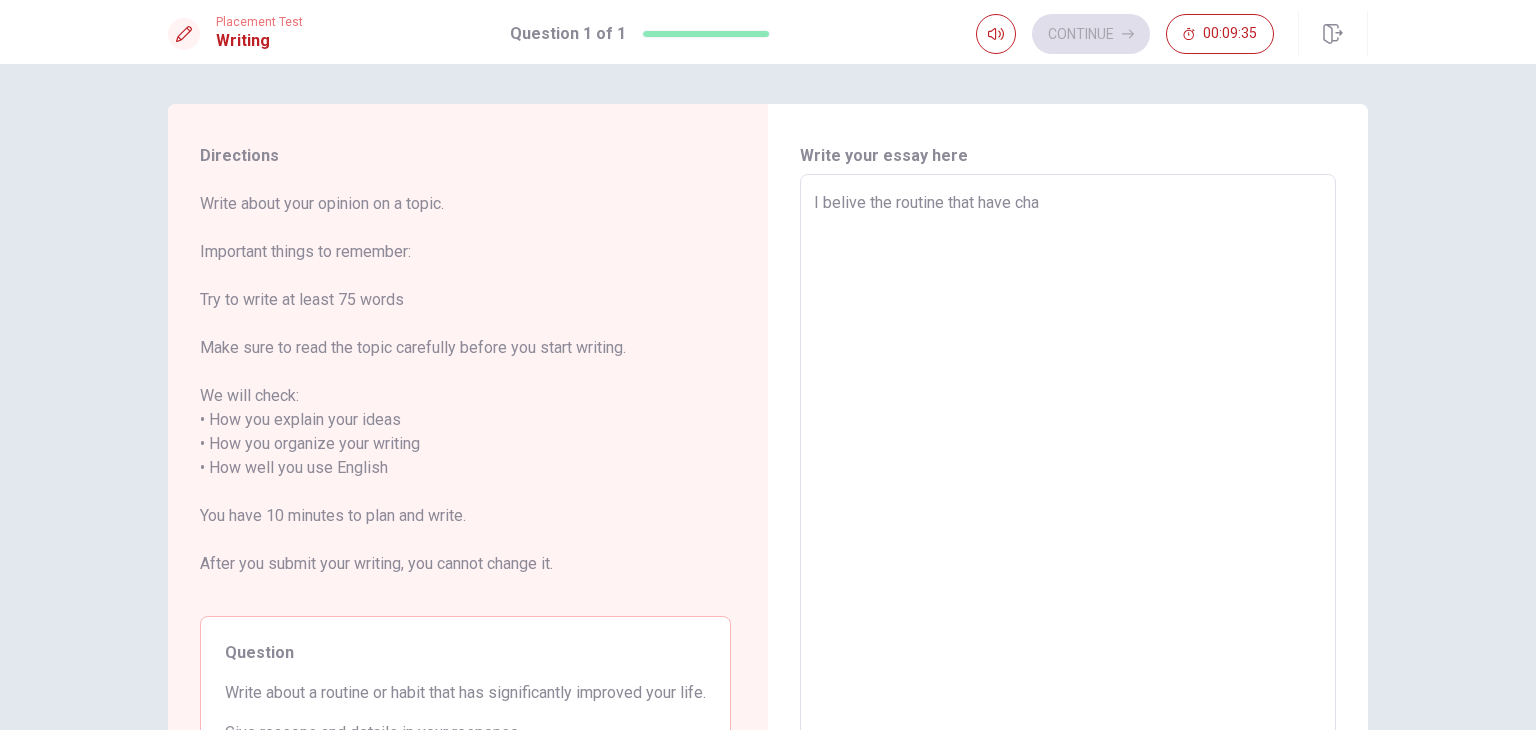 type on "I belive the routine that have [PERSON_NAME]" 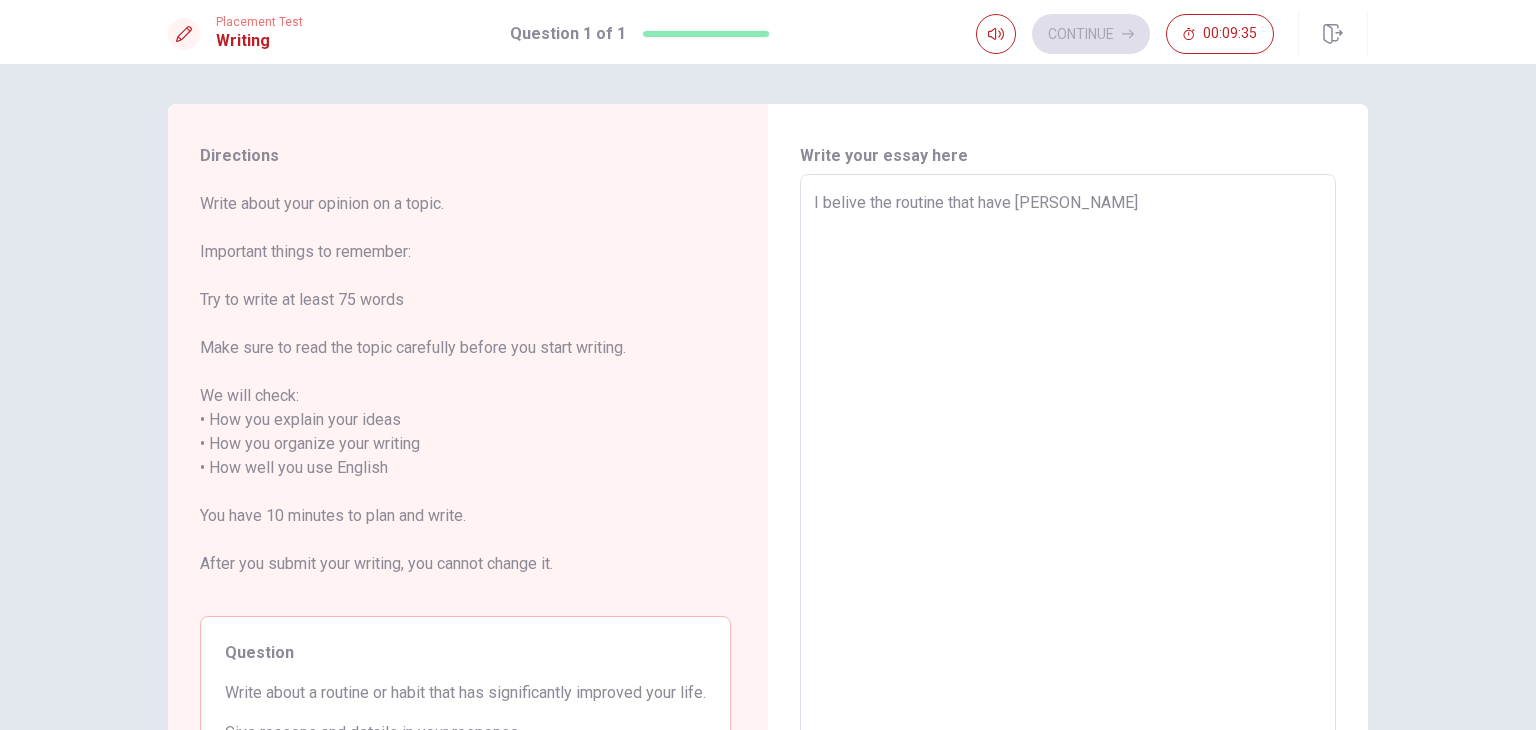 type on "x" 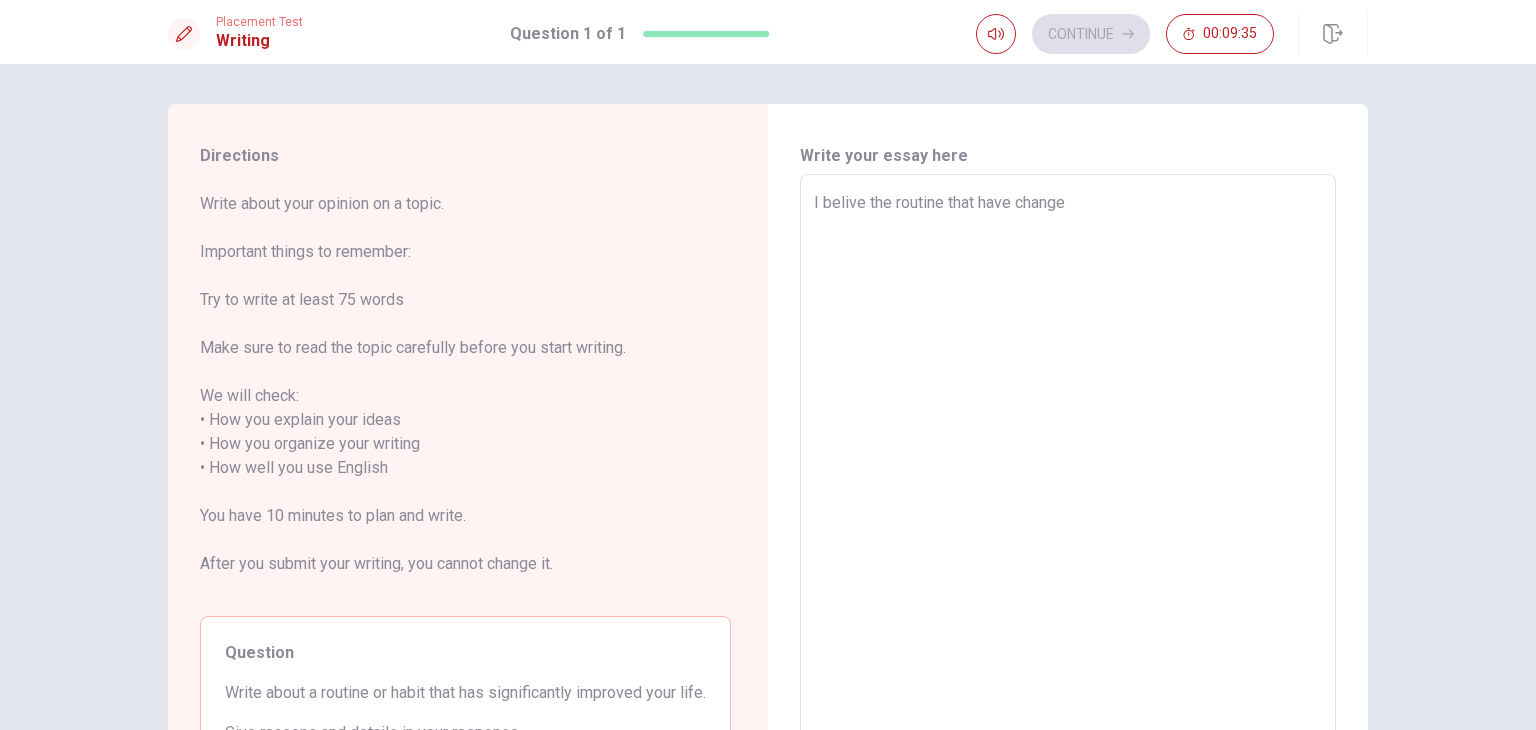 type on "x" 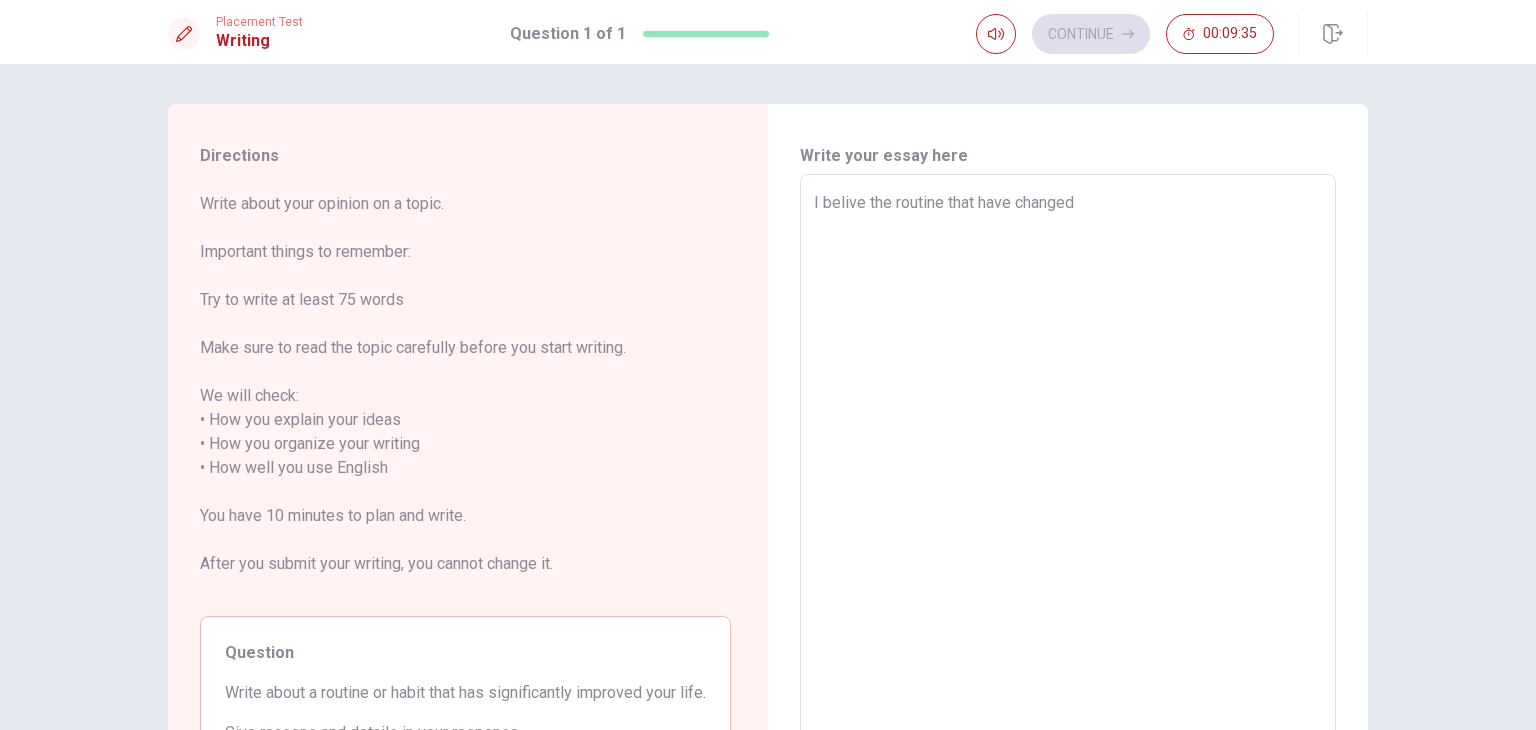 type on "x" 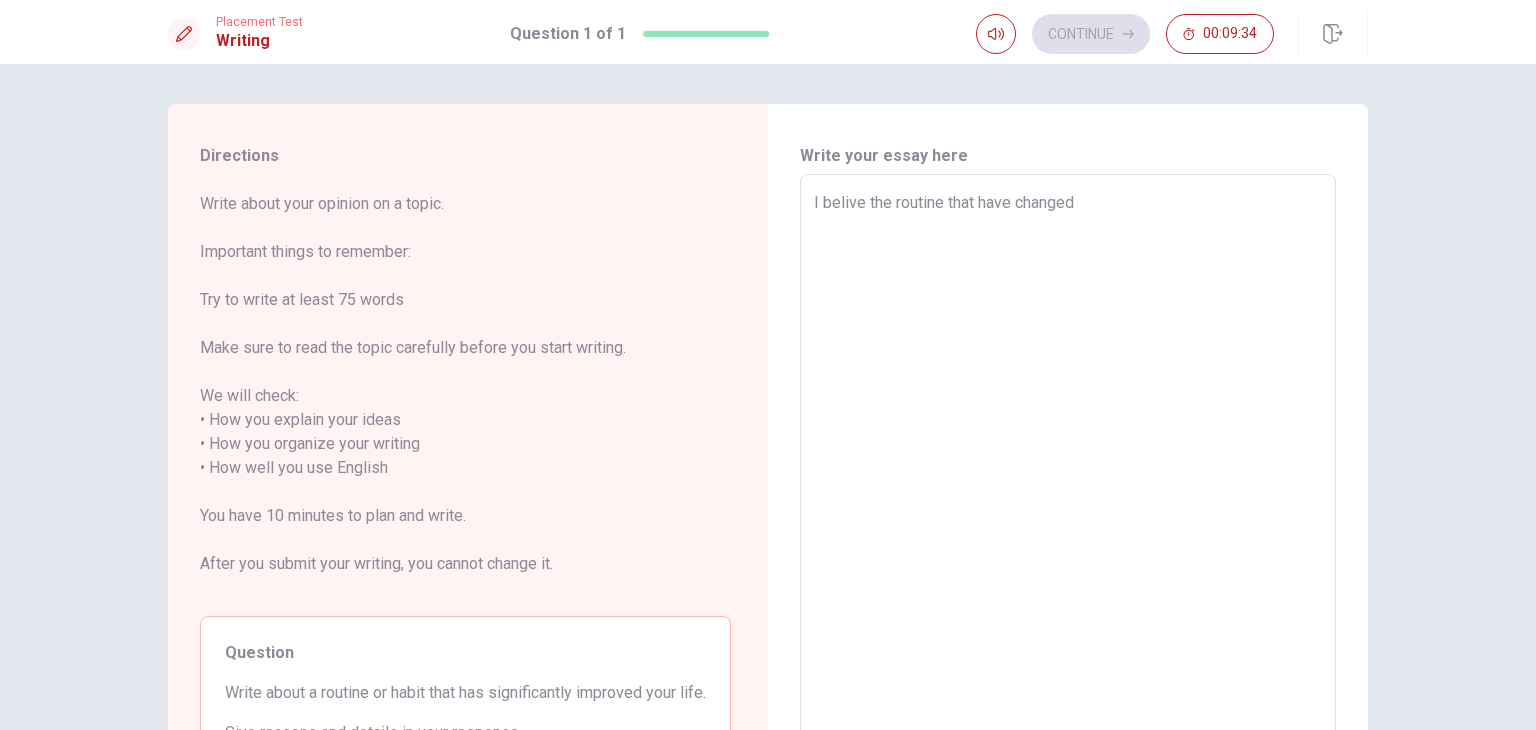 type on "I belive the routine that have changed" 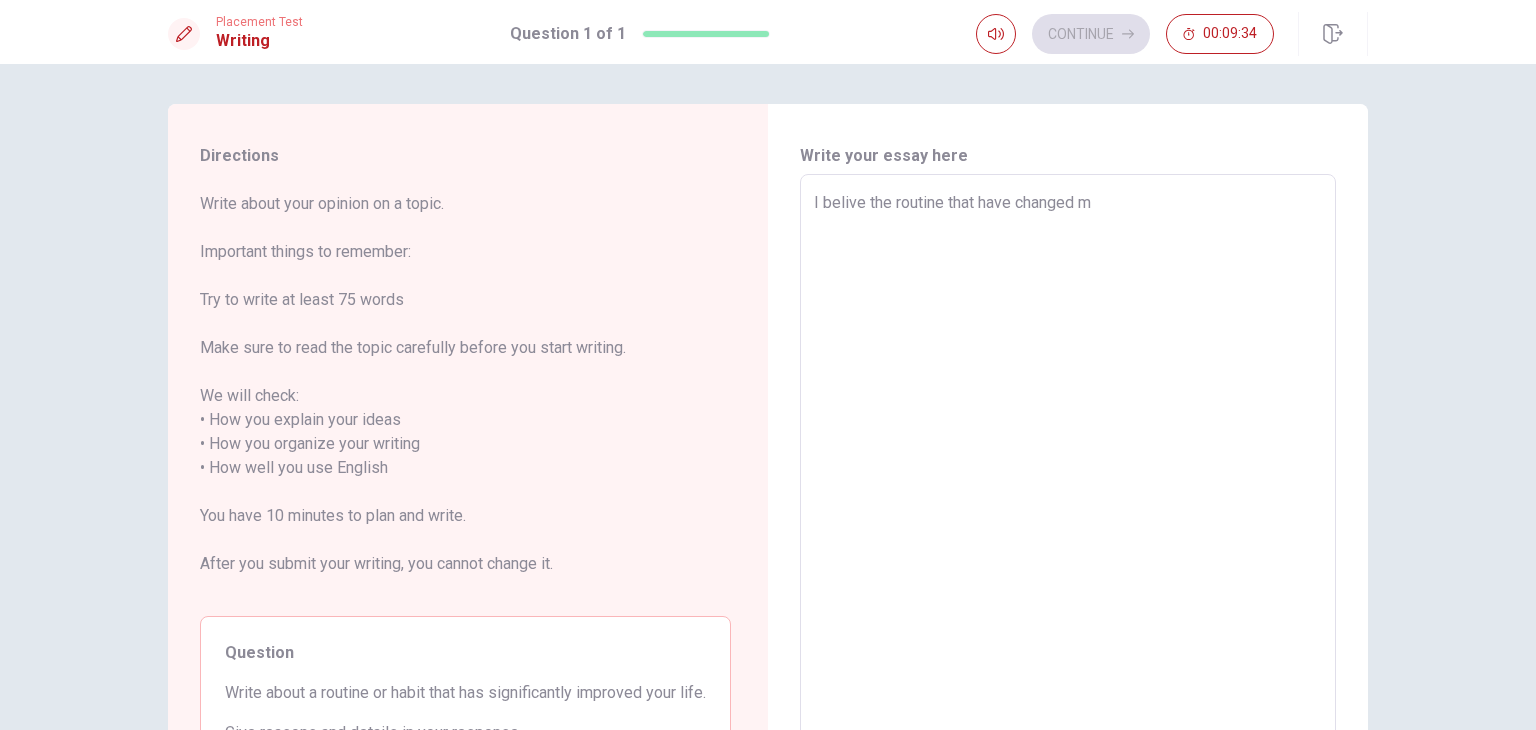 type on "x" 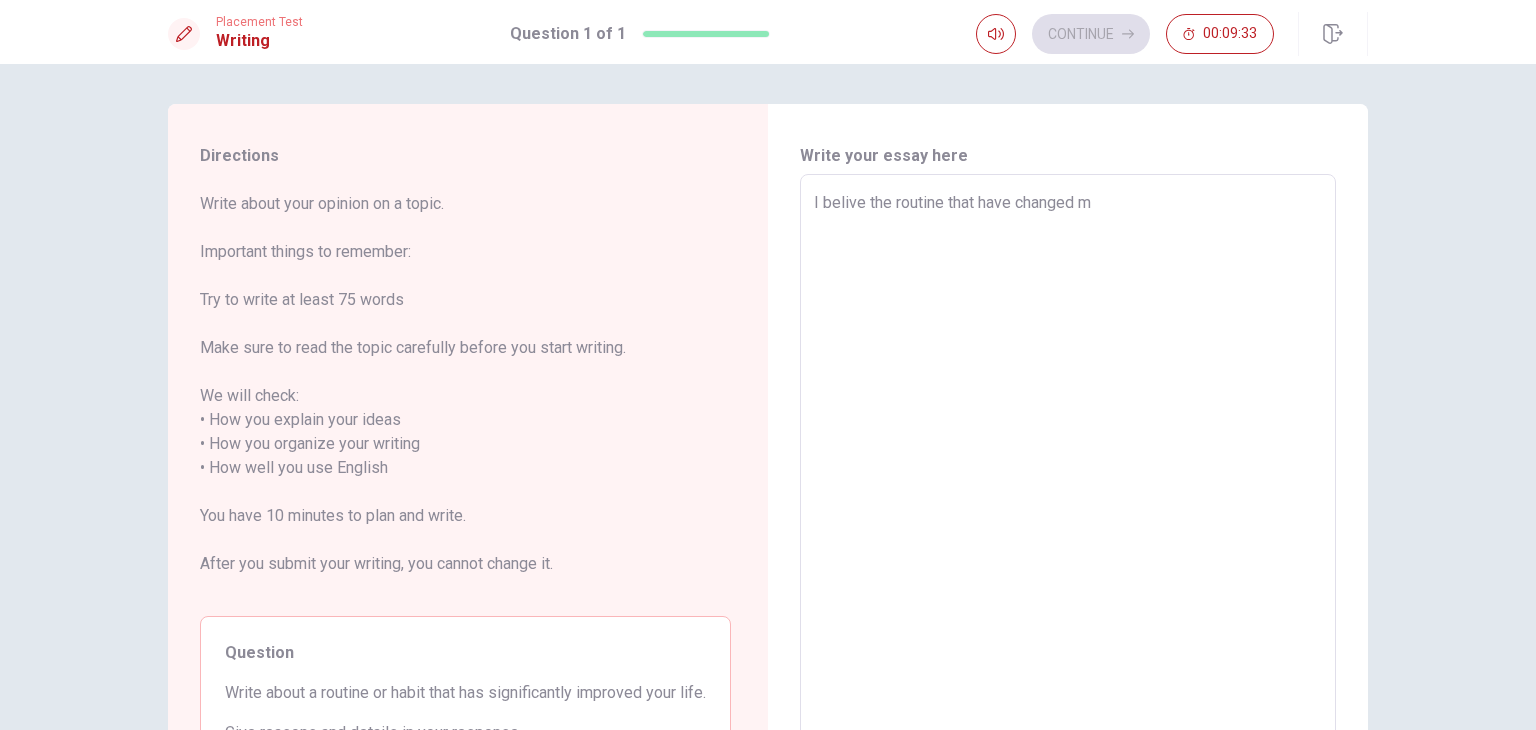 type on "I belive the routine that have changed my" 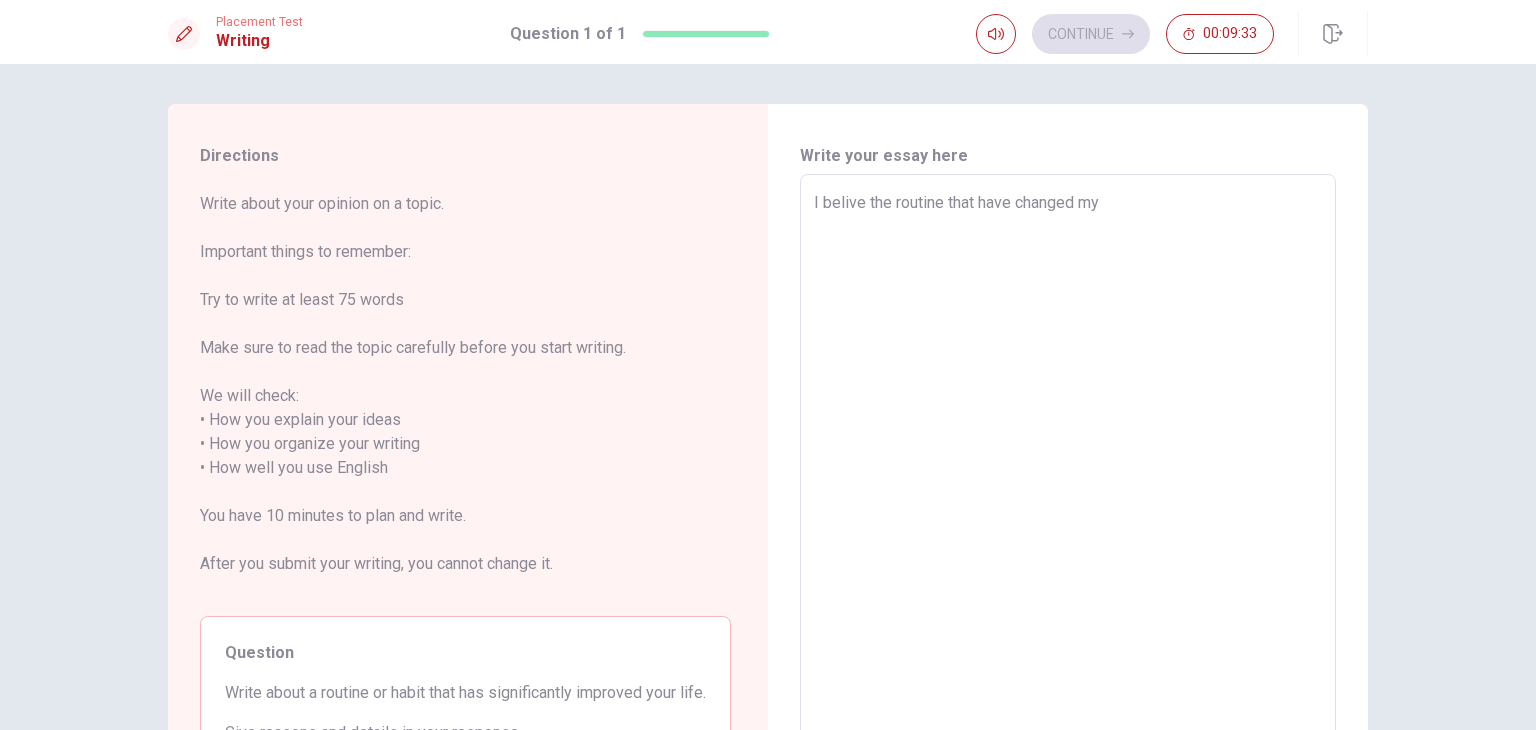 type on "x" 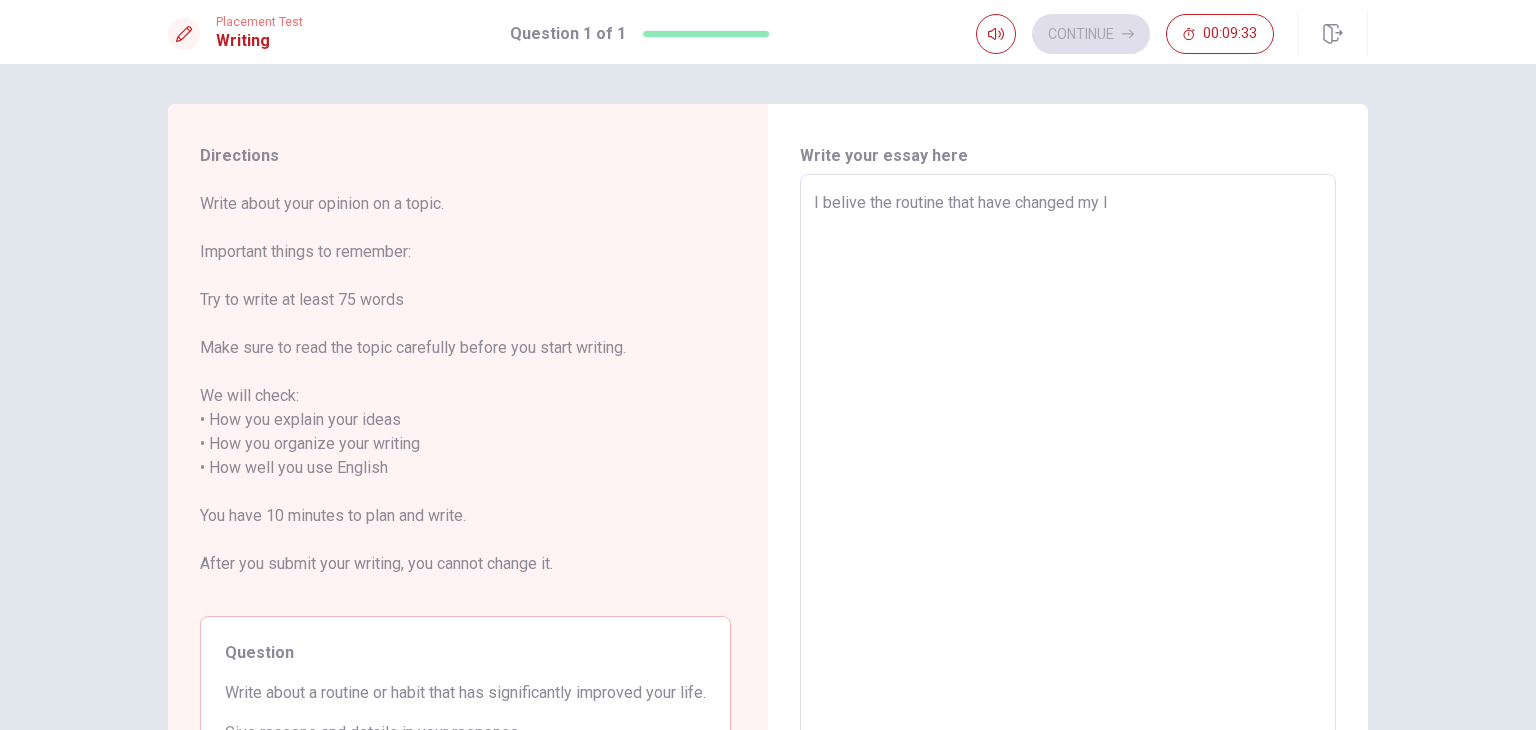 type on "x" 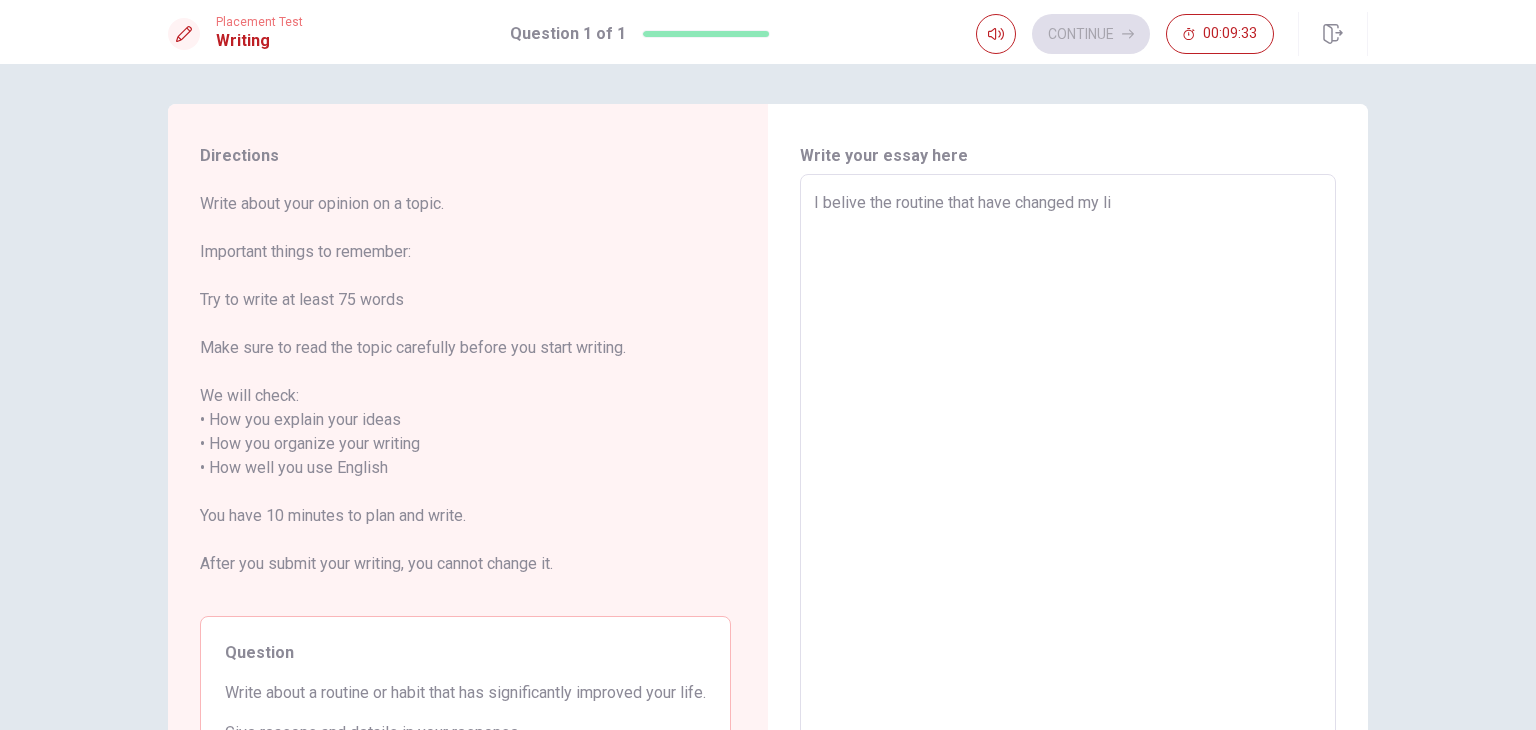 type on "x" 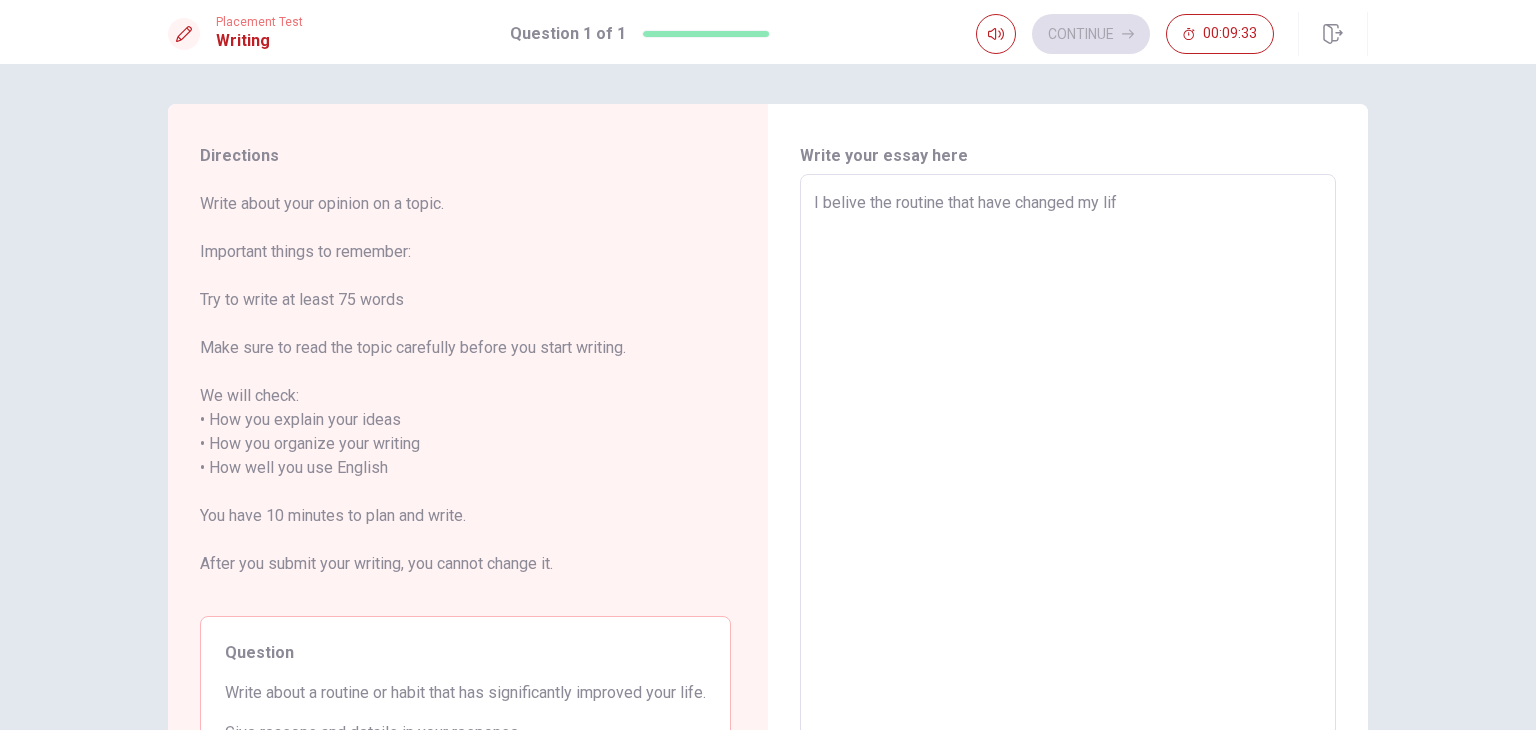 type on "x" 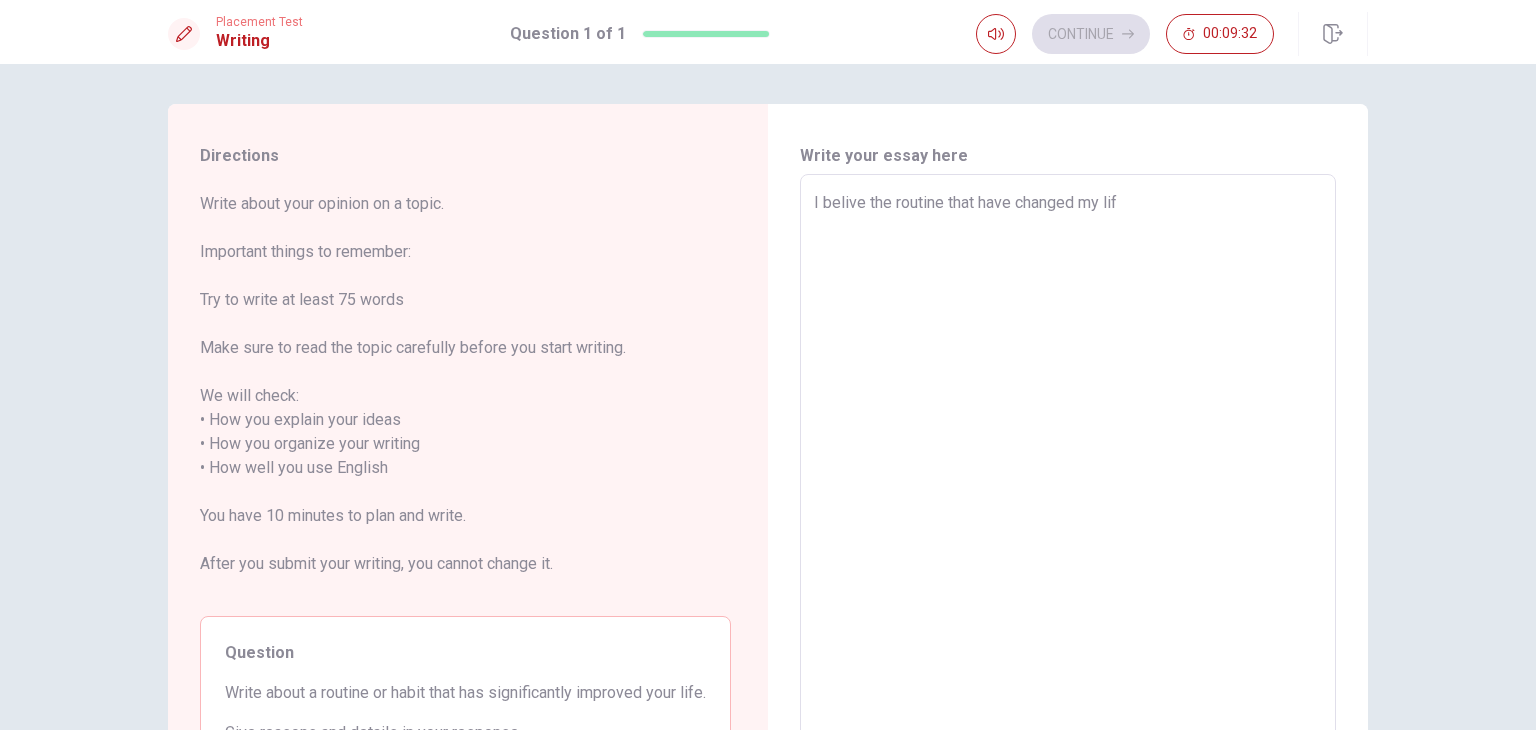 type on "I belive the routine that have changed my life" 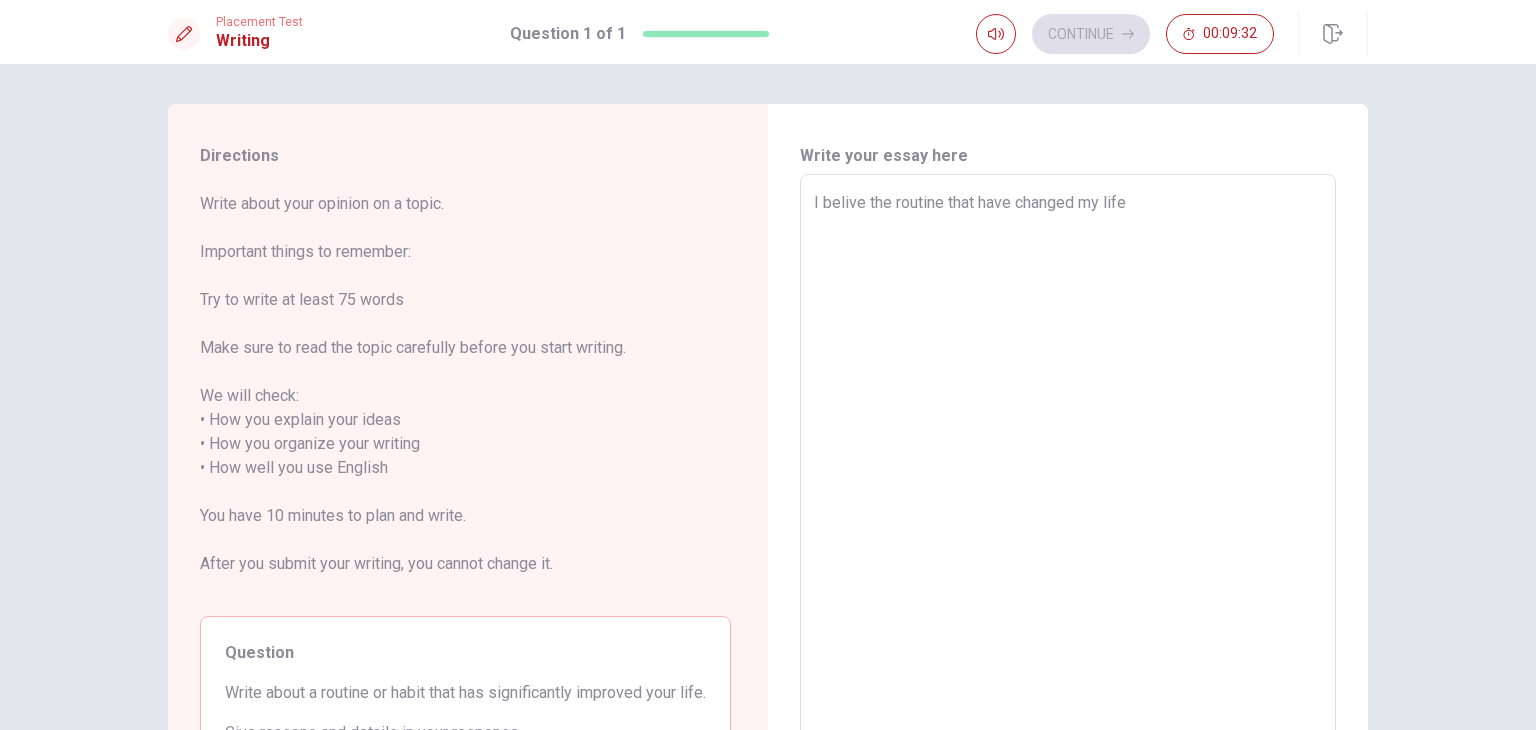 type on "x" 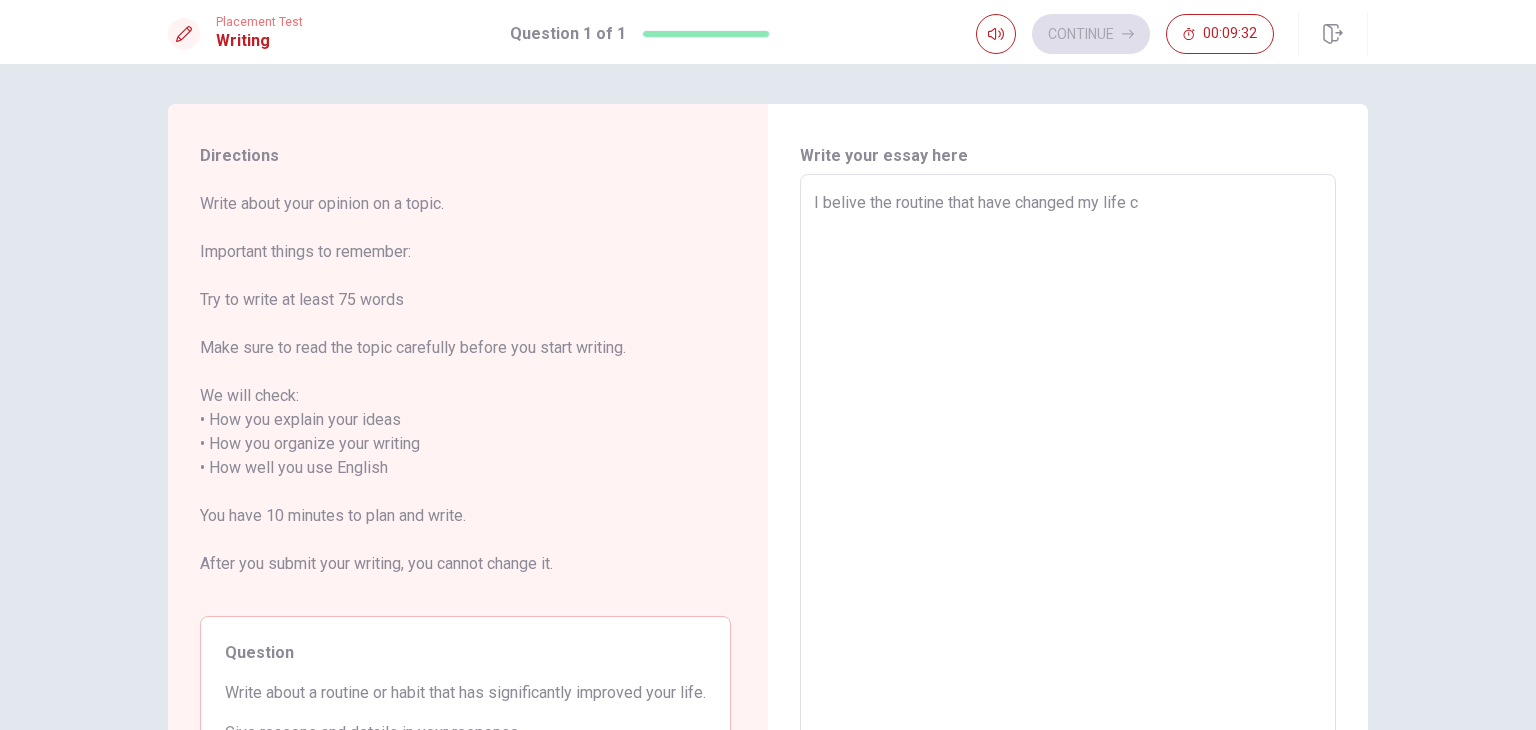 type on "x" 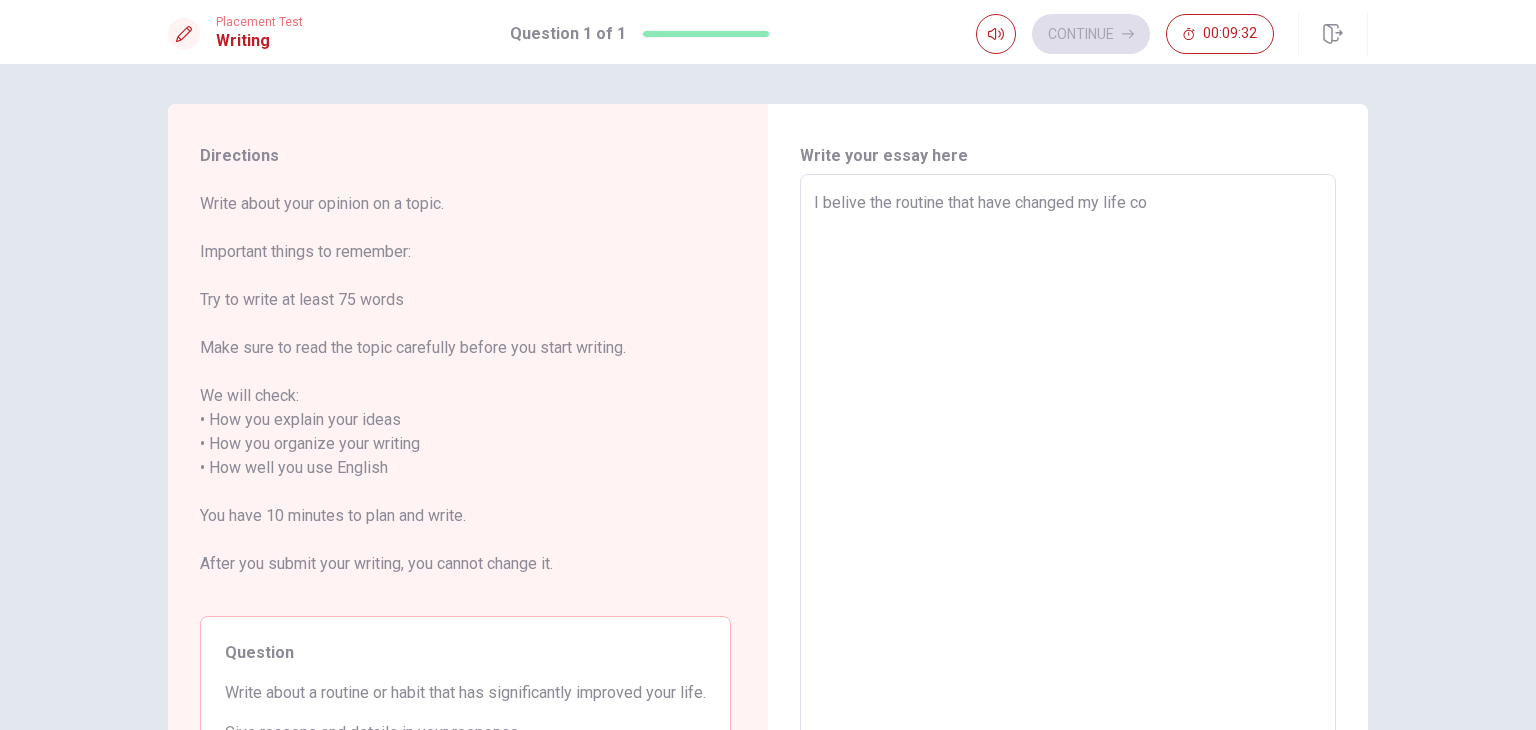 type on "x" 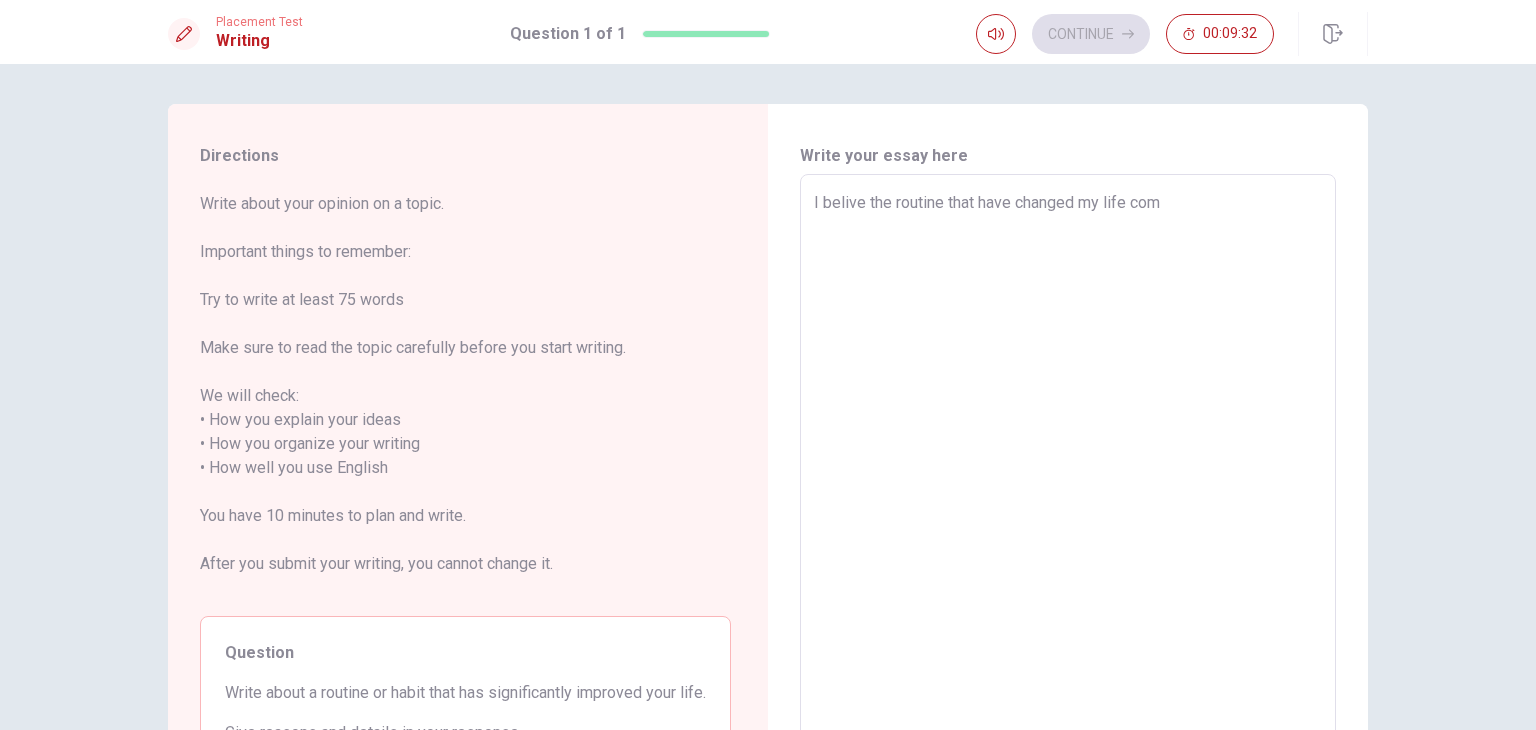 type on "x" 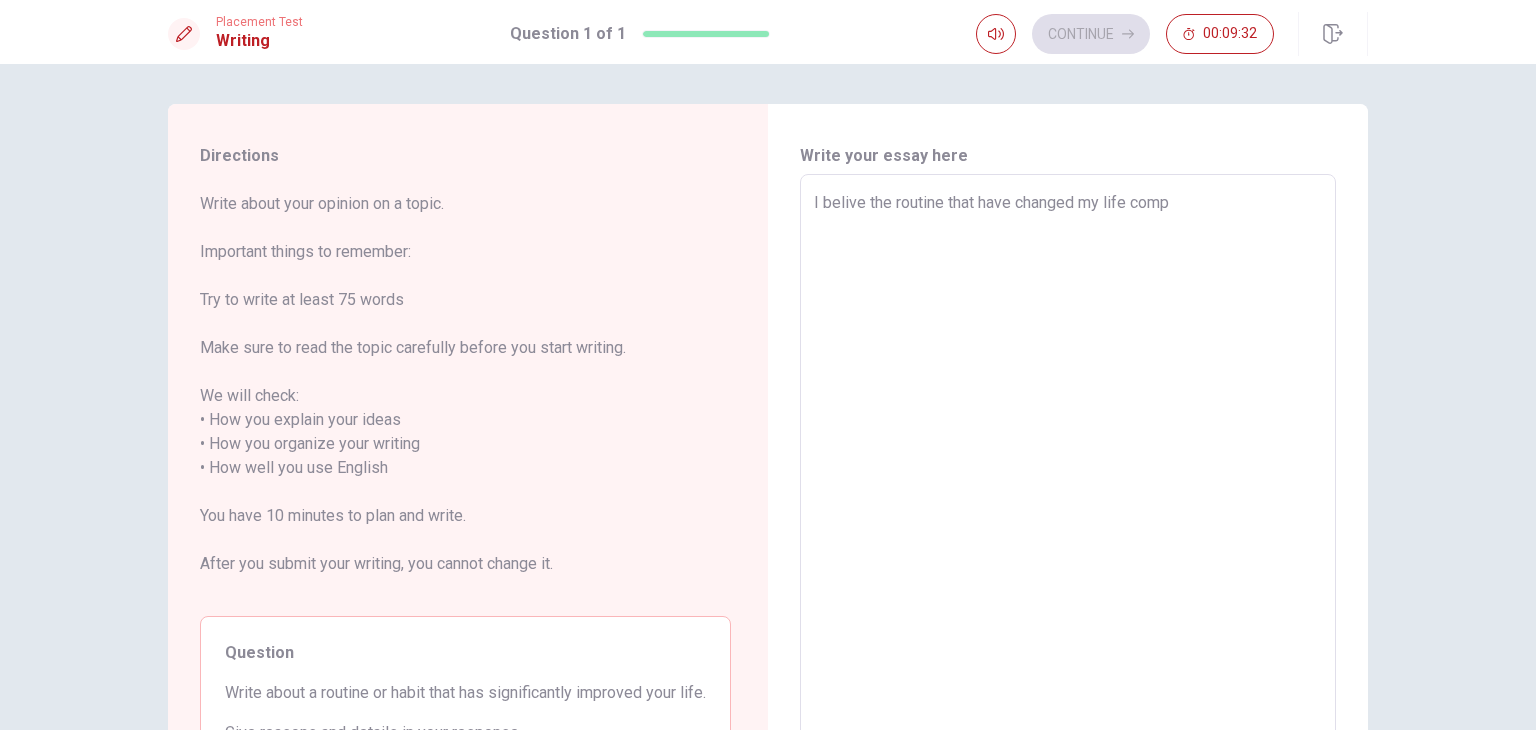 type on "x" 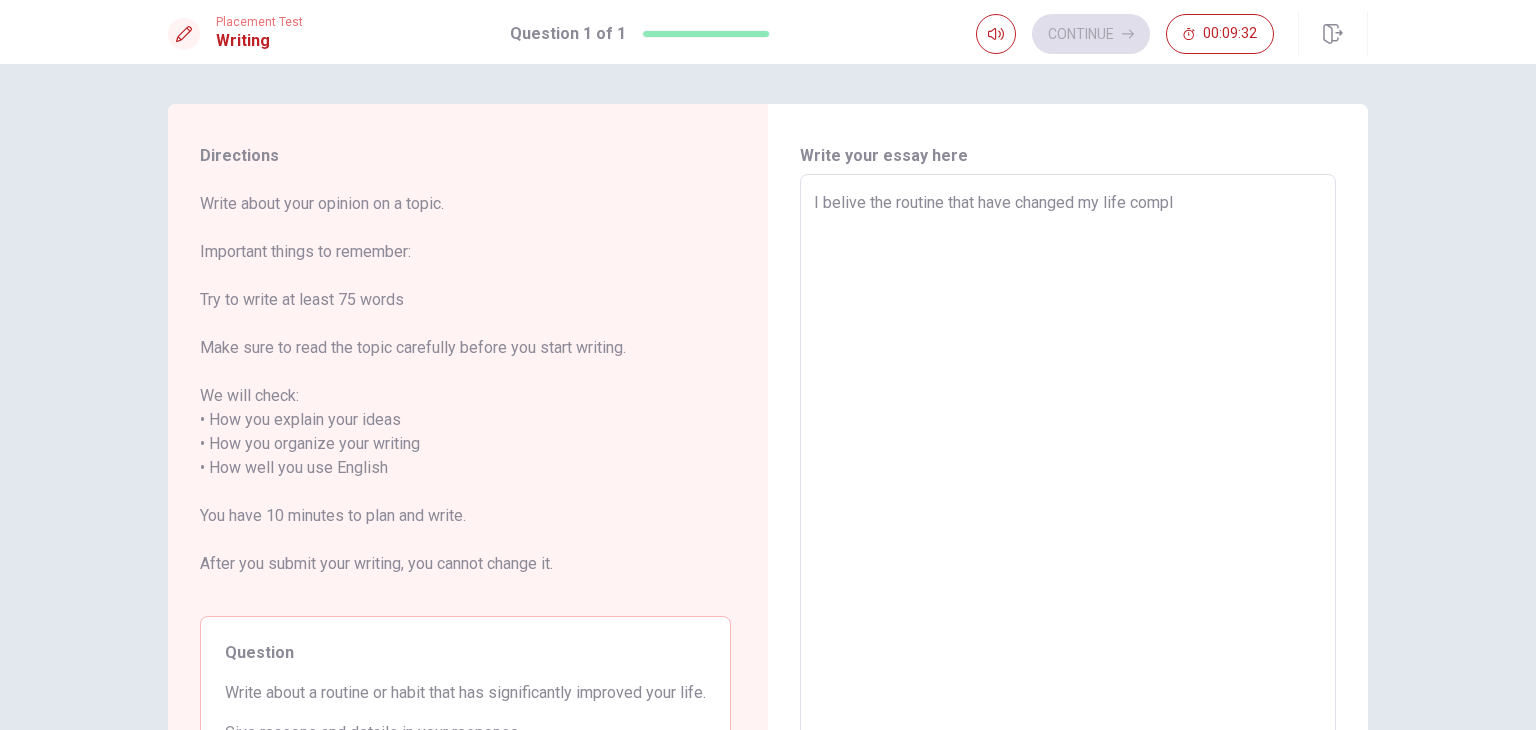 type on "x" 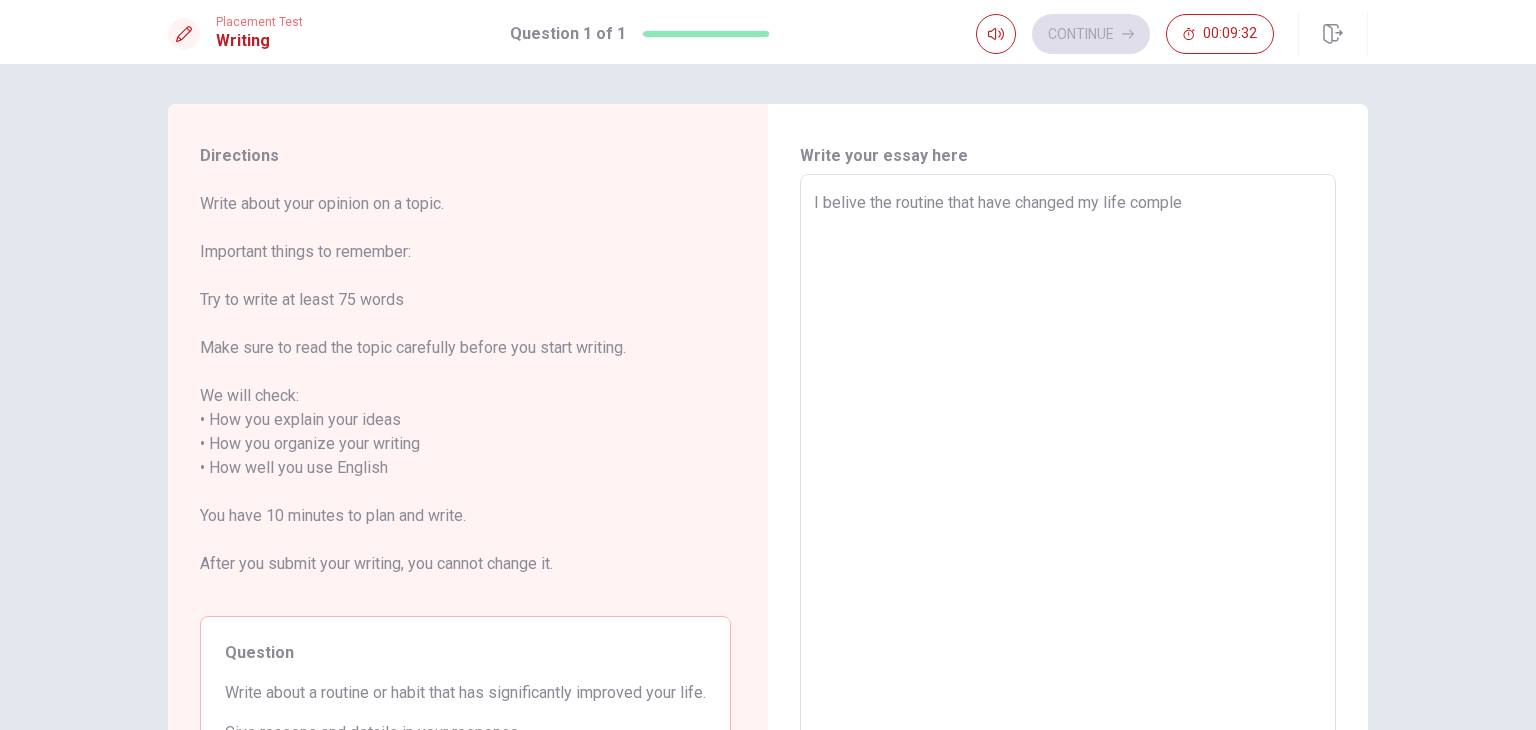type on "x" 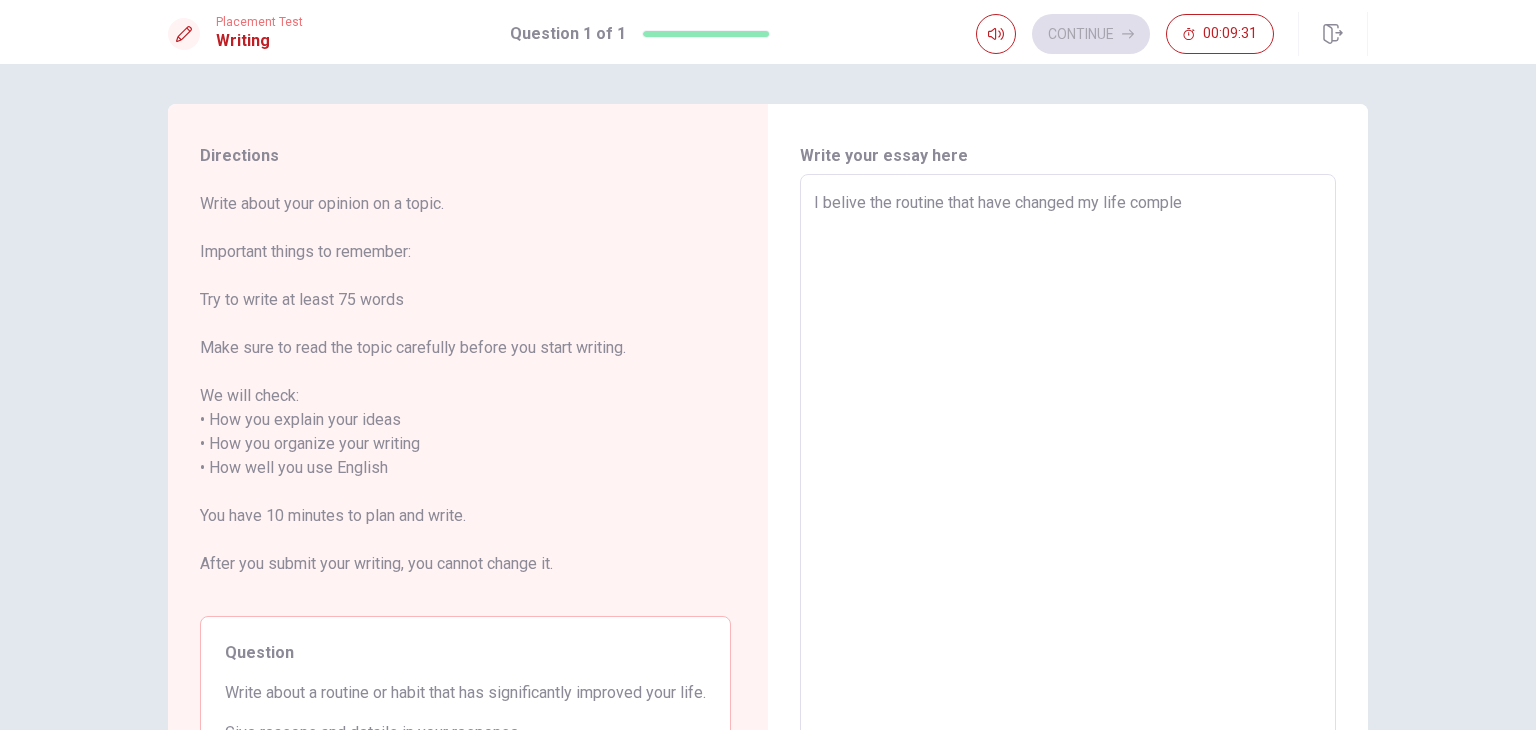 type on "I belive the routine that have changed my life complet" 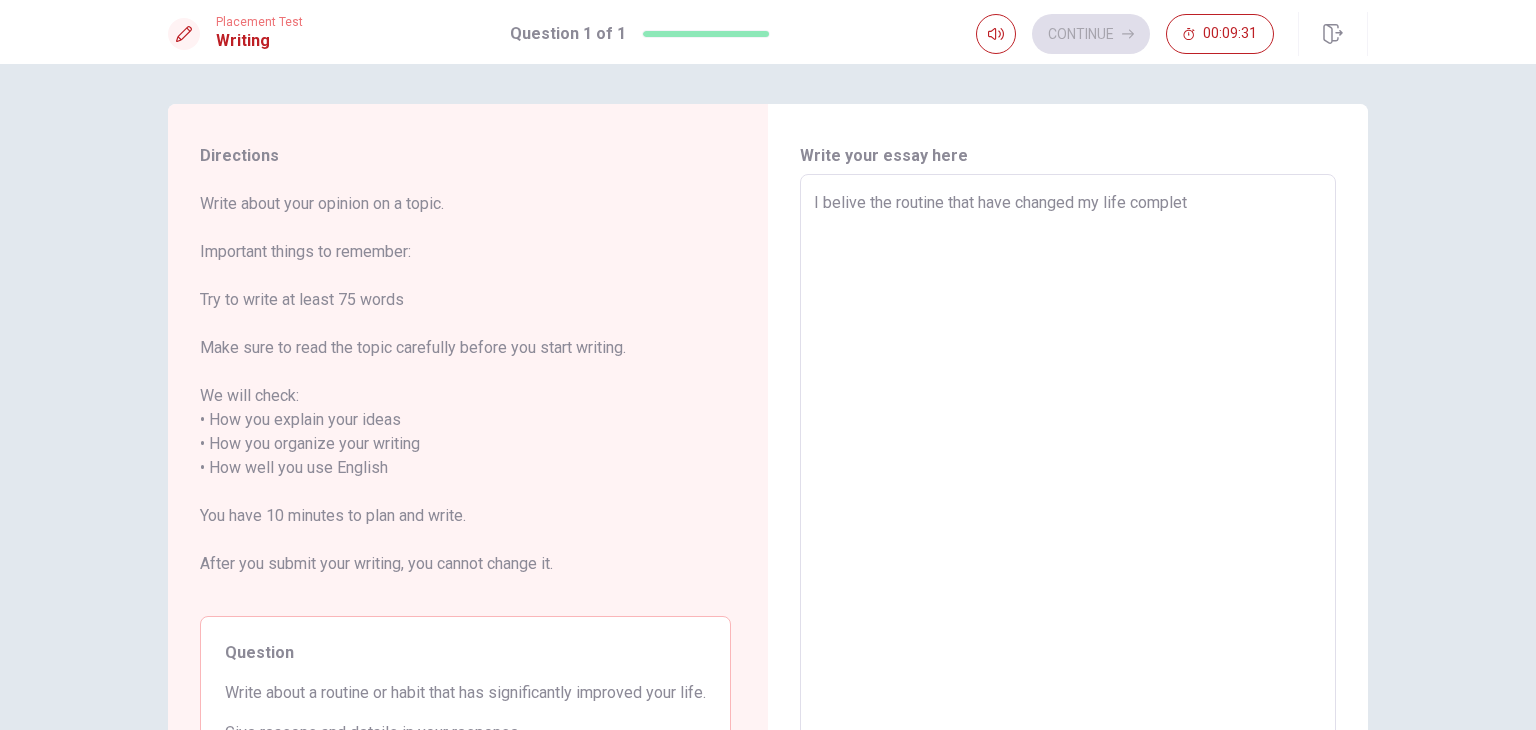type on "x" 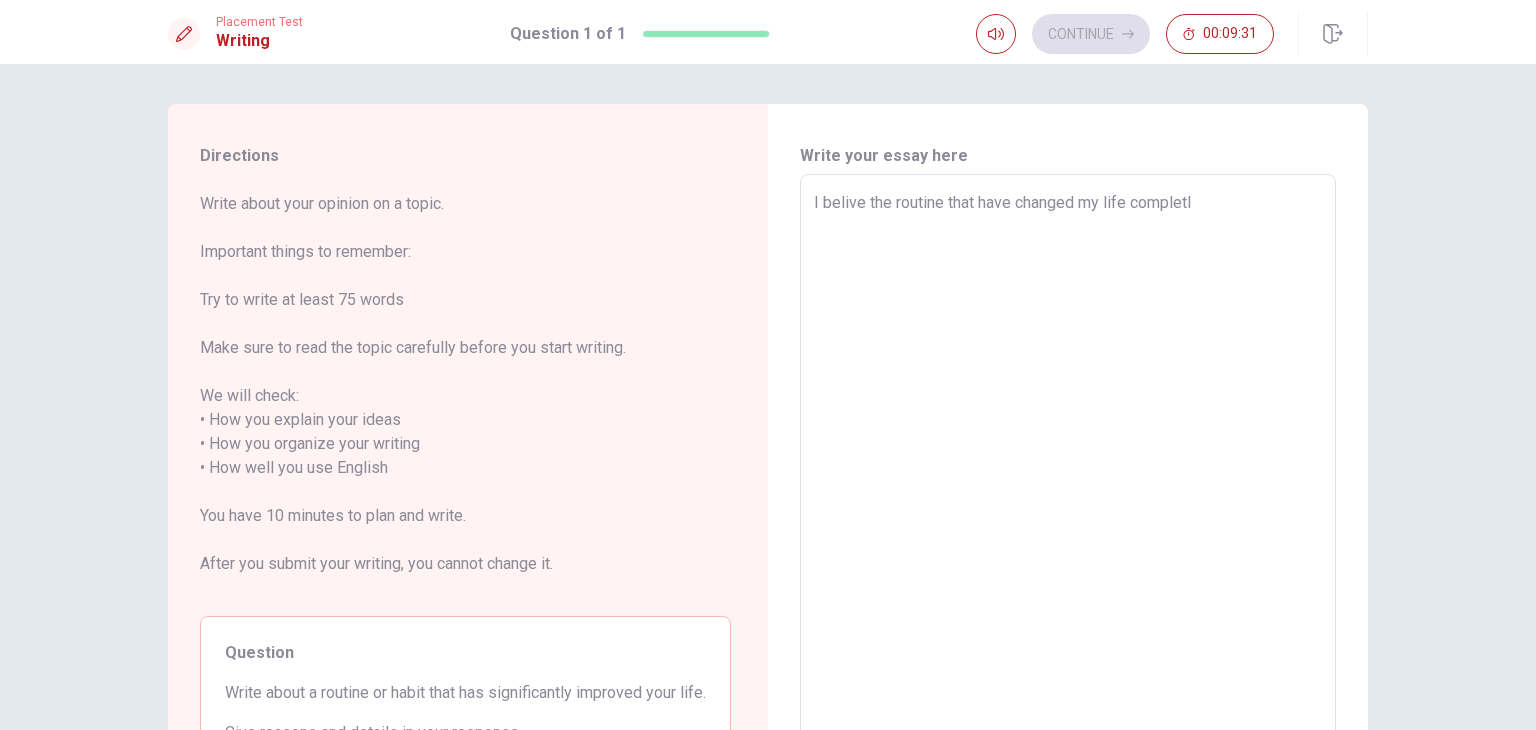 type on "x" 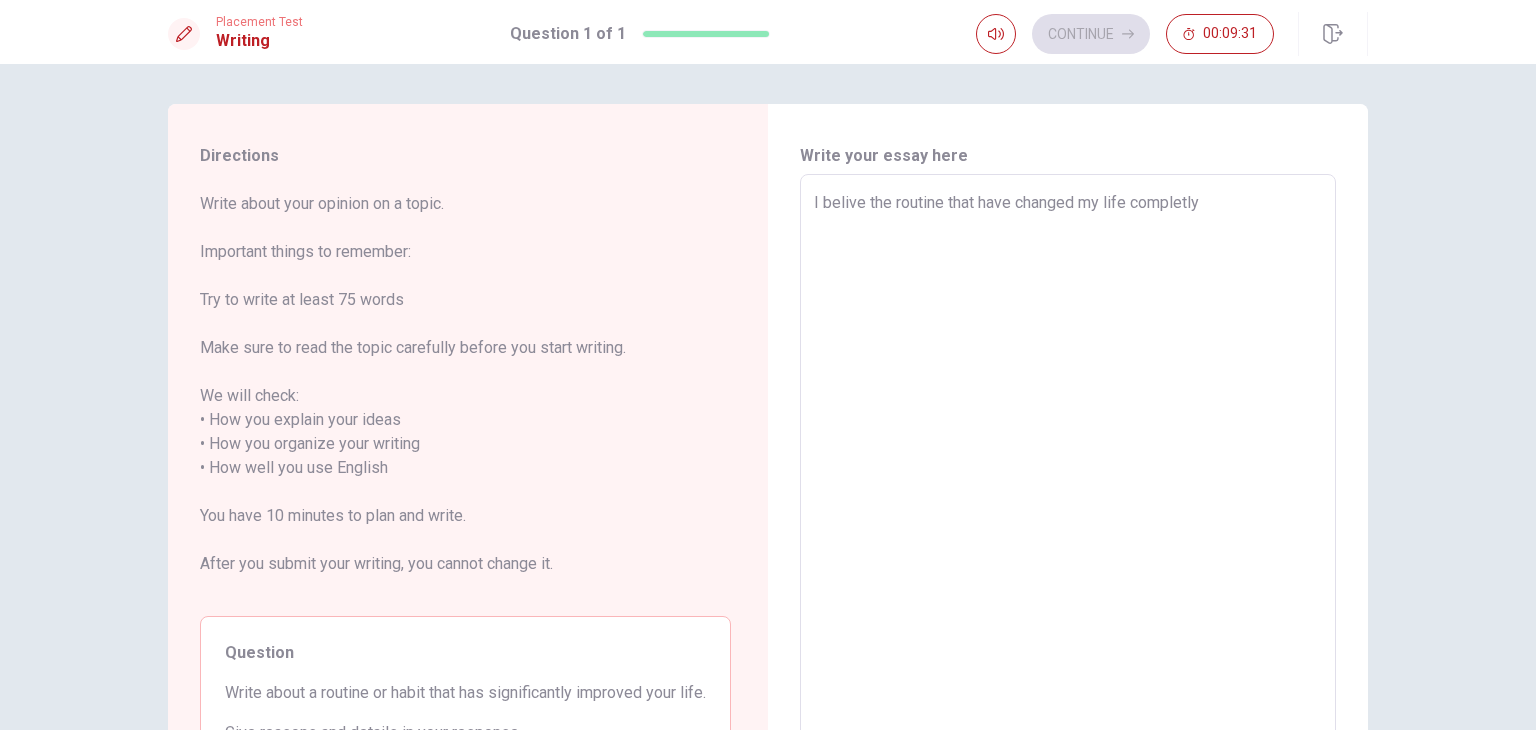 type on "x" 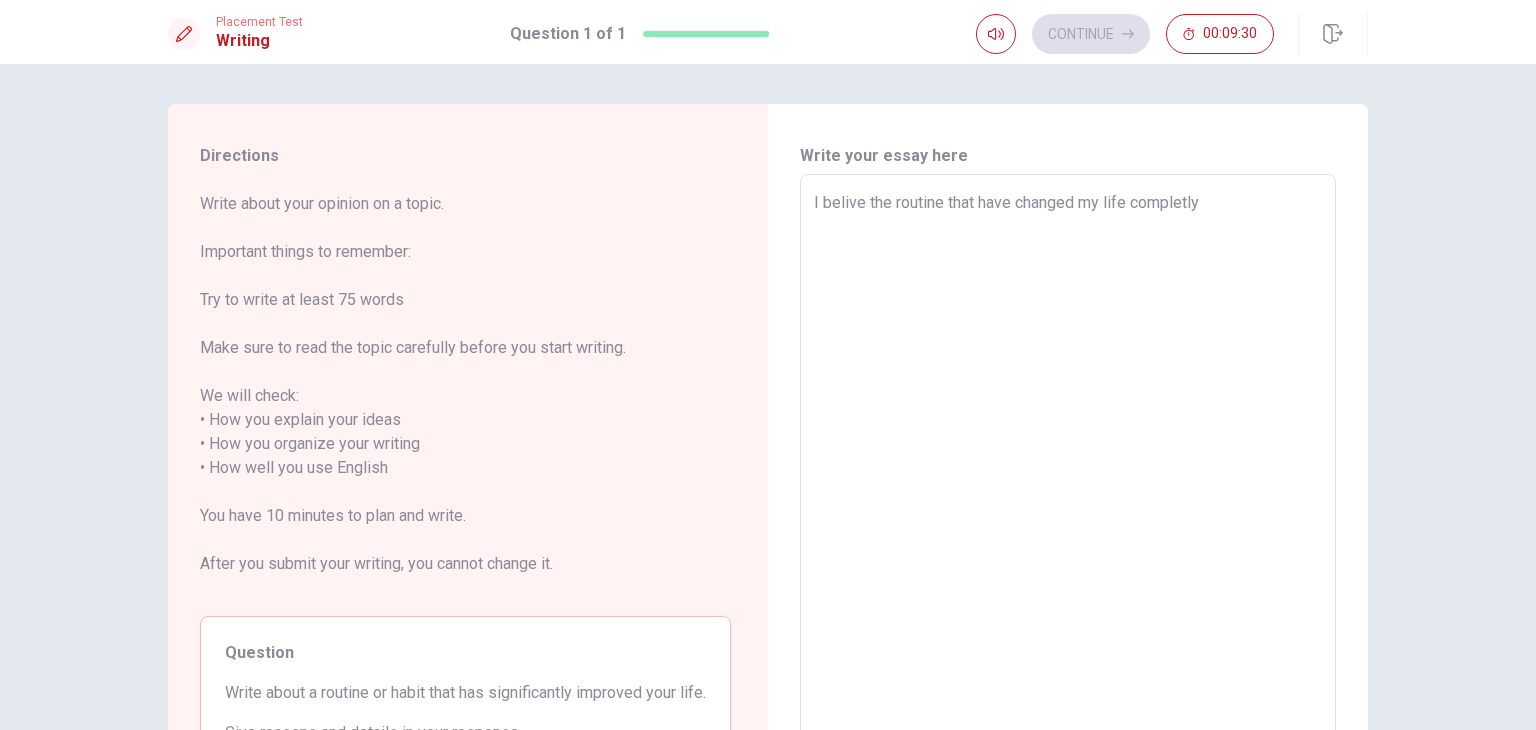 type on "I belive the routine that have changed my life completly" 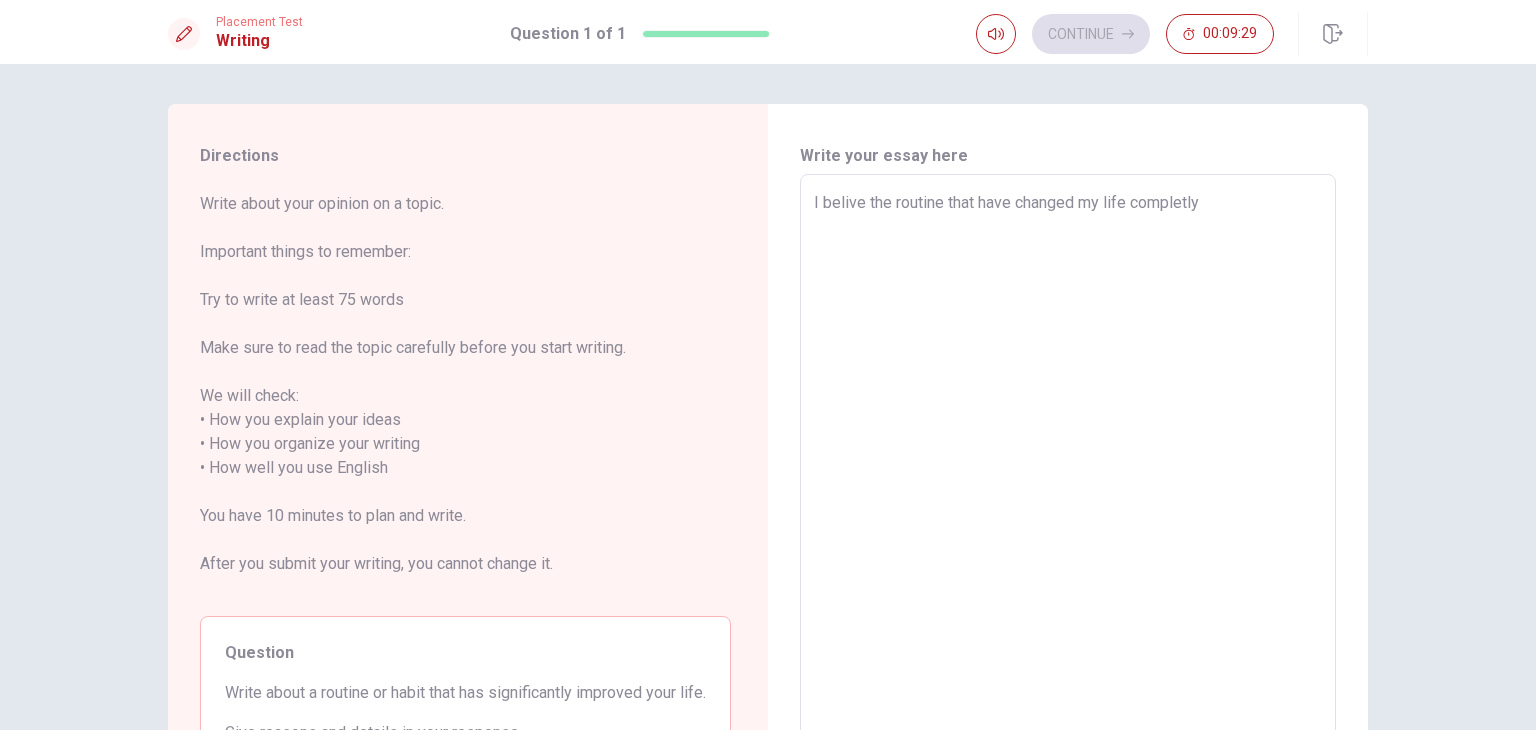 type on "I belive the routine that have changed my life completly w" 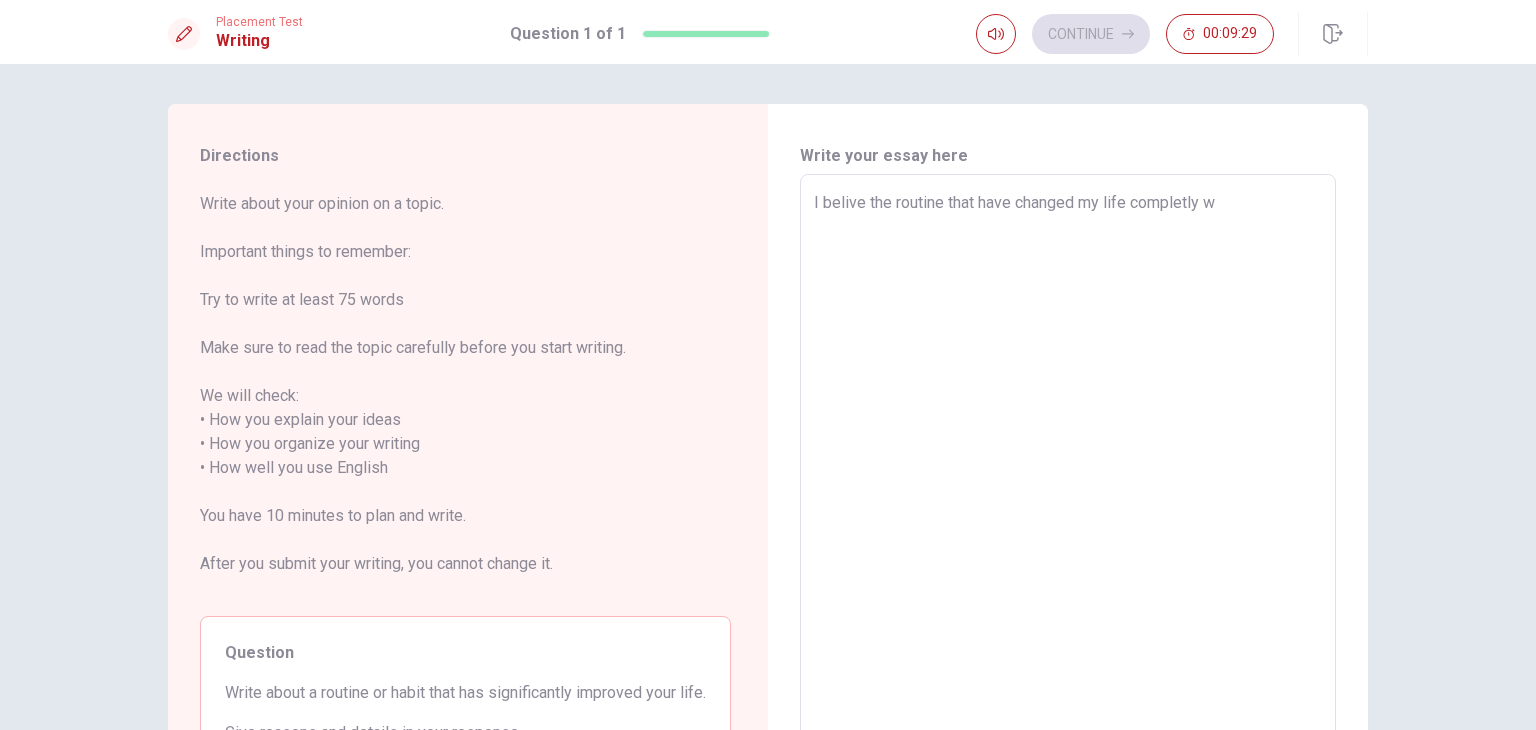 type on "x" 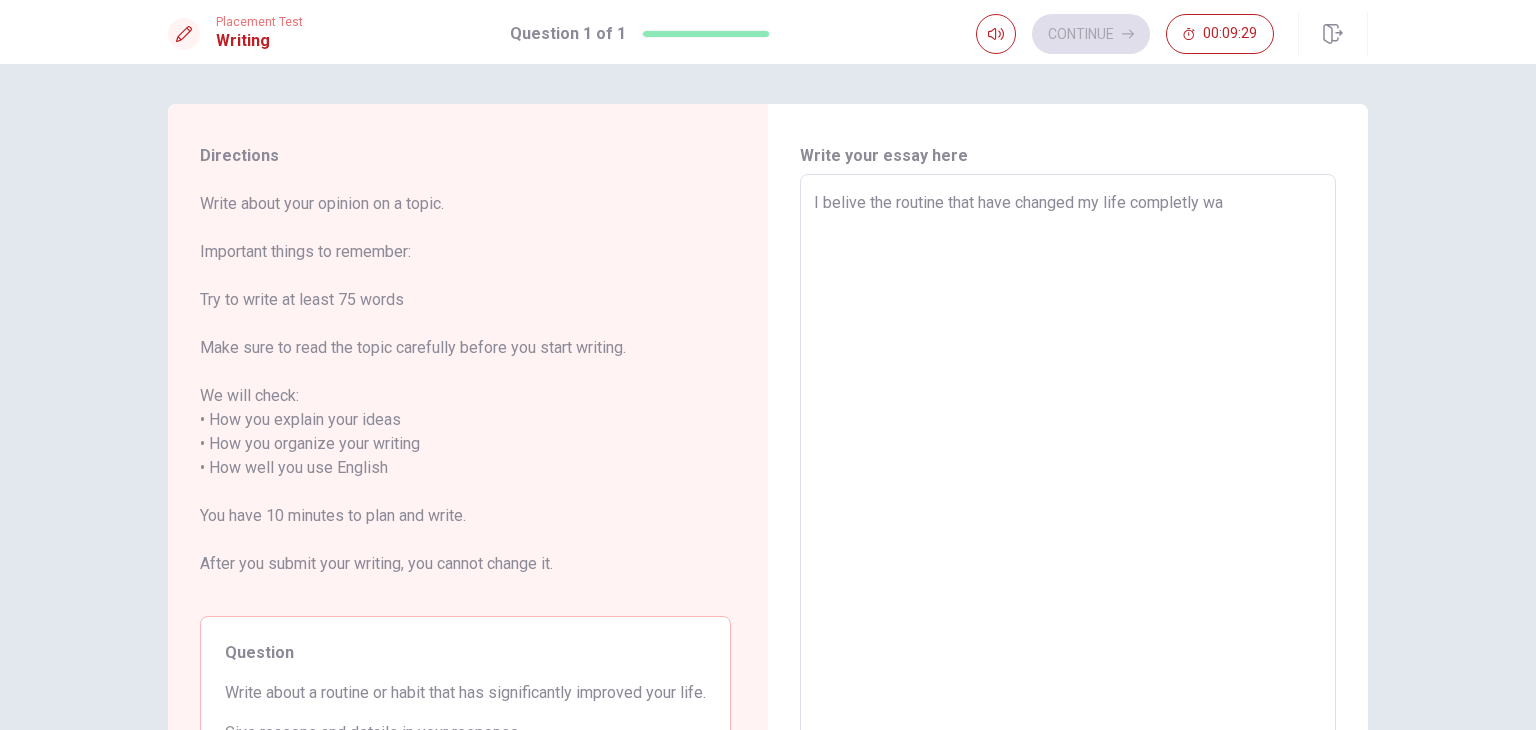 type on "x" 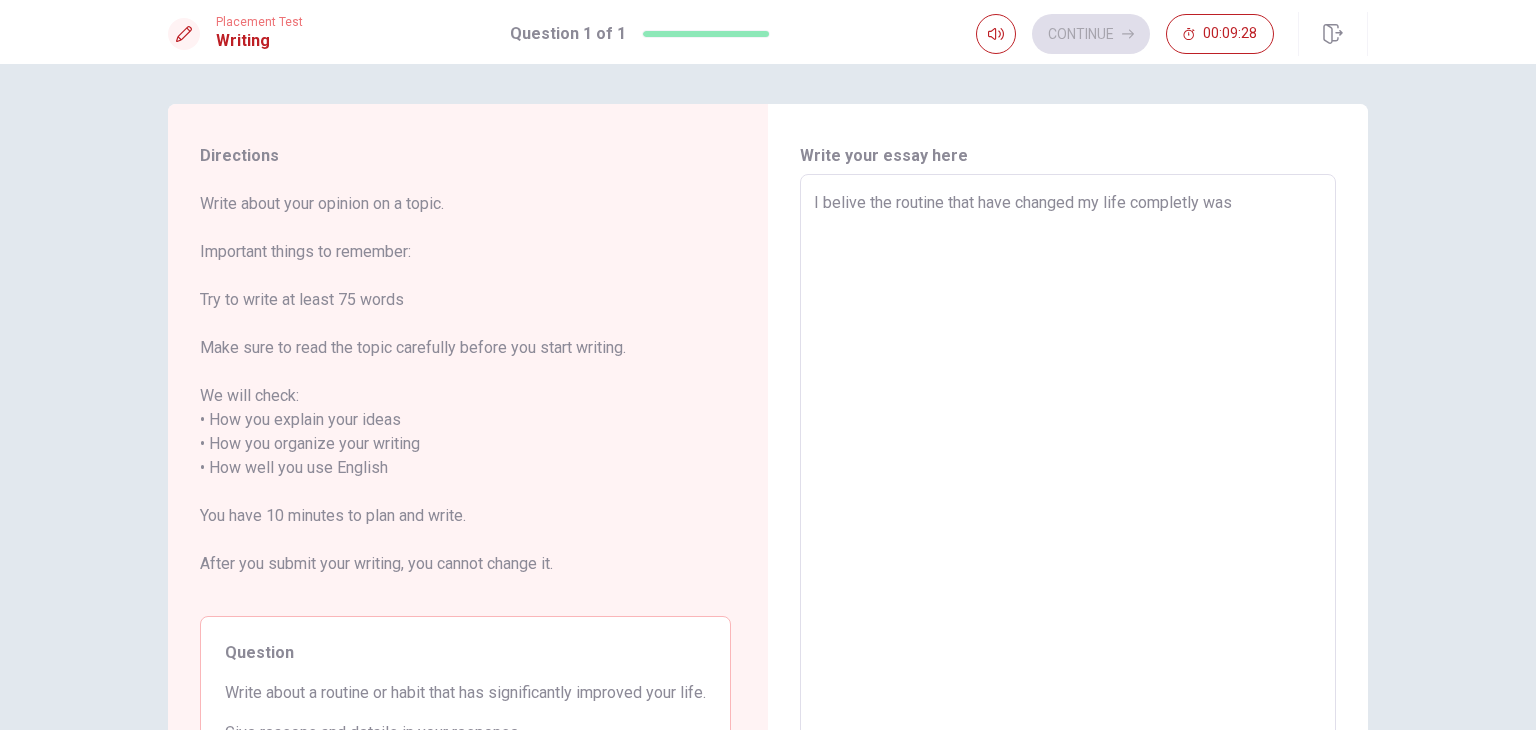 type on "x" 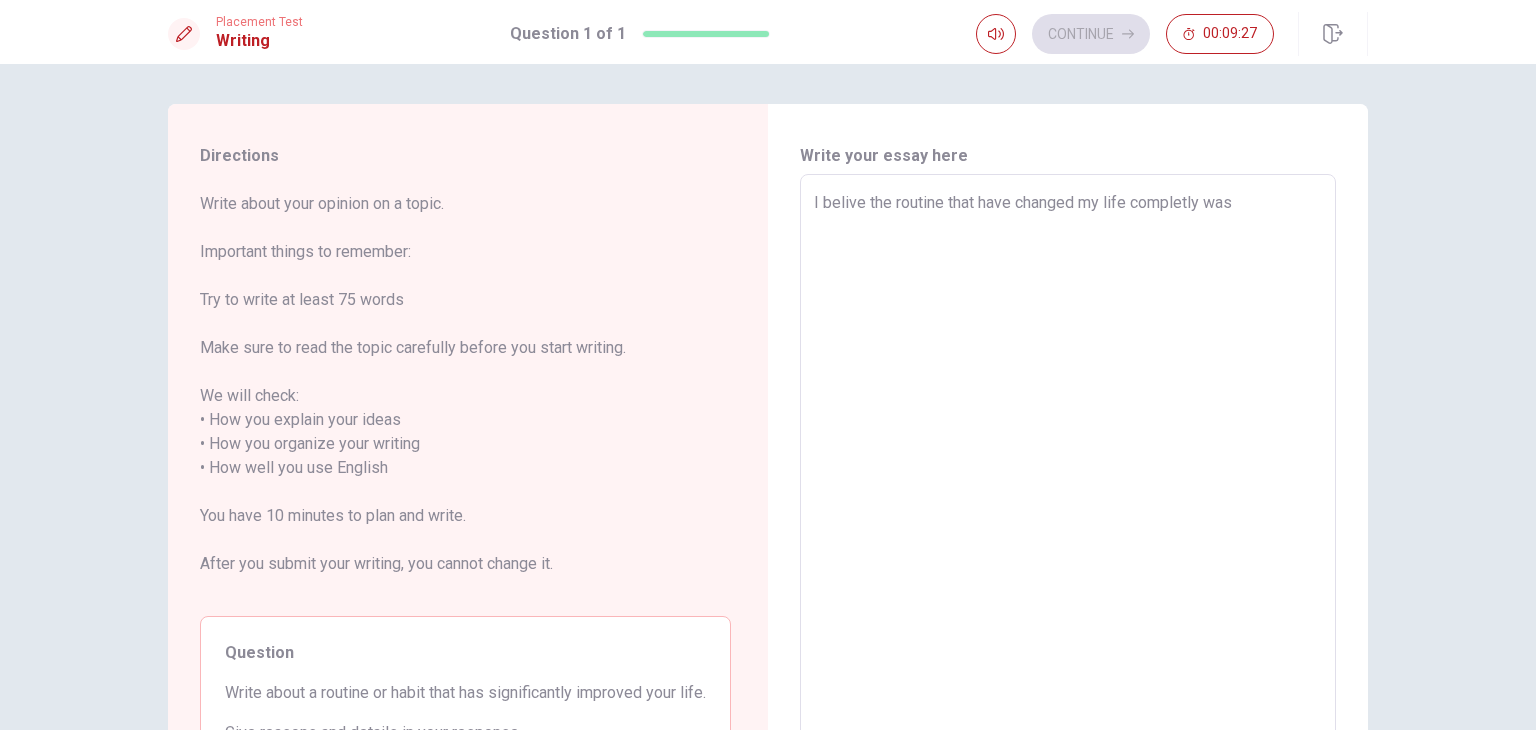 type on "I belive the routine that have changed my life completly wa" 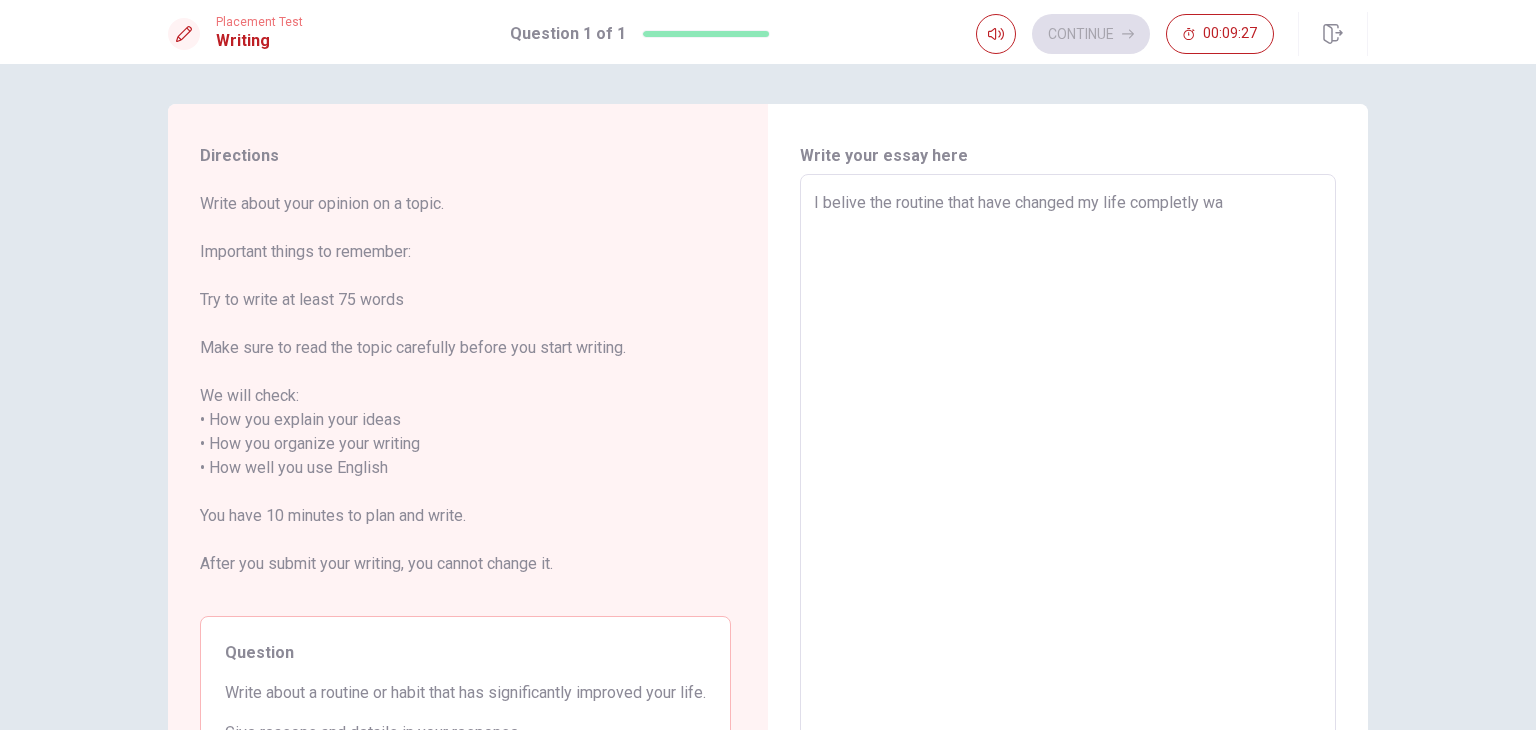 type on "x" 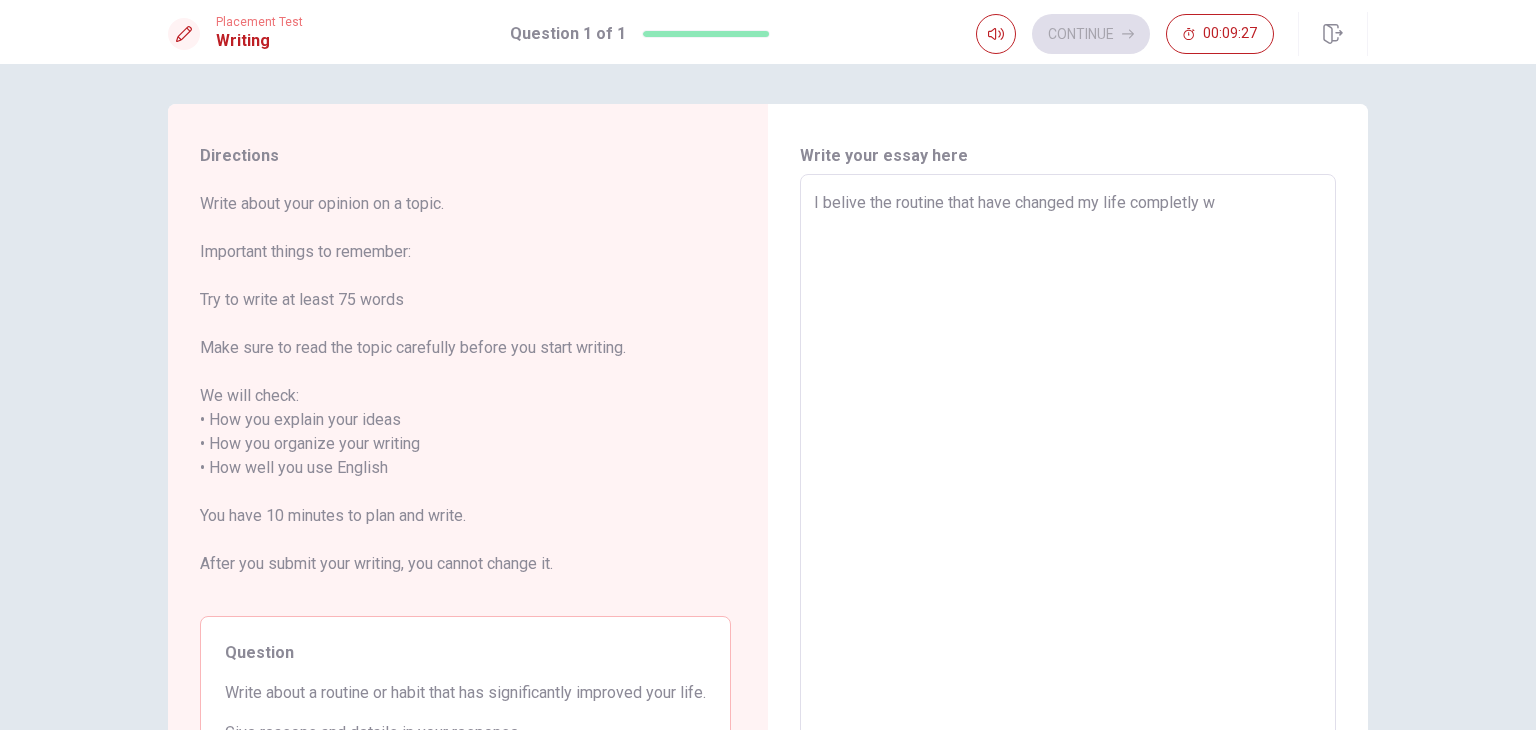 type on "x" 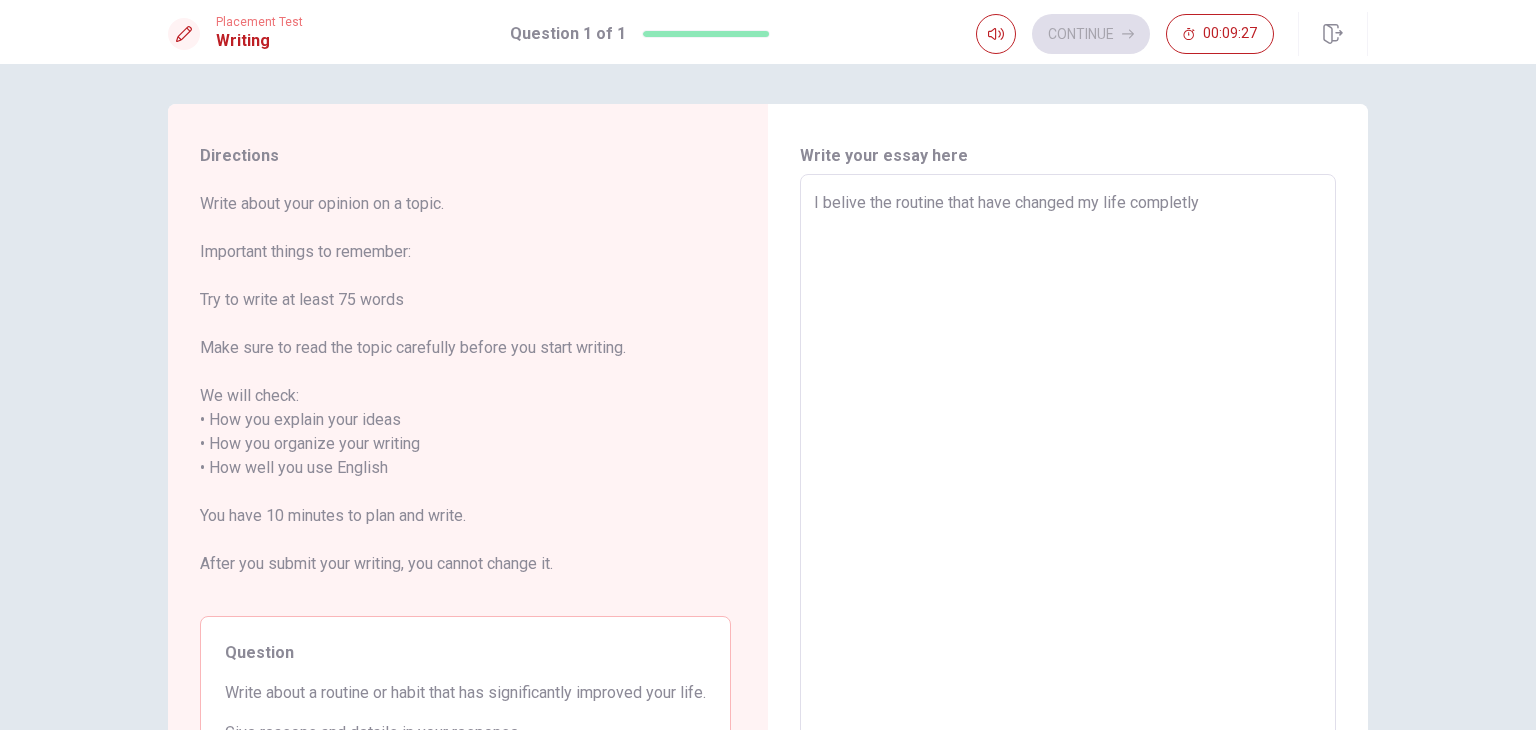 type on "x" 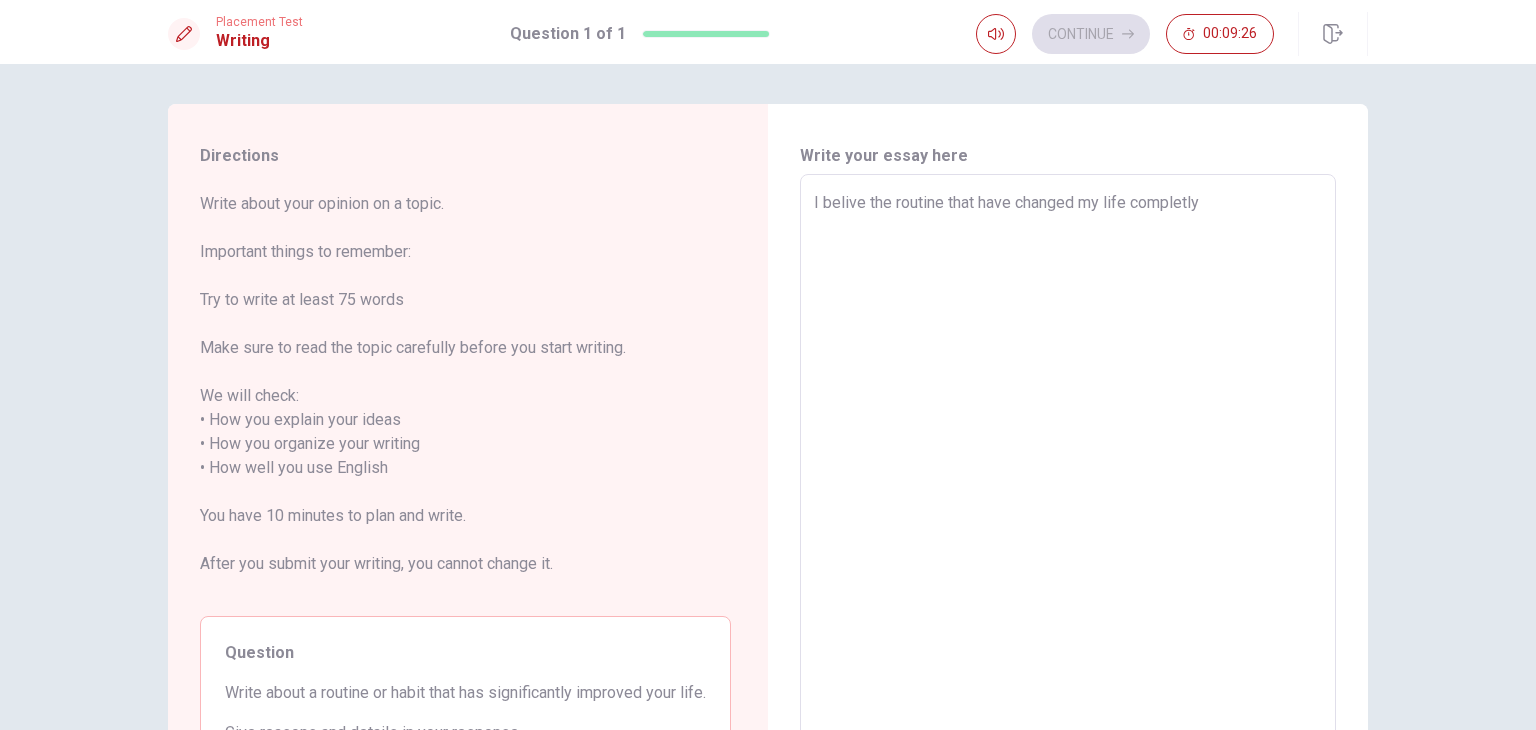 type on "I belive the routine that have changed my life completly i" 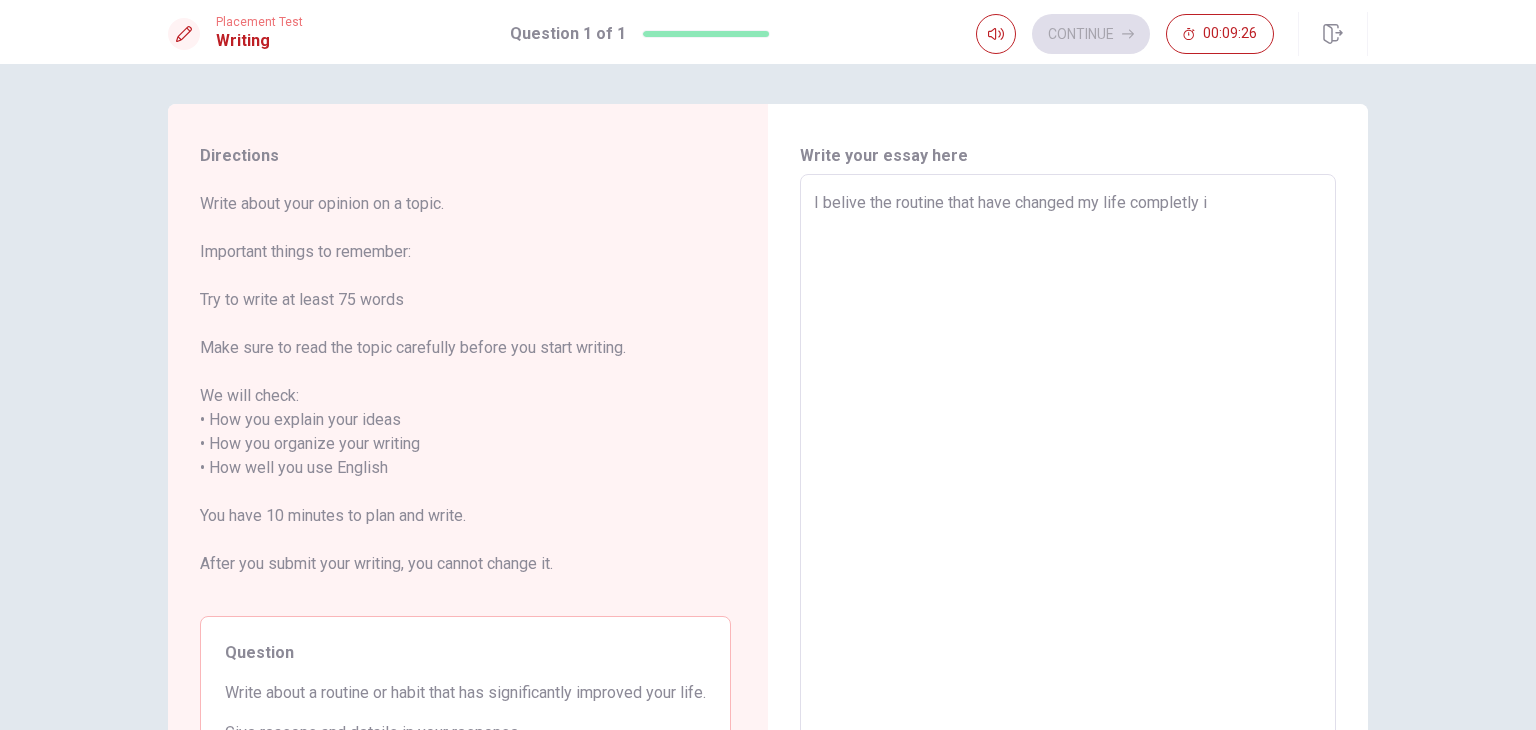 type on "x" 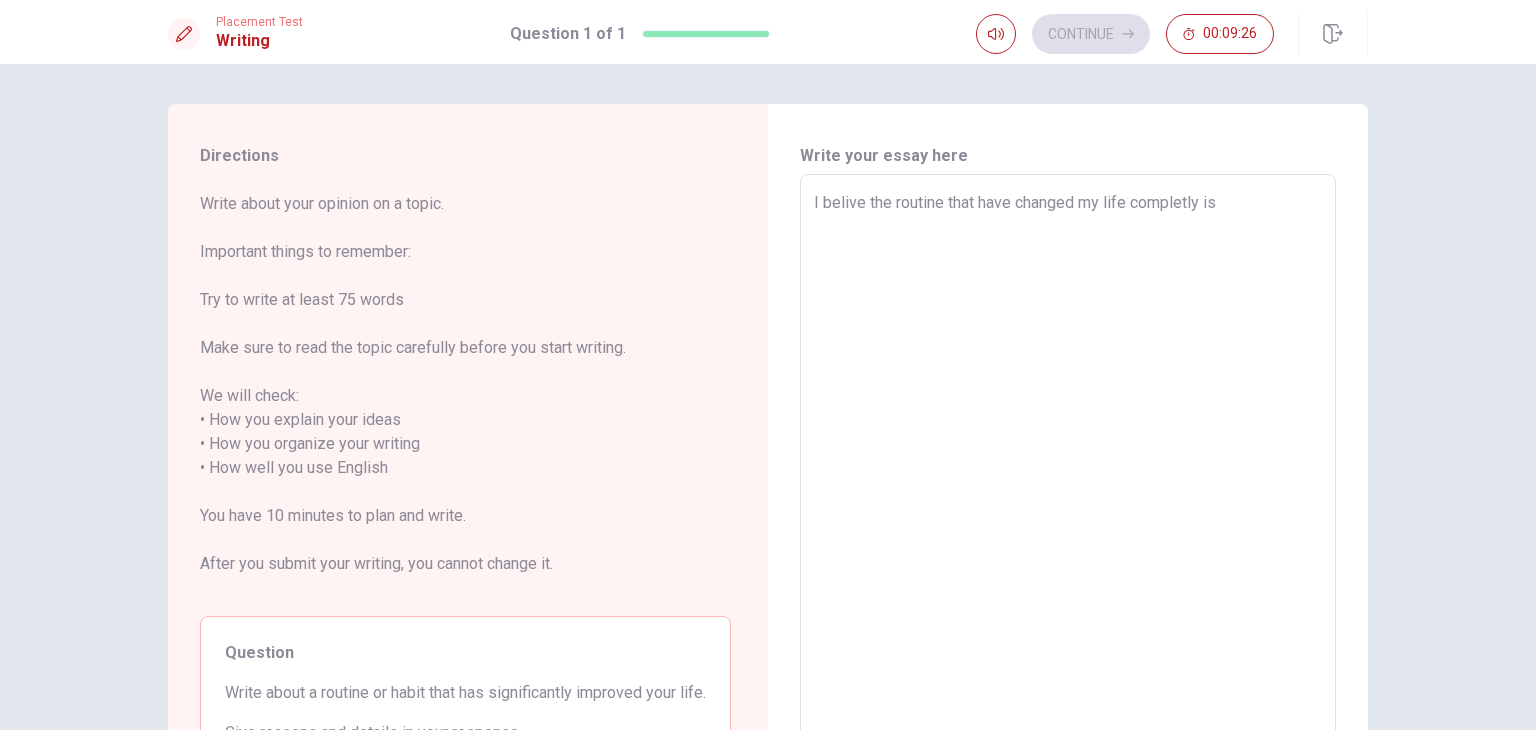 type on "x" 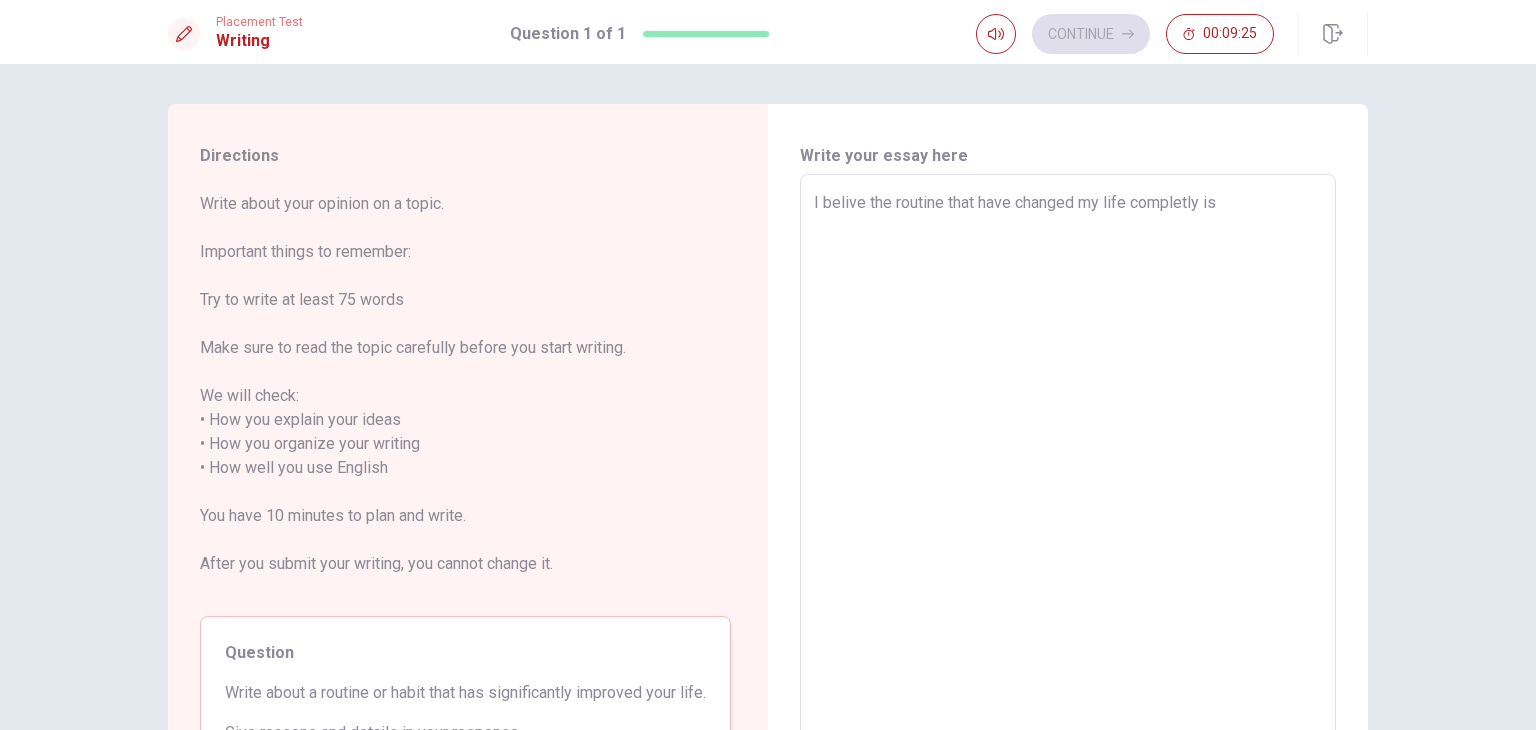 type on "I belive the routine that have changed my life completly is s" 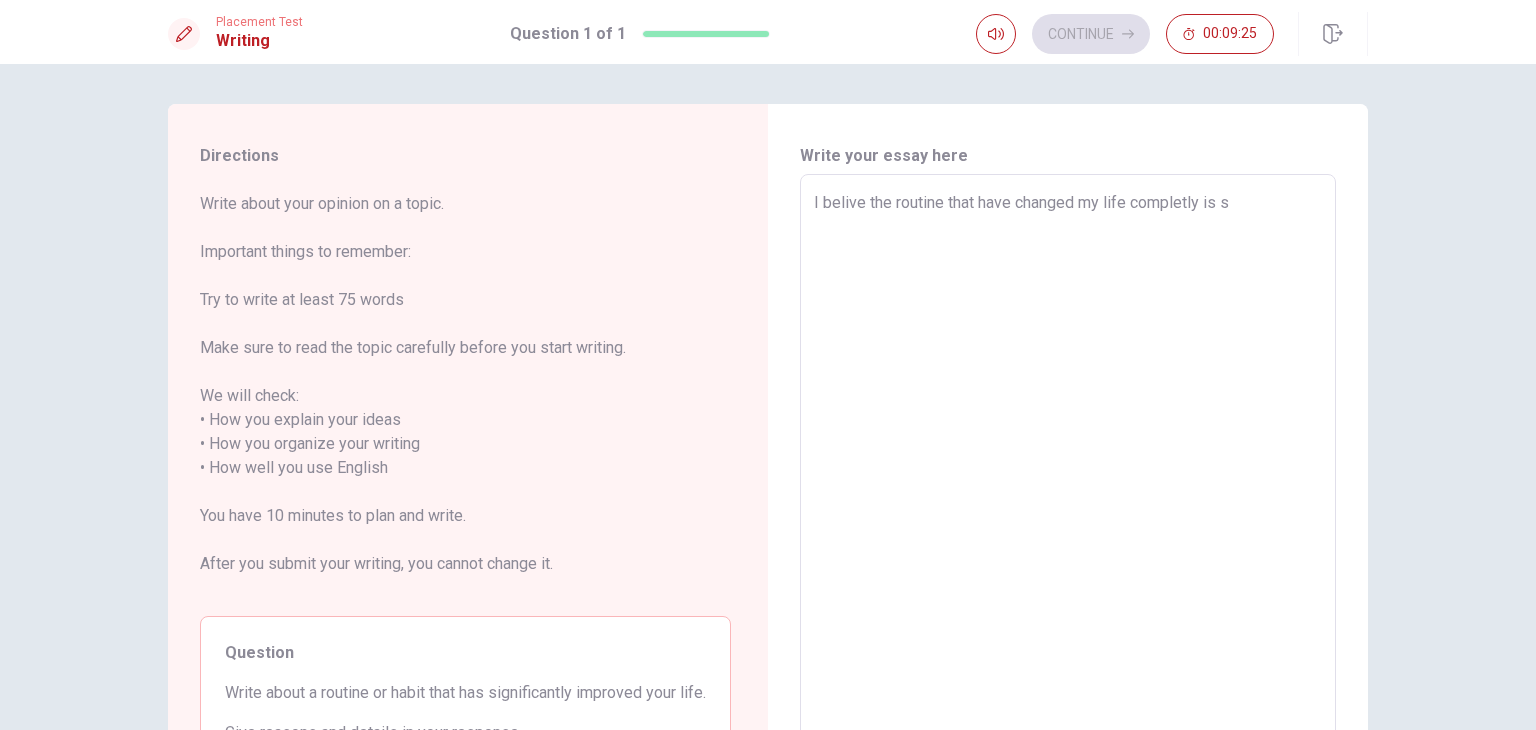 type on "x" 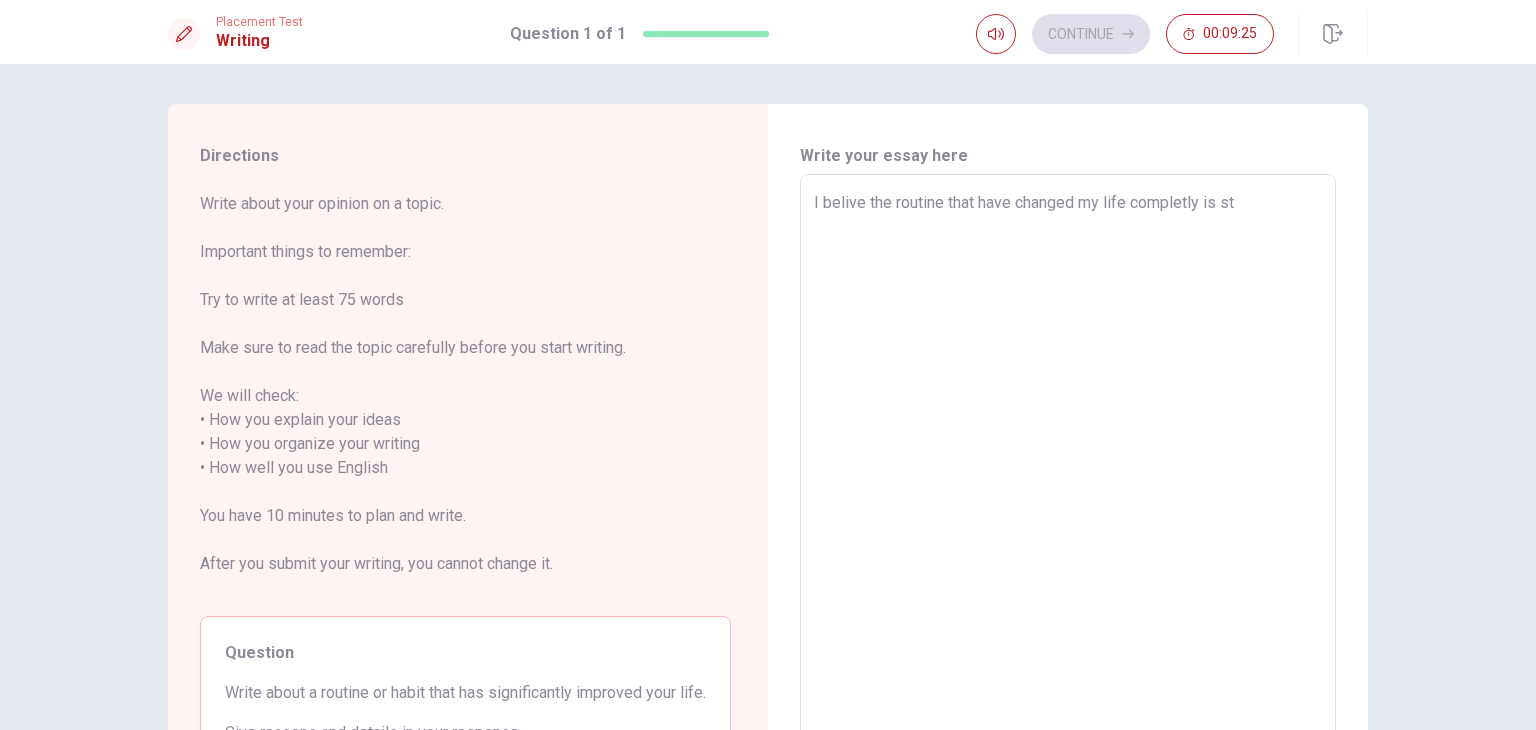 type on "x" 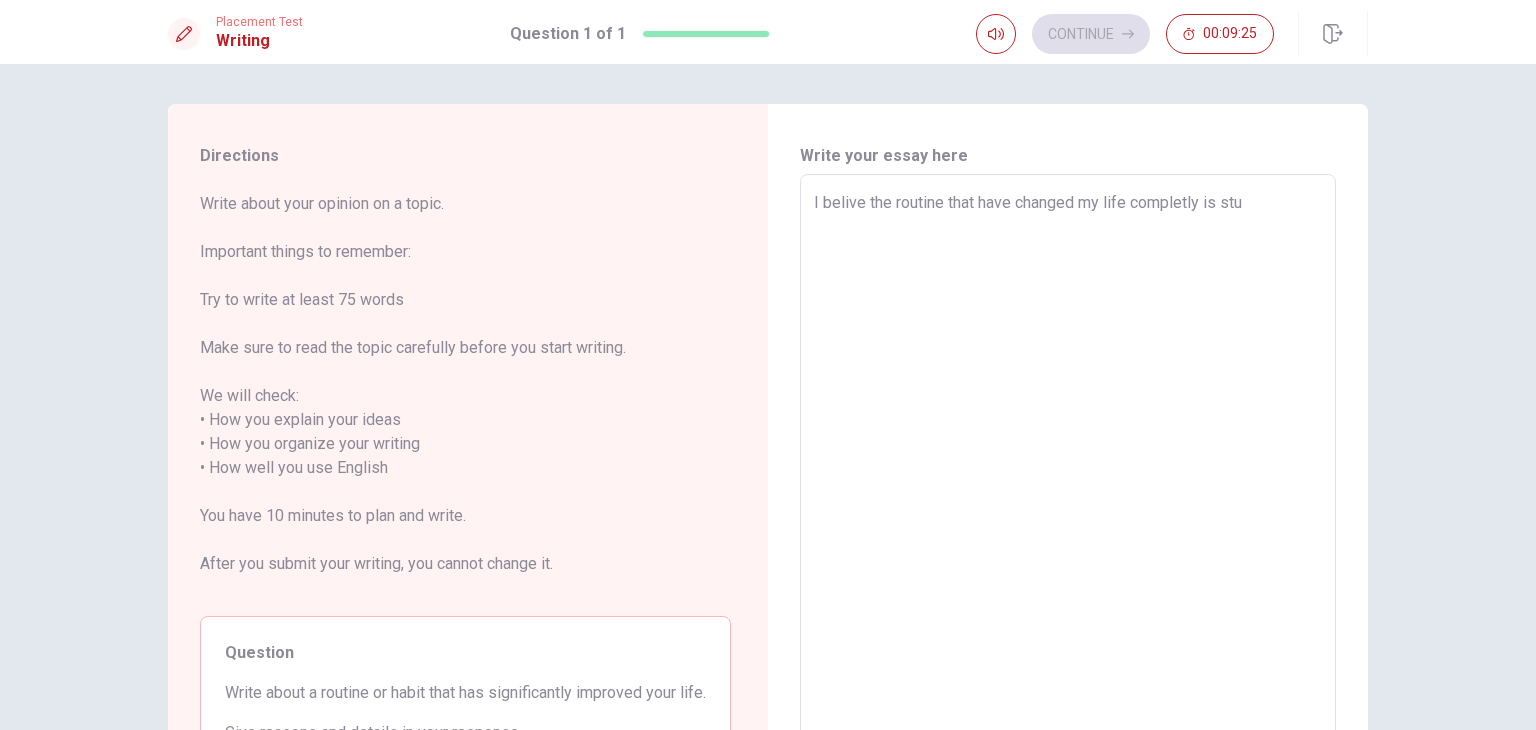 type on "x" 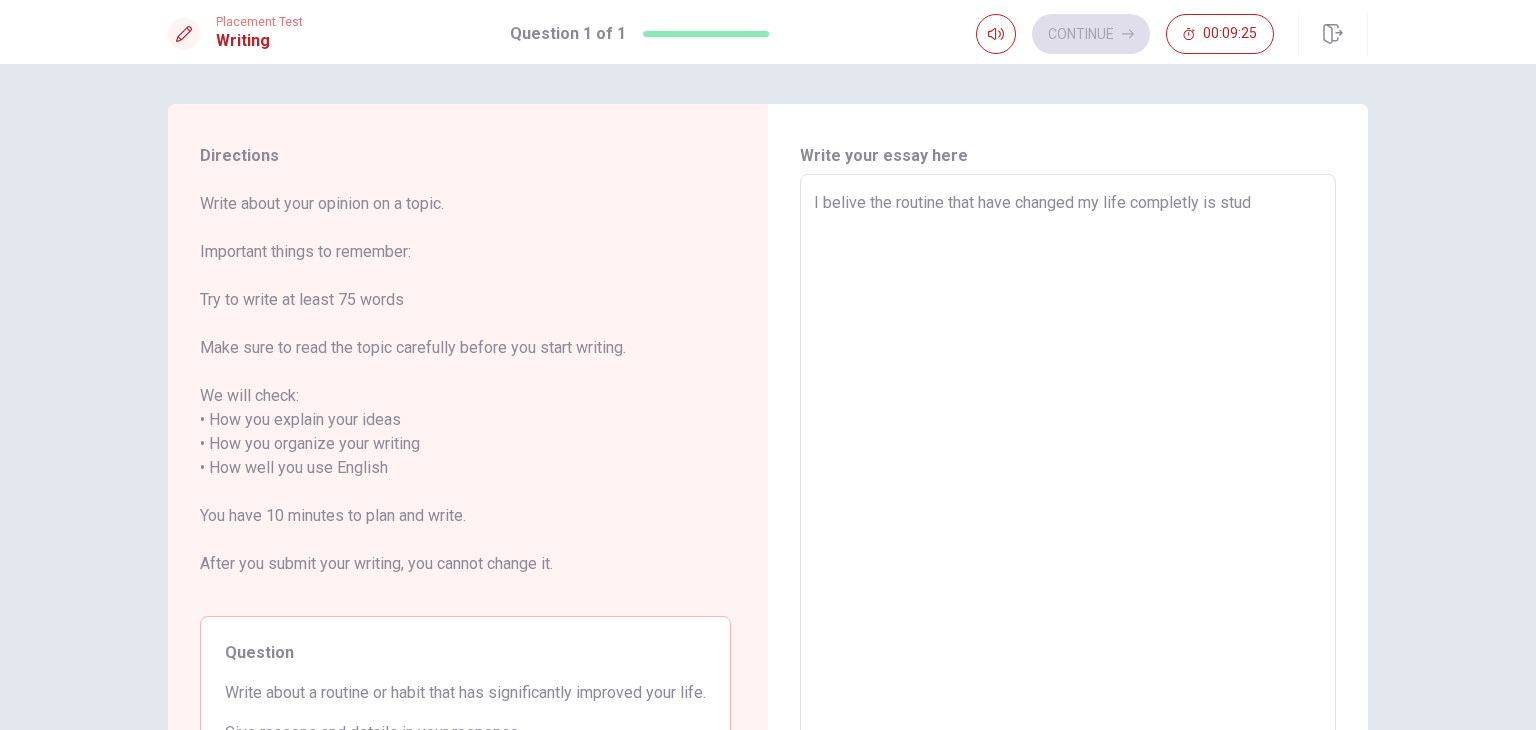 type on "x" 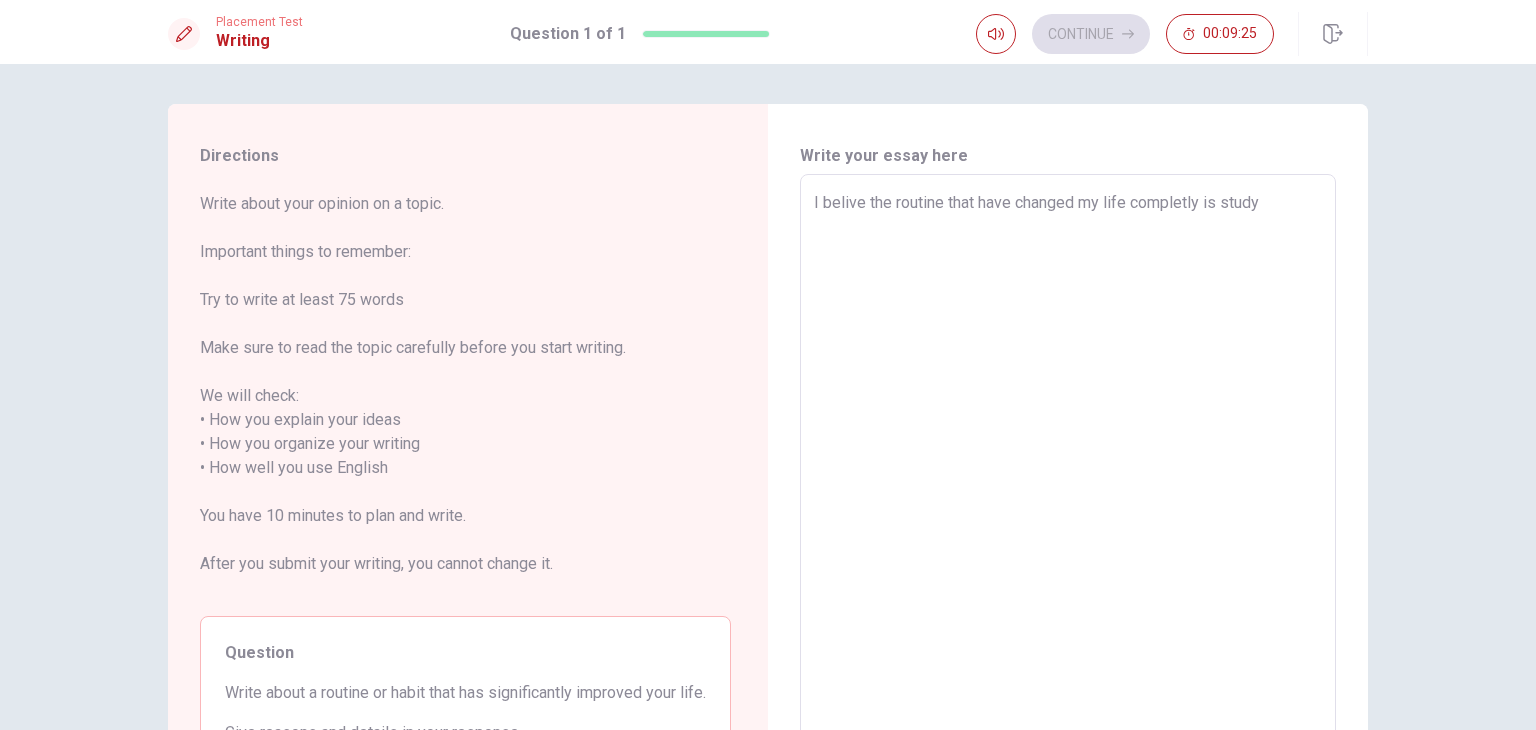 type on "x" 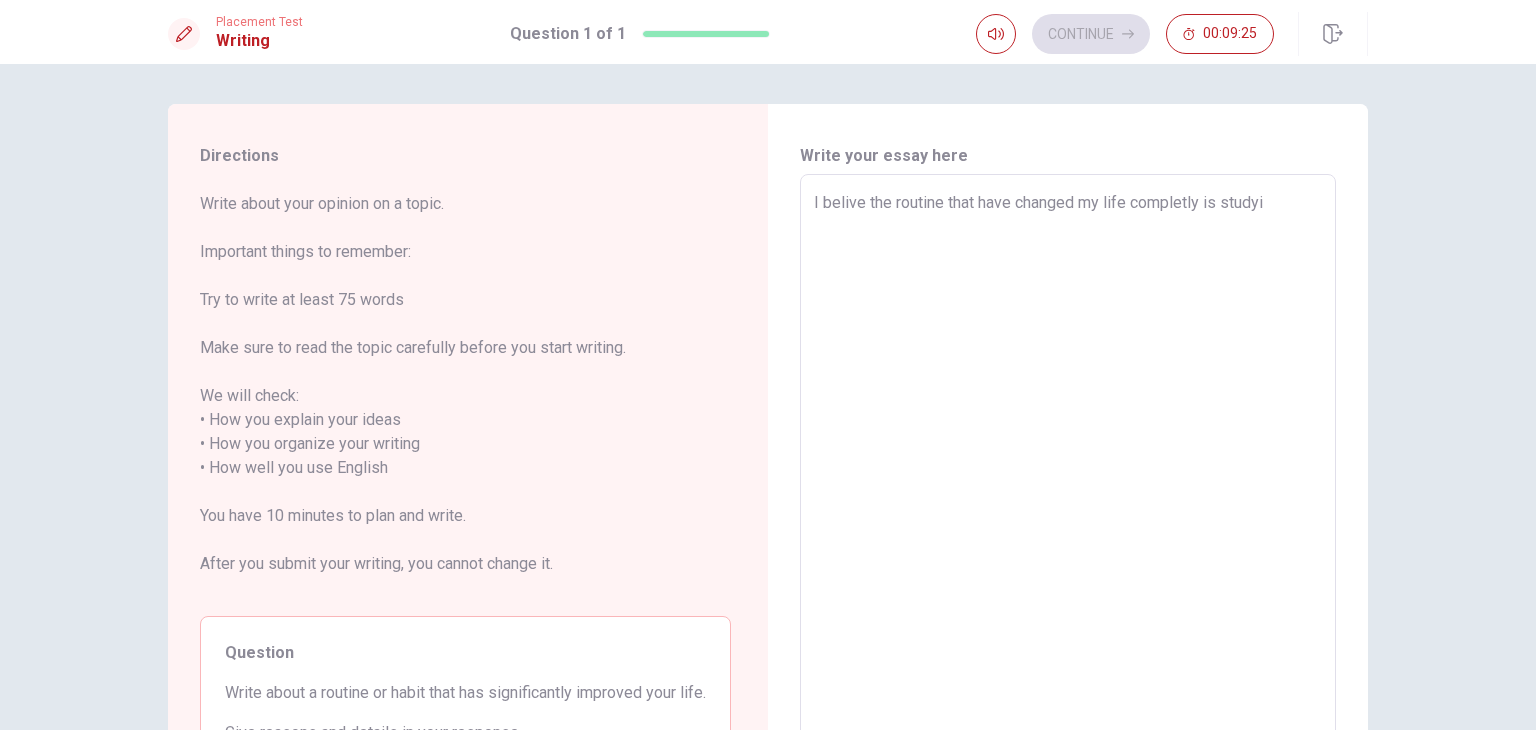 type on "x" 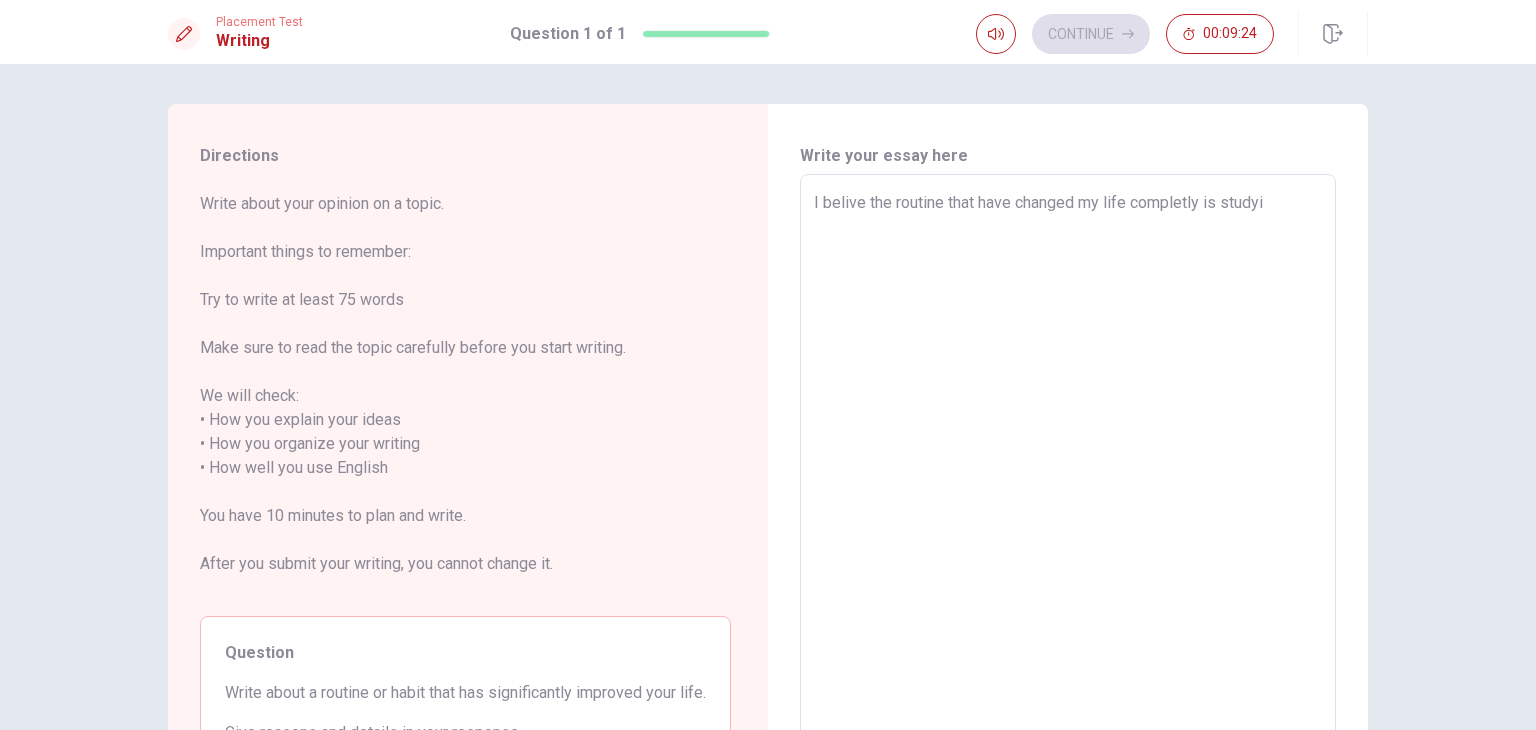 type on "I belive the routine that have changed my life completly is studyin" 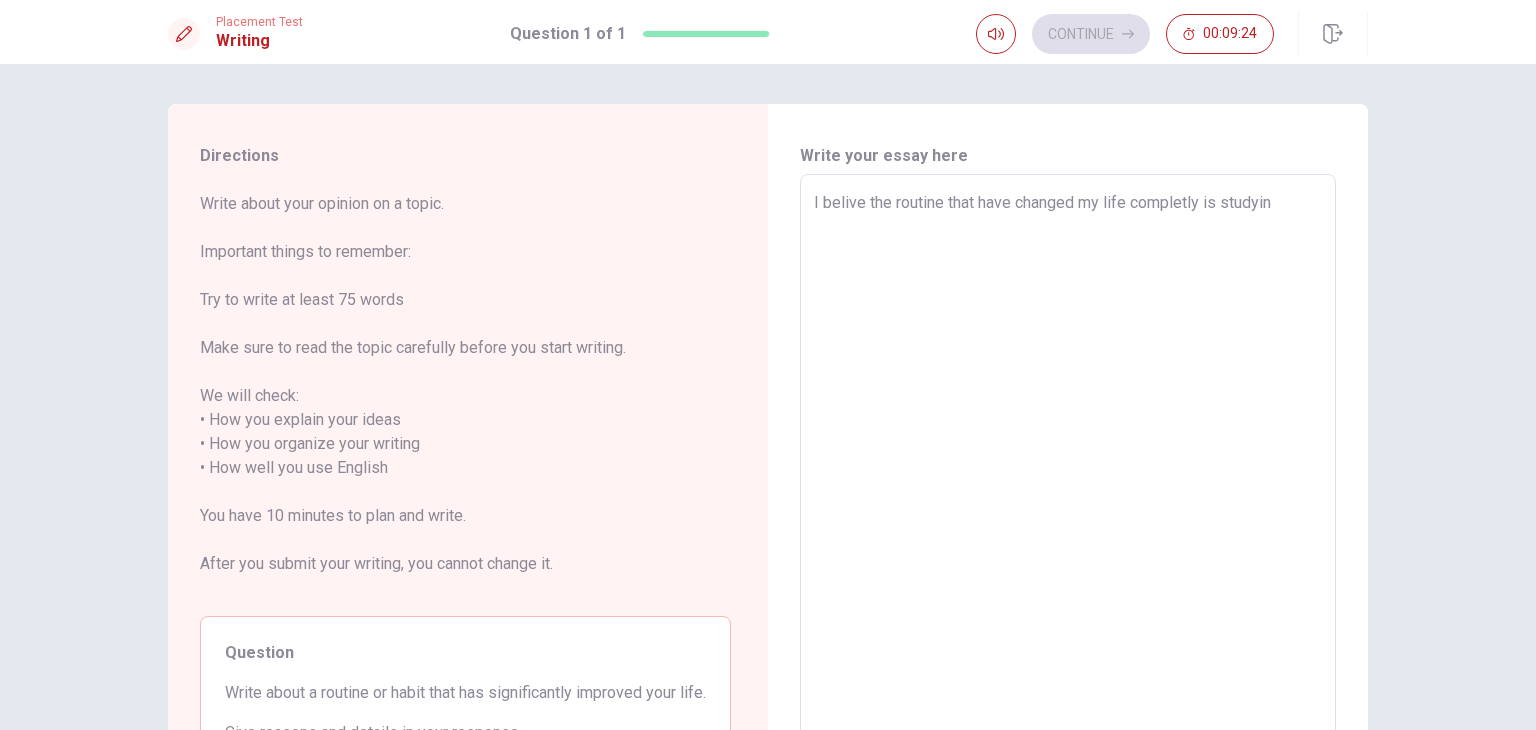 type on "x" 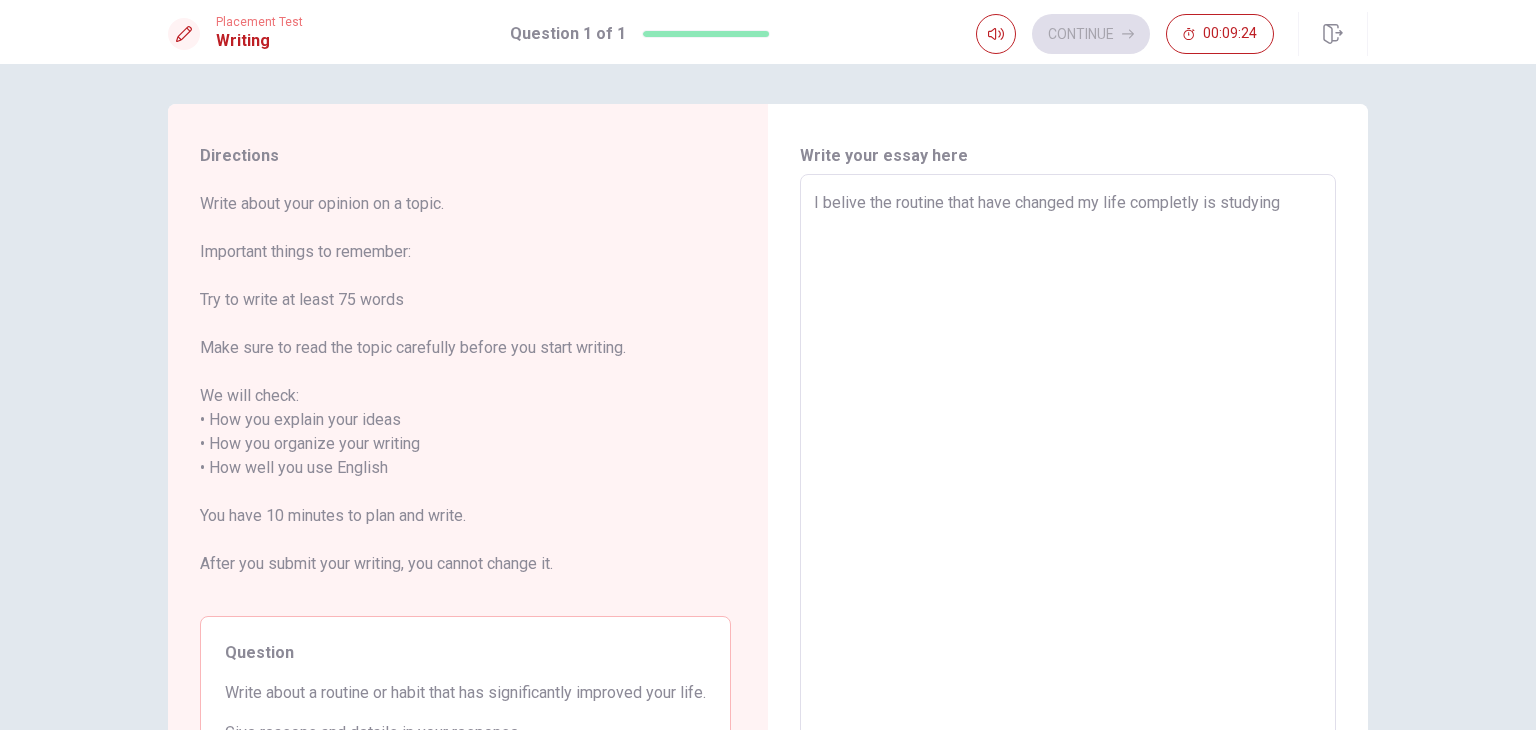 type on "x" 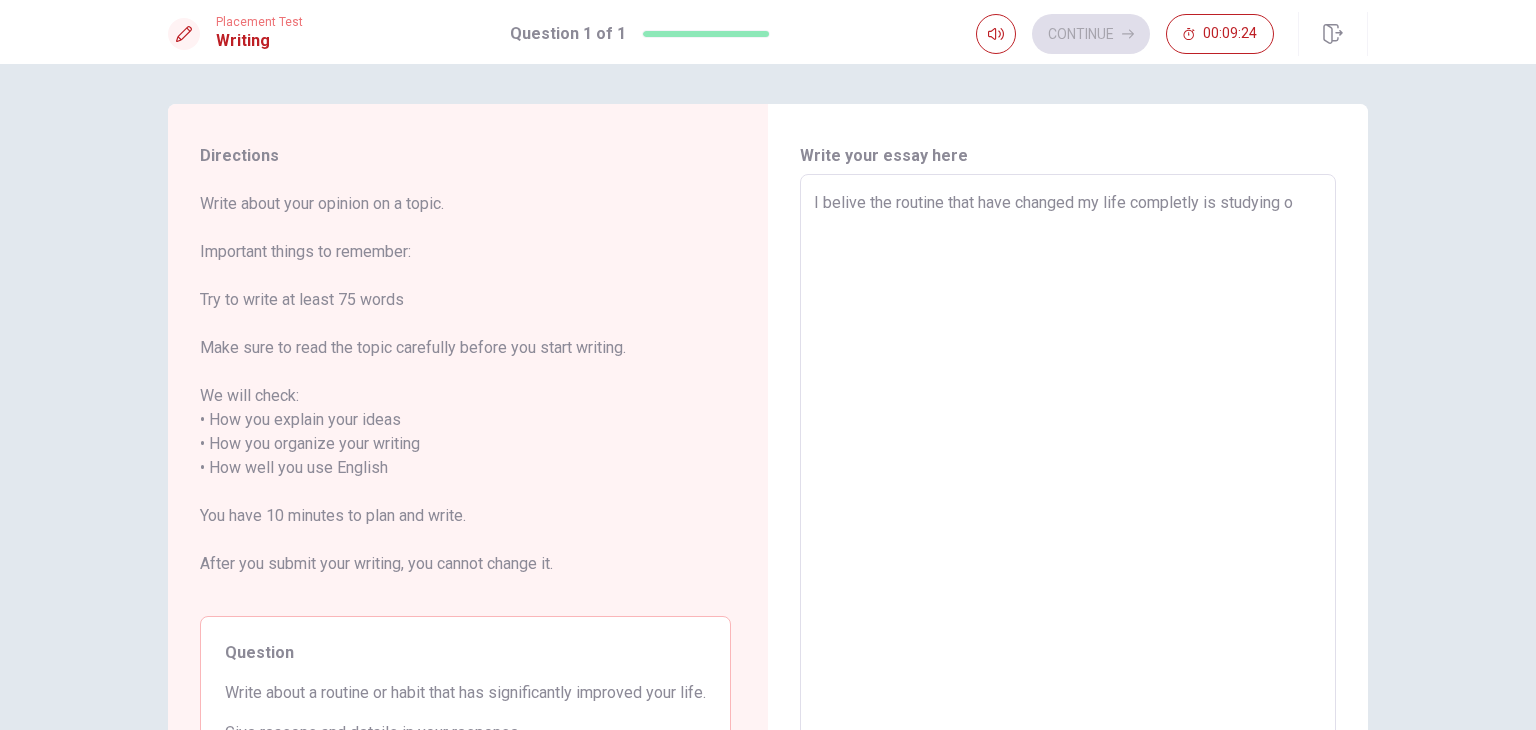 type on "x" 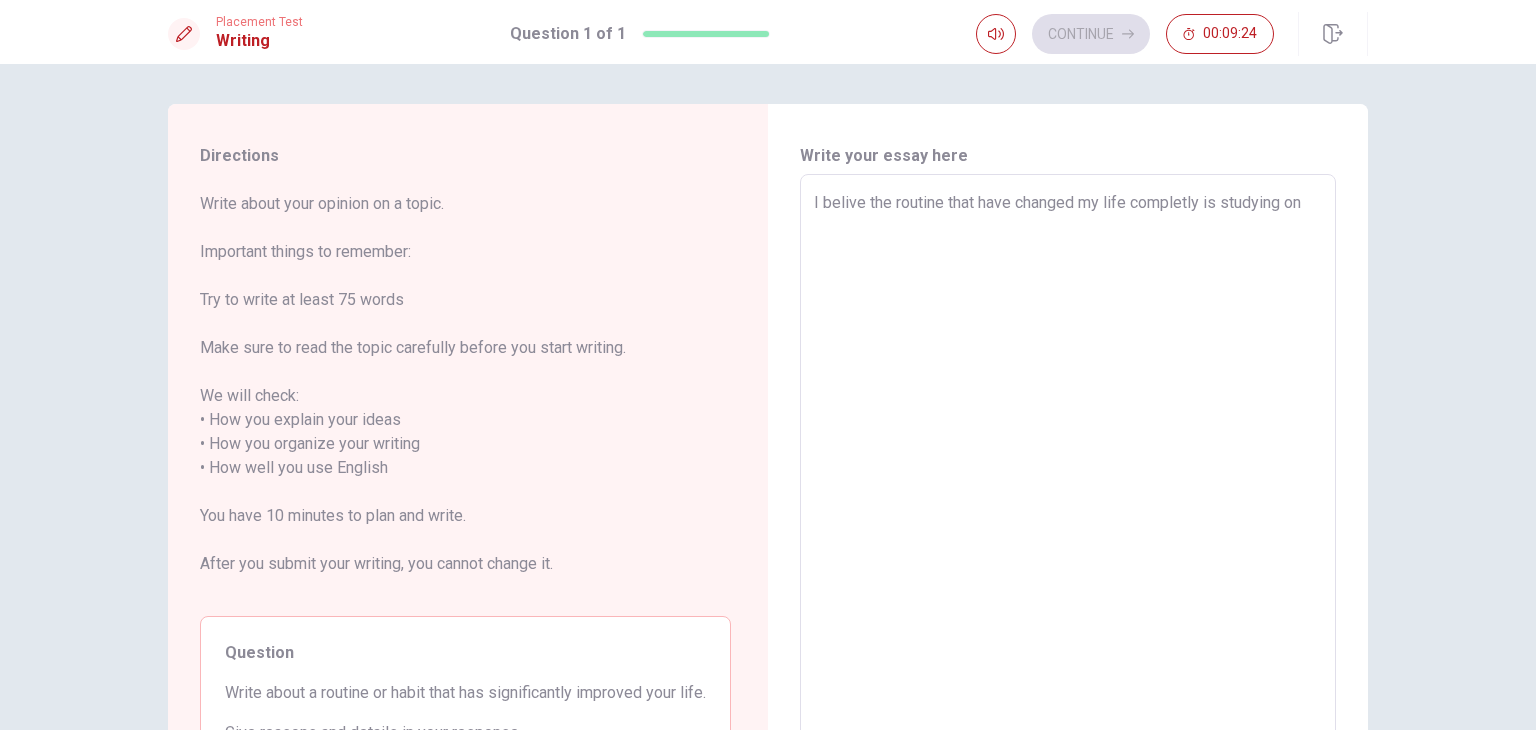 type on "x" 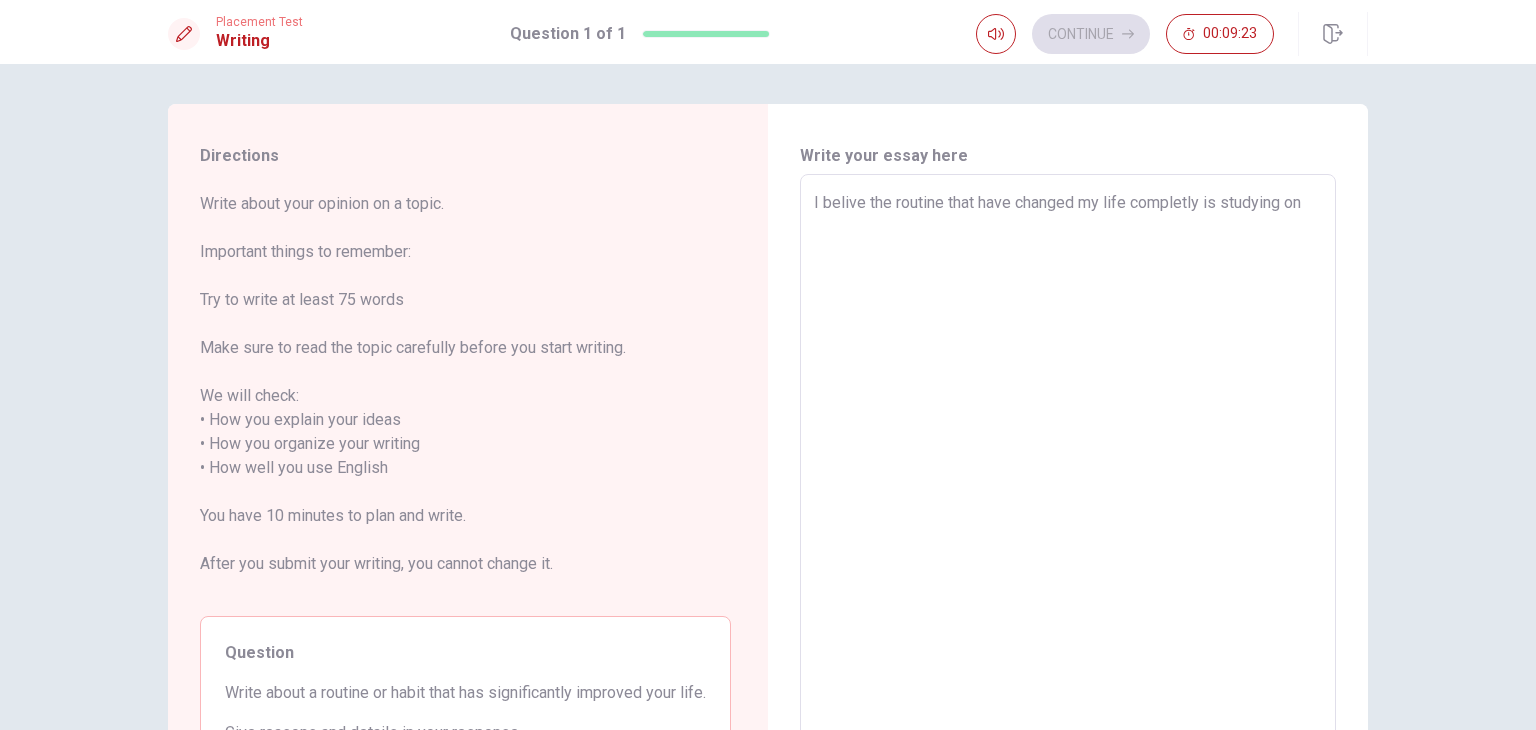 type on "I belive the routine that have changed my life completly is studying onl" 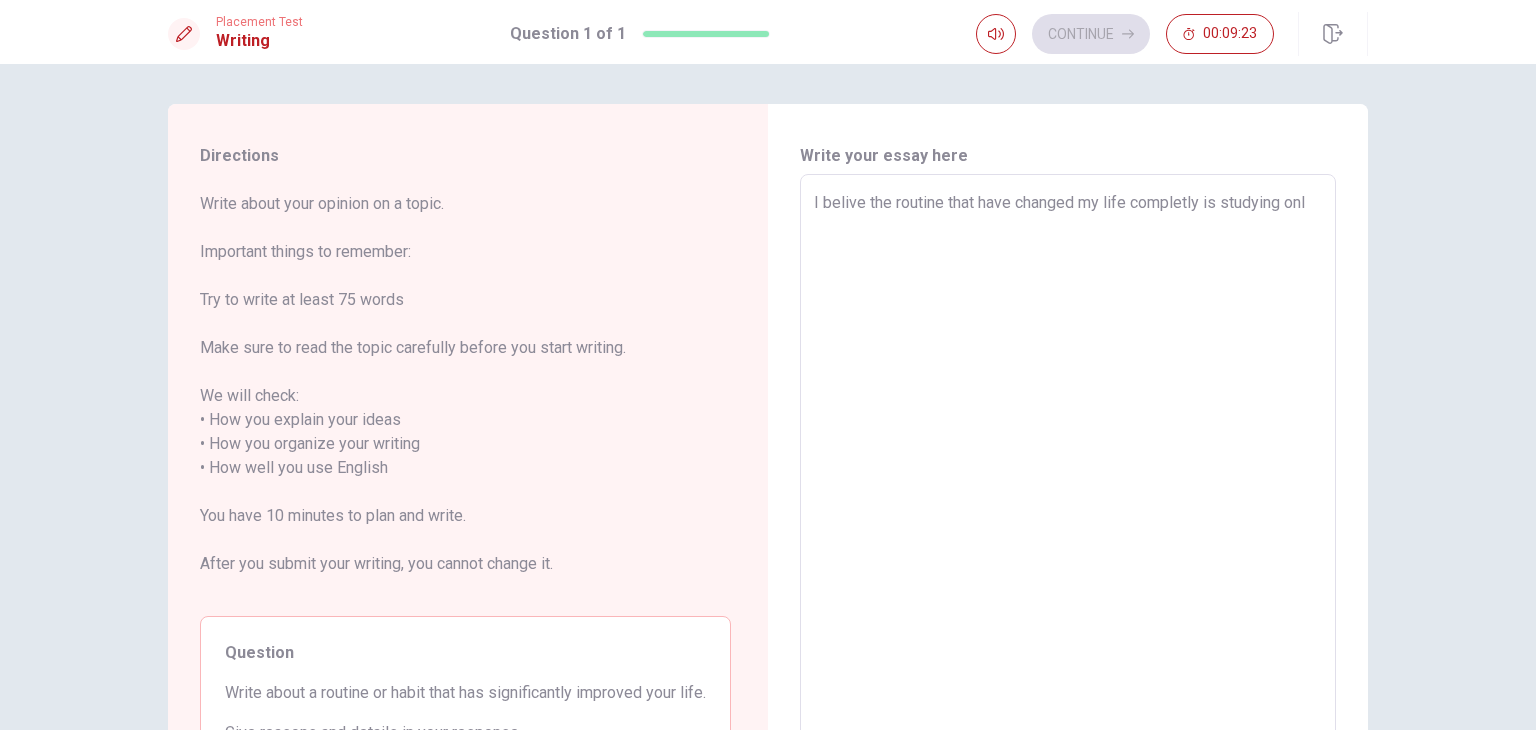 type on "x" 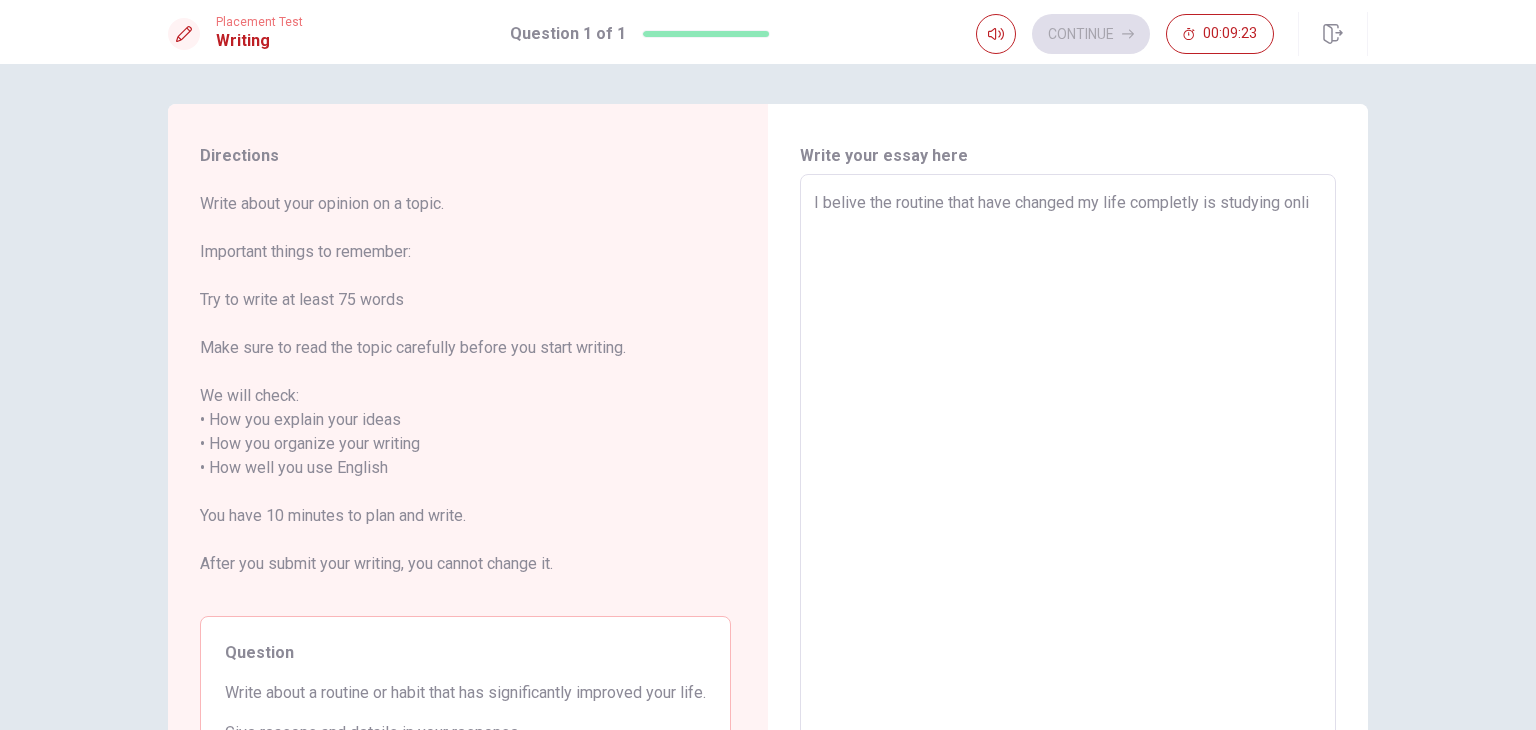 type on "x" 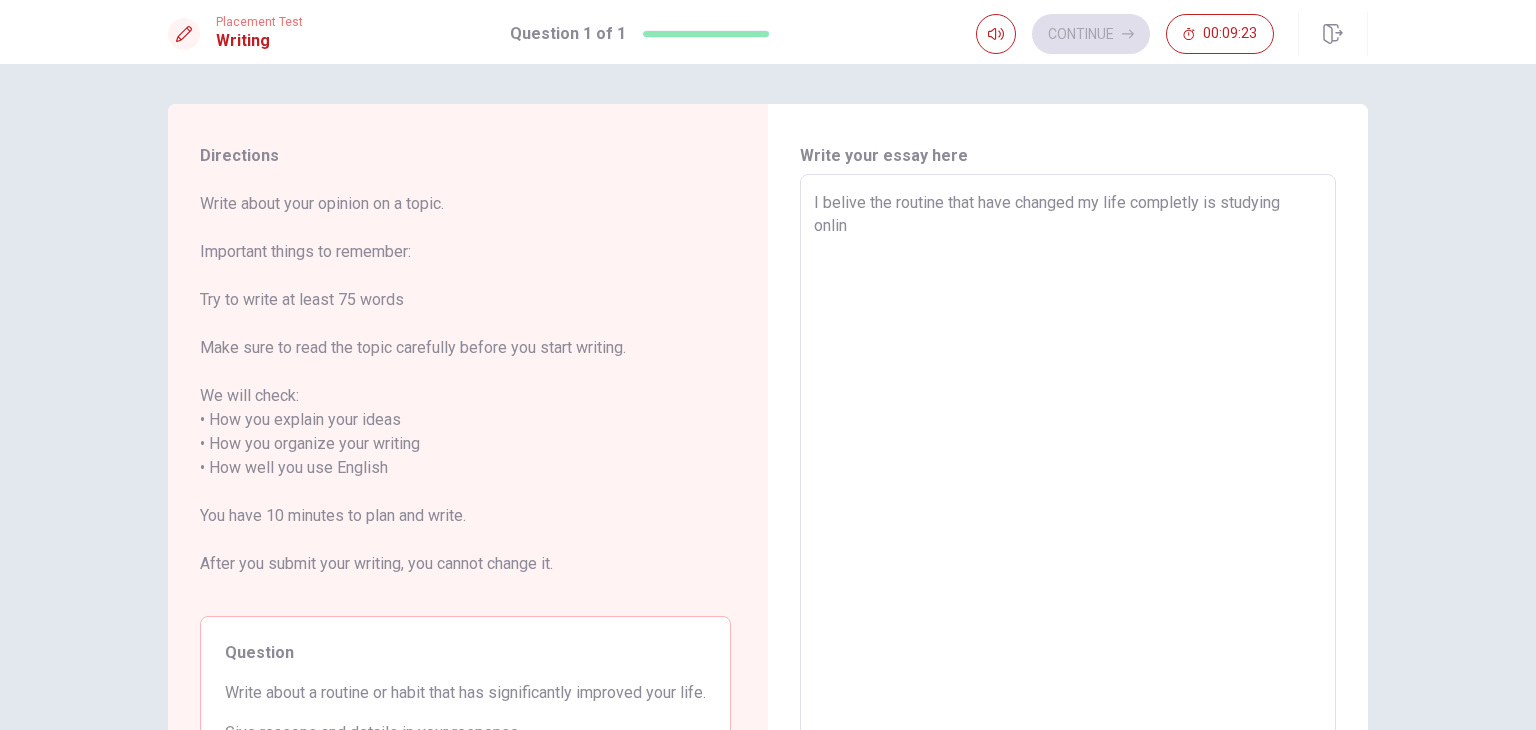 type on "x" 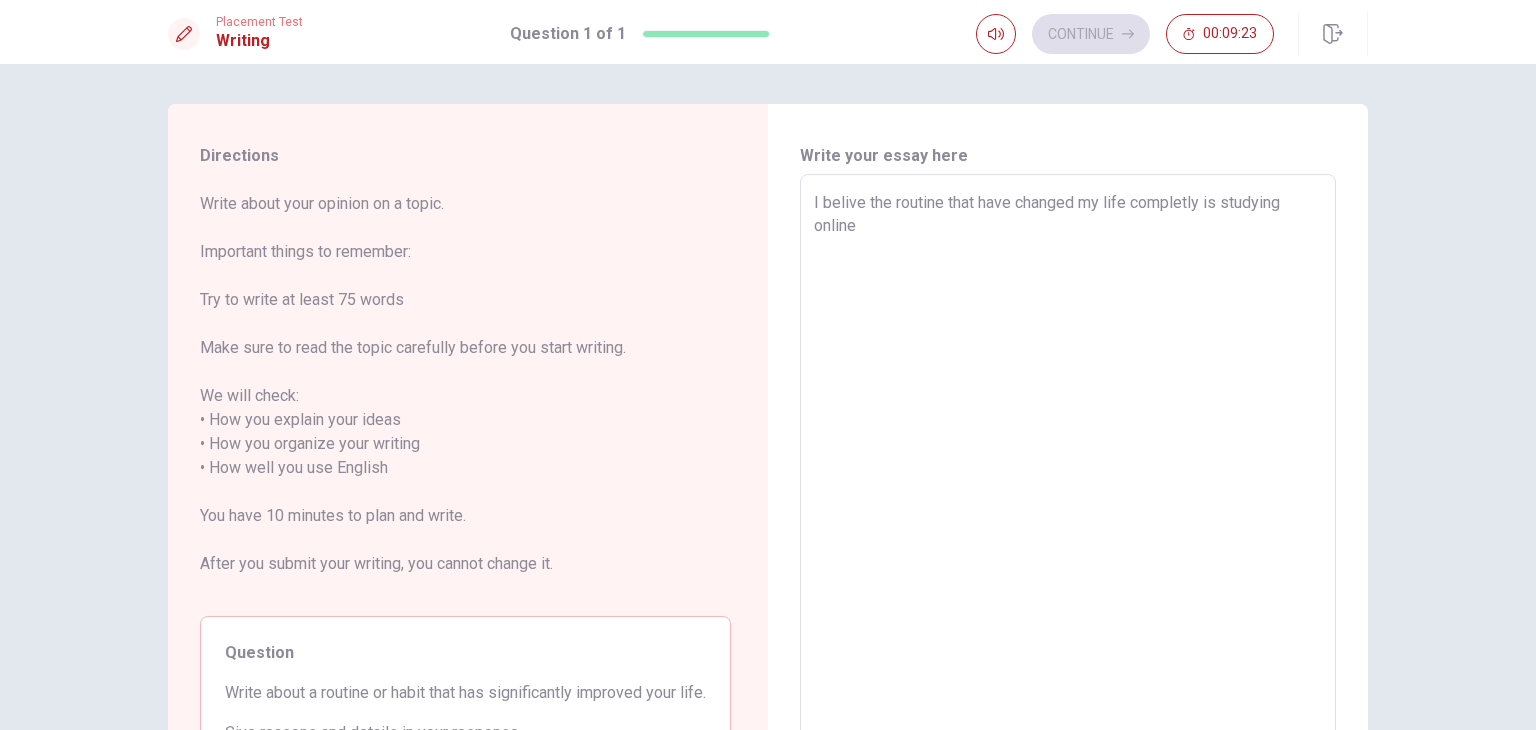 type on "x" 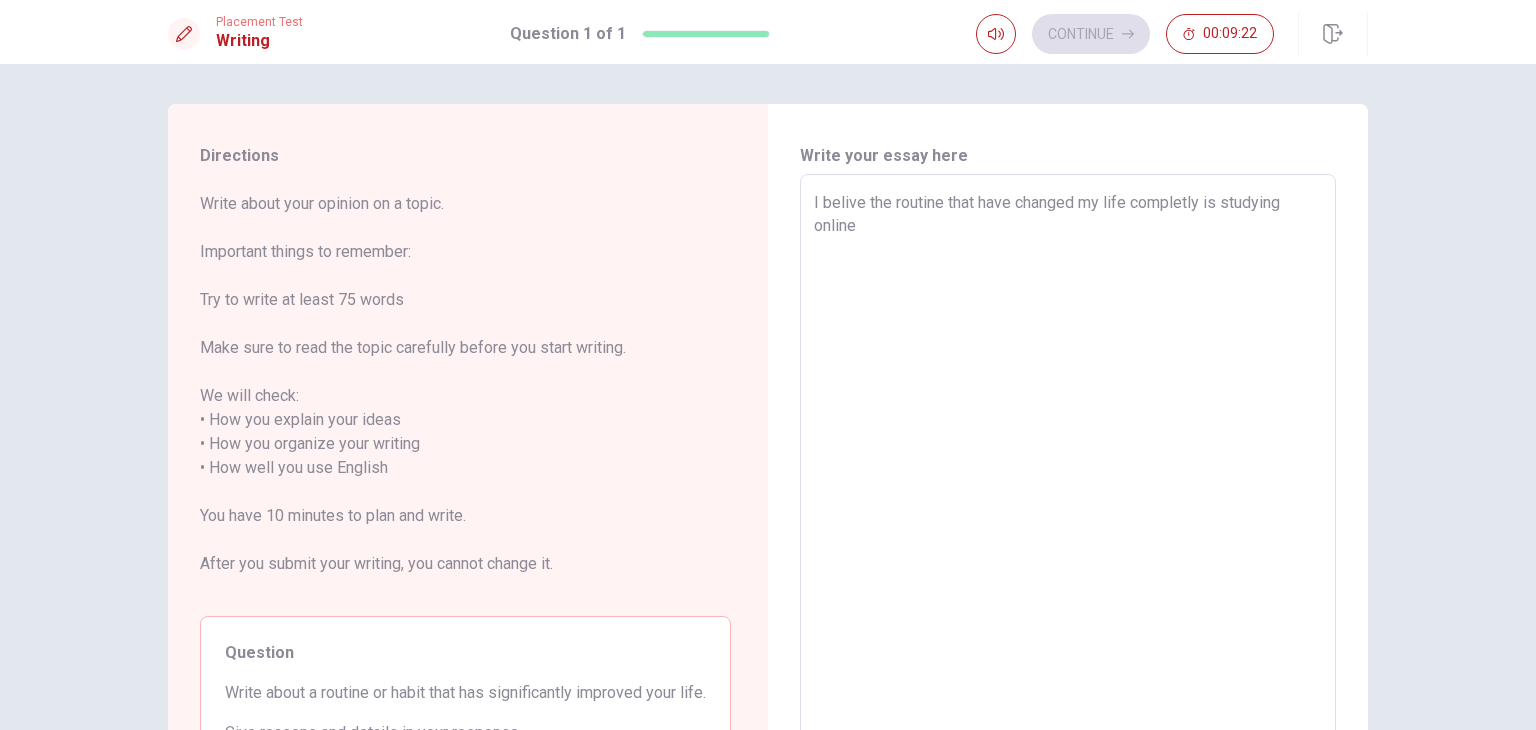 type on "I belive the routine that have changed my life completly is studying online" 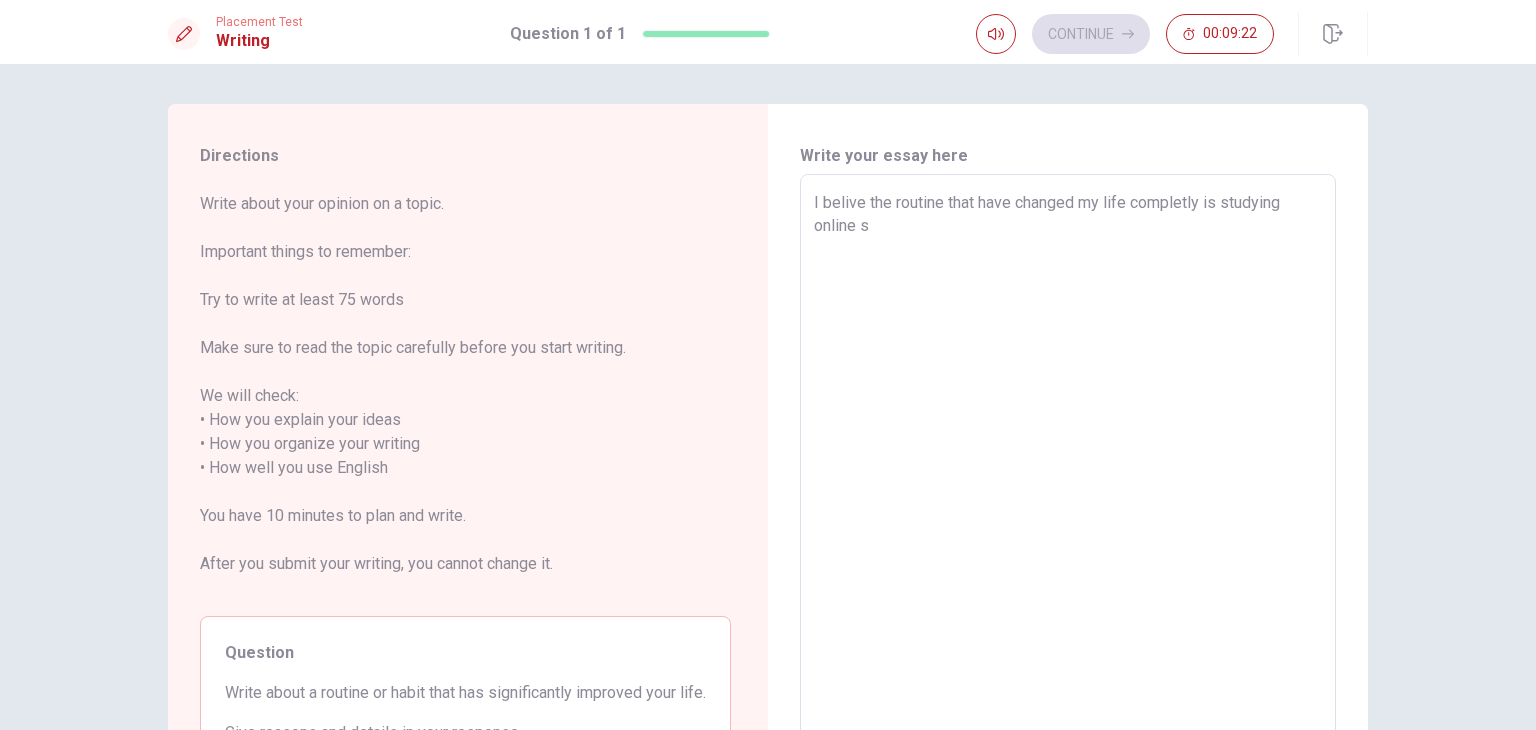 type on "x" 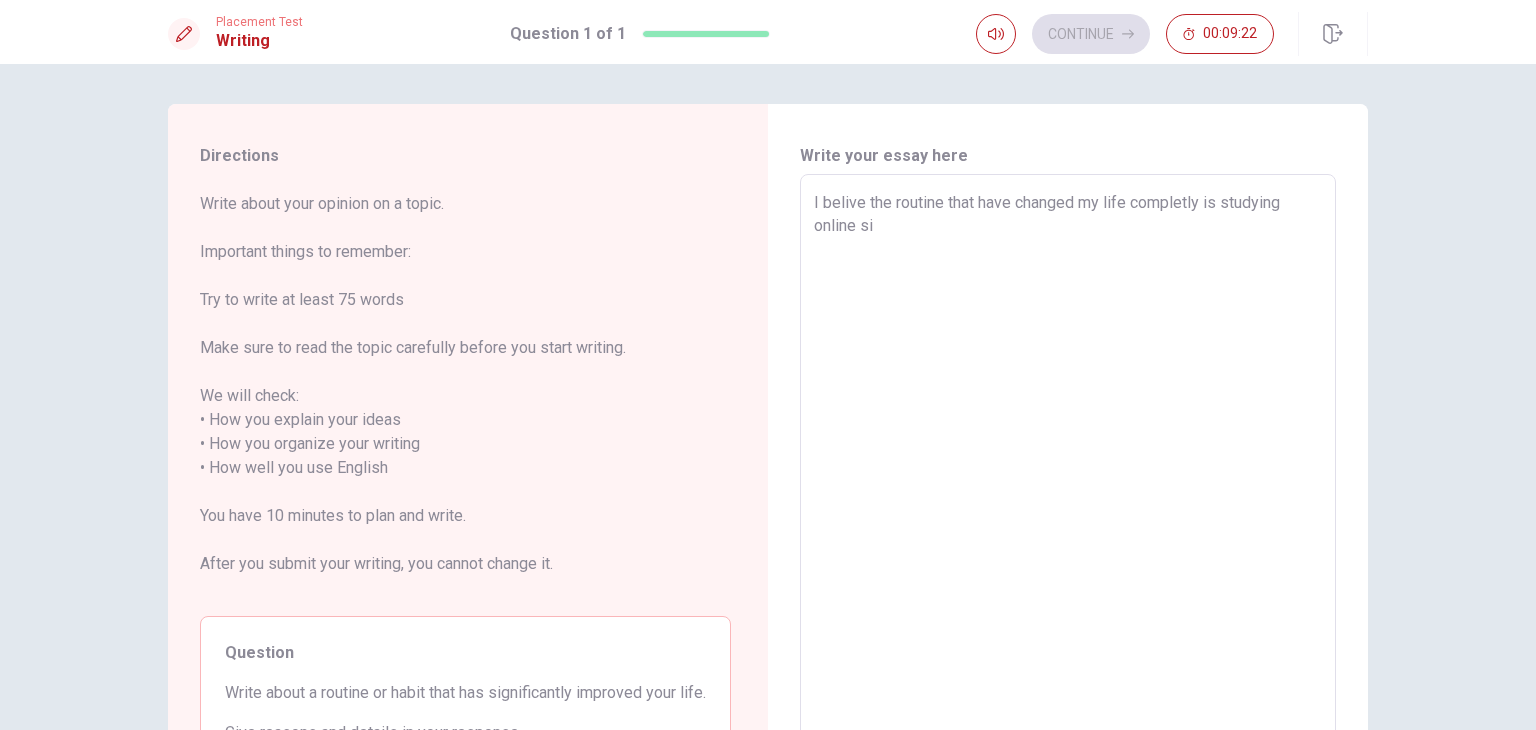 type on "x" 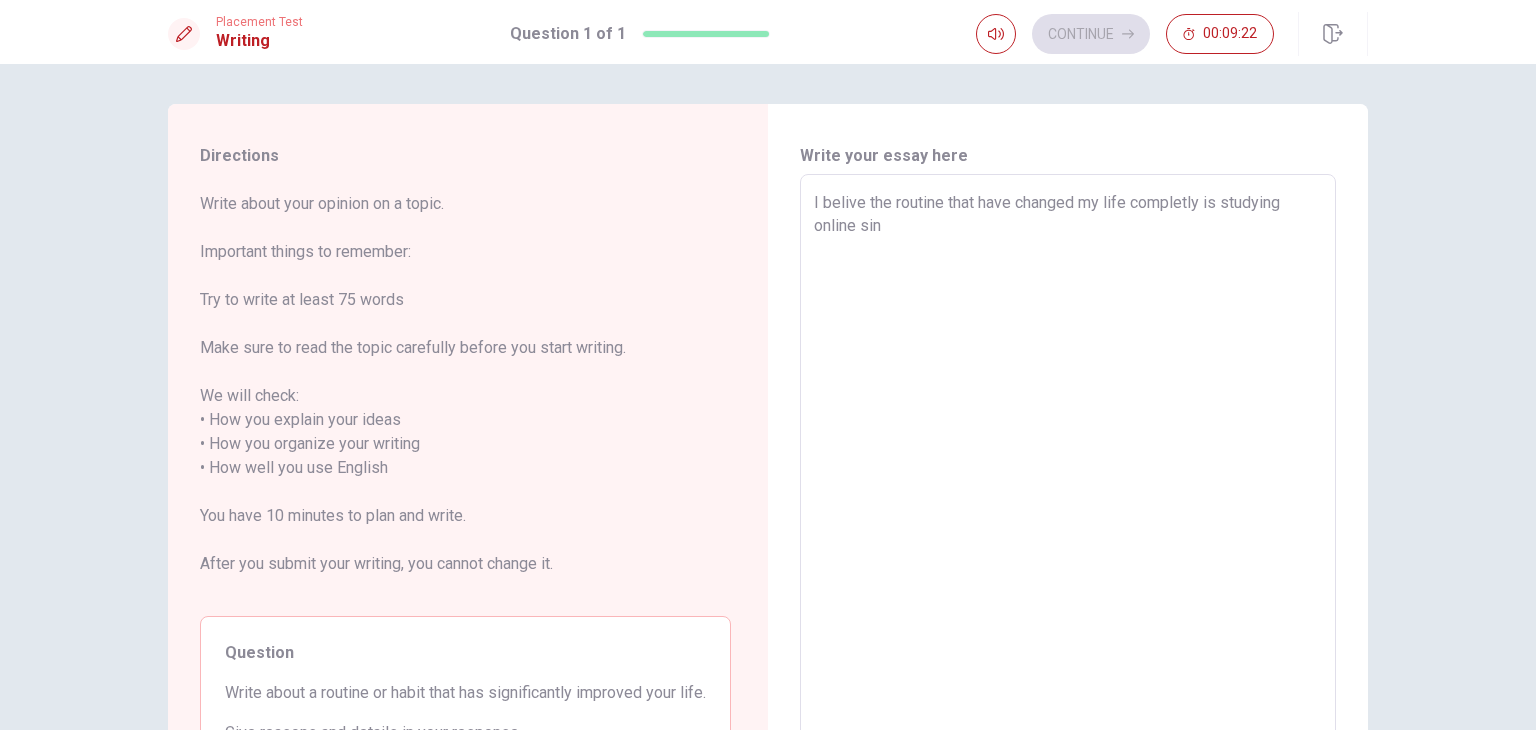 type on "x" 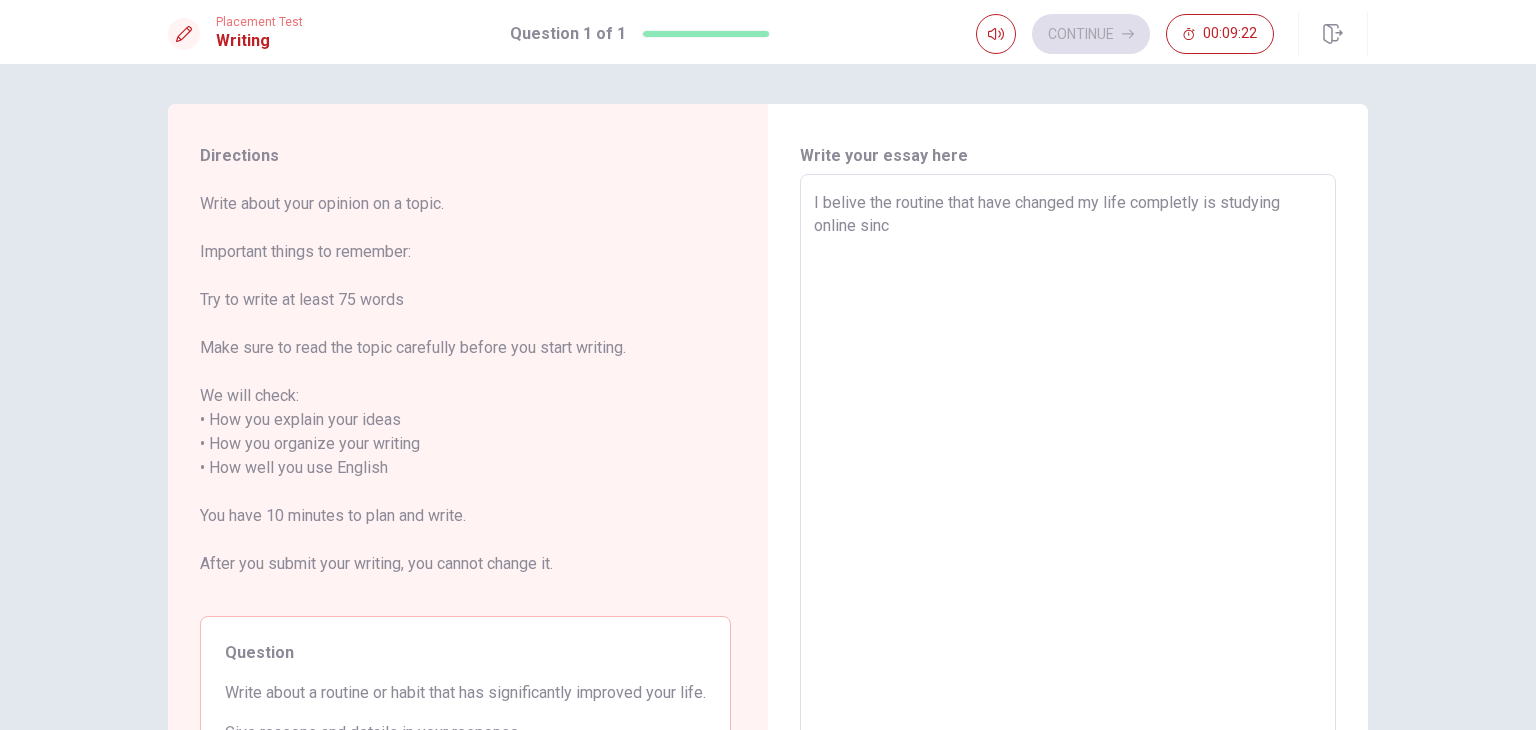 type on "x" 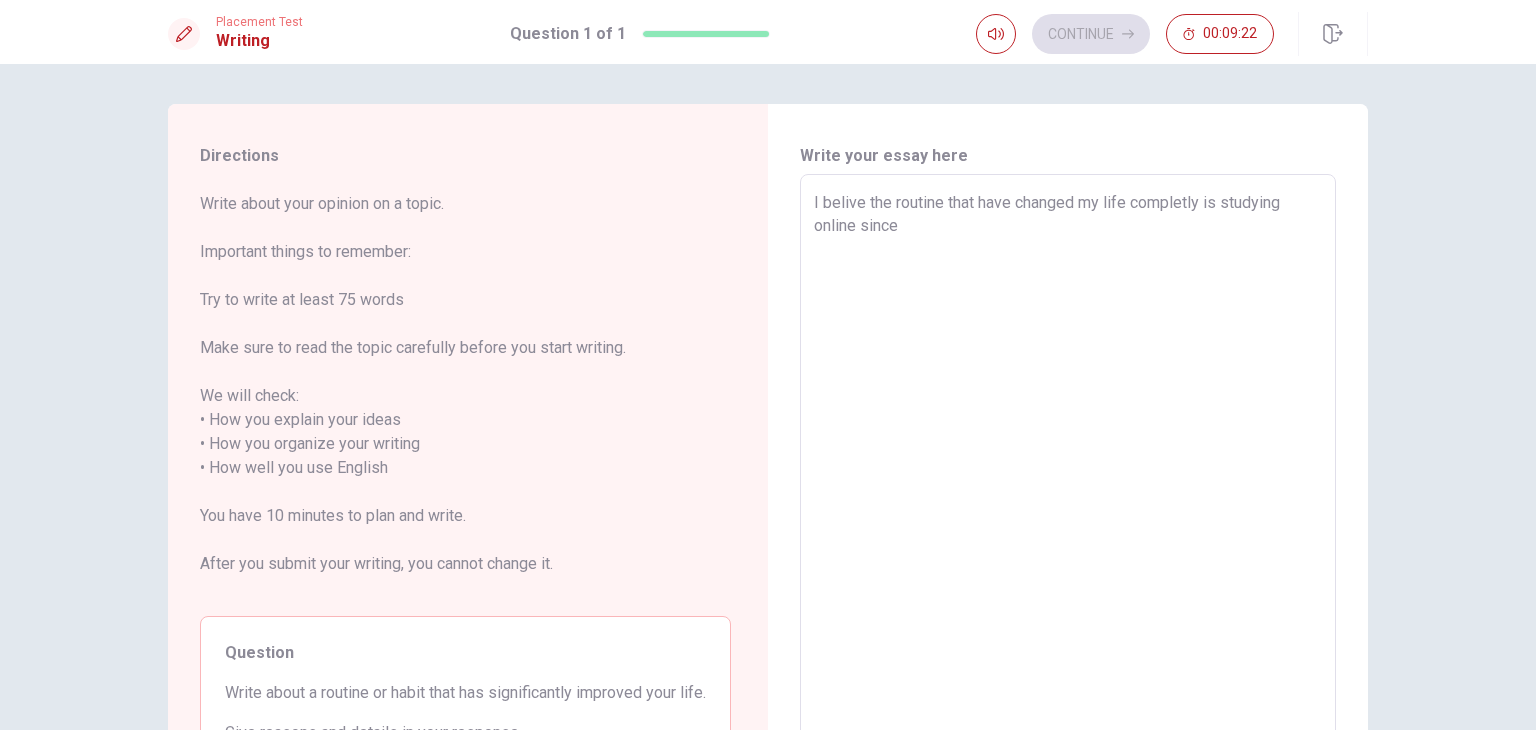 type on "x" 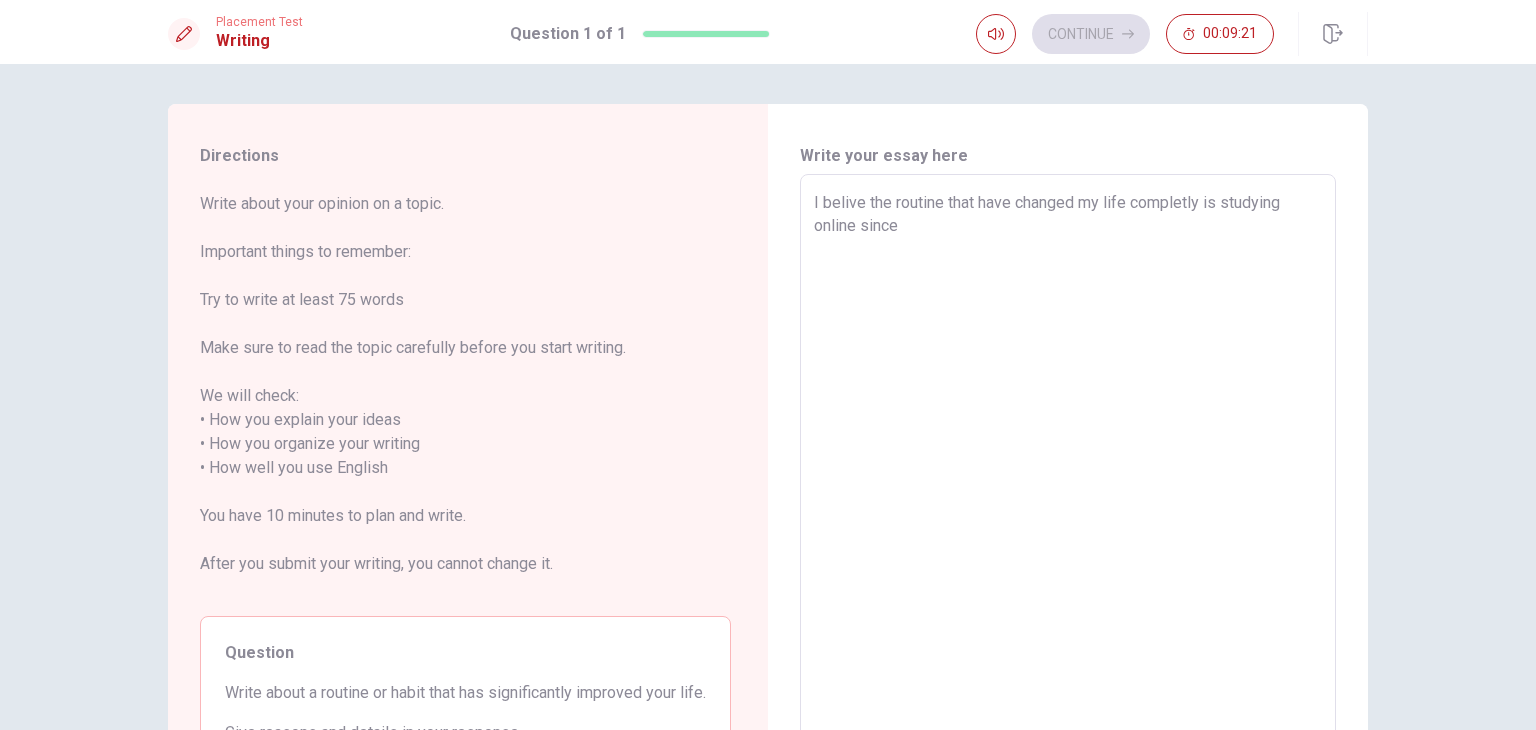 type on "I belive the routine that have changed my life completly is studying online since t" 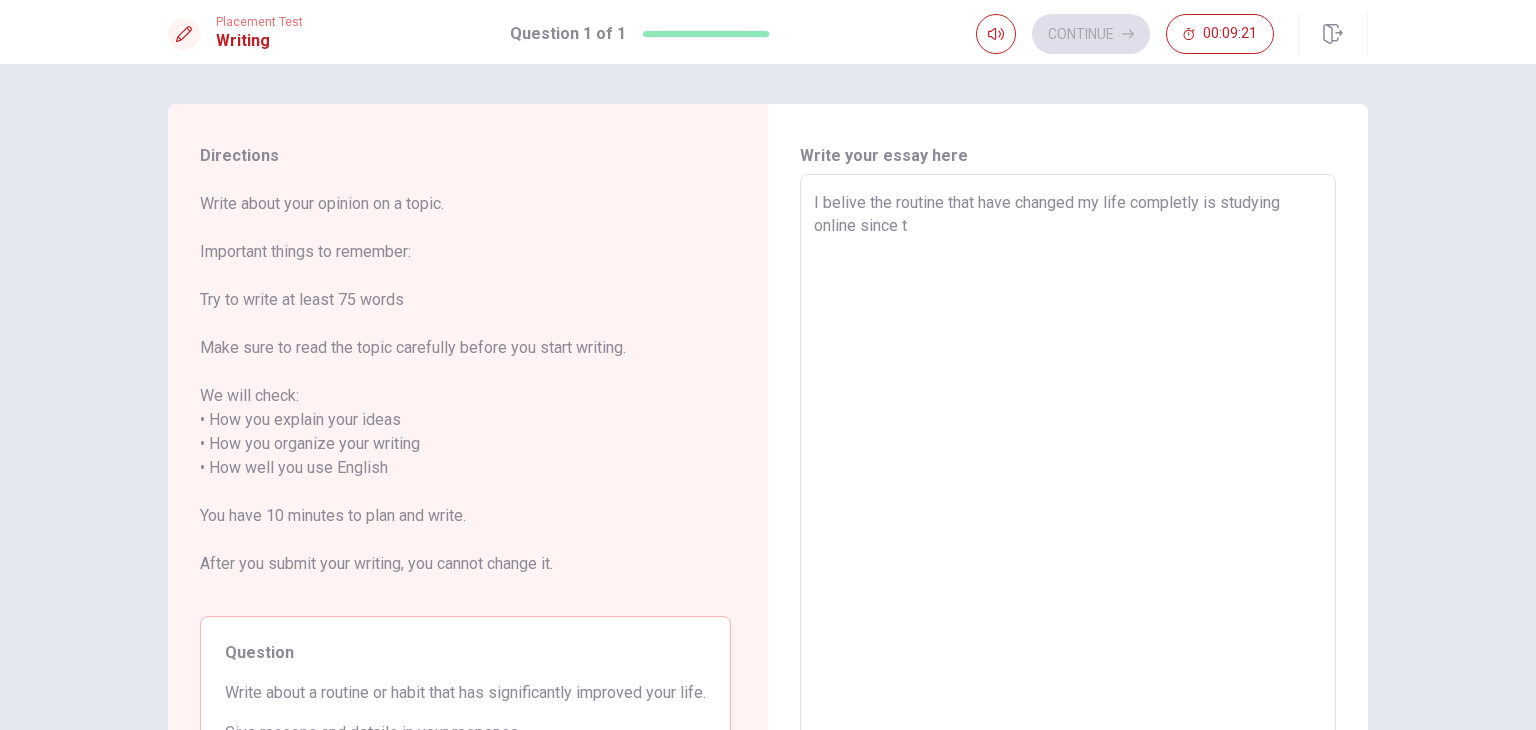 type on "x" 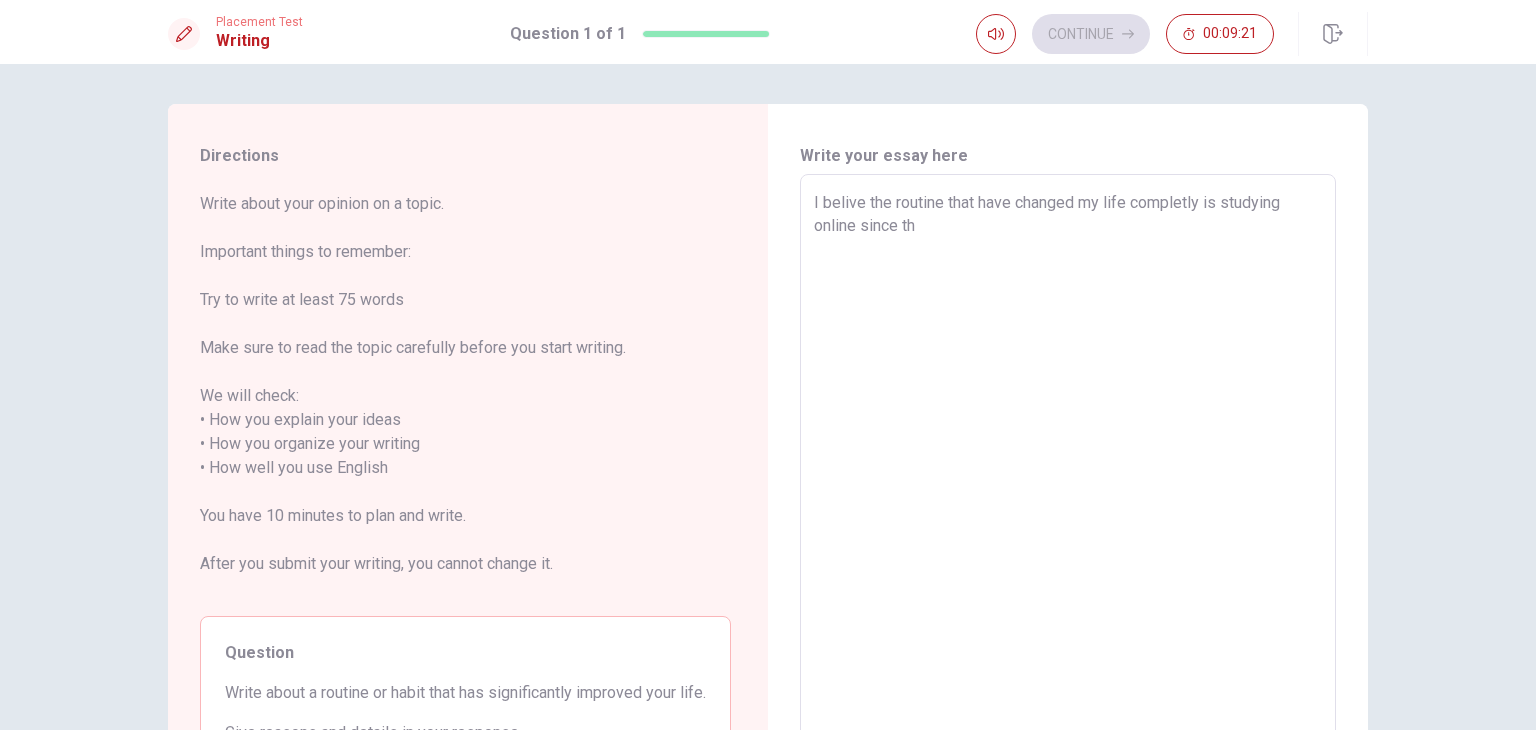 type on "x" 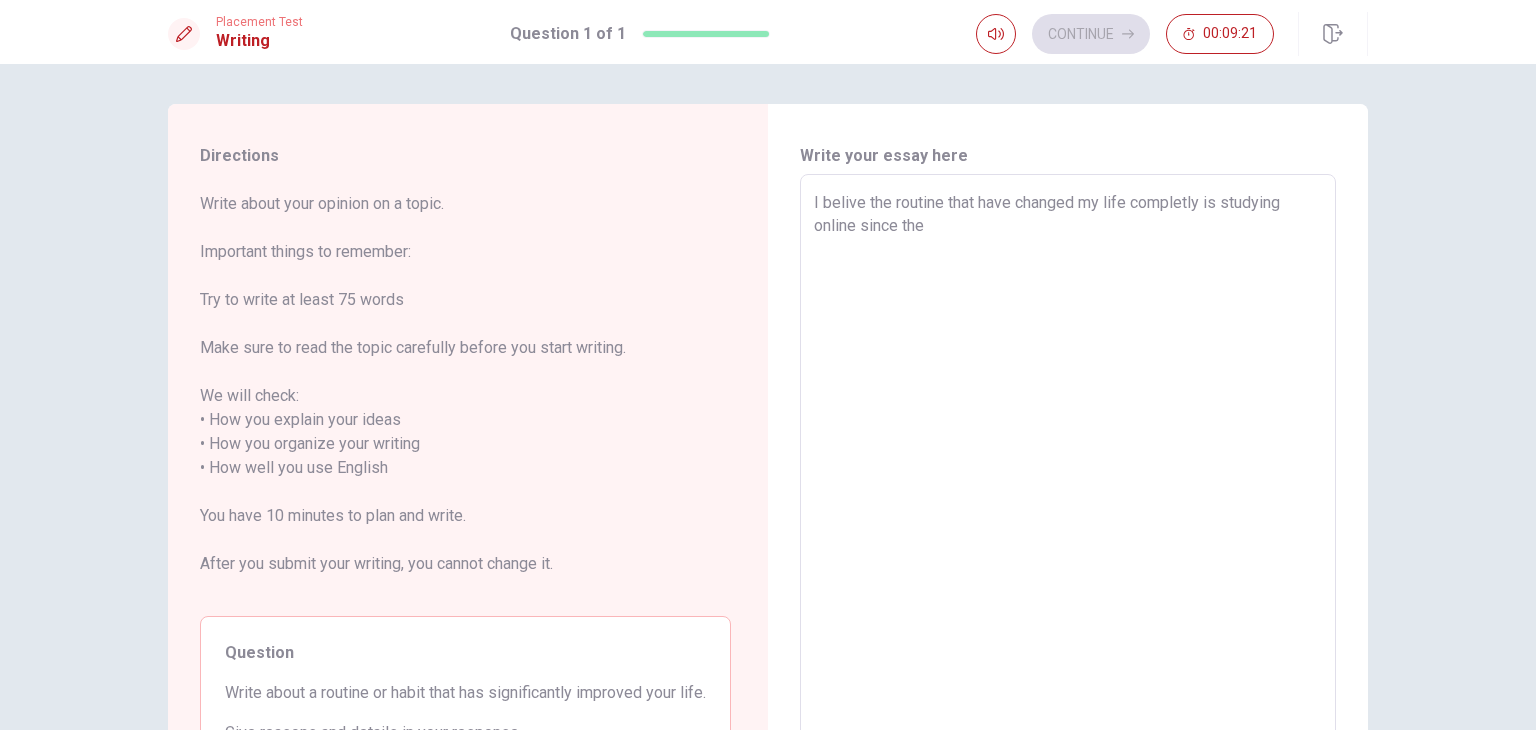 type on "I belive the routine that have changed my life completly is studying online since the" 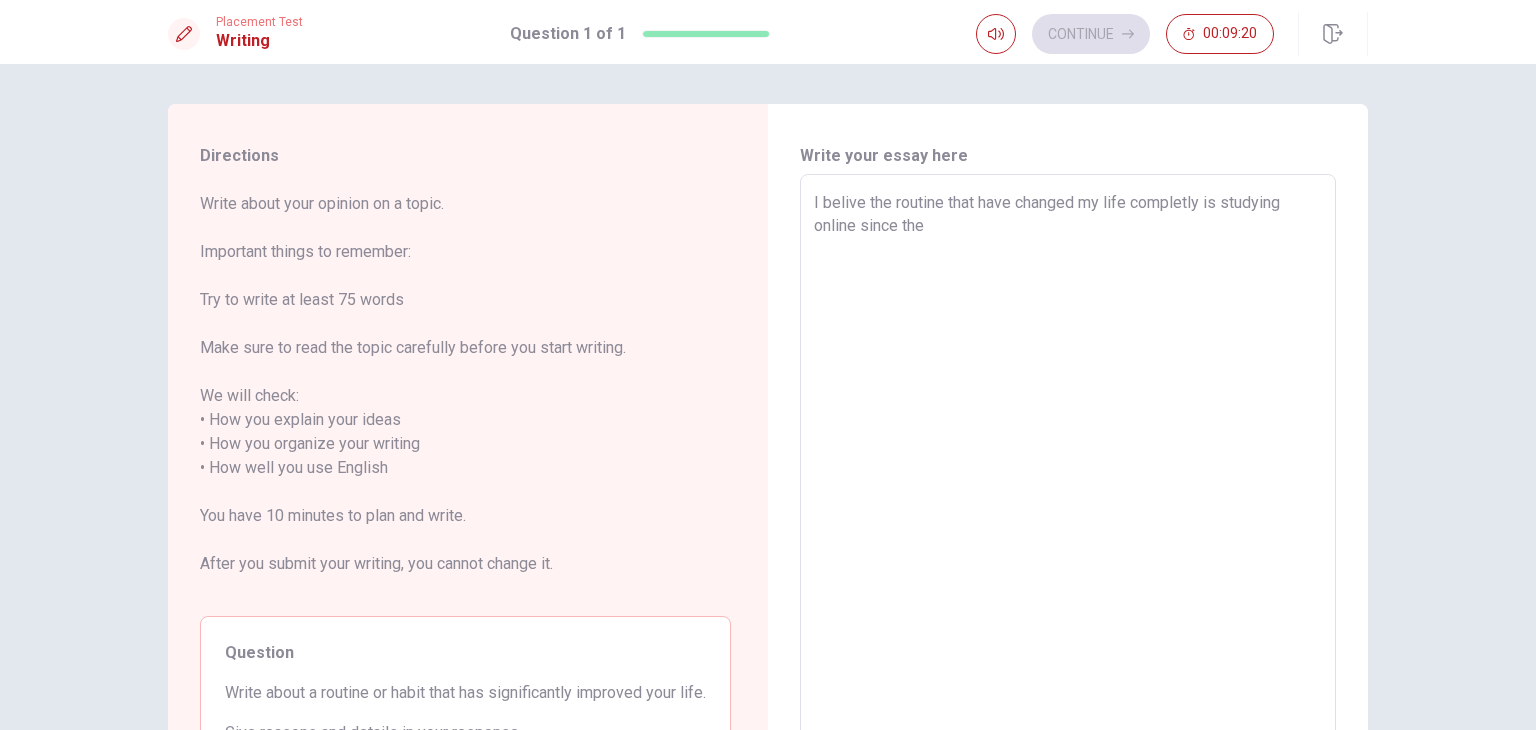 type on "I belive the routine that have changed my life completly is studying online since the p" 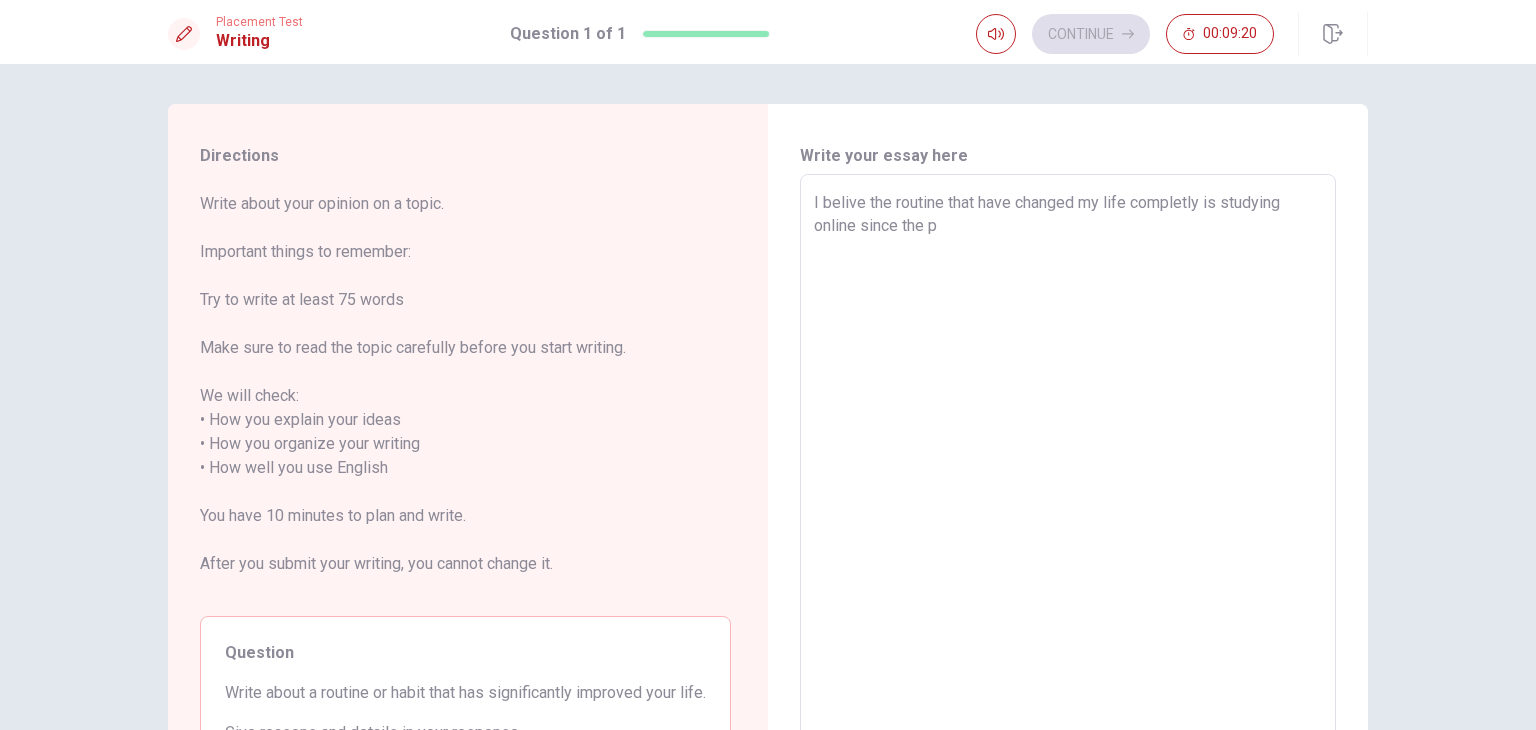 type on "x" 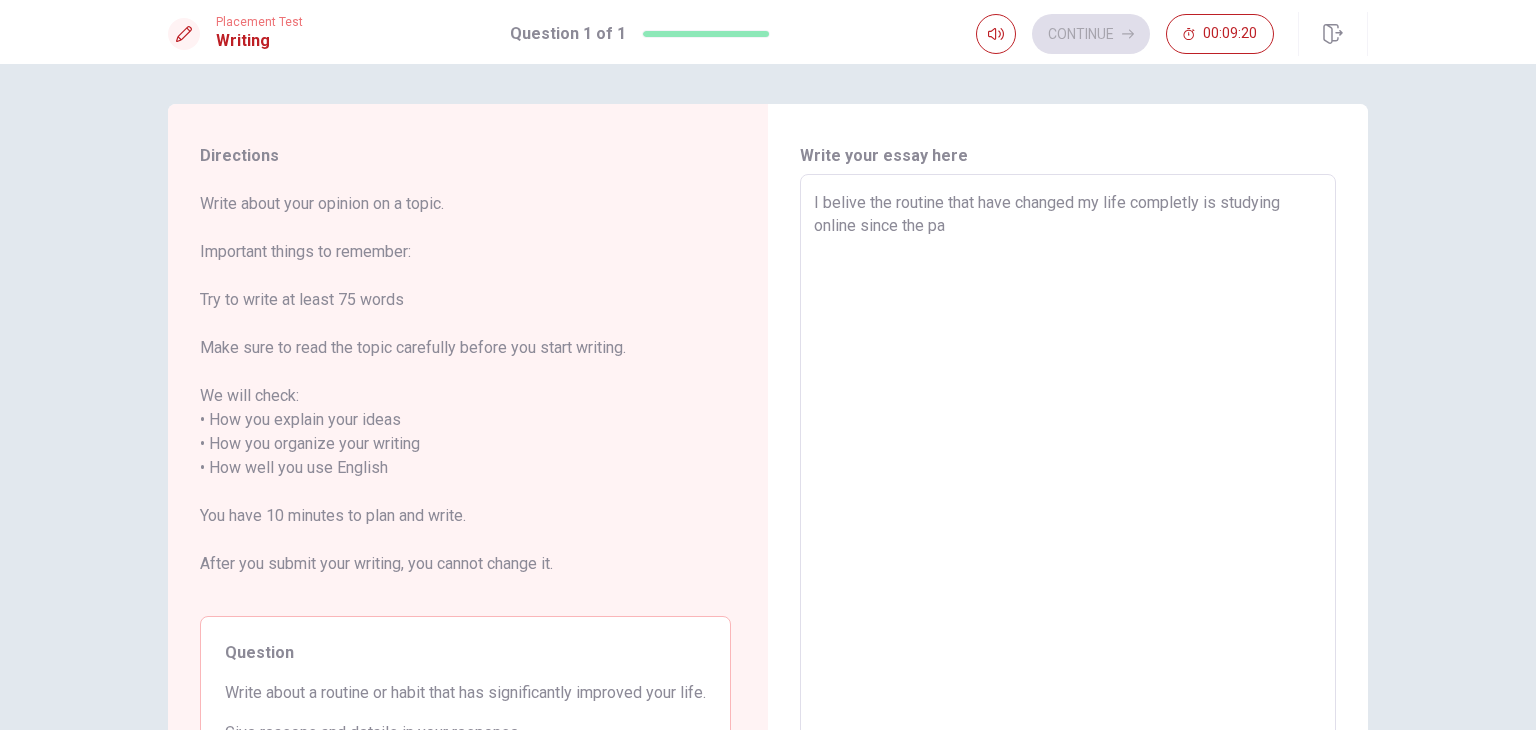 type on "x" 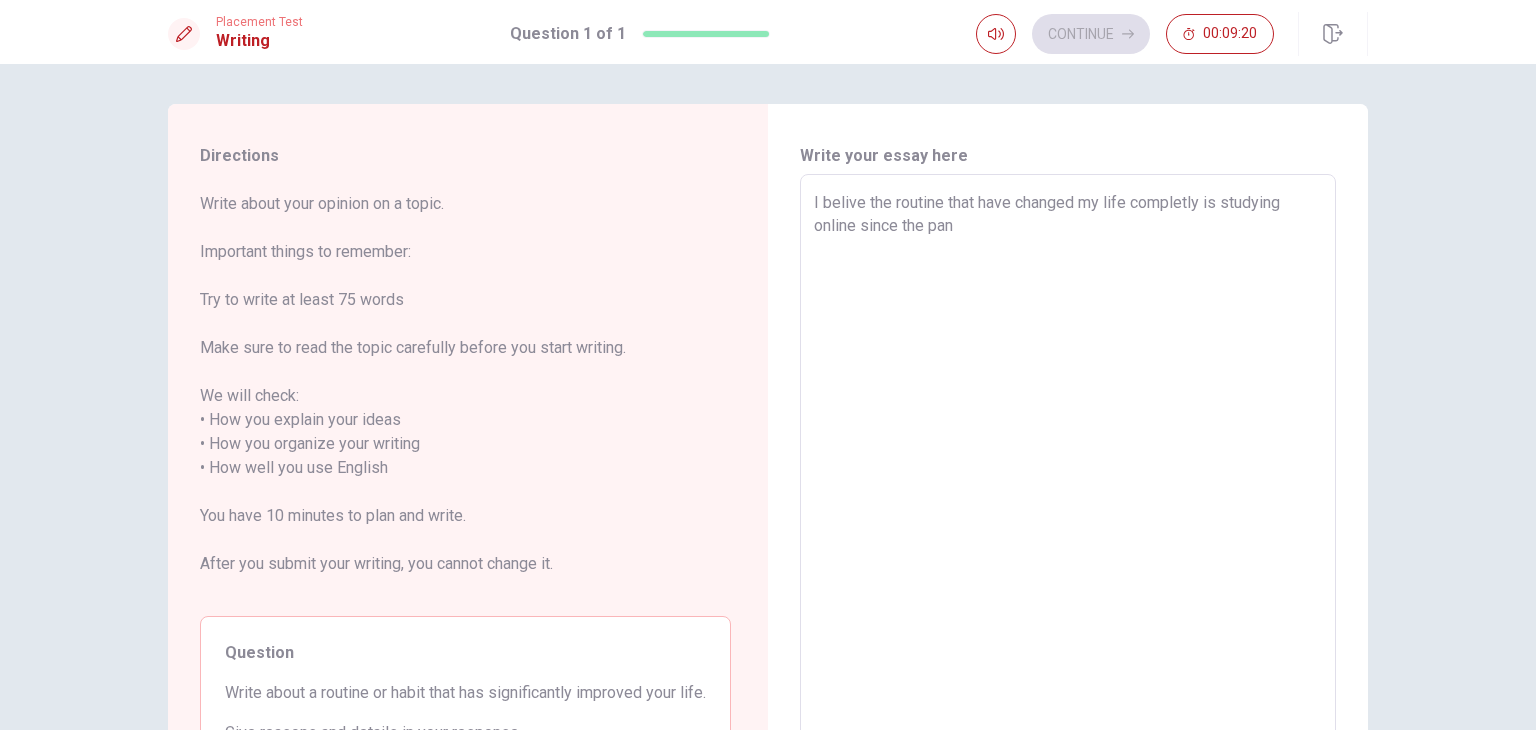 type on "x" 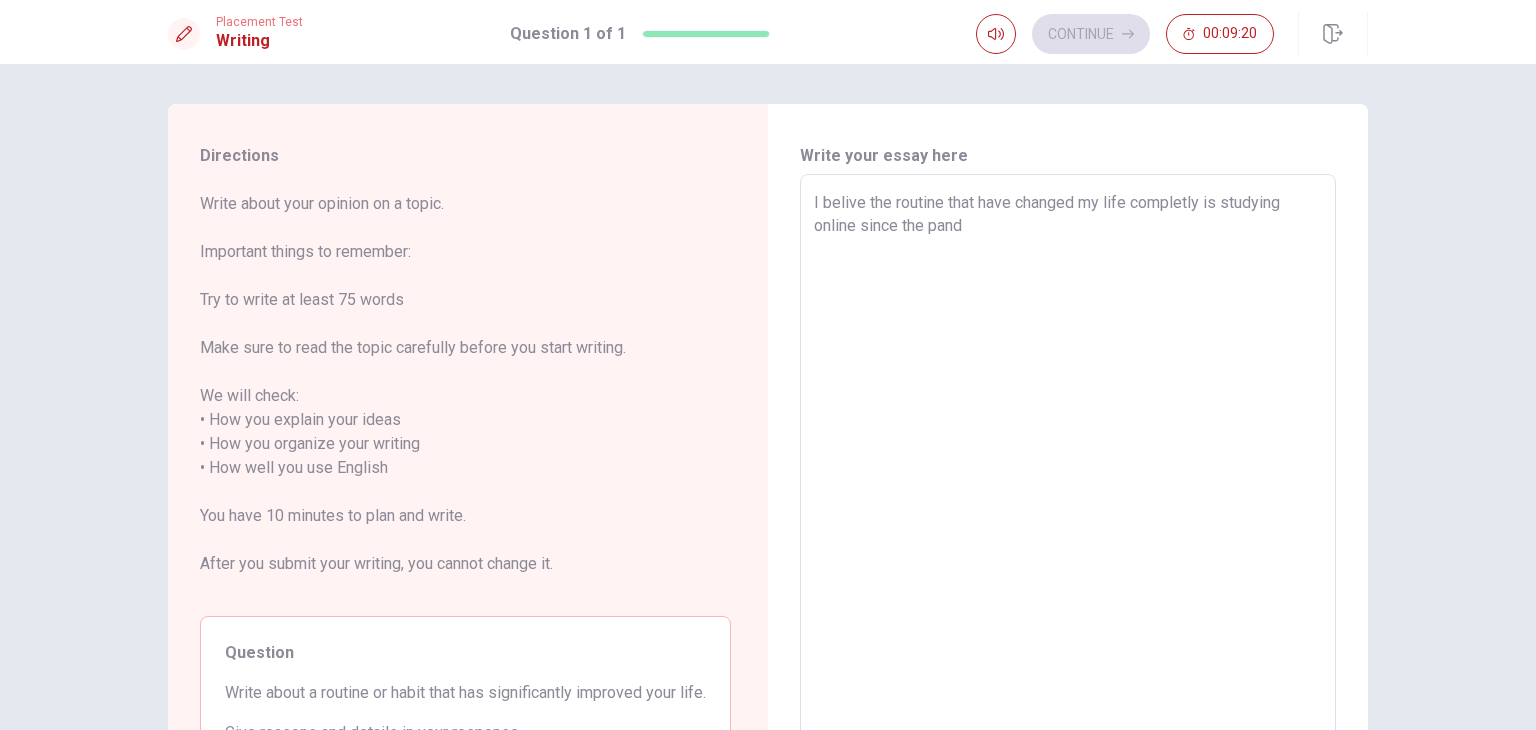 type on "x" 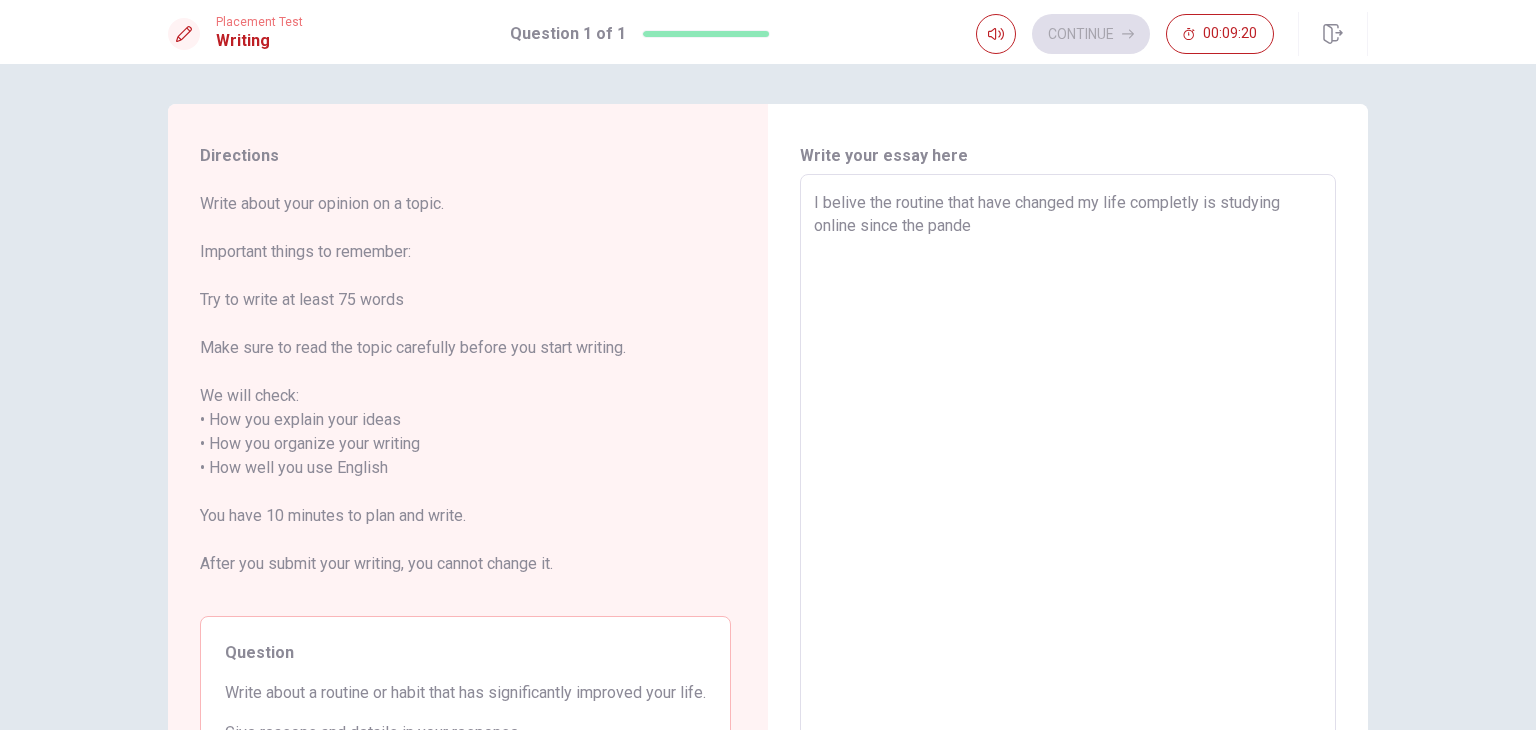 type on "x" 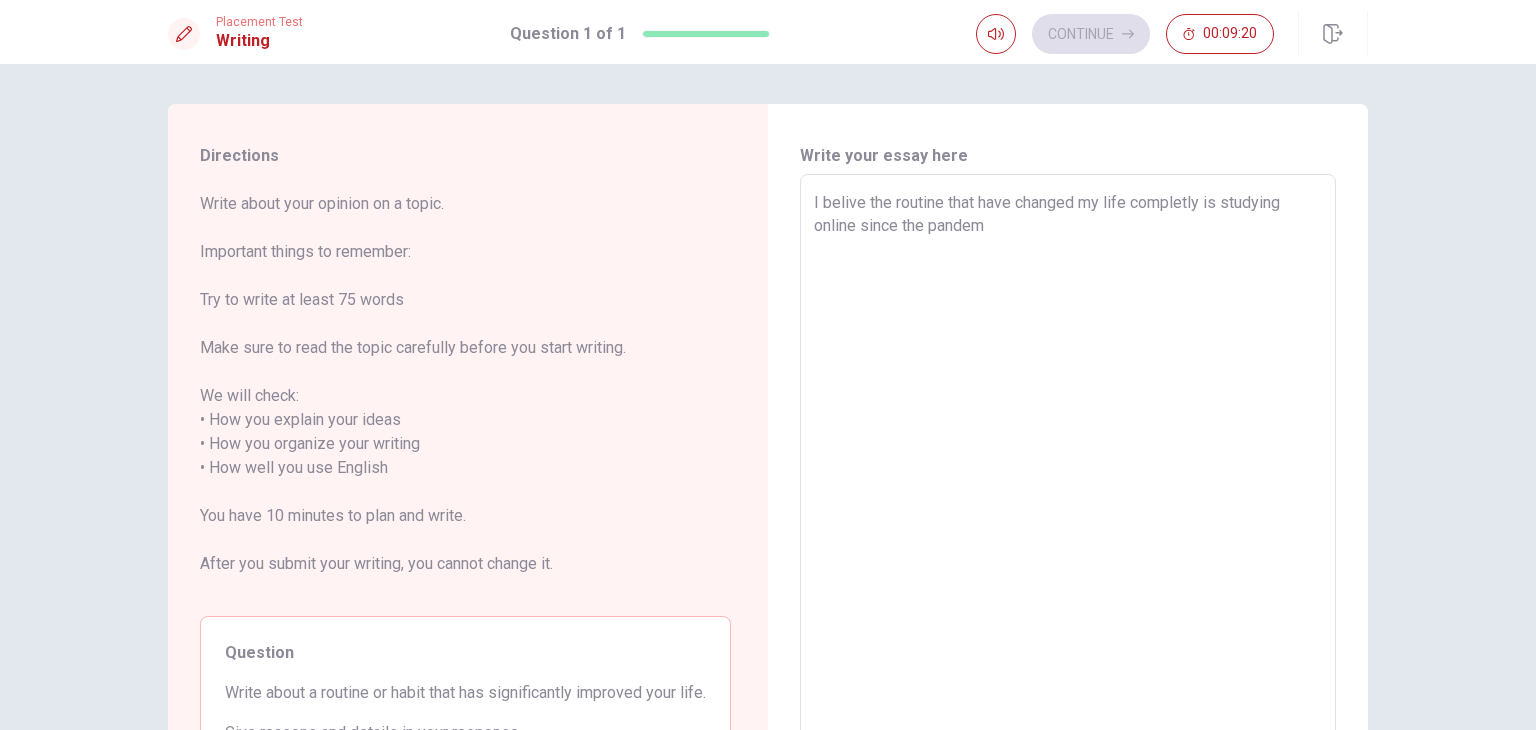 type on "x" 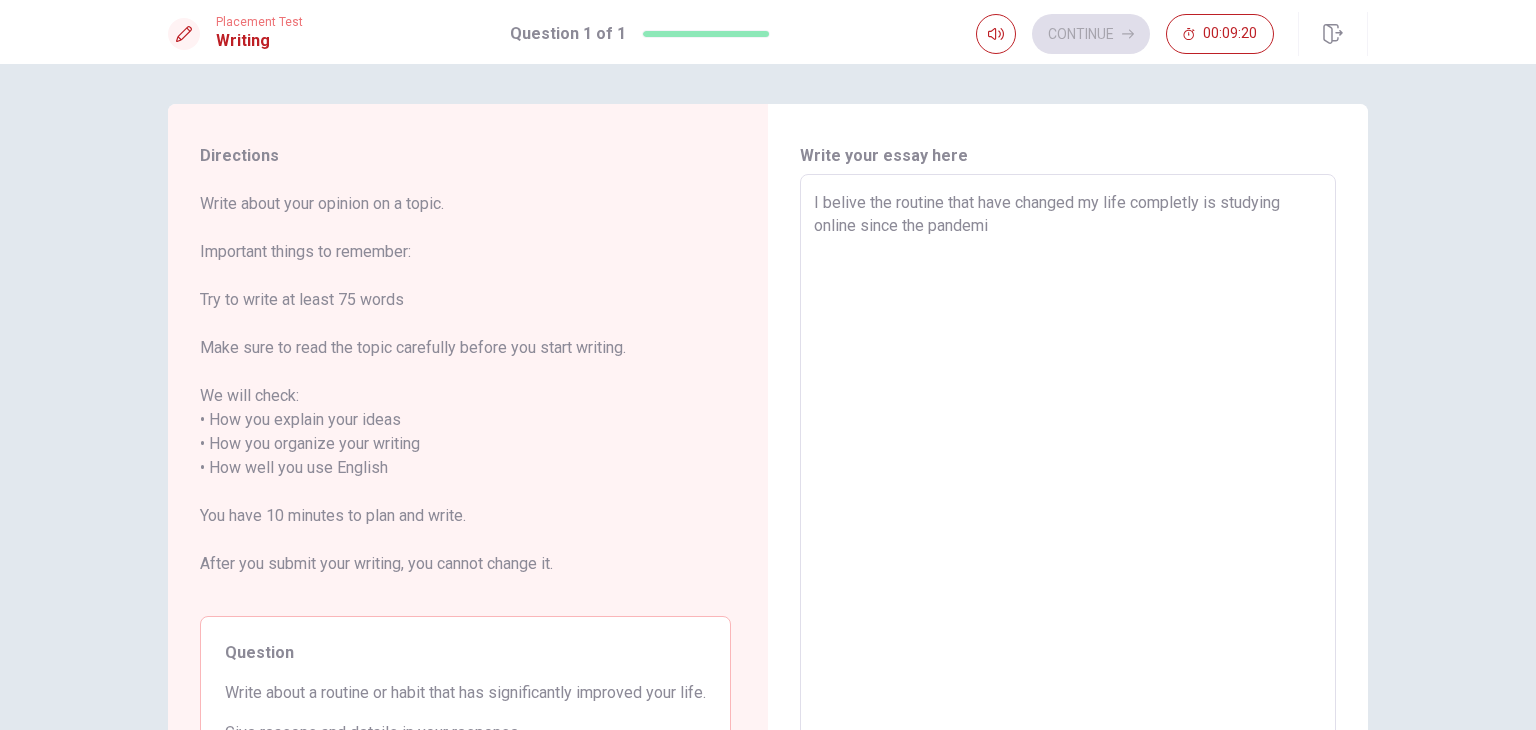 type 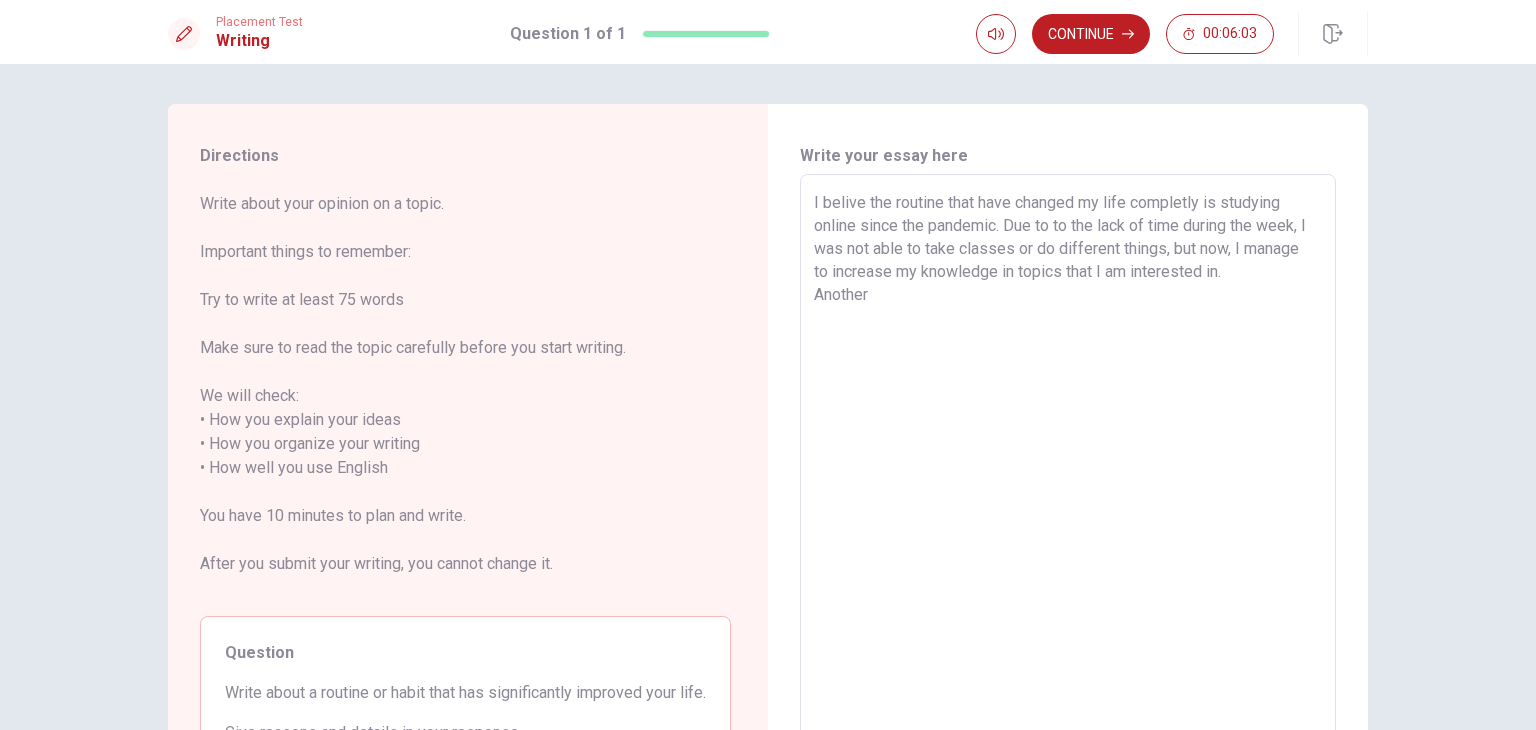 click on "I belive the routine that have changed my life completly is studying online since the pandemic. Due to to the lack of time during the week, I was not able to take classes or do different things, but now, I manage to increase my knowledge in topics that I am interested in.
Another" at bounding box center (1068, 456) 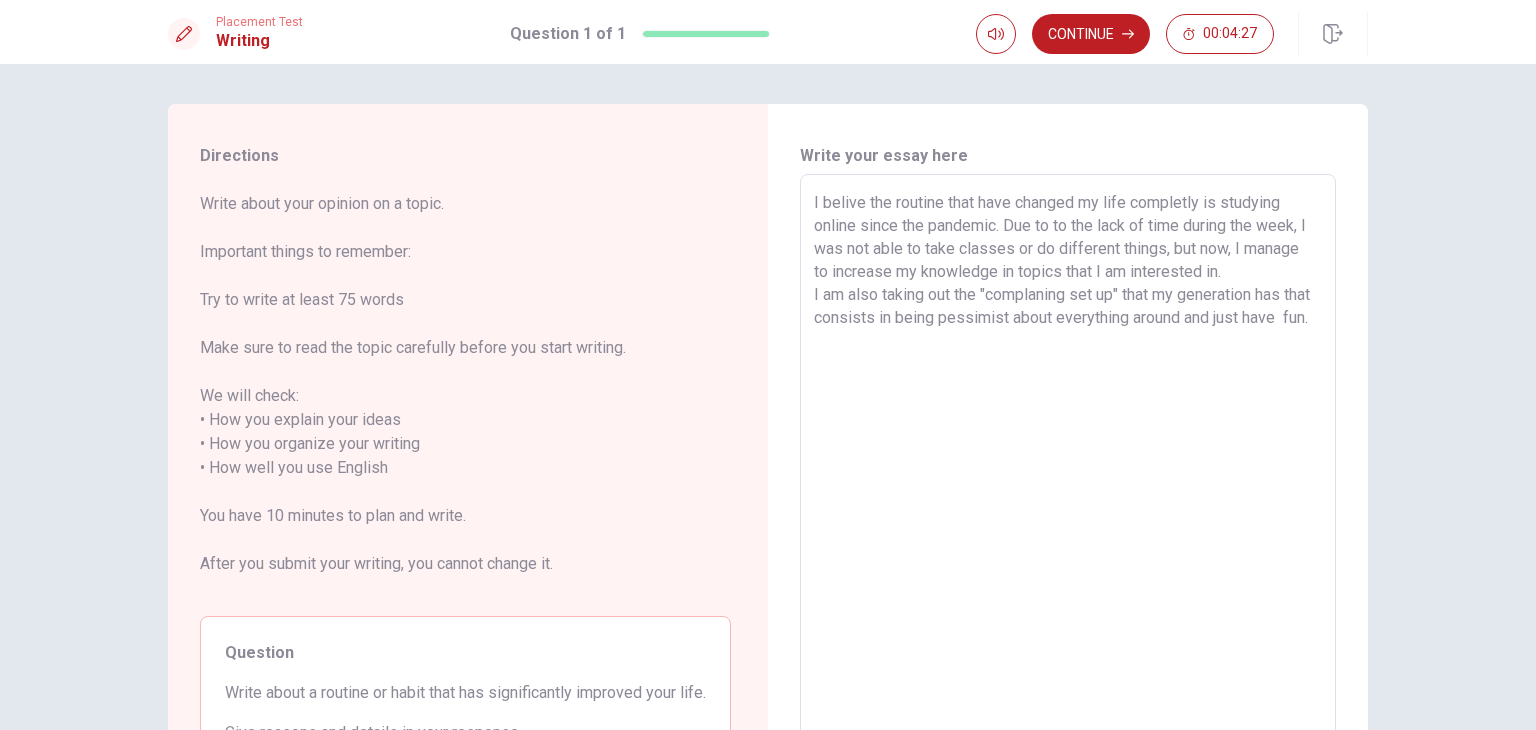 click on "I belive the routine that have changed my life completly is studying online since the pandemic. Due to to the lack of time during the week, I was not able to take classes or do different things, but now, I manage to increase my knowledge in topics that I am interested in.
I am also taking out the "complaning set up" that my generation has that consists in being pessimist about everything around and just have  fun." at bounding box center (1068, 456) 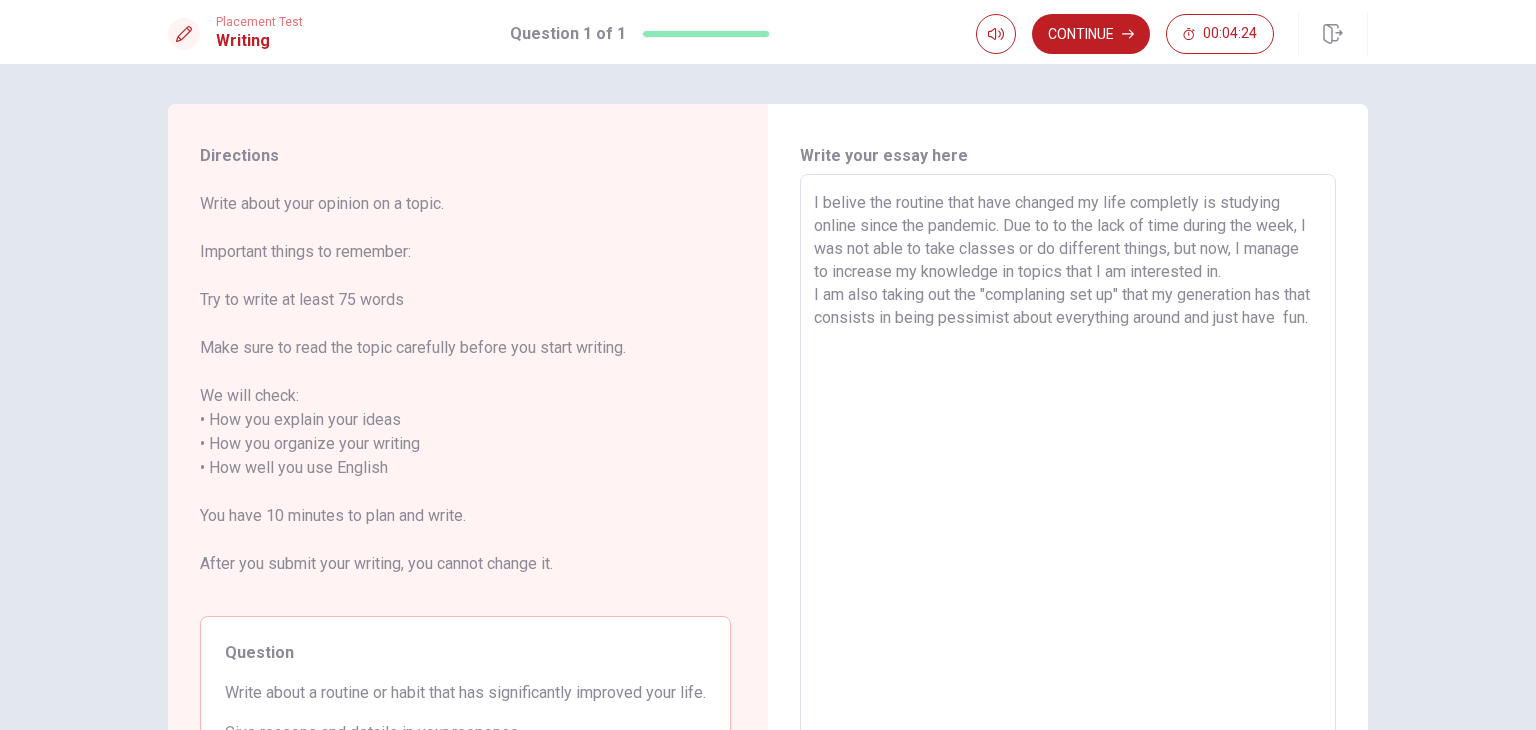 click on "I belive the routine that have changed my life completly is studying online since the pandemic. Due to to the lack of time during the week, I was not able to take classes or do different things, but now, I manage to increase my knowledge in topics that I am interested in.
I am also taking out the "complaning set up" that my generation has that consists in being pessimist about everything around and just have  fun." at bounding box center [1068, 456] 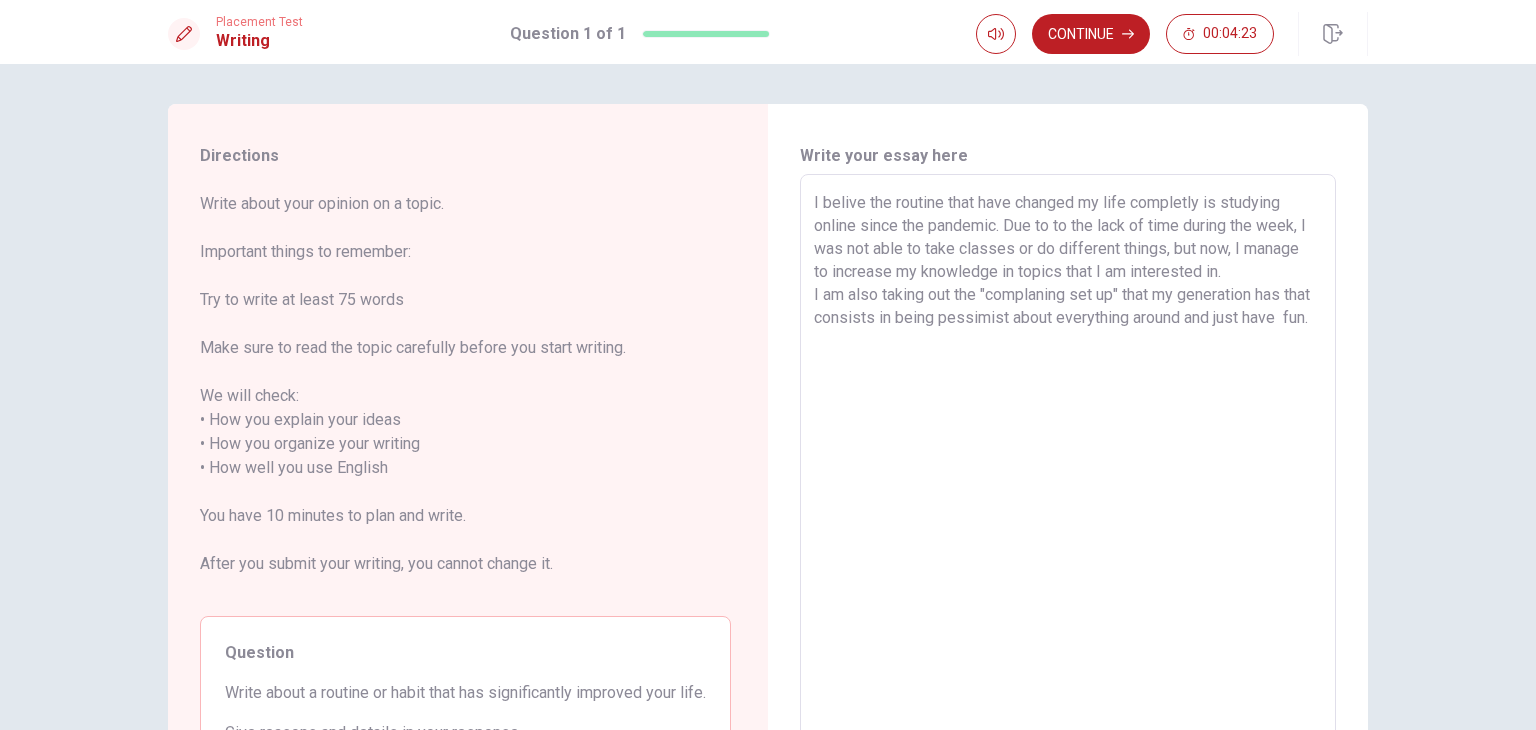 drag, startPoint x: 1117, startPoint y: 297, endPoint x: 1069, endPoint y: 296, distance: 48.010414 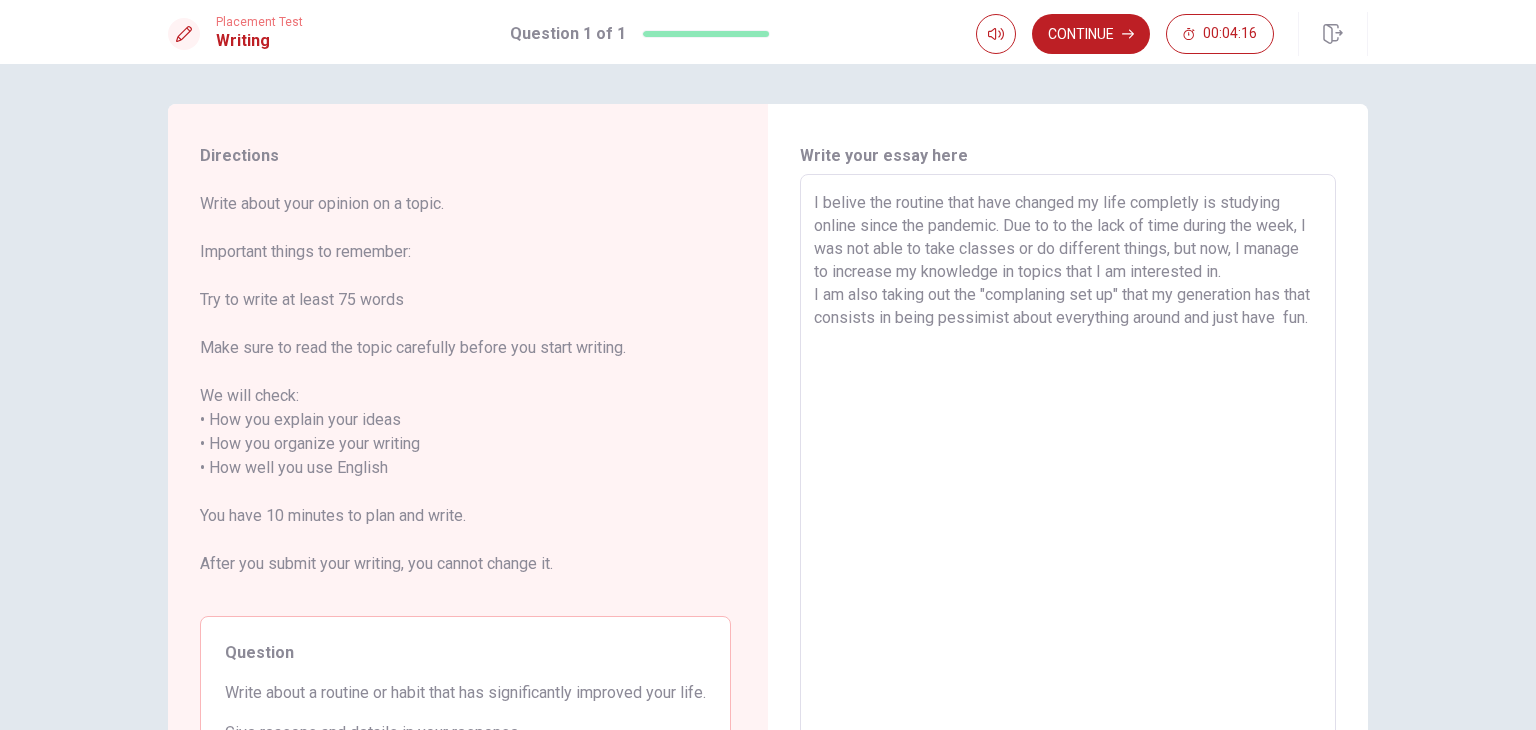 drag, startPoint x: 839, startPoint y: 321, endPoint x: 810, endPoint y: 311, distance: 30.675724 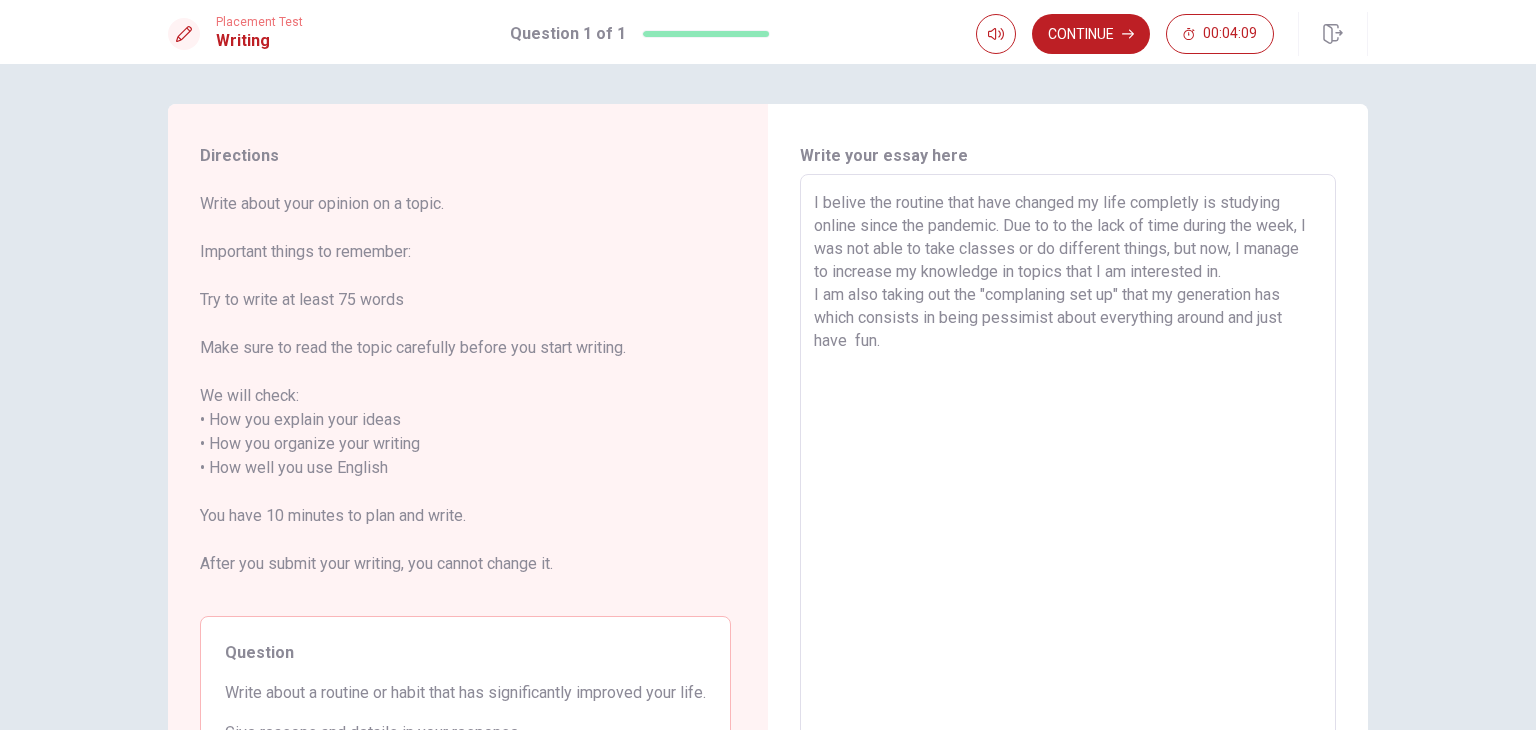 click on "I belive the routine that have changed my life completly is studying online since the pandemic. Due to to the lack of time during the week, I was not able to take classes or do different things, but now, I manage to increase my knowledge in topics that I am interested in.
I am also taking out the "complaning set up" that my generation has which consists in being pessimist about everything around and just have  fun." at bounding box center (1068, 456) 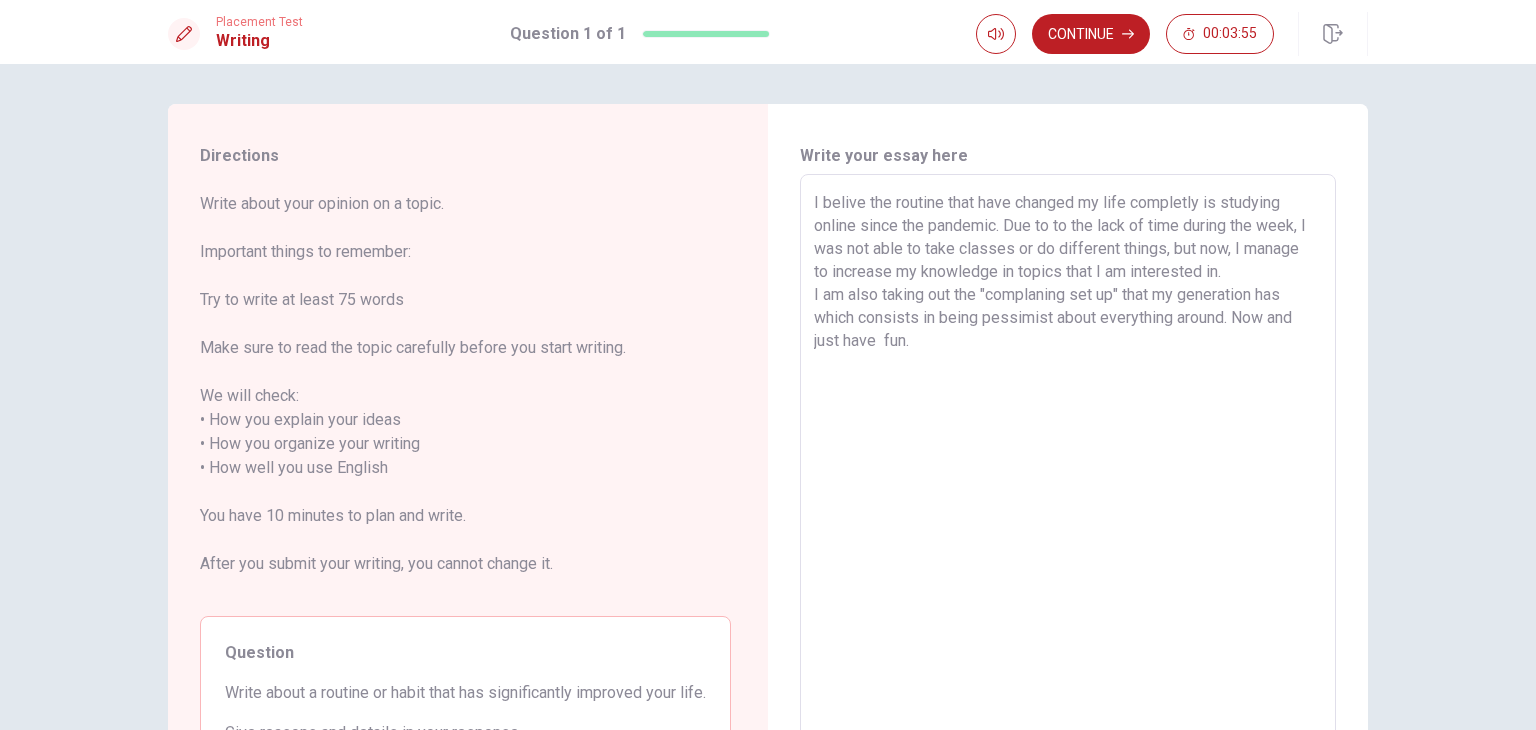 drag, startPoint x: 937, startPoint y: 358, endPoint x: 1232, endPoint y: 321, distance: 297.31128 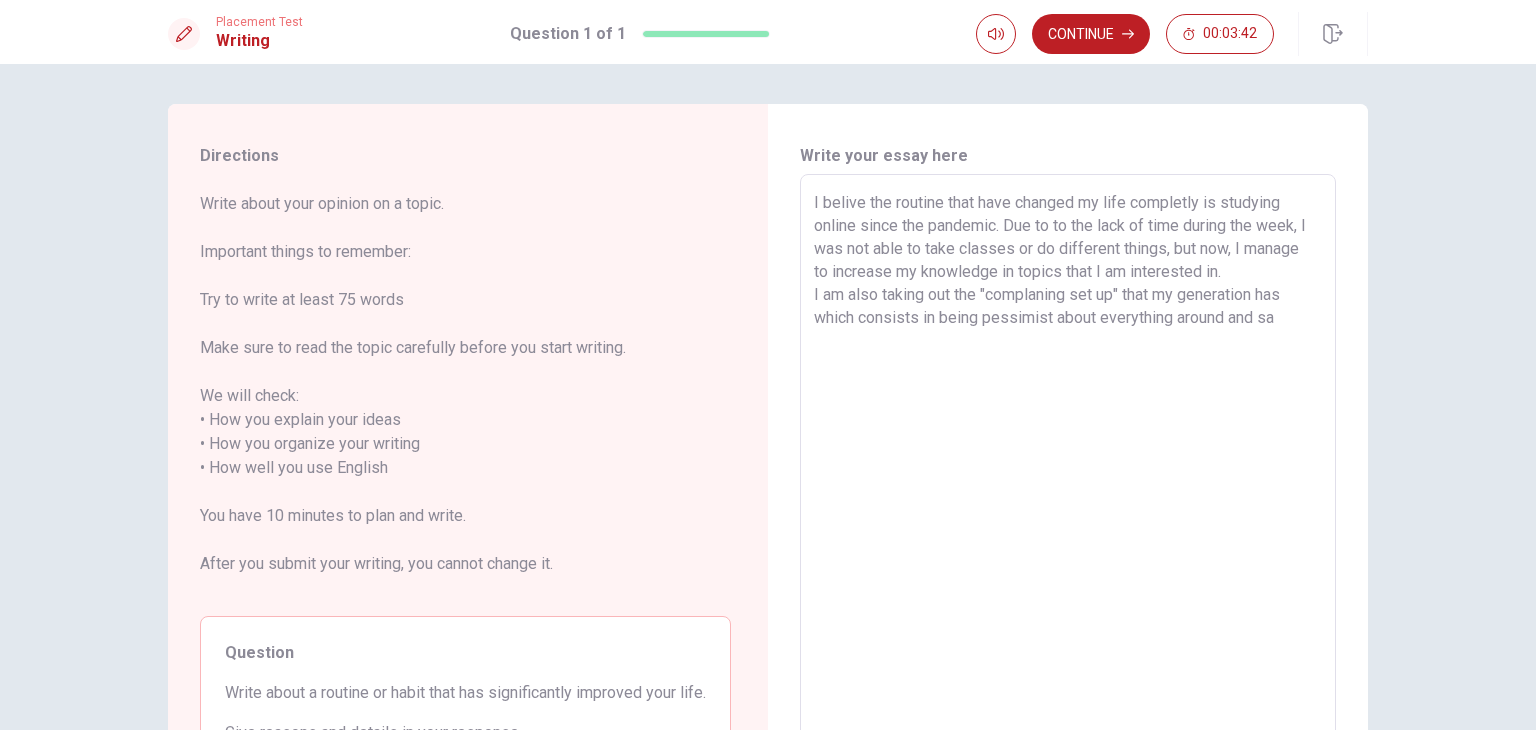 drag, startPoint x: 973, startPoint y: 319, endPoint x: 853, endPoint y: 325, distance: 120.14991 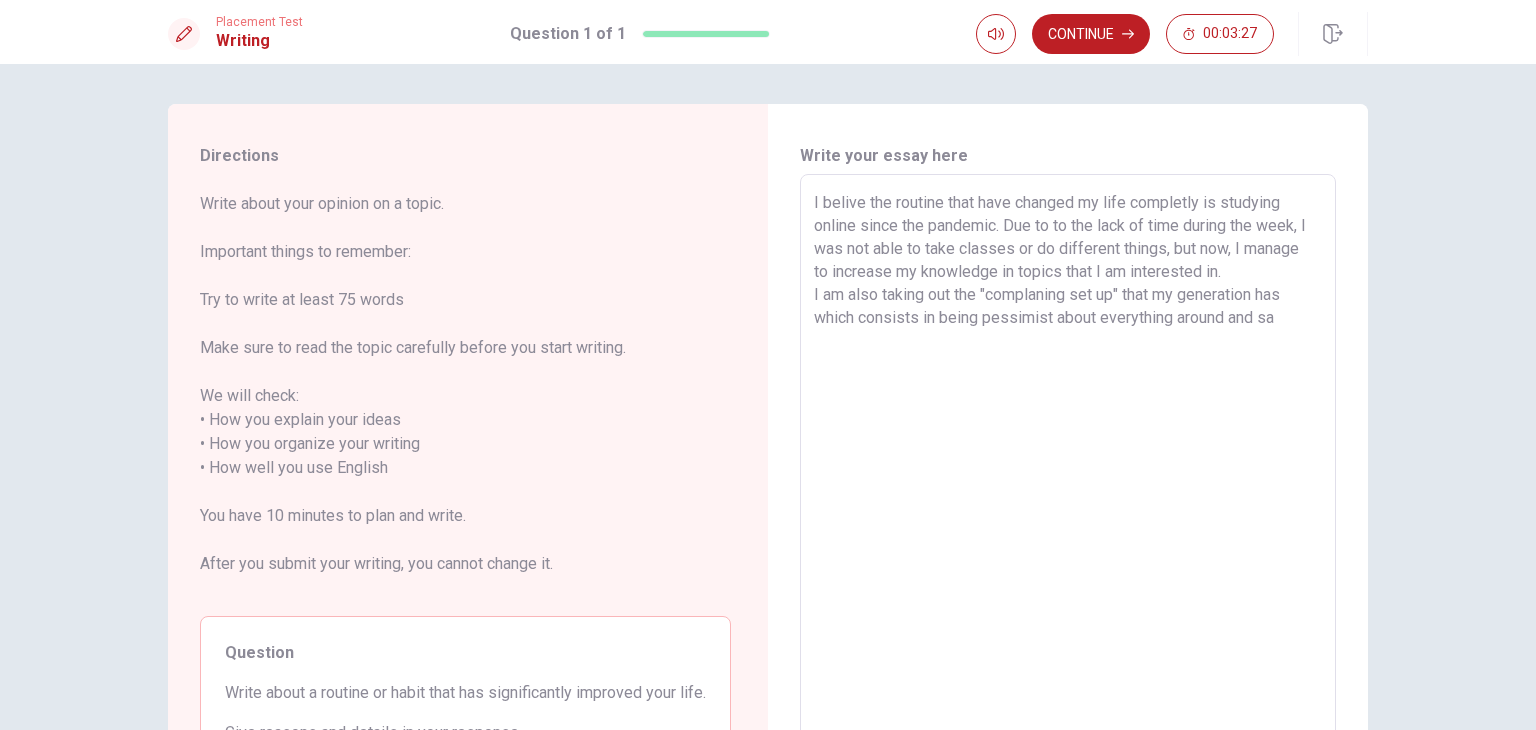 click on "I belive the routine that have changed my life completly is studying online since the pandemic. Due to to the lack of time during the week, I was not able to take classes or do different things, but now, I manage to increase my knowledge in topics that I am interested in.
I am also taking out the "complaning set up" that my generation has which consists in being pessimist about everything around and sa" at bounding box center (1068, 456) 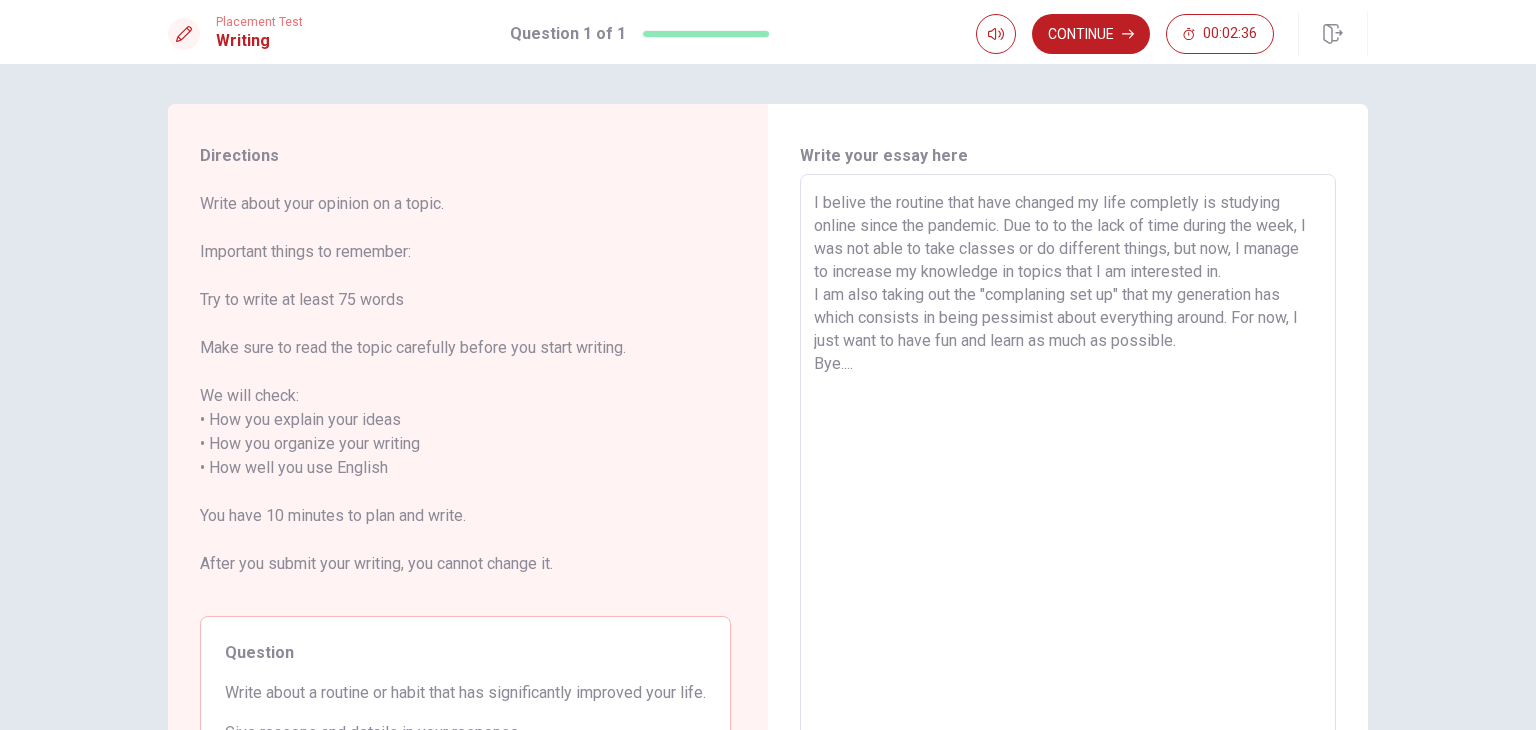 click on "I belive the routine that have changed my life completly is studying online since the pandemic. Due to to the lack of time during the week, I was not able to take classes or do different things, but now, I manage to increase my knowledge in topics that I am interested in.
I am also taking out the "complaning set up" that my generation has which consists in being pessimist about everything around. For now, I just want to have fun and learn as much as possible.
Bye...." at bounding box center (1068, 456) 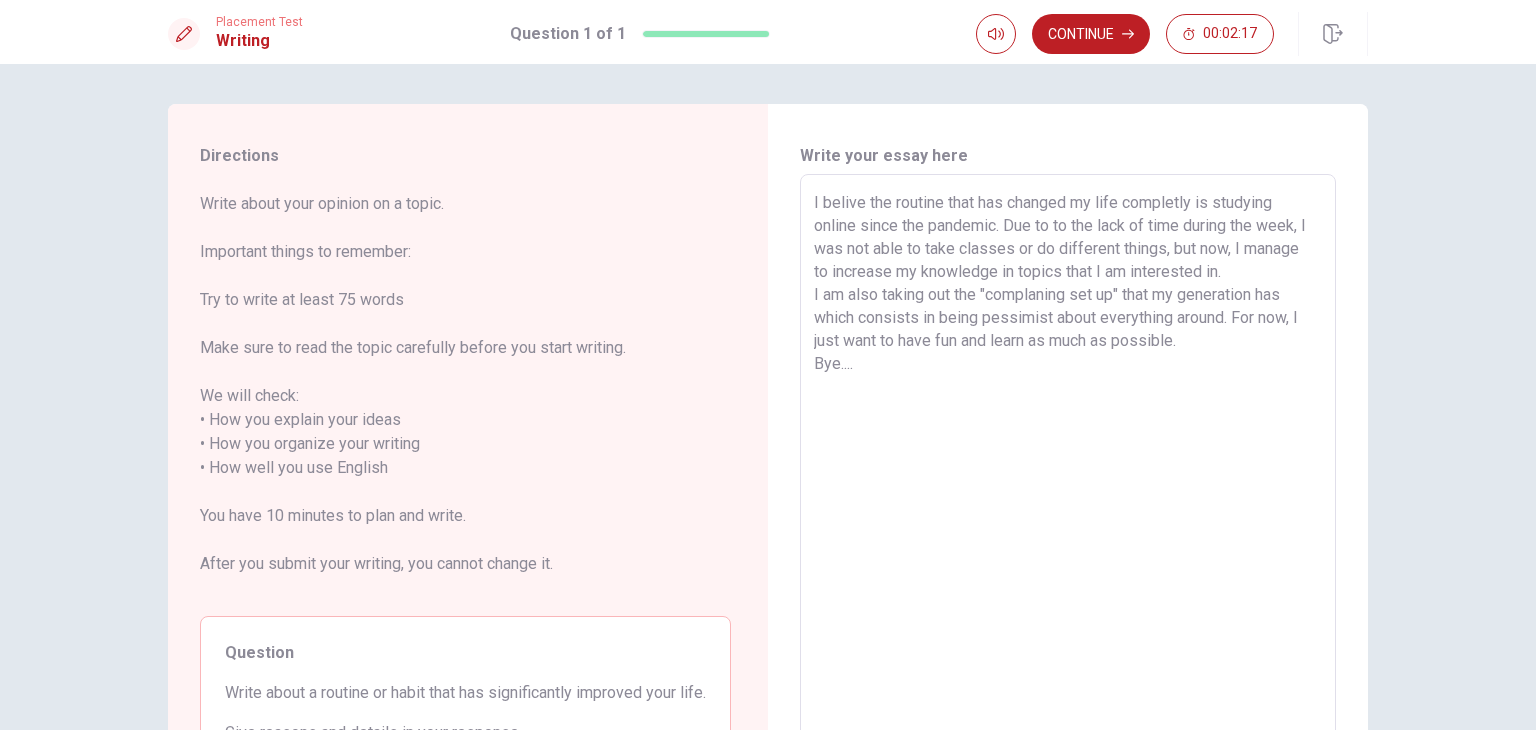 click on "I belive the routine that has changed my life completly is studying online since the pandemic. Due to to the lack of time during the week, I was not able to take classes or do different things, but now, I manage to increase my knowledge in topics that I am interested in.
I am also taking out the "complaning set up" that my generation has which consists in being pessimist about everything around. For now, I just want to have fun and learn as much as possible.
Bye...." at bounding box center [1068, 456] 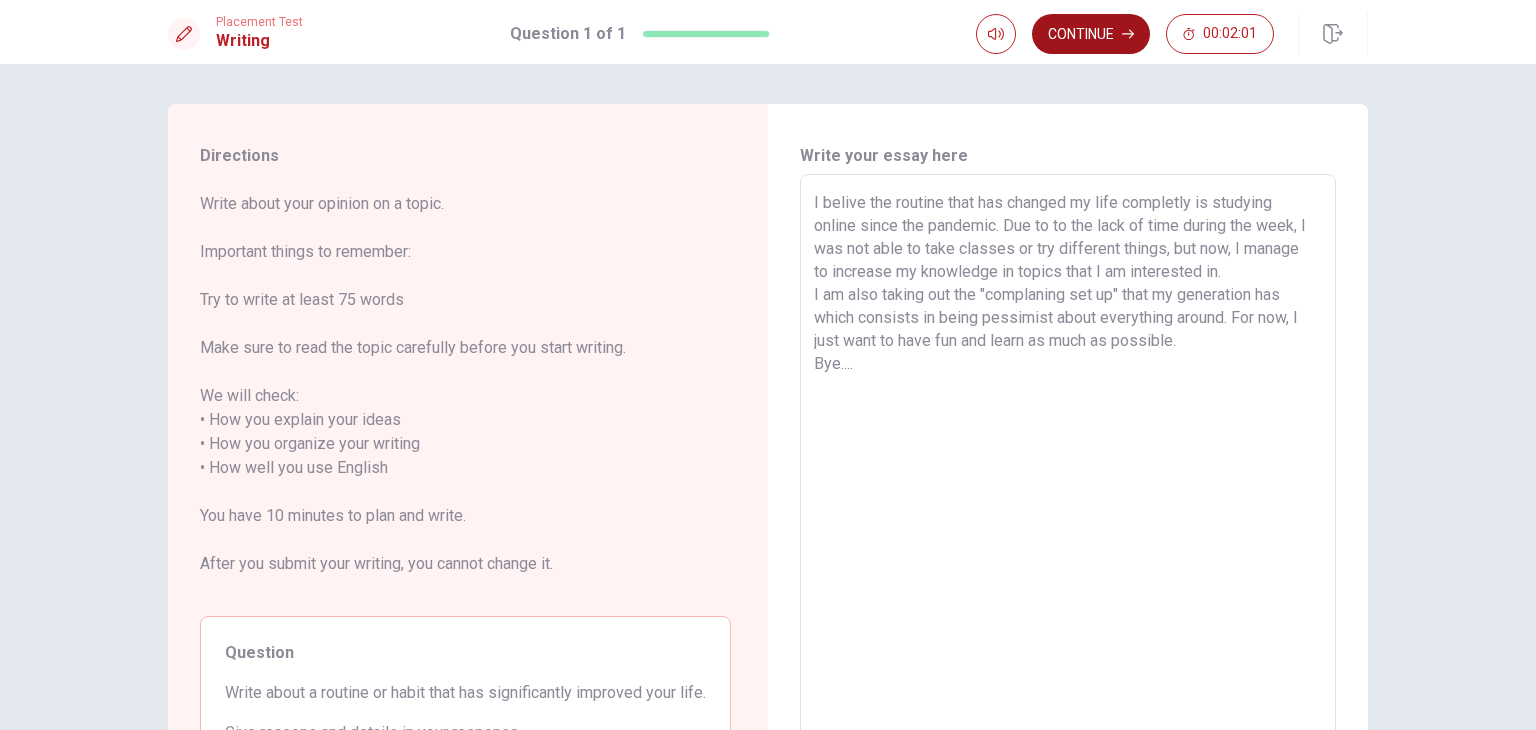 click on "Continue" at bounding box center (1091, 34) 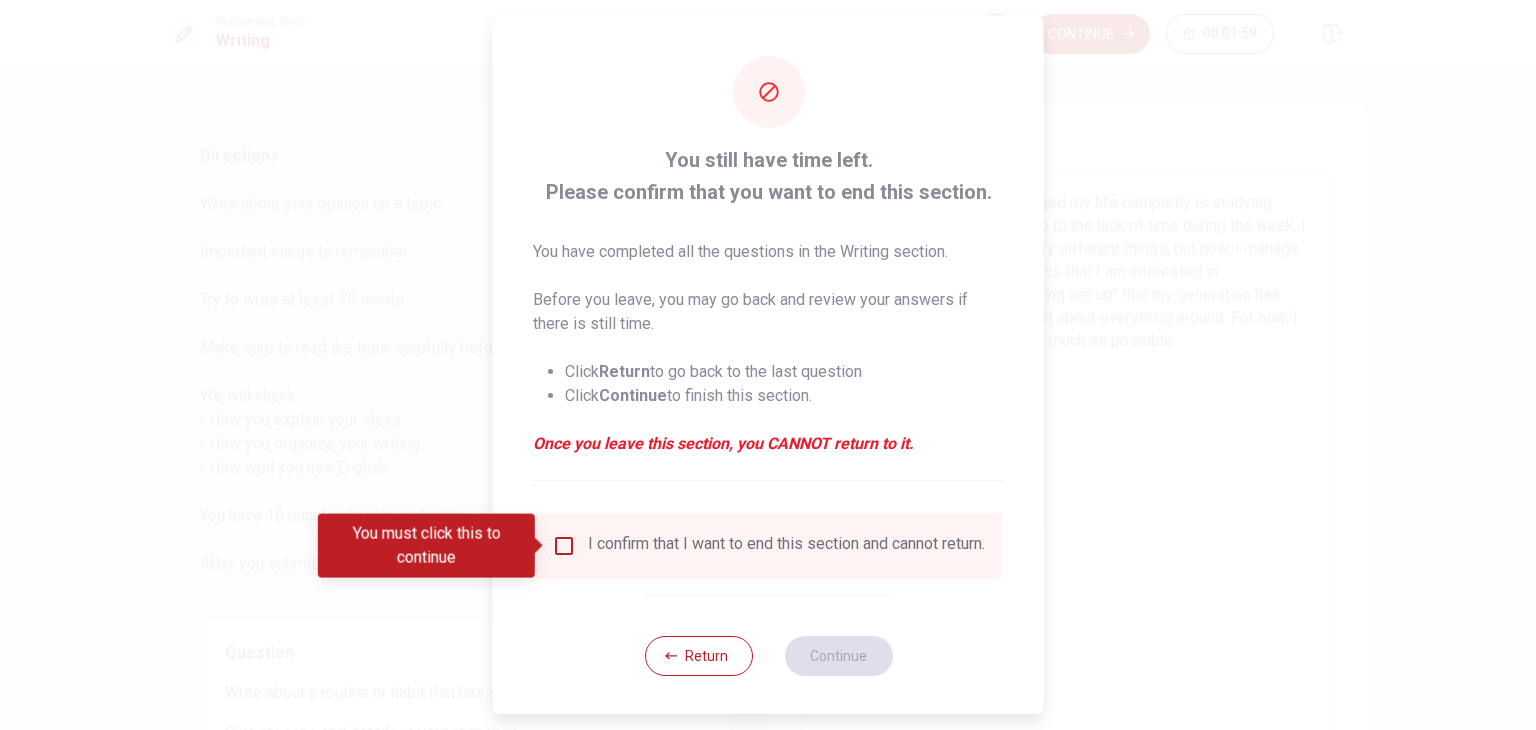 click on "Return" at bounding box center [698, 656] 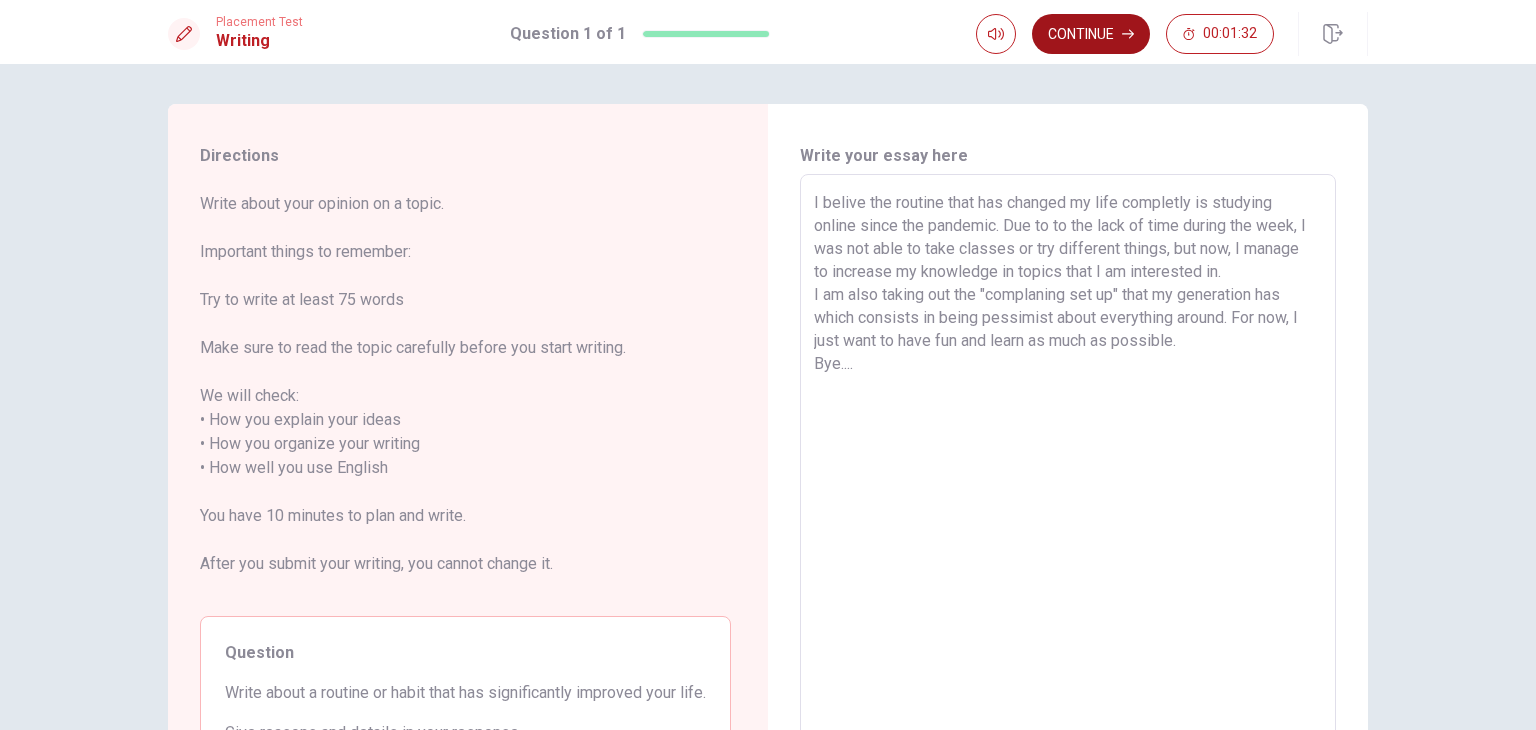click on "Continue" at bounding box center (1091, 34) 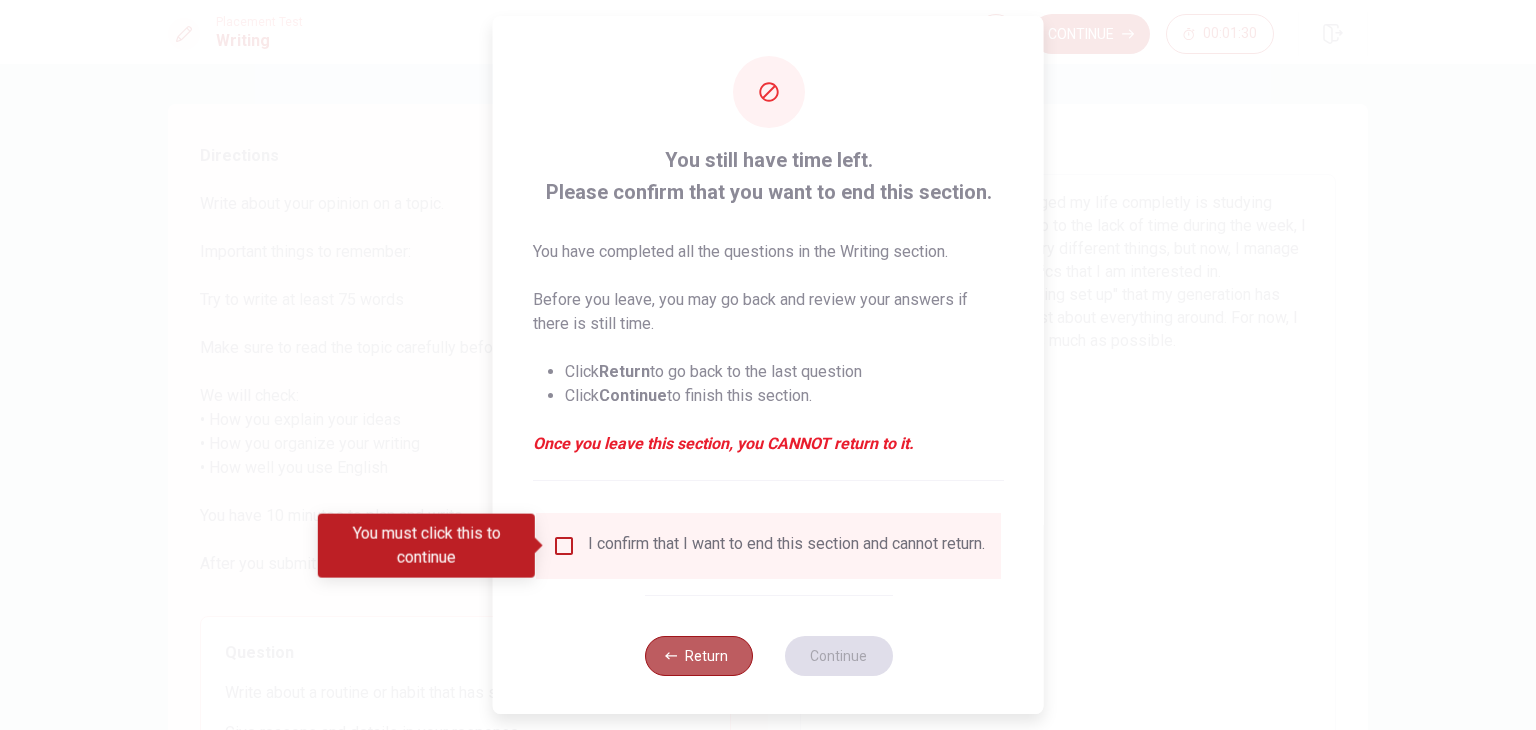 click on "Return" at bounding box center (698, 656) 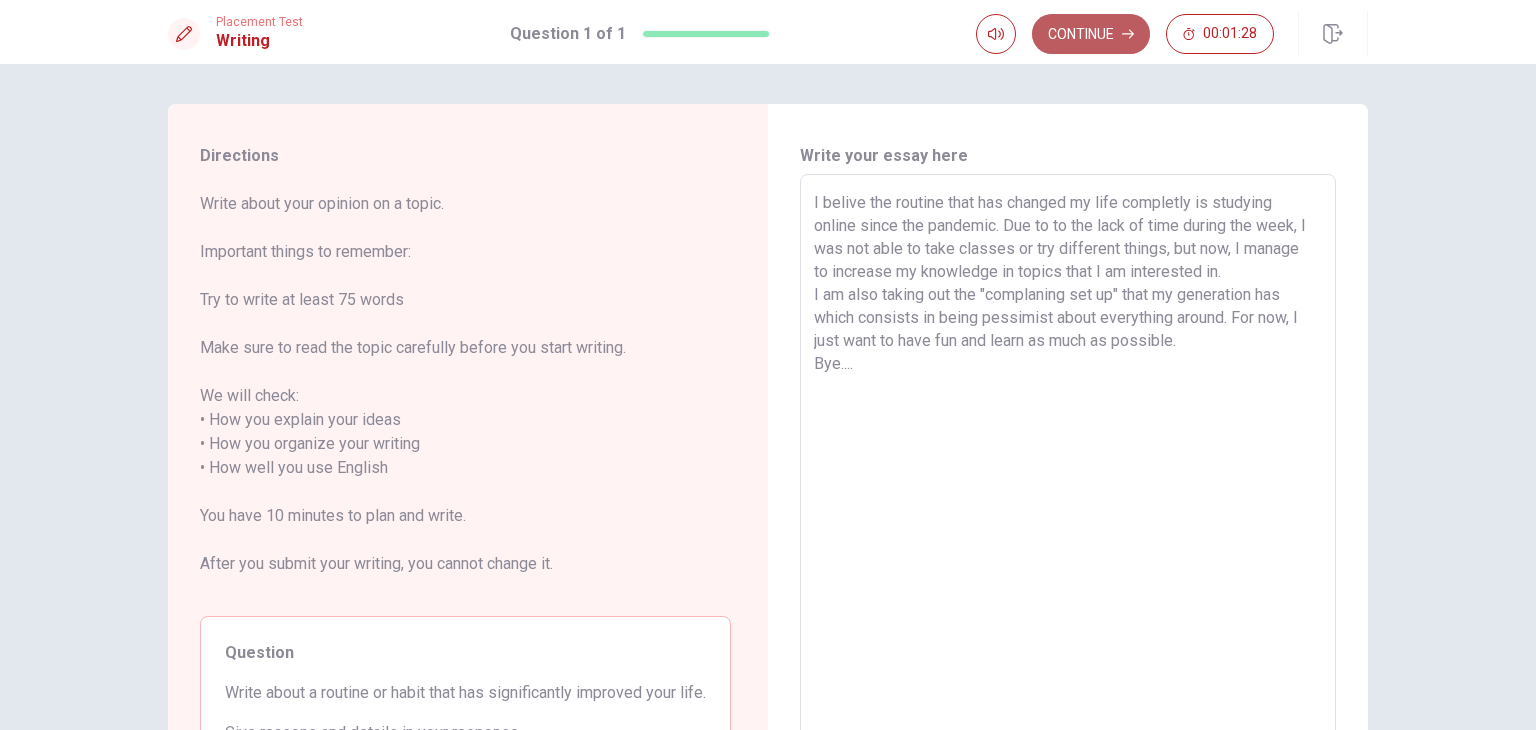 click on "Continue" at bounding box center [1091, 34] 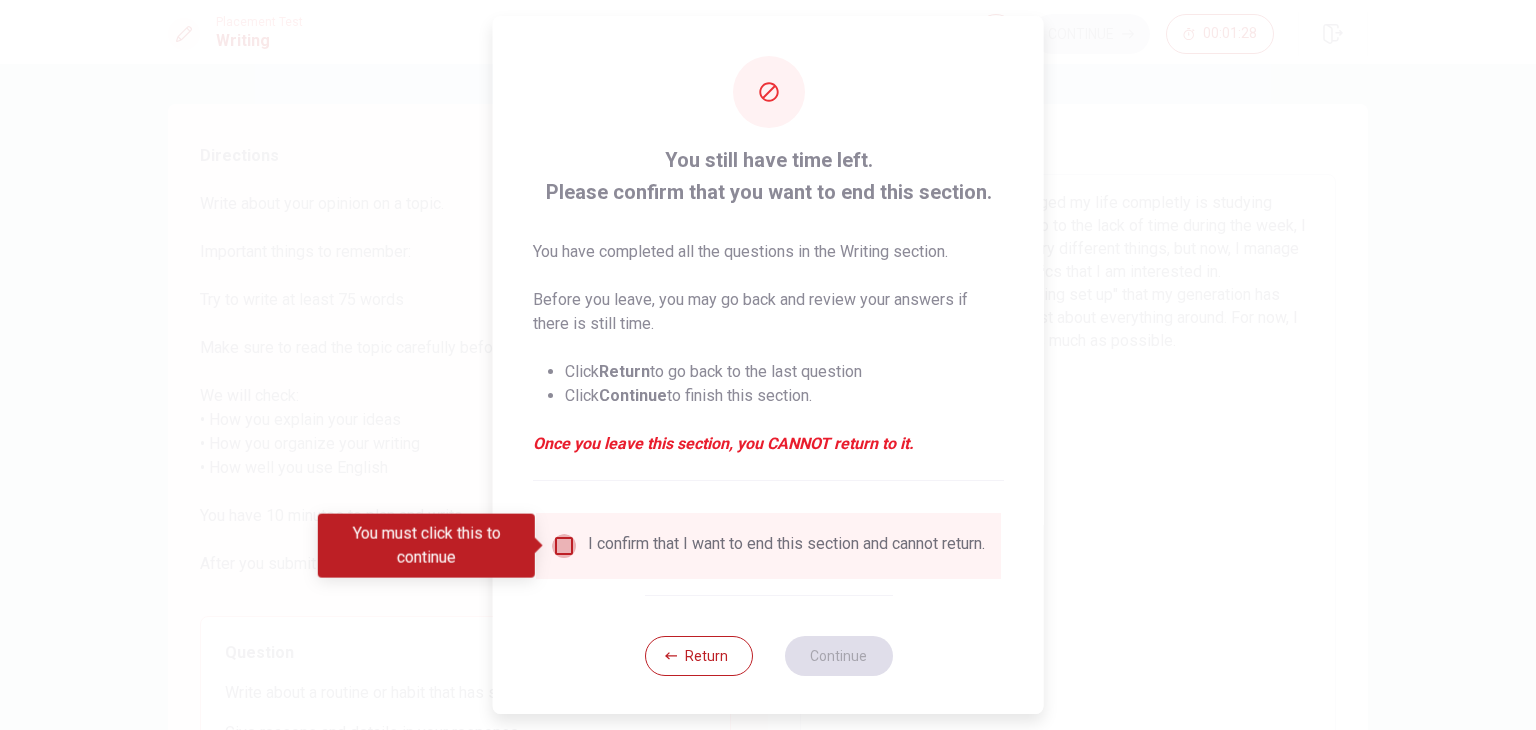click at bounding box center [564, 546] 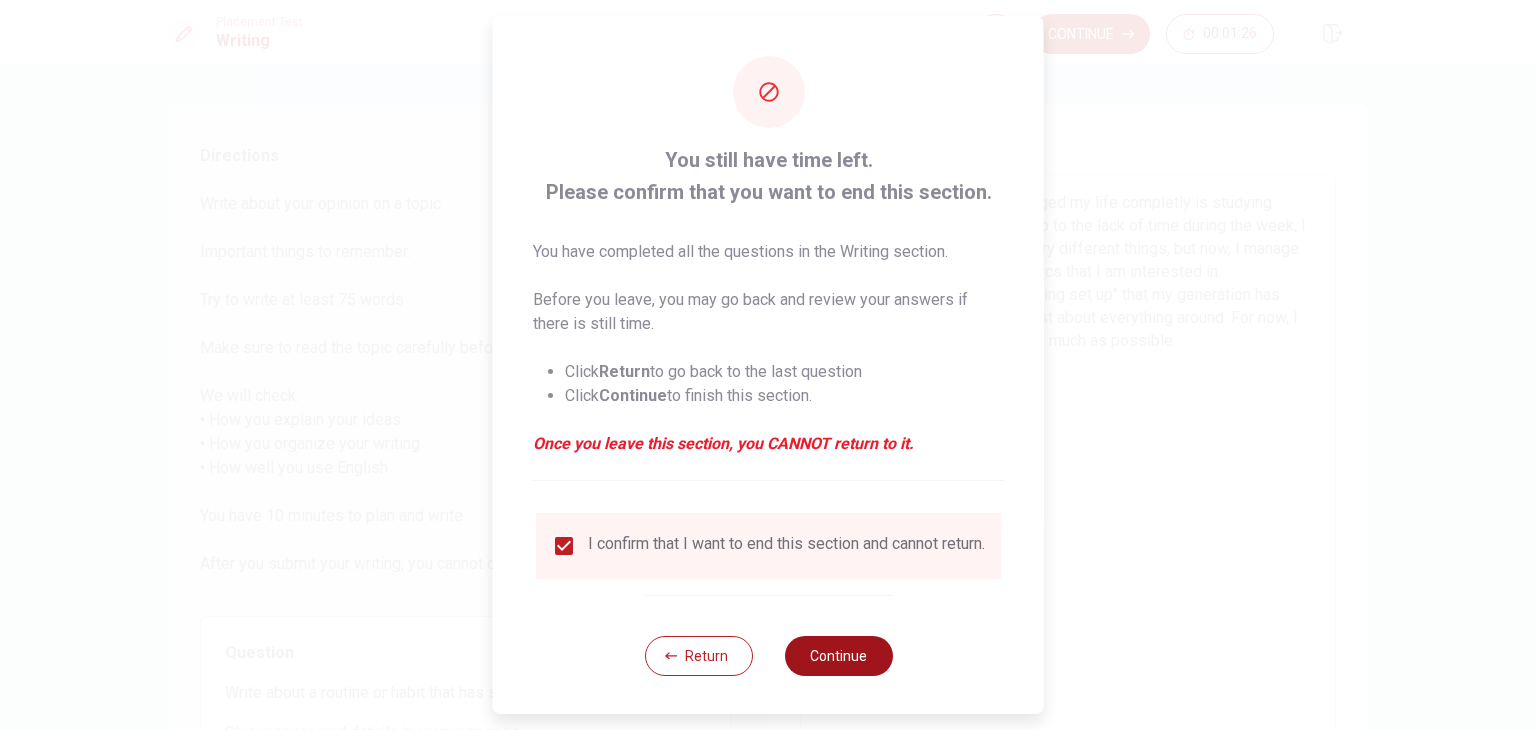 click on "Continue" at bounding box center [838, 656] 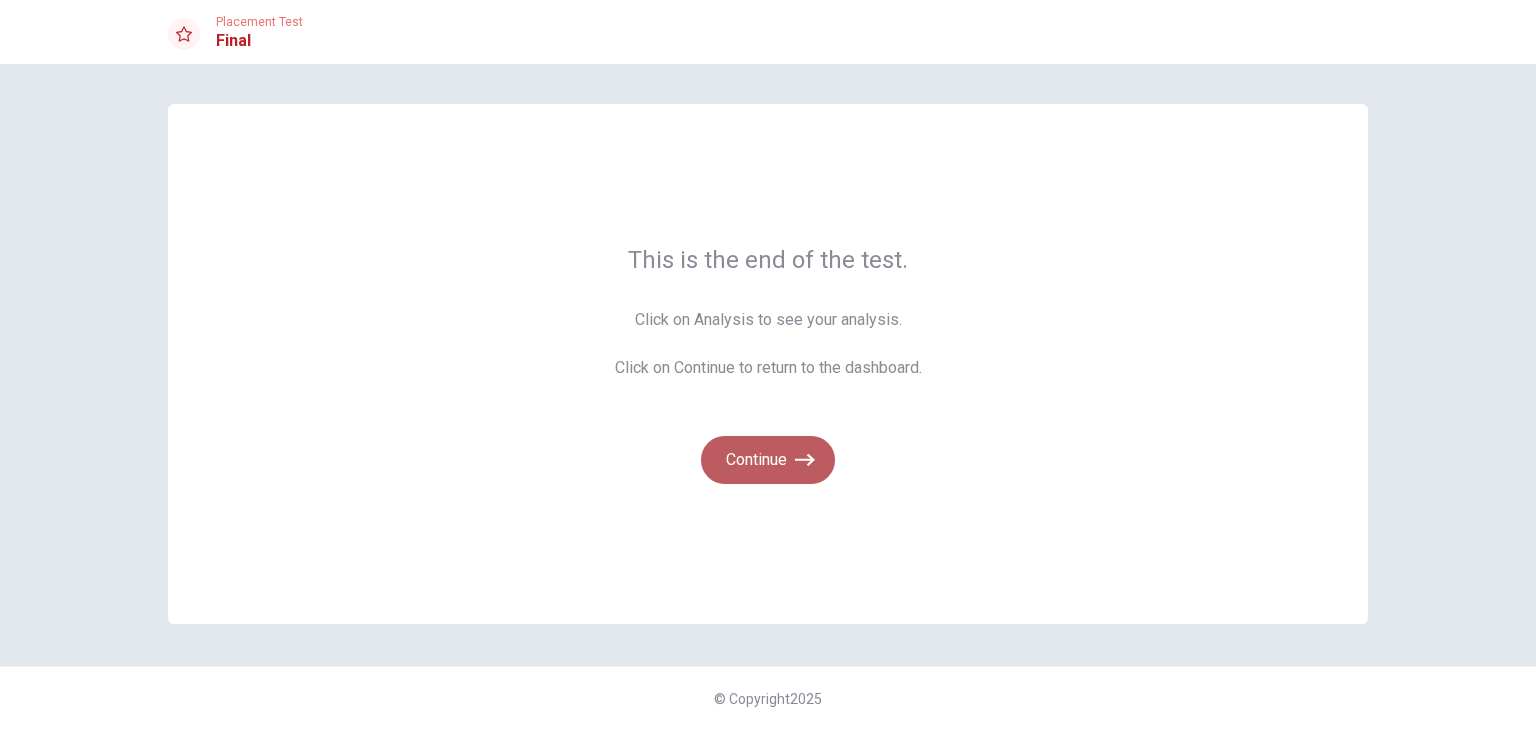 click on "Continue" at bounding box center [768, 460] 